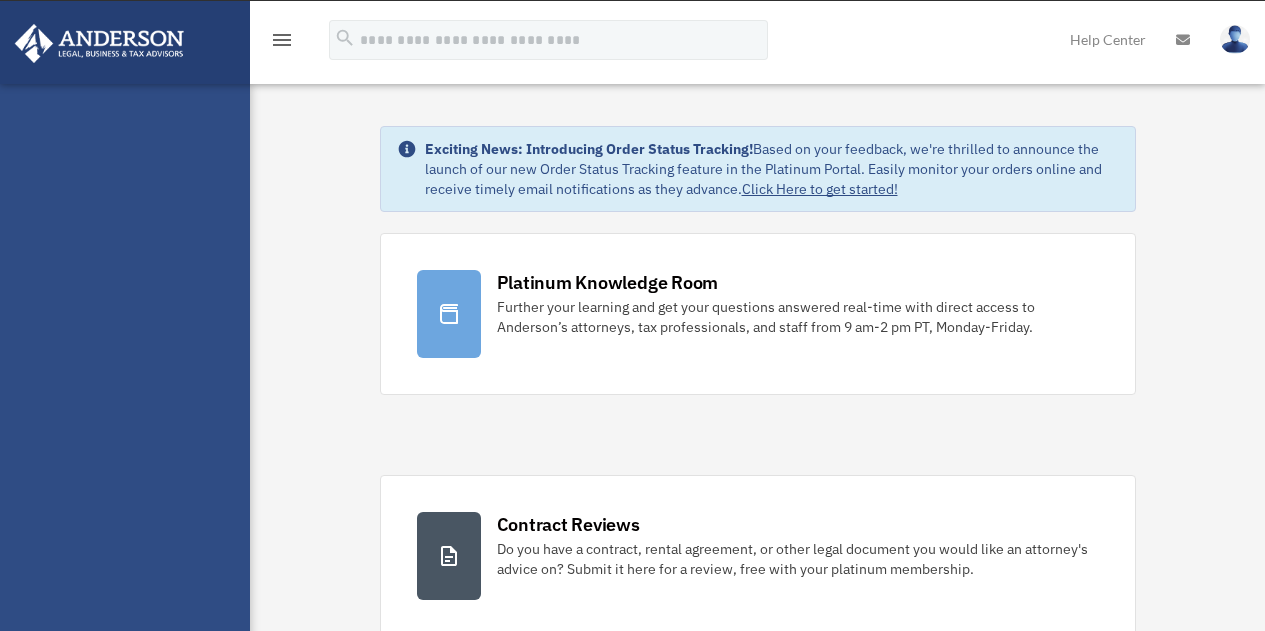 scroll, scrollTop: 0, scrollLeft: 0, axis: both 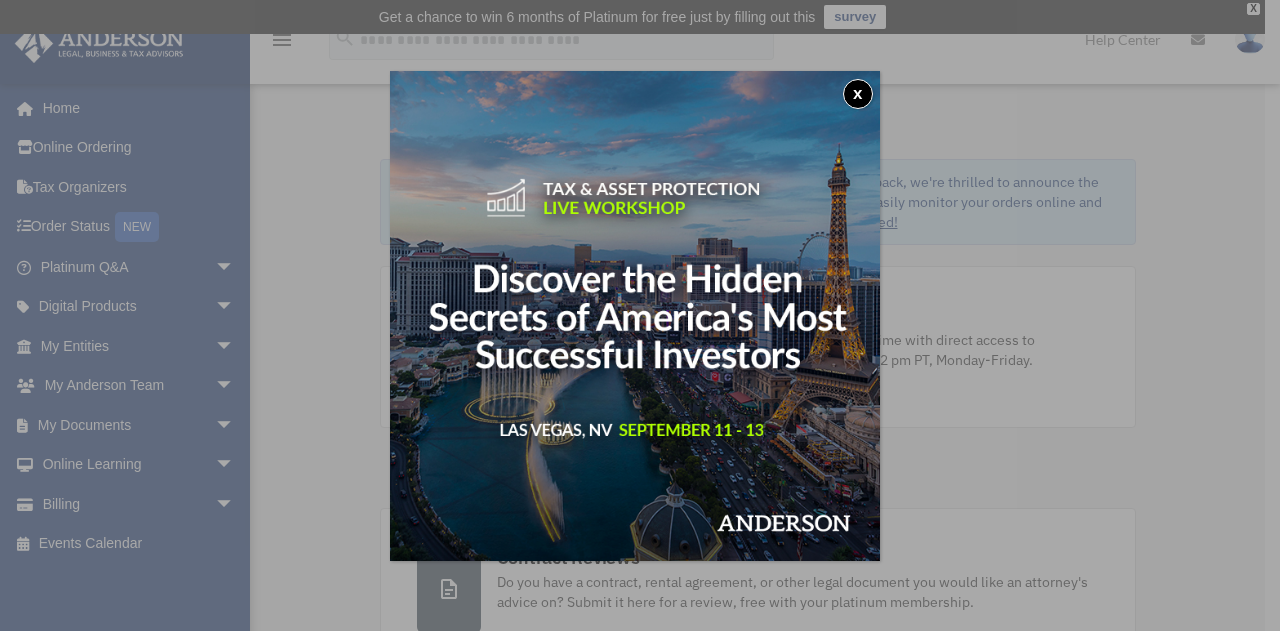 click on "x" at bounding box center (858, 94) 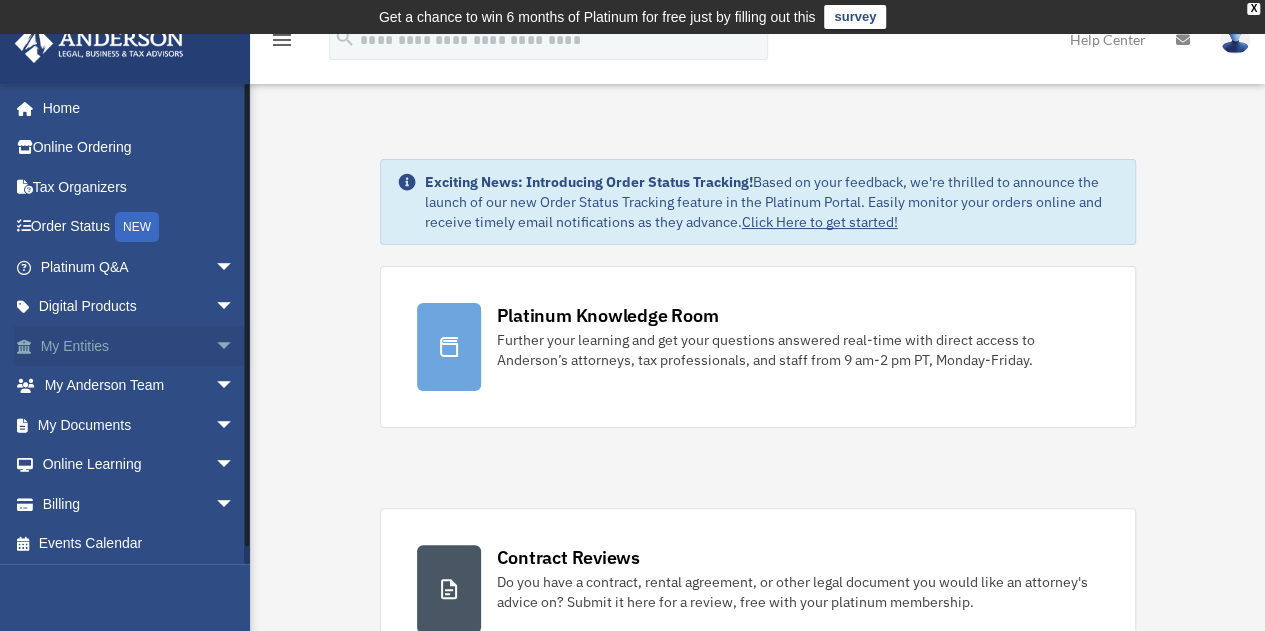 click on "My Entities arrow_drop_down" at bounding box center (139, 346) 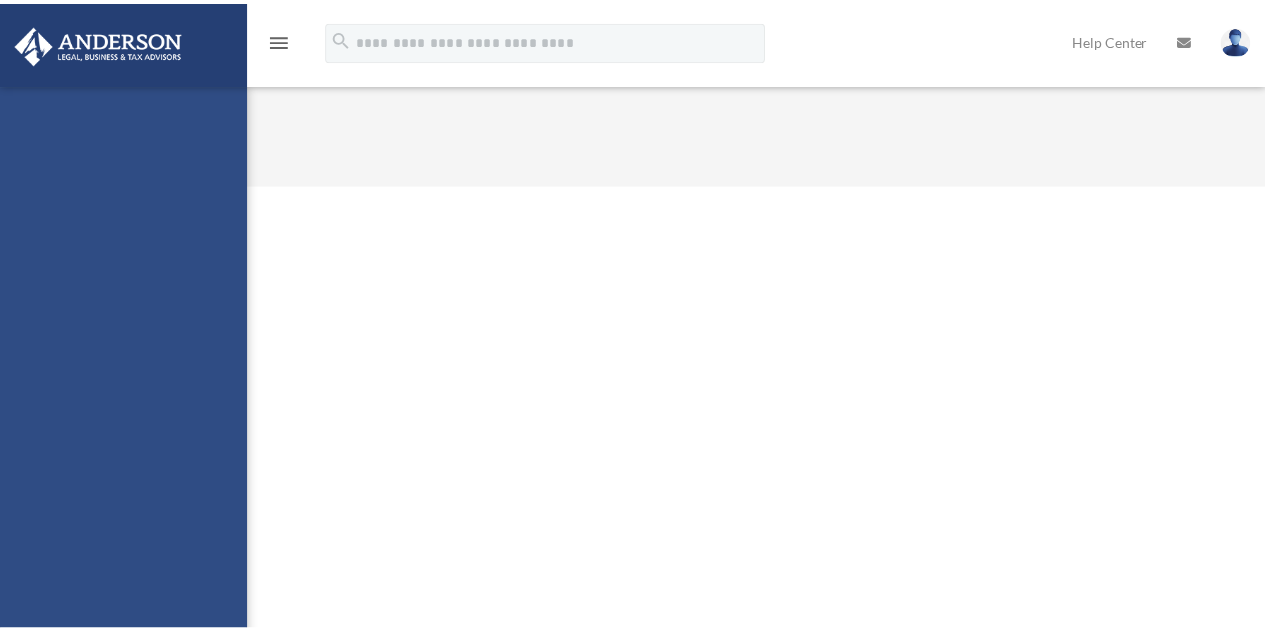 scroll, scrollTop: 0, scrollLeft: 0, axis: both 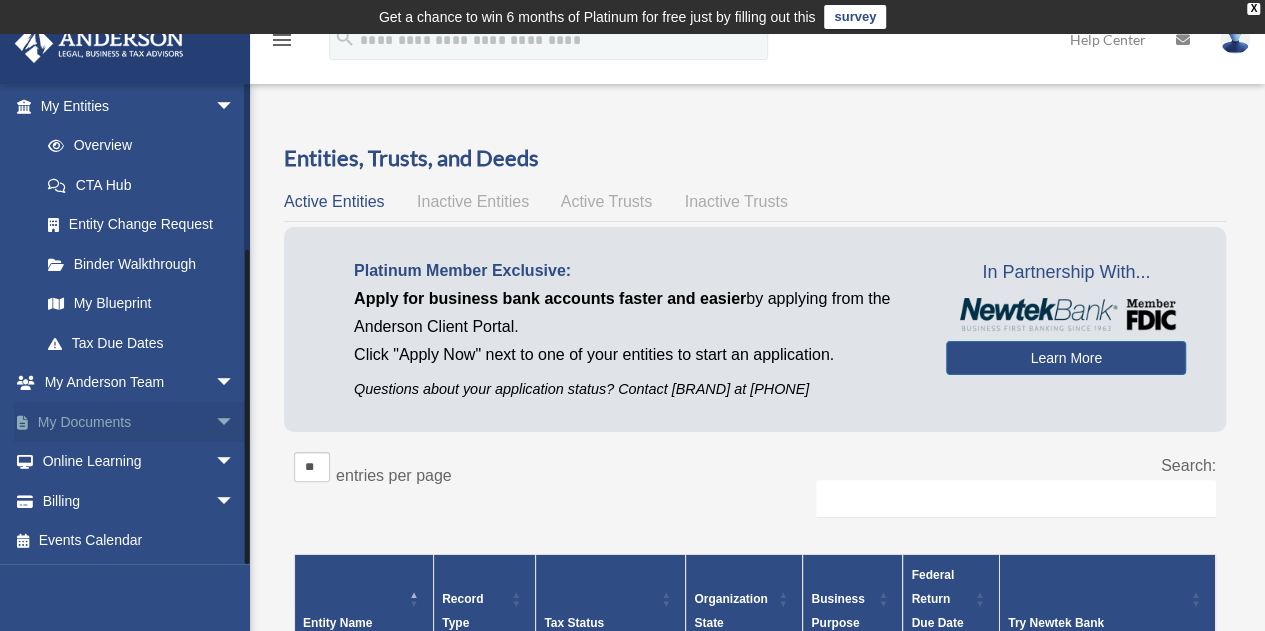 click on "My Documents arrow_drop_down" at bounding box center [139, 422] 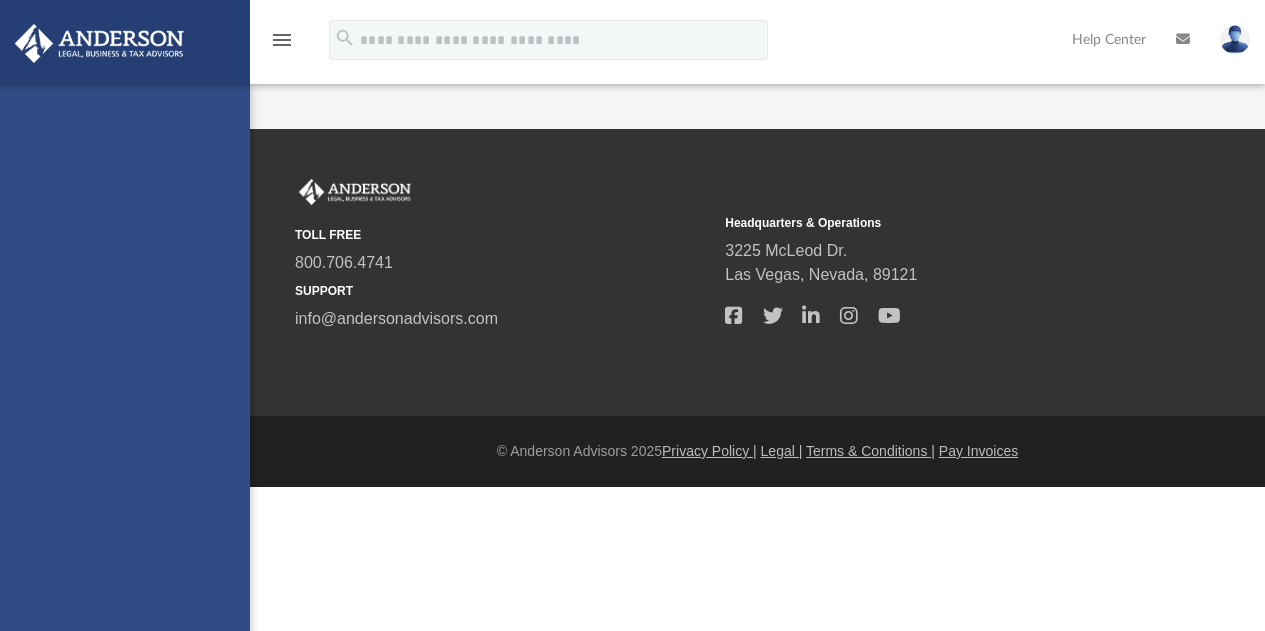 scroll, scrollTop: 0, scrollLeft: 0, axis: both 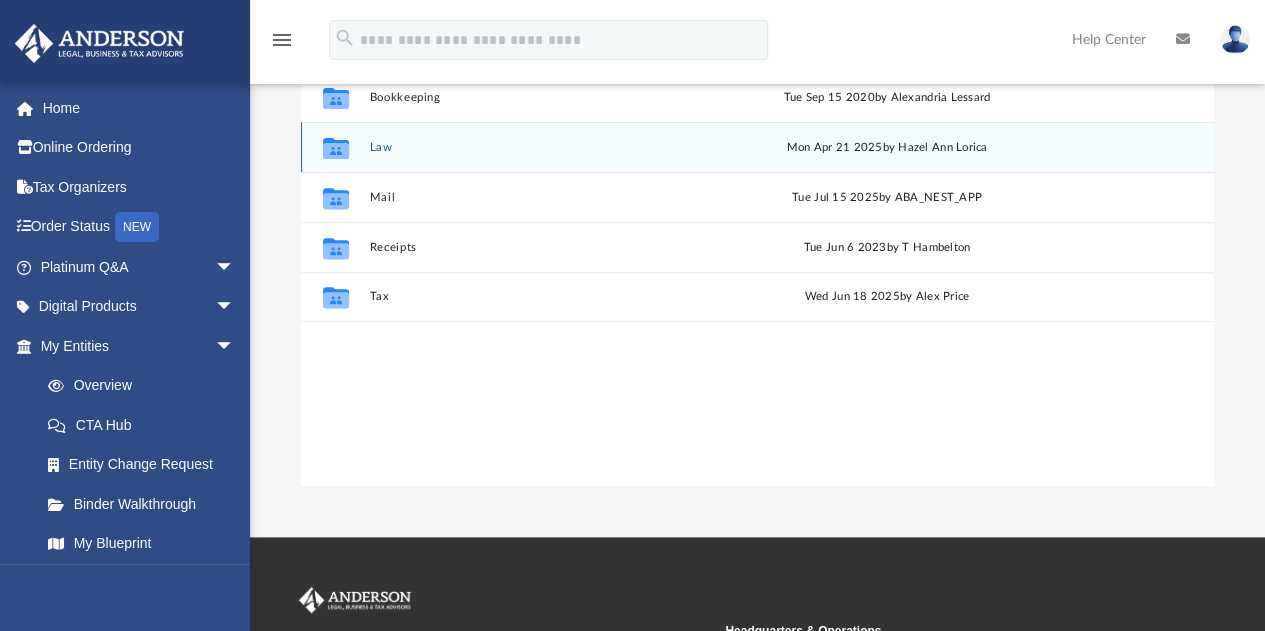 click on "Collaborated Folder" at bounding box center [336, 148] 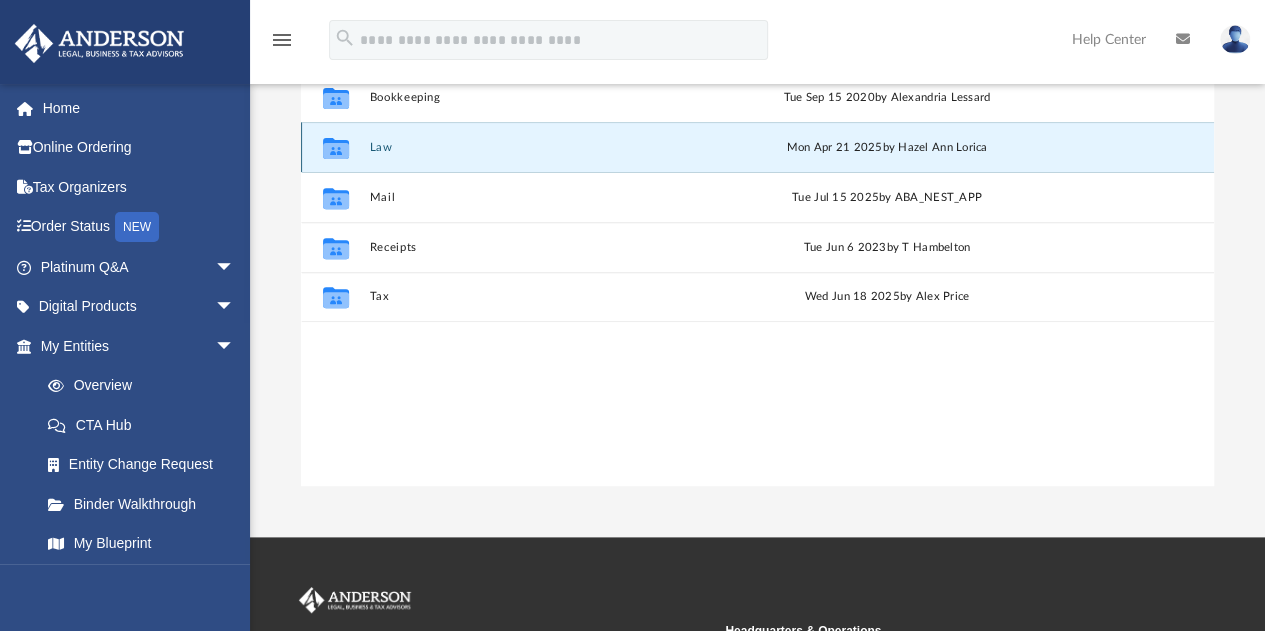 click on "Law" at bounding box center [538, 147] 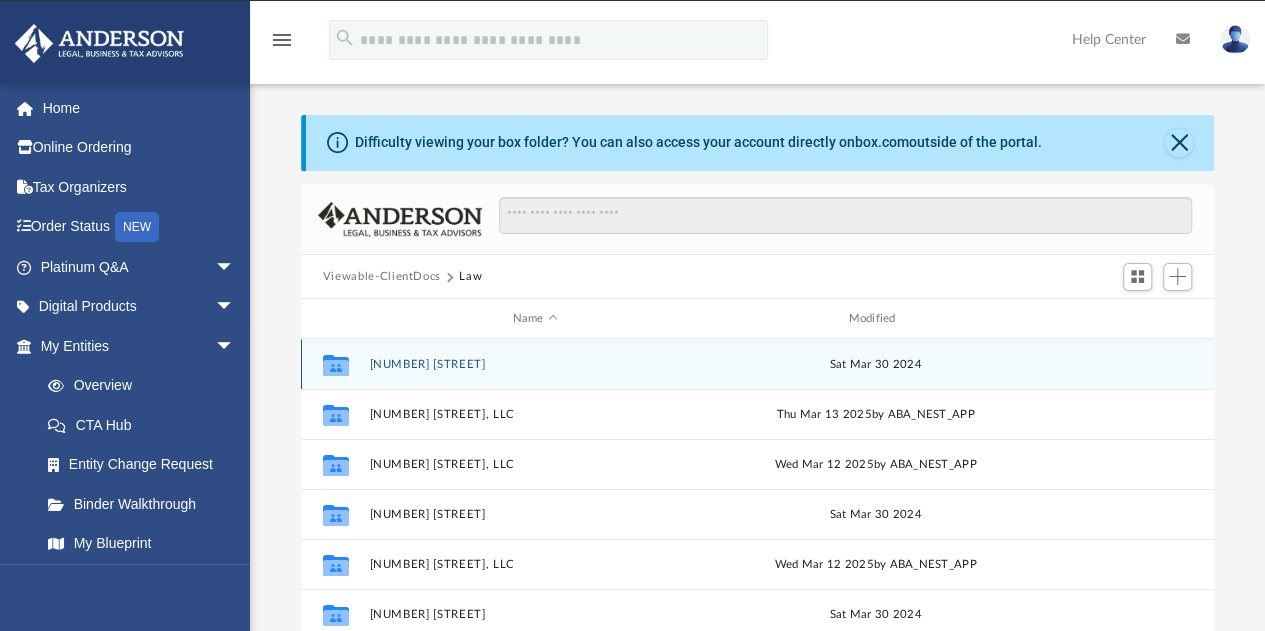 scroll, scrollTop: 0, scrollLeft: 0, axis: both 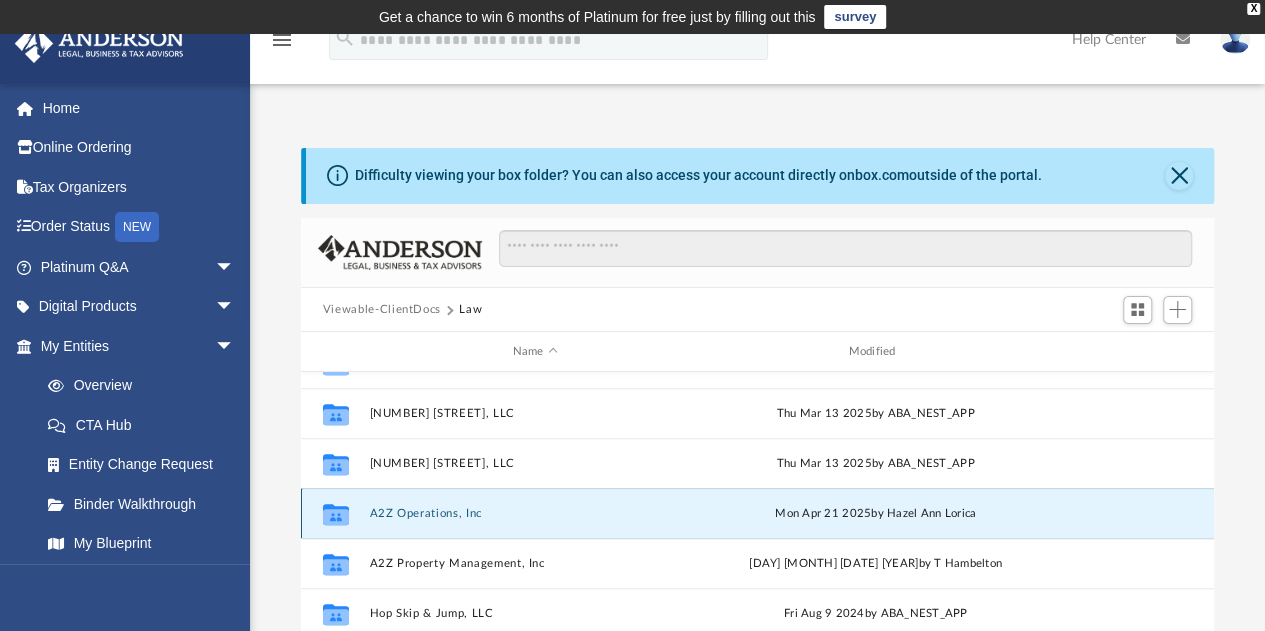 click on "A2Z Operations, Inc" at bounding box center [535, 513] 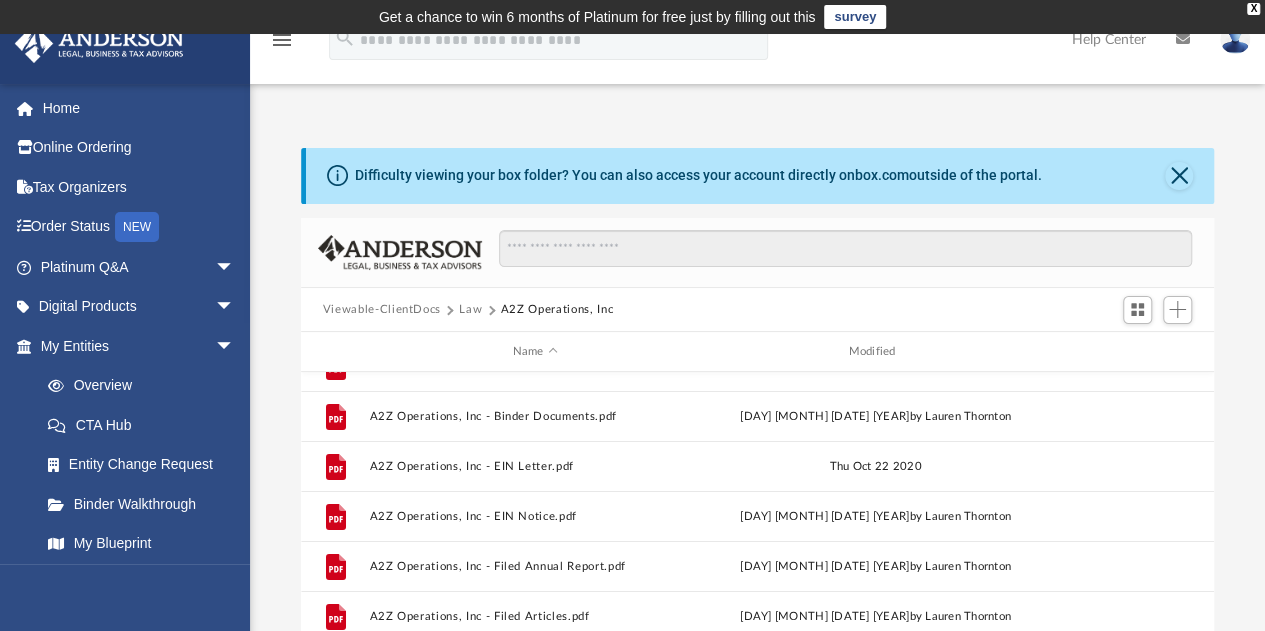 scroll, scrollTop: 134, scrollLeft: 0, axis: vertical 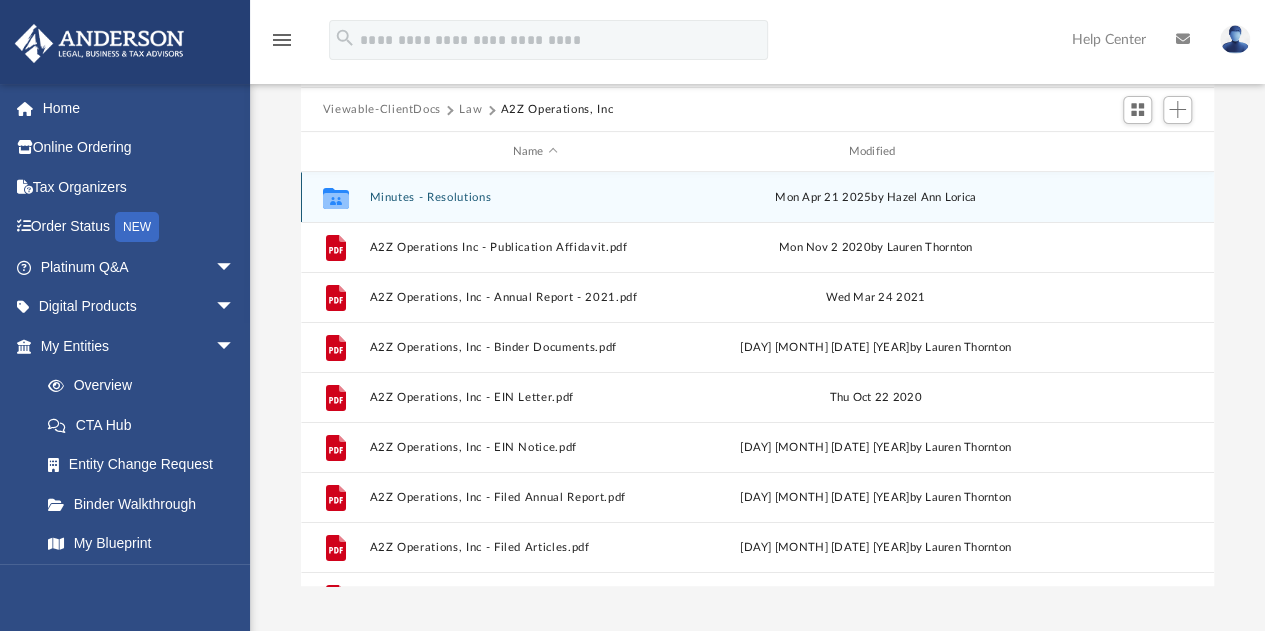 click on "Minutes - Resolutions" at bounding box center [535, 197] 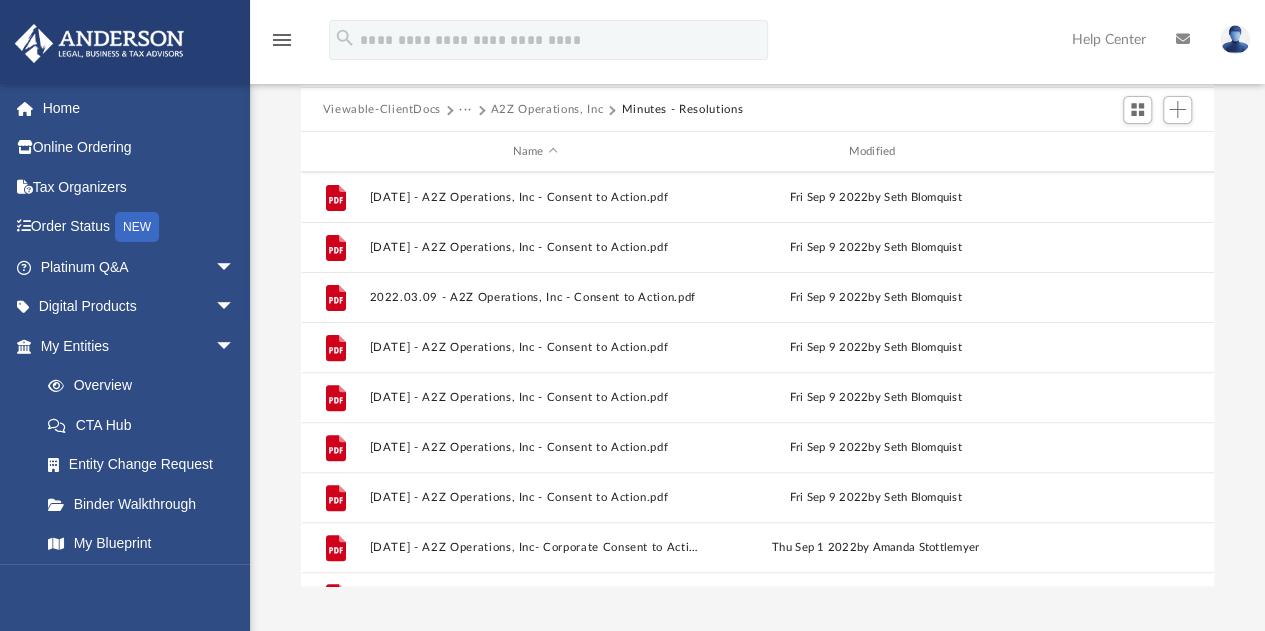 scroll, scrollTop: 0, scrollLeft: 0, axis: both 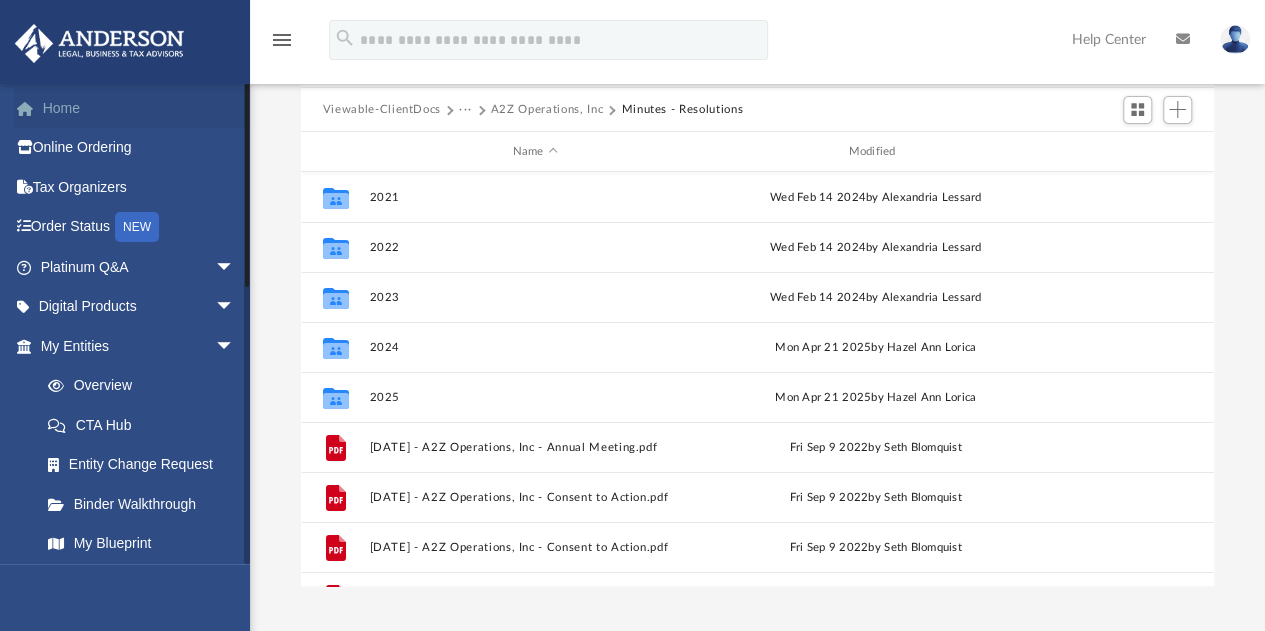 click on "Home" at bounding box center (139, 108) 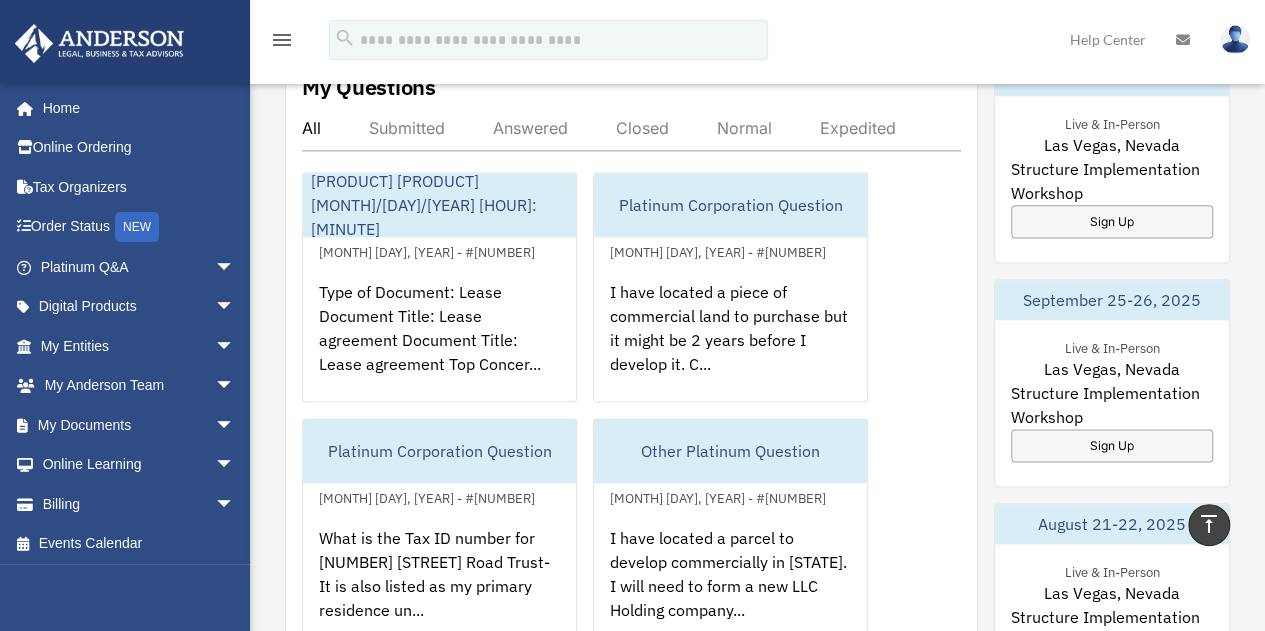 scroll, scrollTop: 400, scrollLeft: 0, axis: vertical 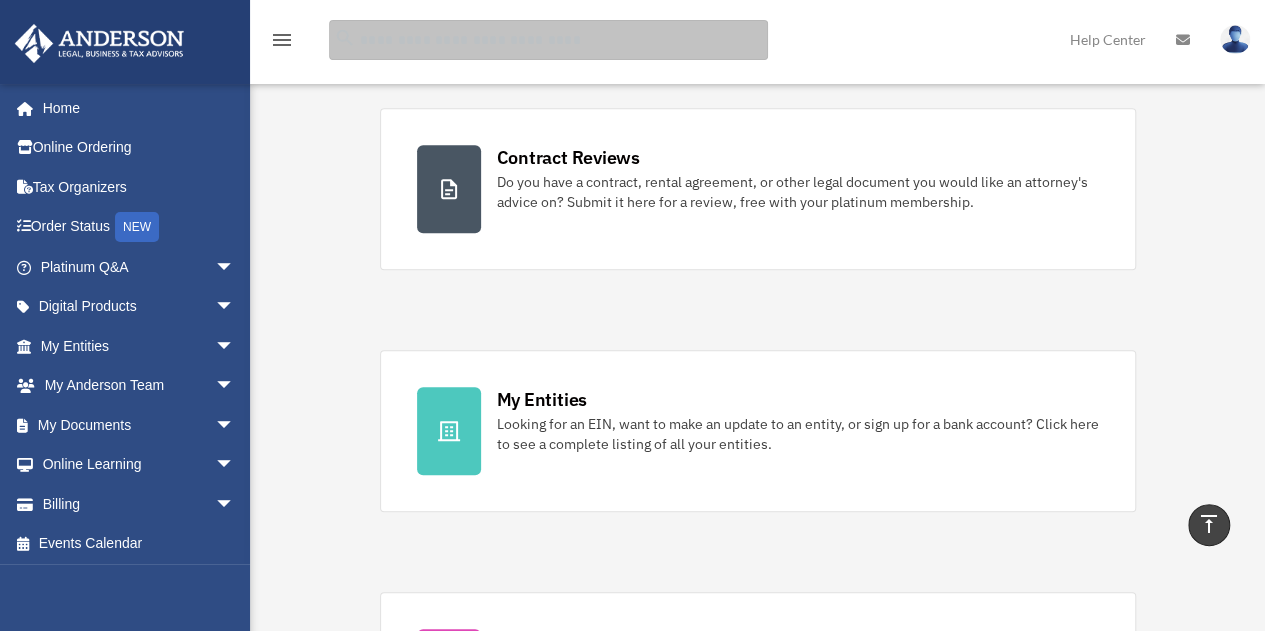 click at bounding box center (548, 40) 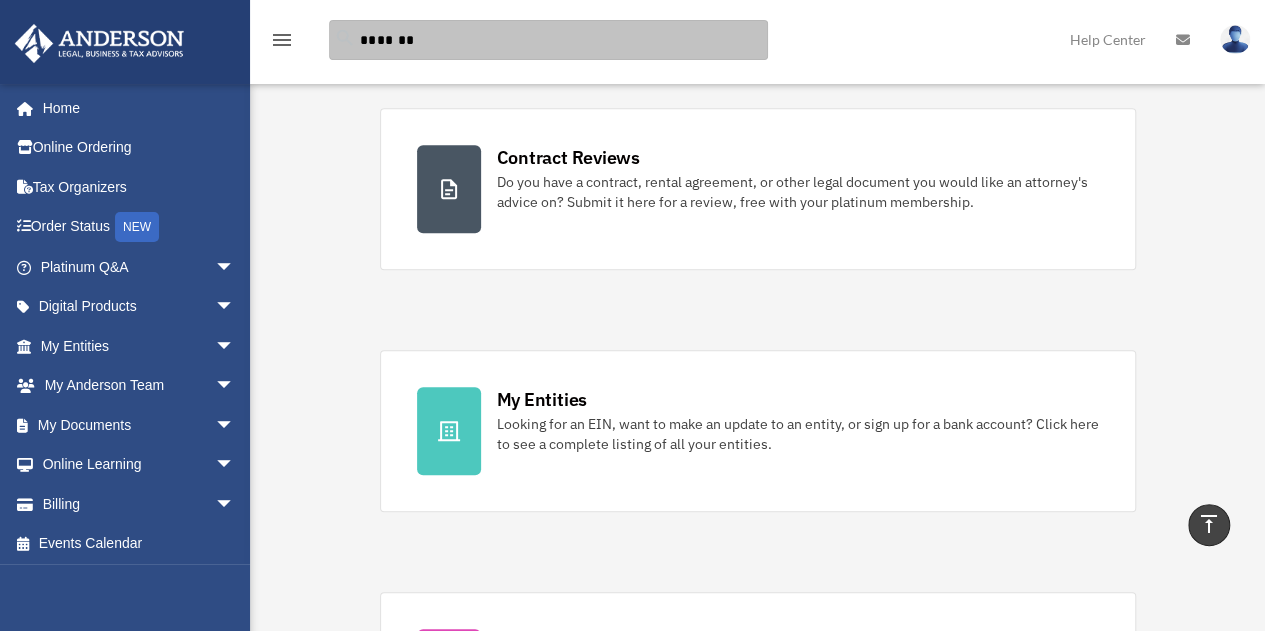 type on "*******" 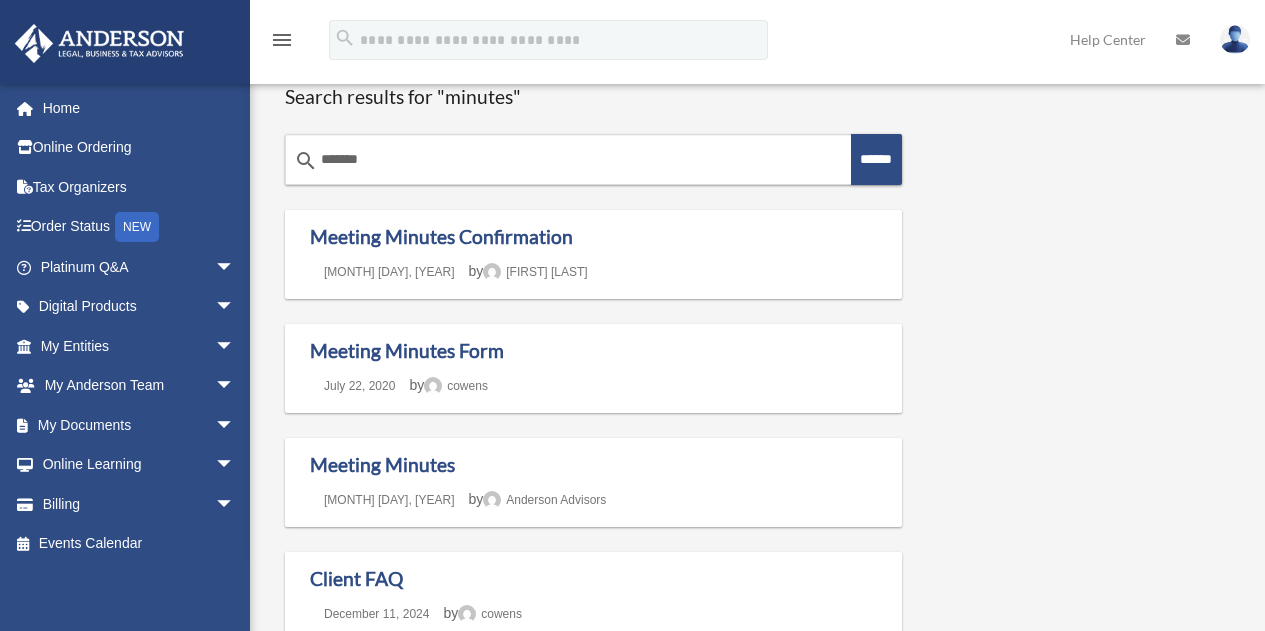 scroll, scrollTop: 0, scrollLeft: 0, axis: both 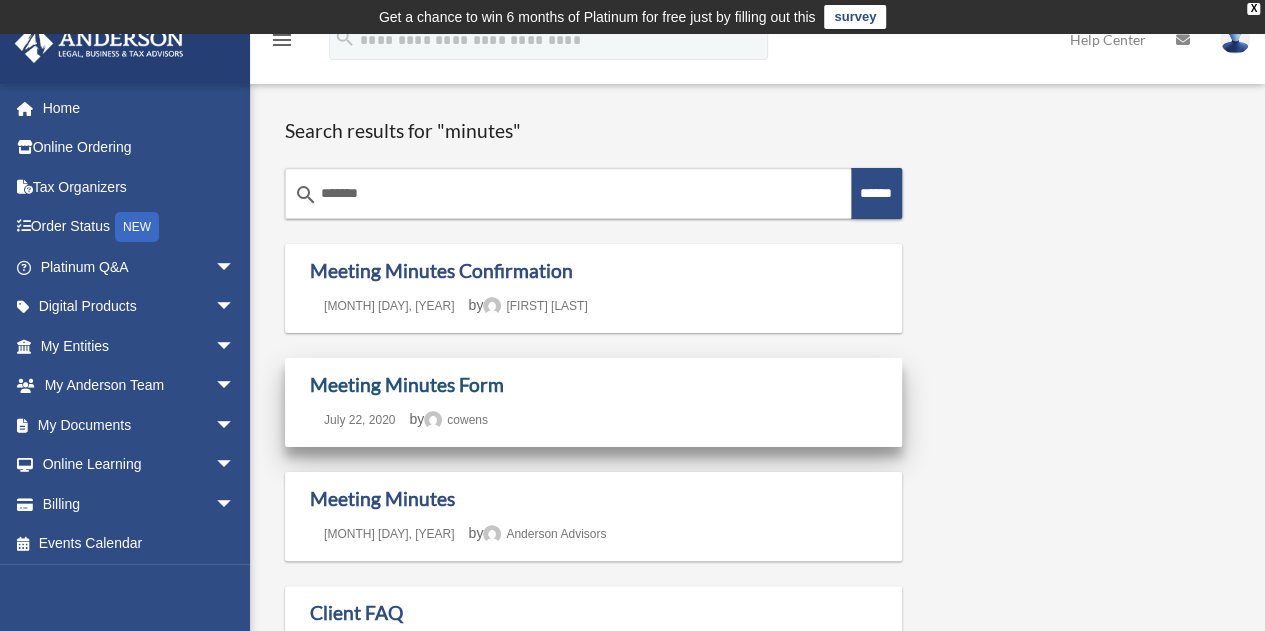 click on "Meeting Minutes Form" at bounding box center [407, 384] 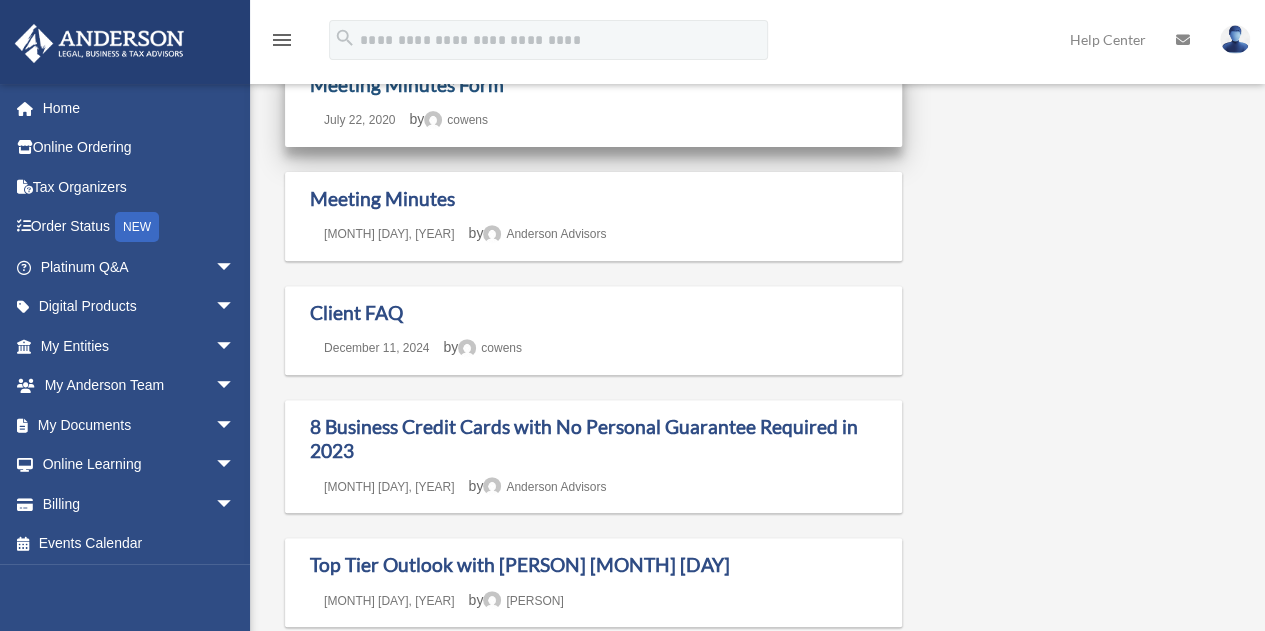 scroll, scrollTop: 0, scrollLeft: 0, axis: both 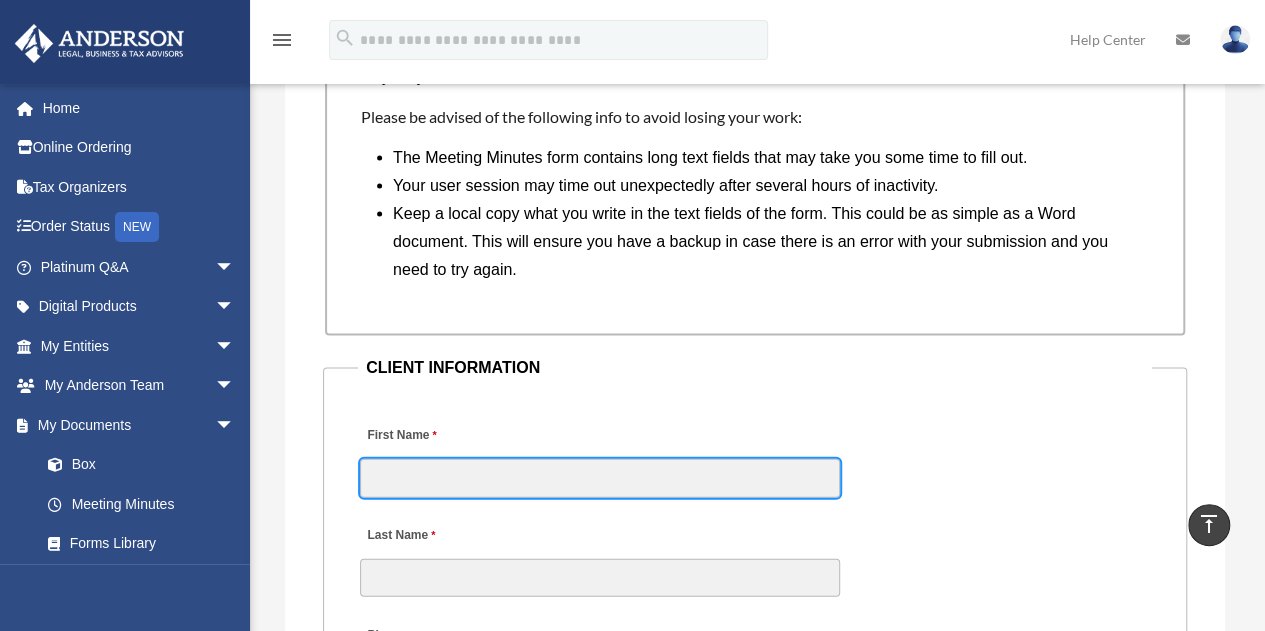 click on "First Name" at bounding box center (600, 478) 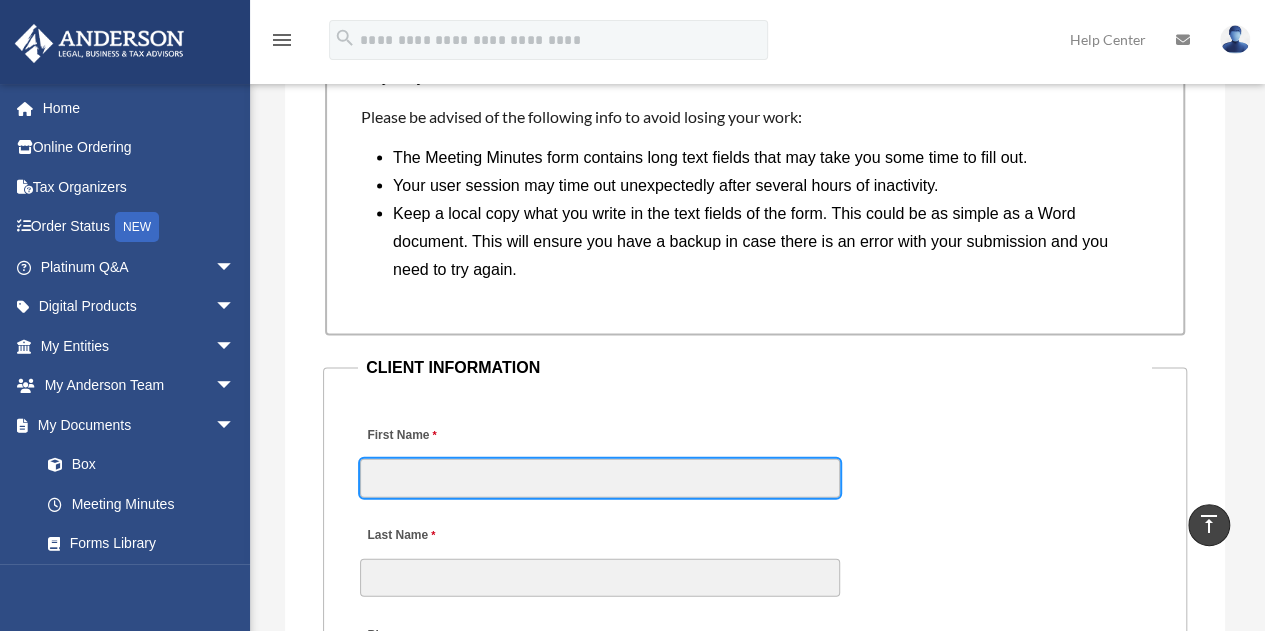 type on "*****" 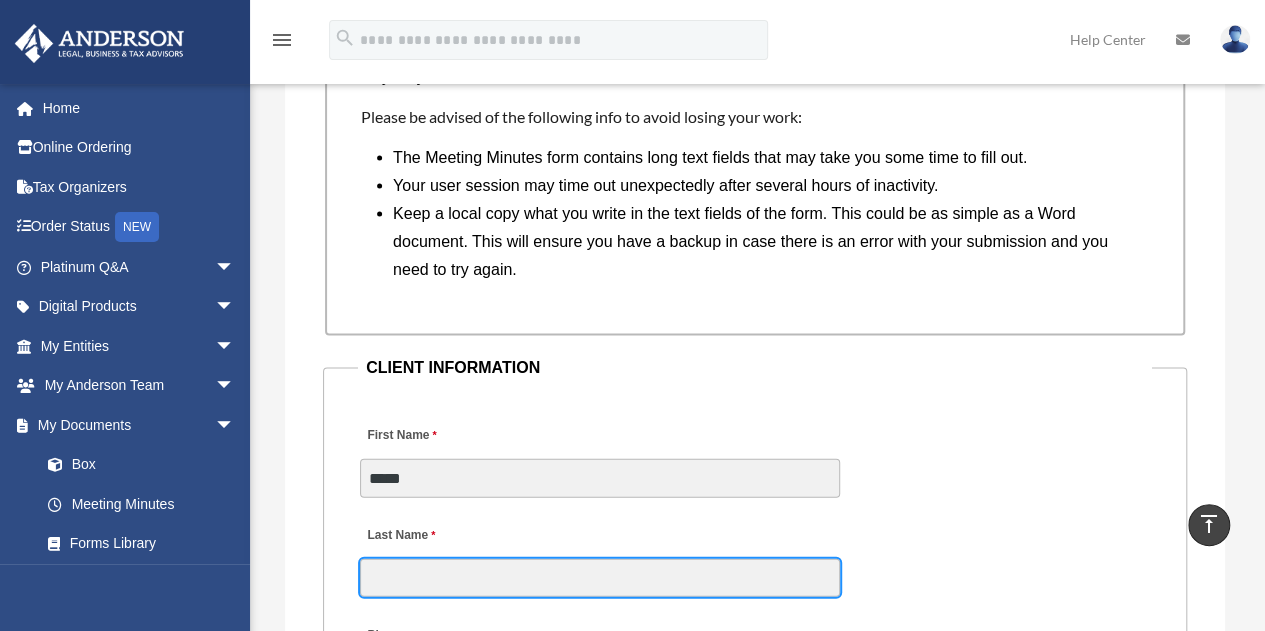 type on "*****" 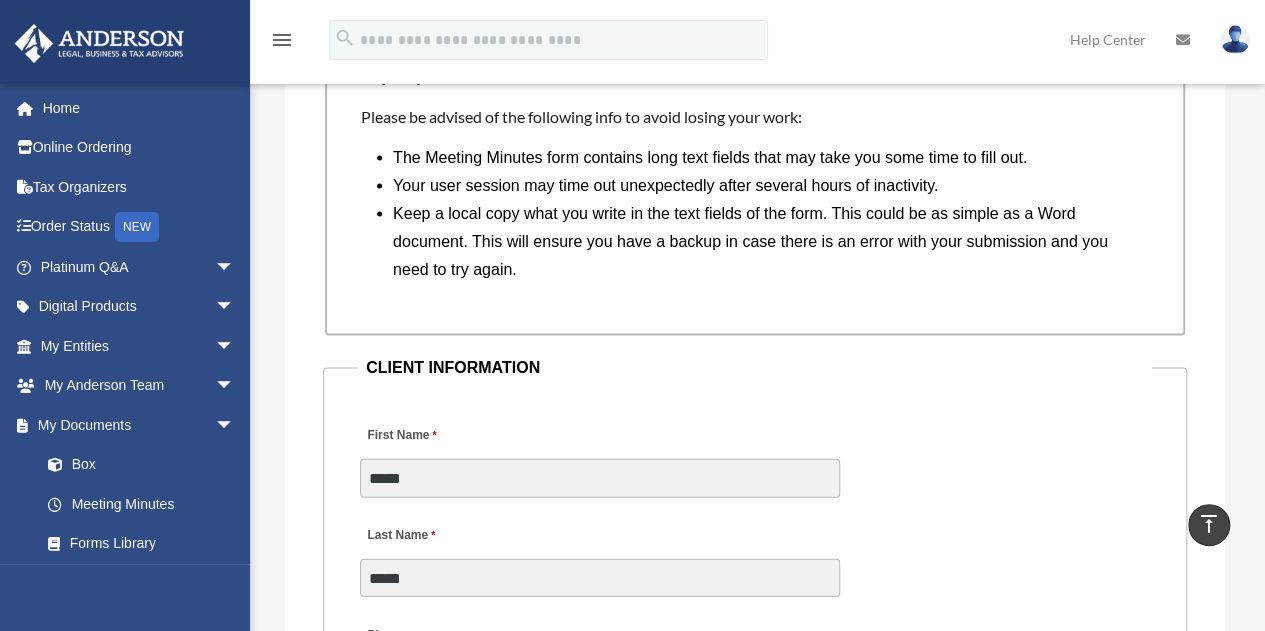 type on "**********" 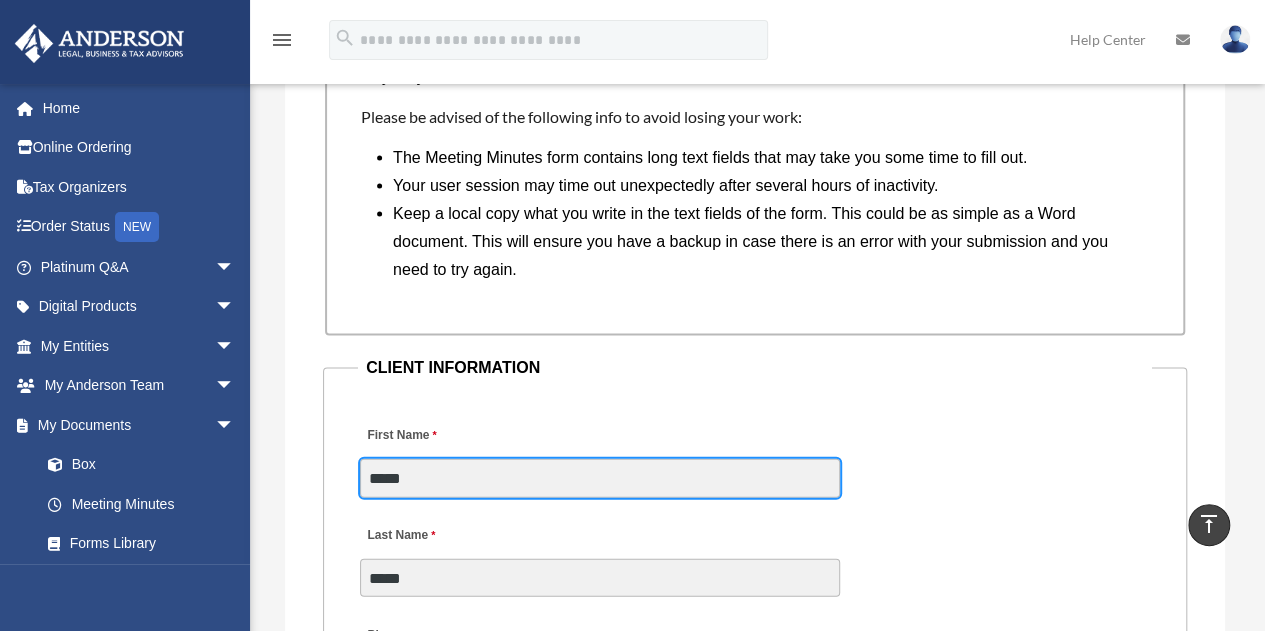 click on "*****" at bounding box center [600, 478] 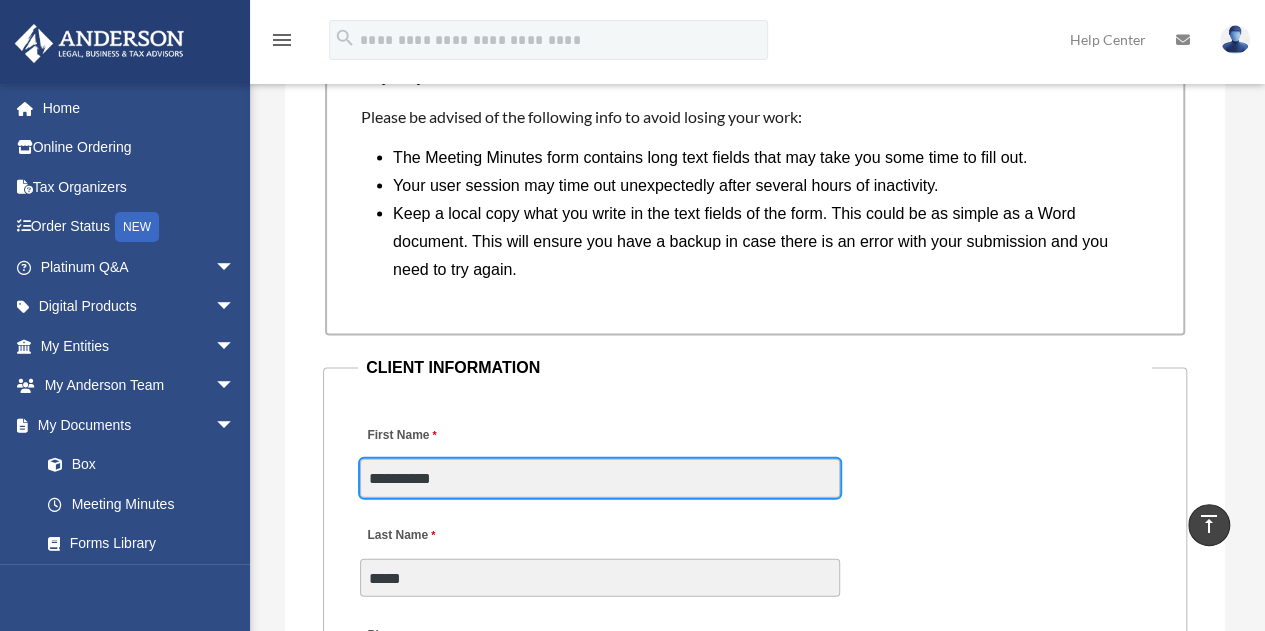 type on "*********" 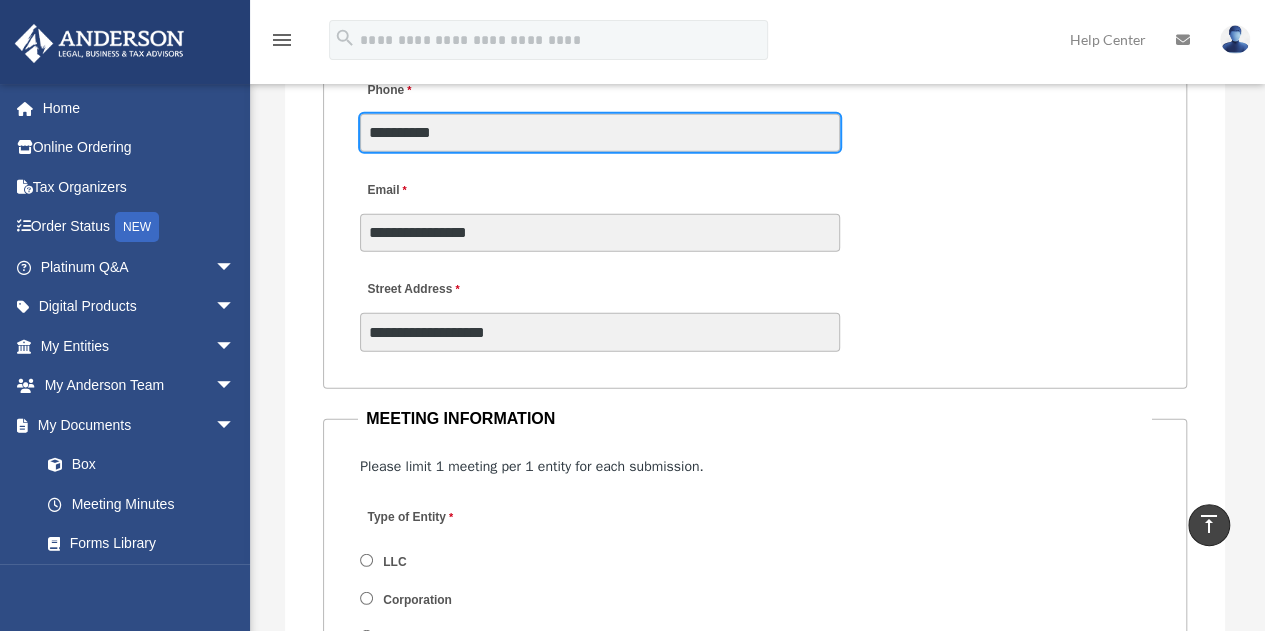 scroll, scrollTop: 2661, scrollLeft: 0, axis: vertical 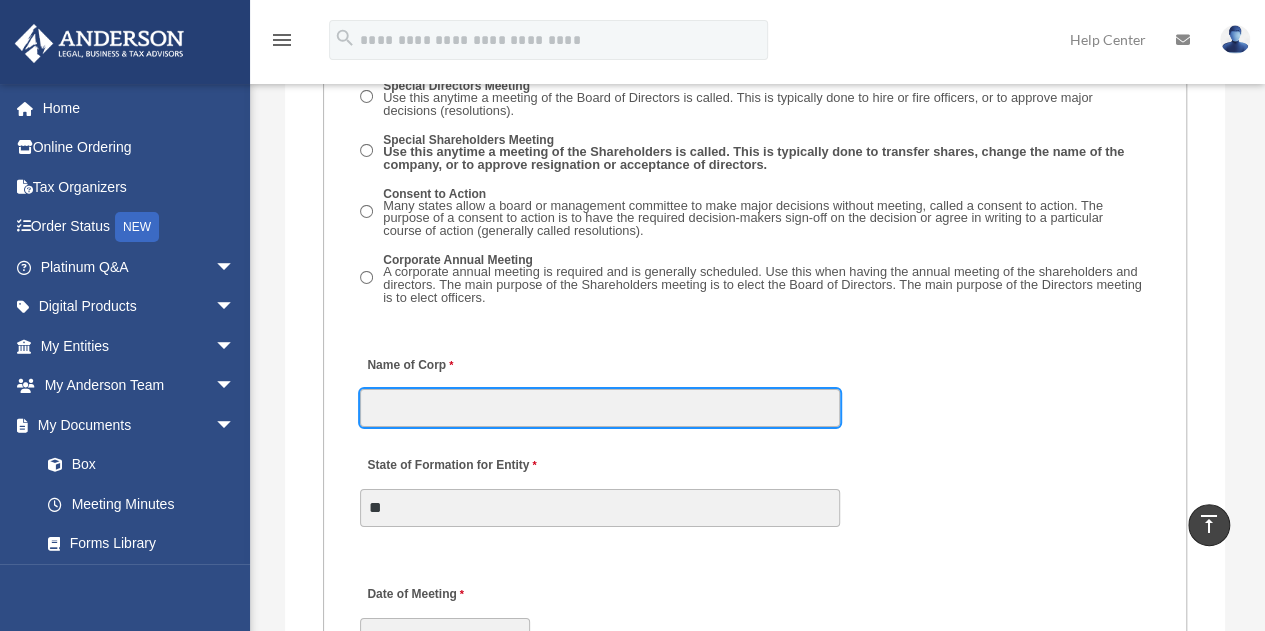 click on "Name of Corp" at bounding box center (600, 408) 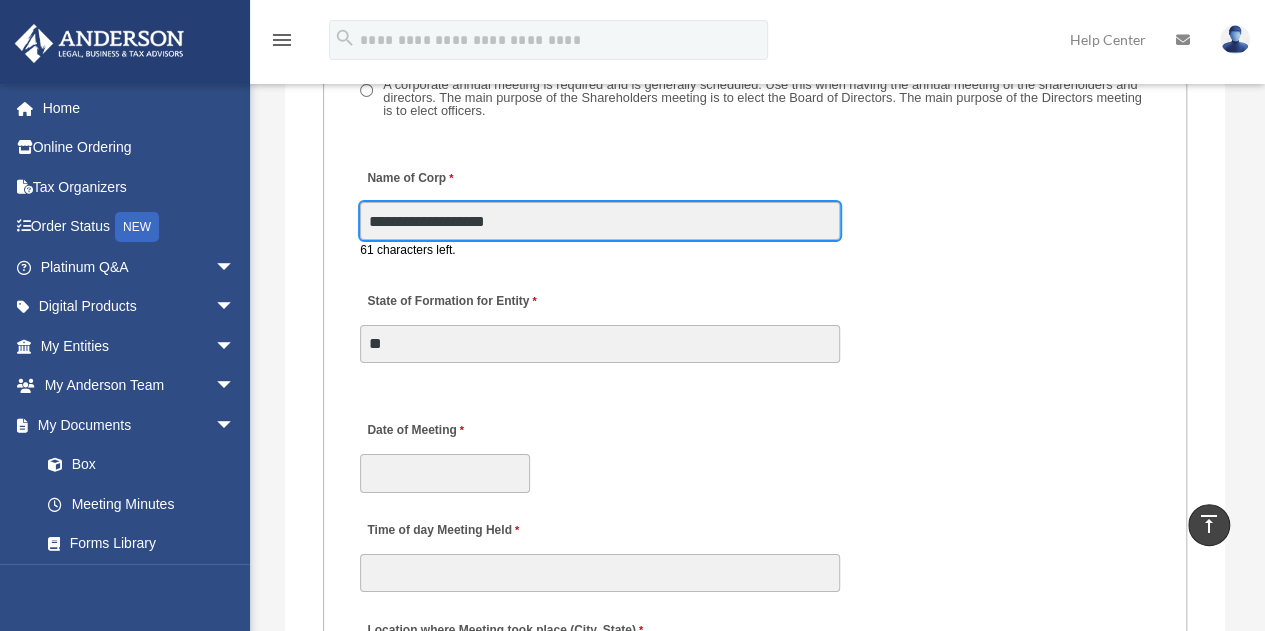 scroll, scrollTop: 3561, scrollLeft: 0, axis: vertical 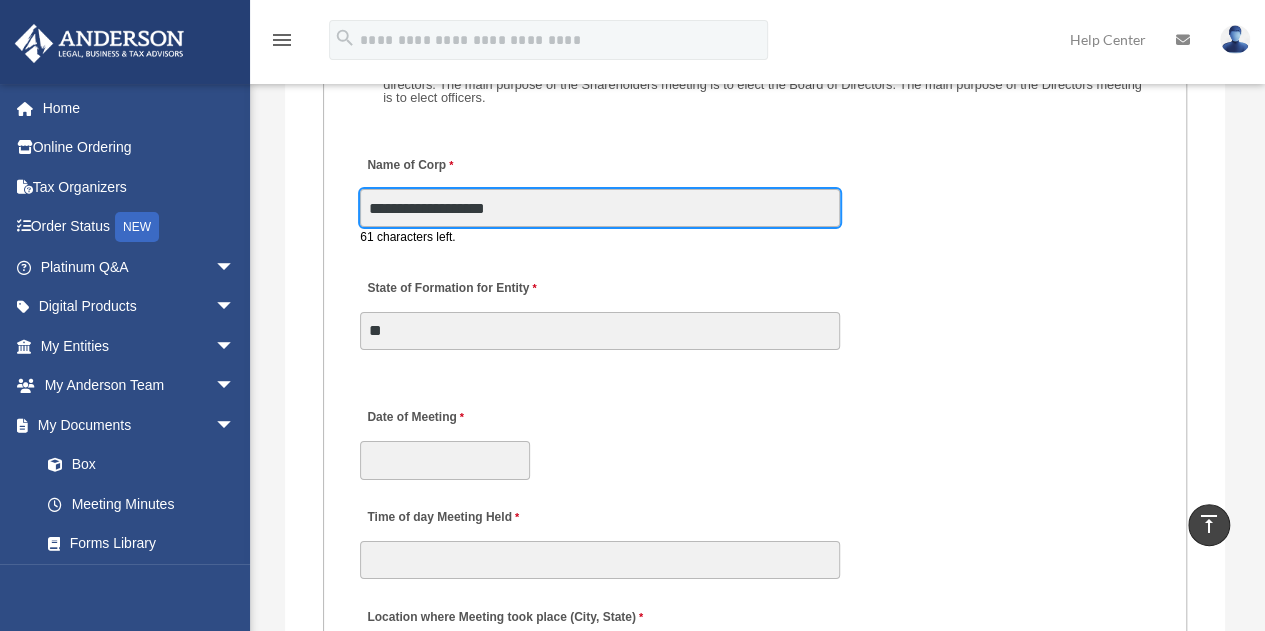 type on "**********" 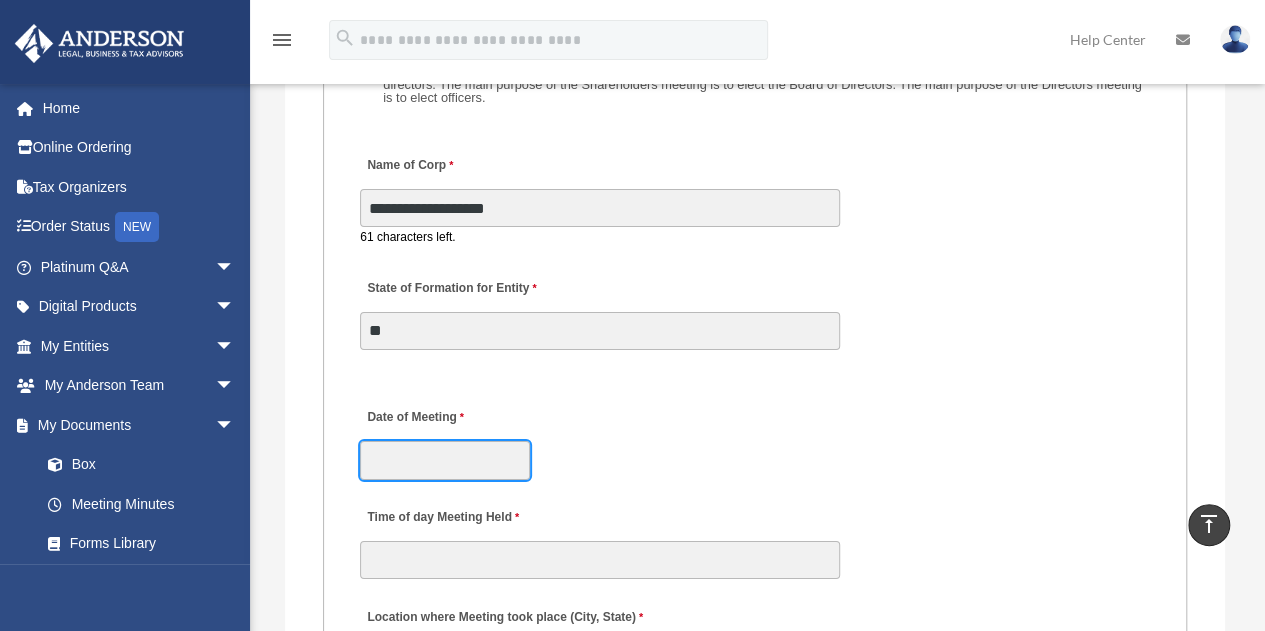 click on "X
Get a chance to win 6 months of Platinum for free just by filling out this
survey" at bounding box center [632, -433] 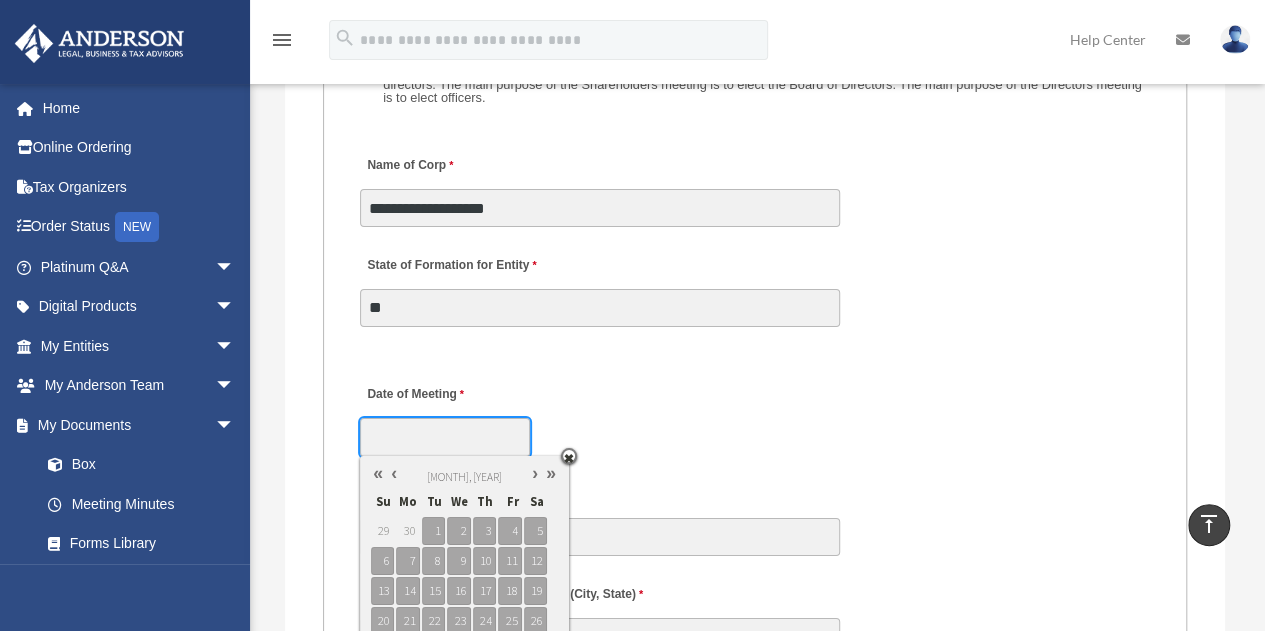 click at bounding box center [394, 473] 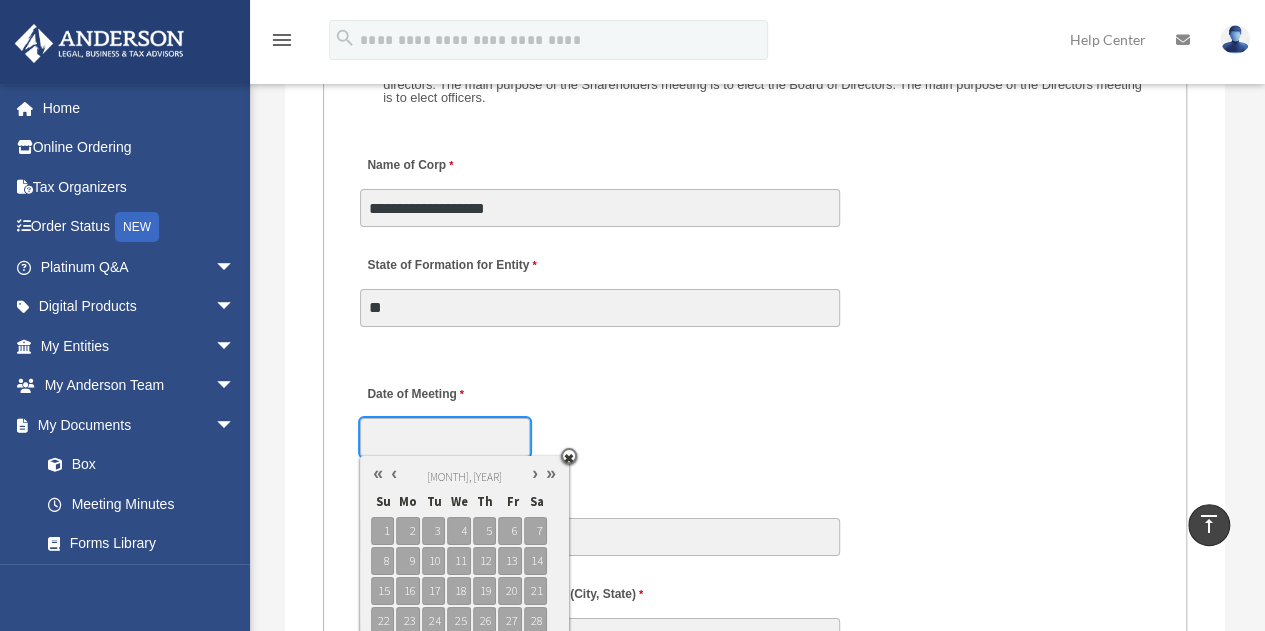 click at bounding box center [394, 473] 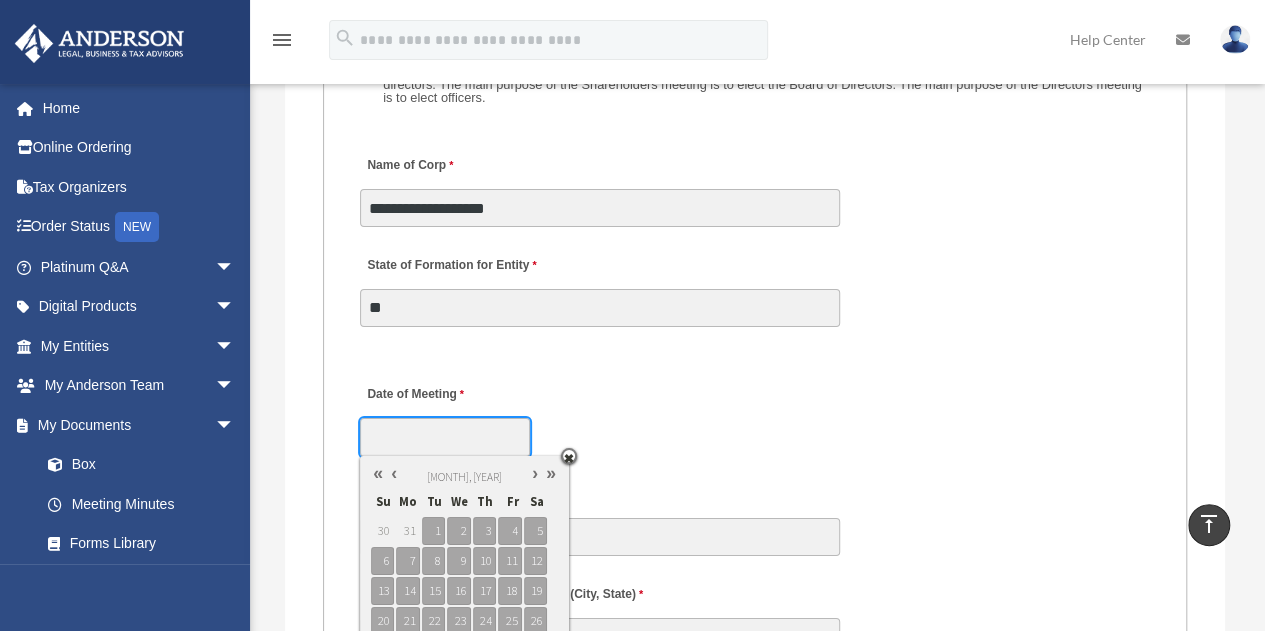 click at bounding box center [394, 473] 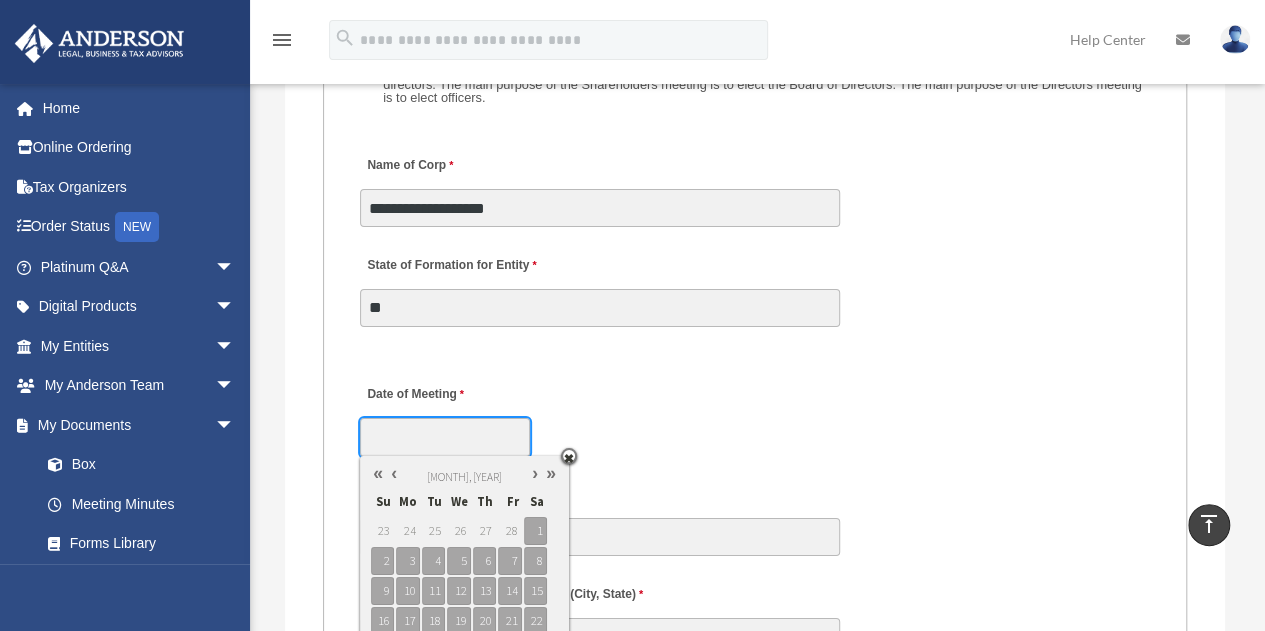 click at bounding box center (394, 473) 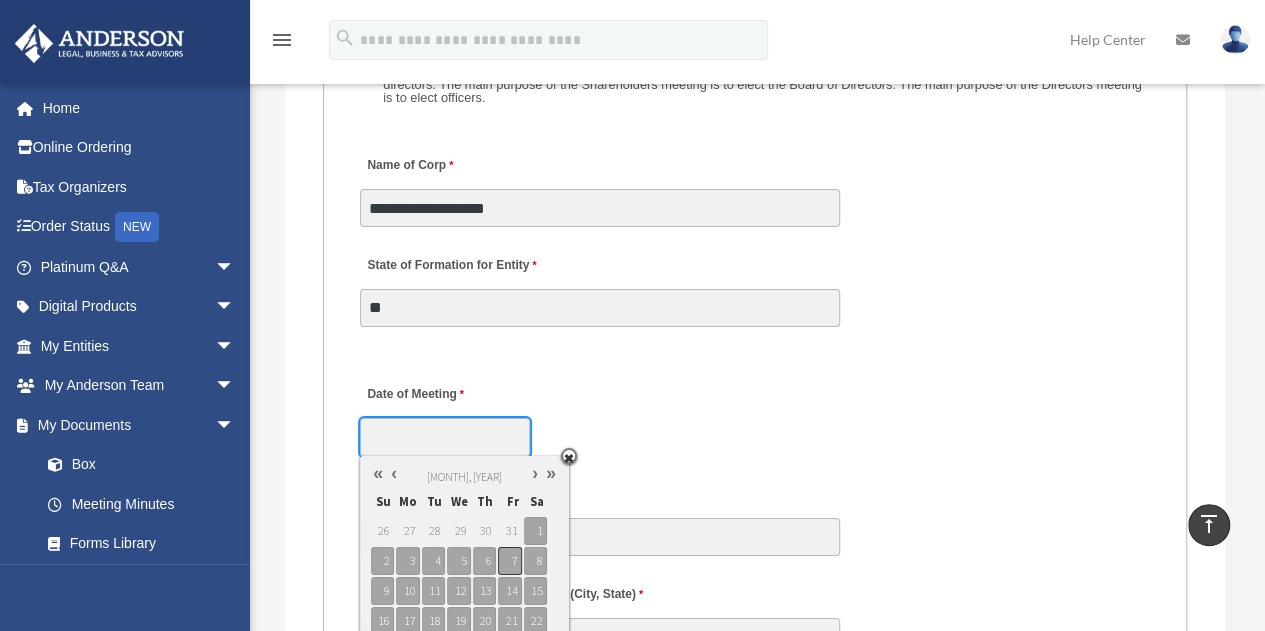type on "**********" 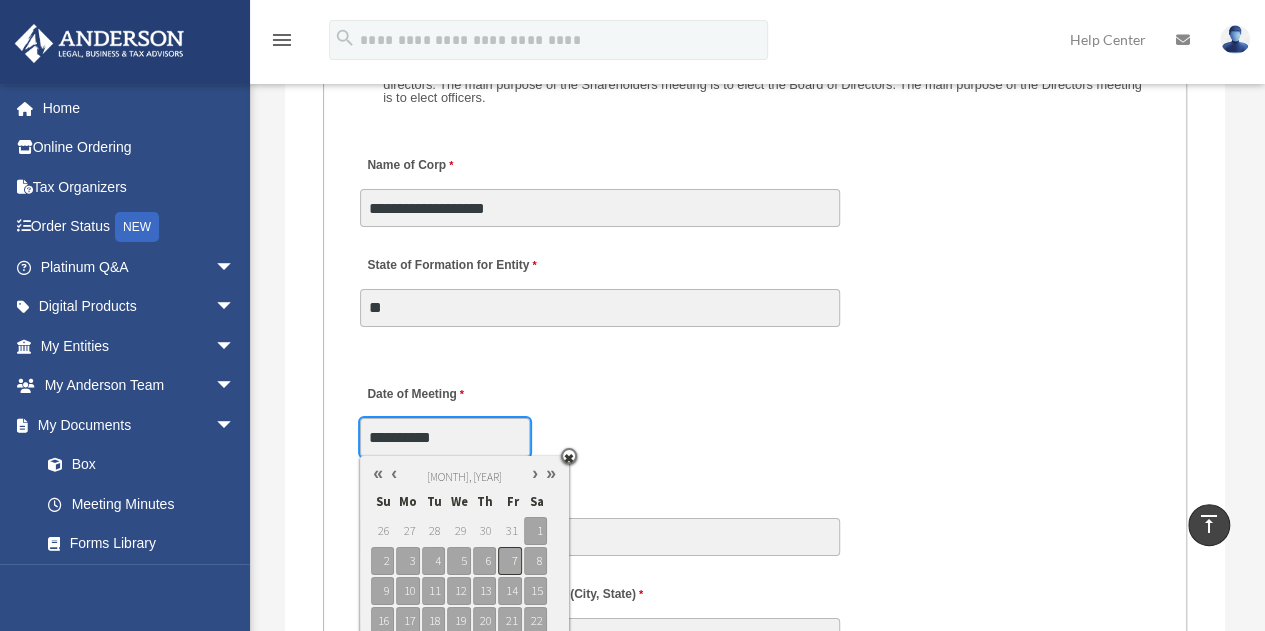 click on "7" at bounding box center (509, 561) 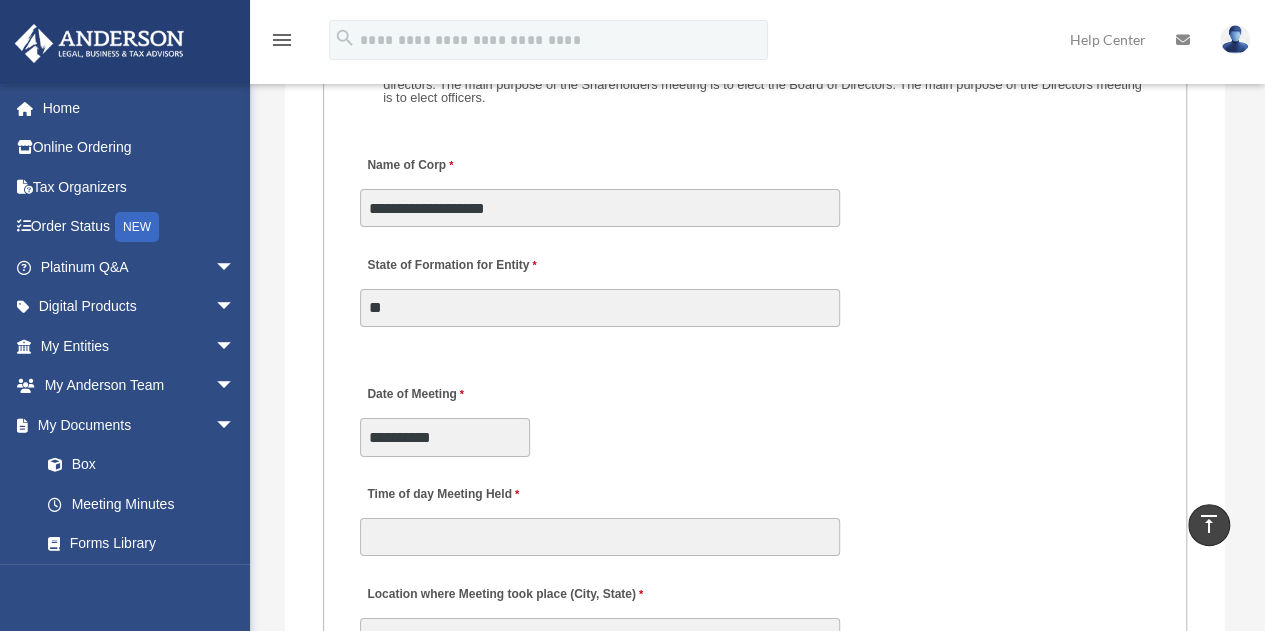 click on "MEETING INFORMATION
Please limit 1 meeting per 1 entity for each submission.
Type of Entity LLC Corporation LP Wyoming Statutory Trust (WST)
280A Option I Need a 280A Agreement to Rent a Residence Included with my Minutes
The 280A Option should only be checked if the LLC is Taxed as a C or S Corporation
WST Option Special Trustees Meeting
Use this when a meeting of trustees is called for a Wyoming Statutory Trust. Please note that technically there are no requirements for meetings in a WST so there are no annual meetings, just trustee meetings.
Name of Wyoming Statutory Trust
I need a Valuation Worksheet included with my minutes
Is this LLC Member Managed or Manager Managed? Member Managed Manager Managed
Document Requested - LLC Member Managed Special Members Meeting LLC Annual Meeting Consent to Action
Document Requested - LLC Manager Managed Special Managers Meeting LLC Annual Meeting Consent to Action Special Document - Special Members Meeting" at bounding box center (755, 743) 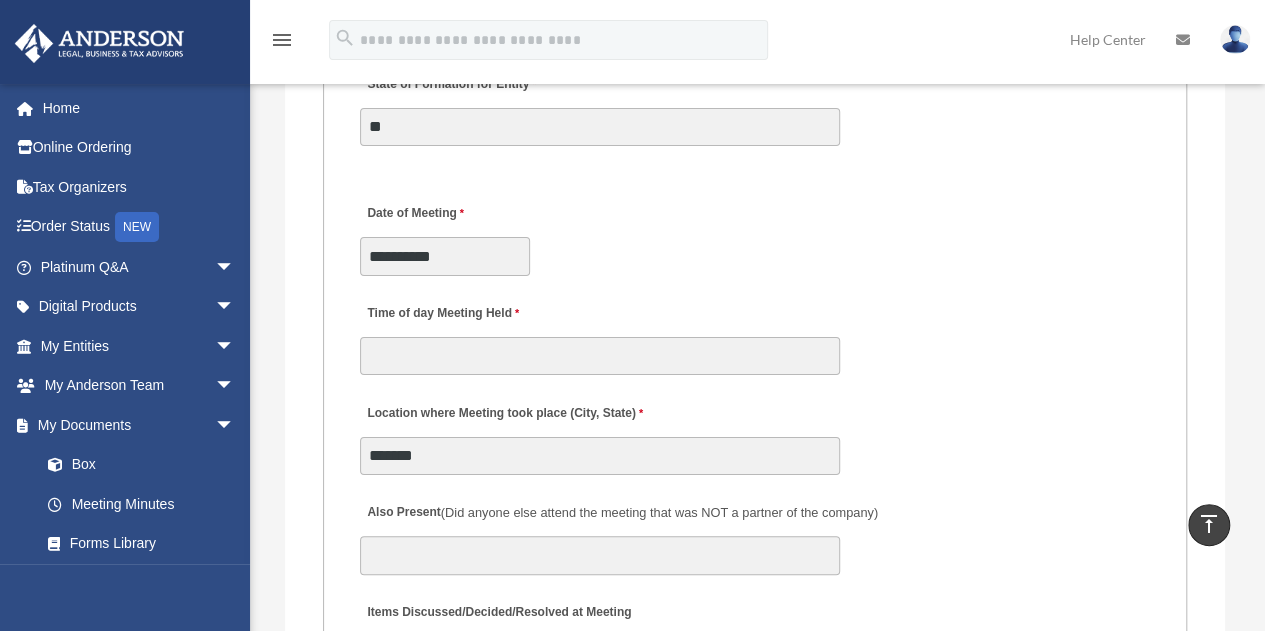 scroll, scrollTop: 3761, scrollLeft: 0, axis: vertical 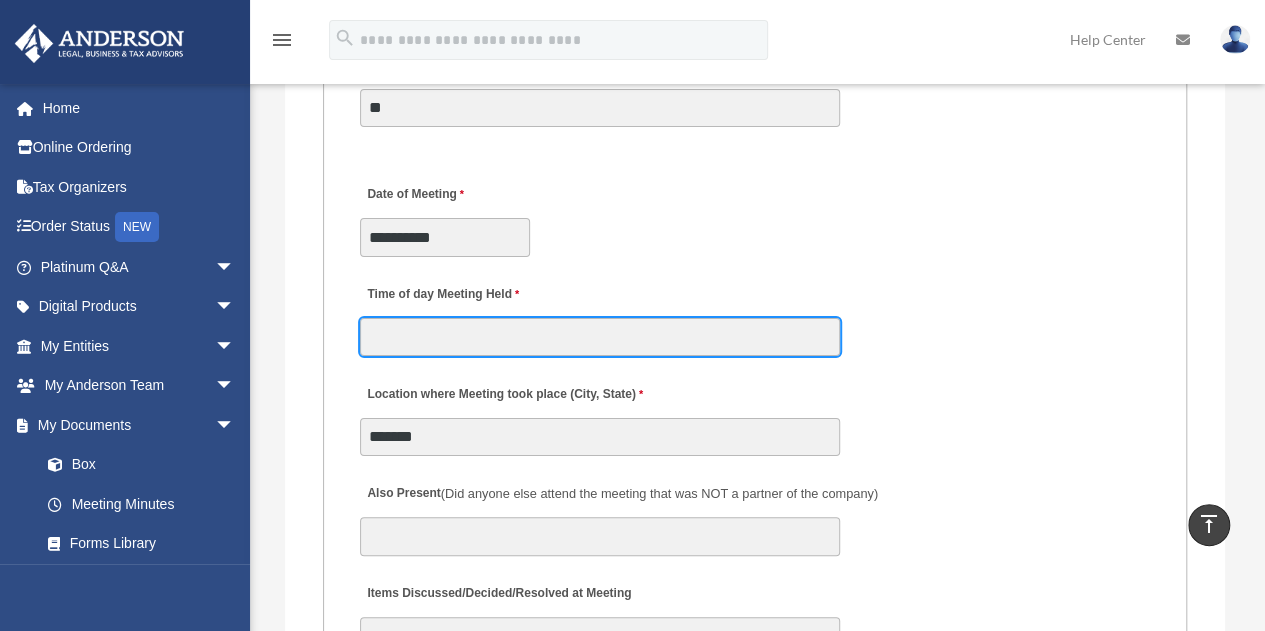 click on "Time of day Meeting Held" at bounding box center (600, 337) 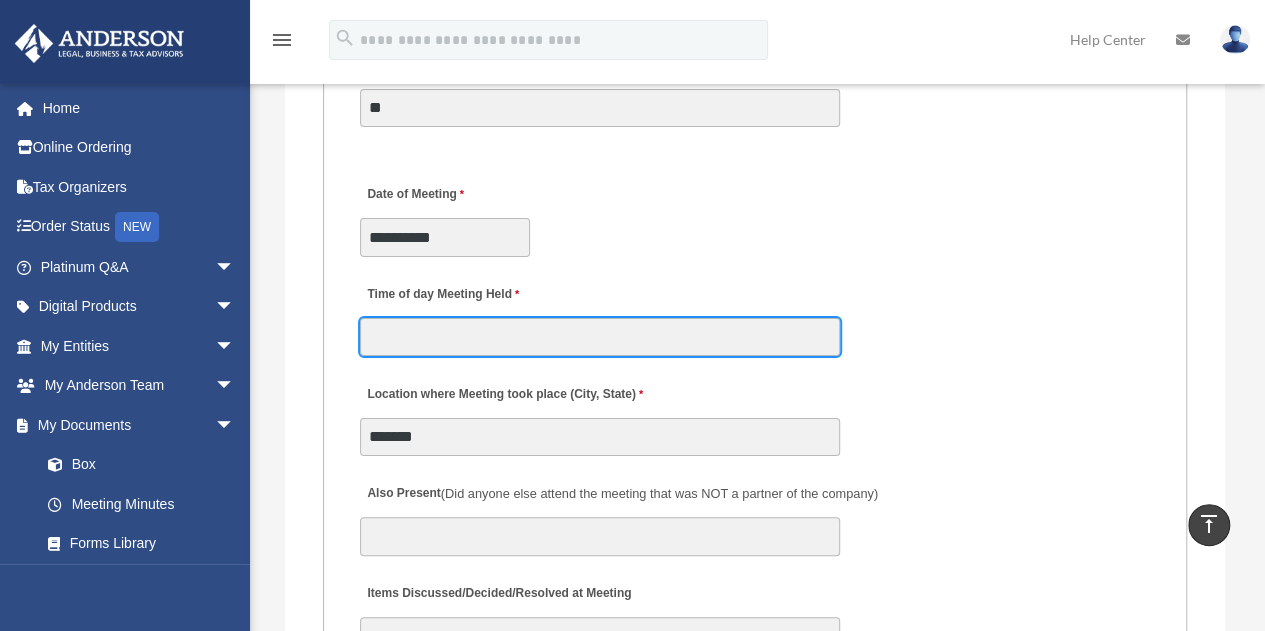 type on "********" 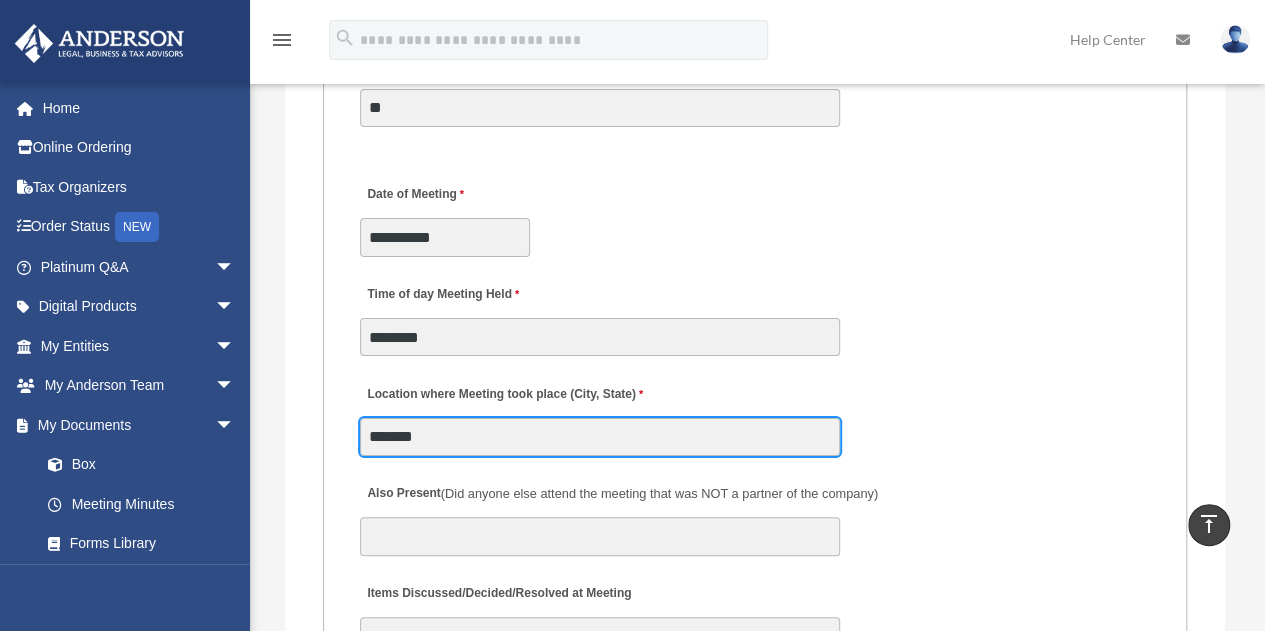 click on "*******" at bounding box center [600, 437] 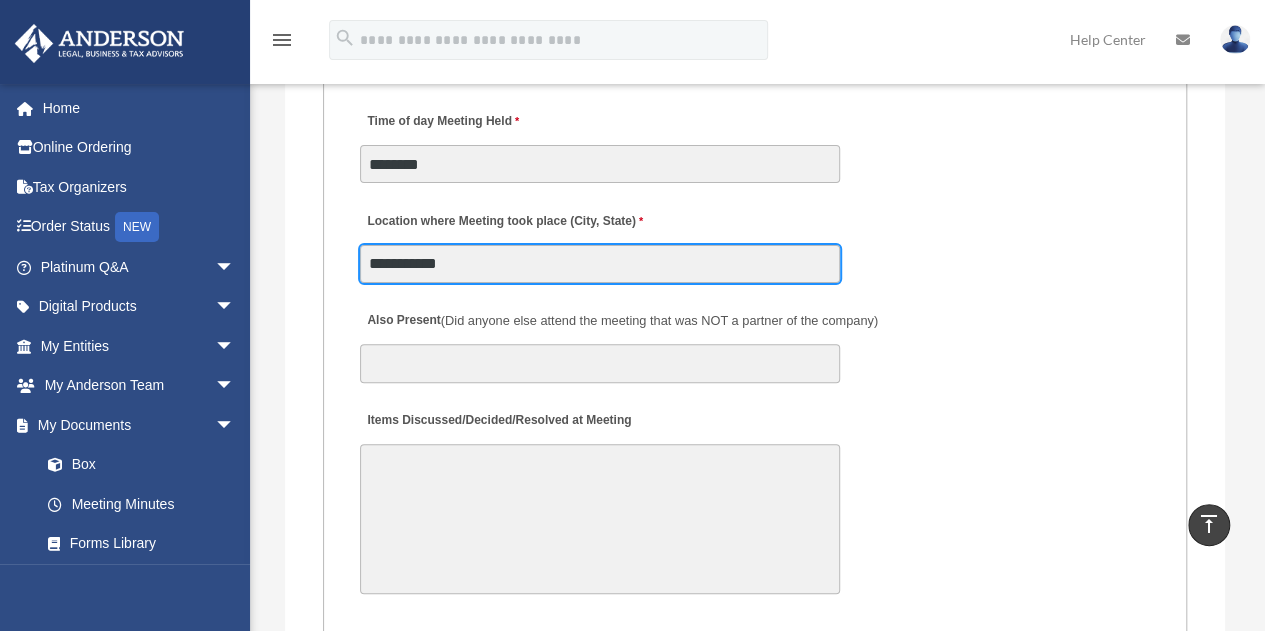 scroll, scrollTop: 3961, scrollLeft: 0, axis: vertical 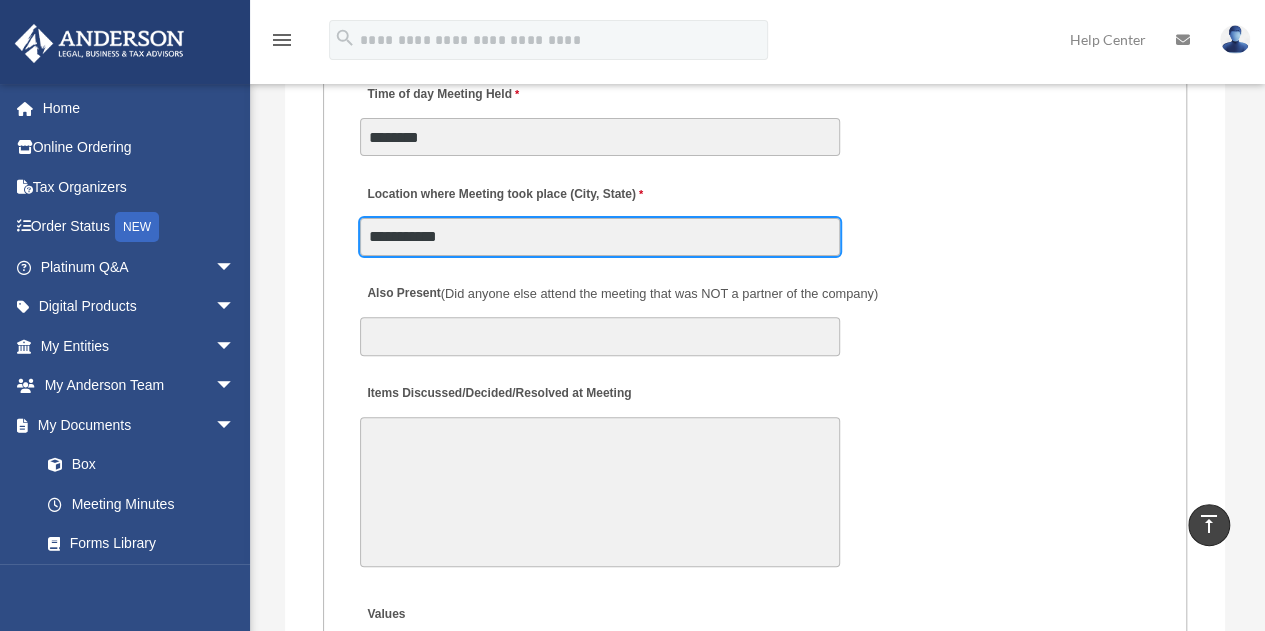 type on "**********" 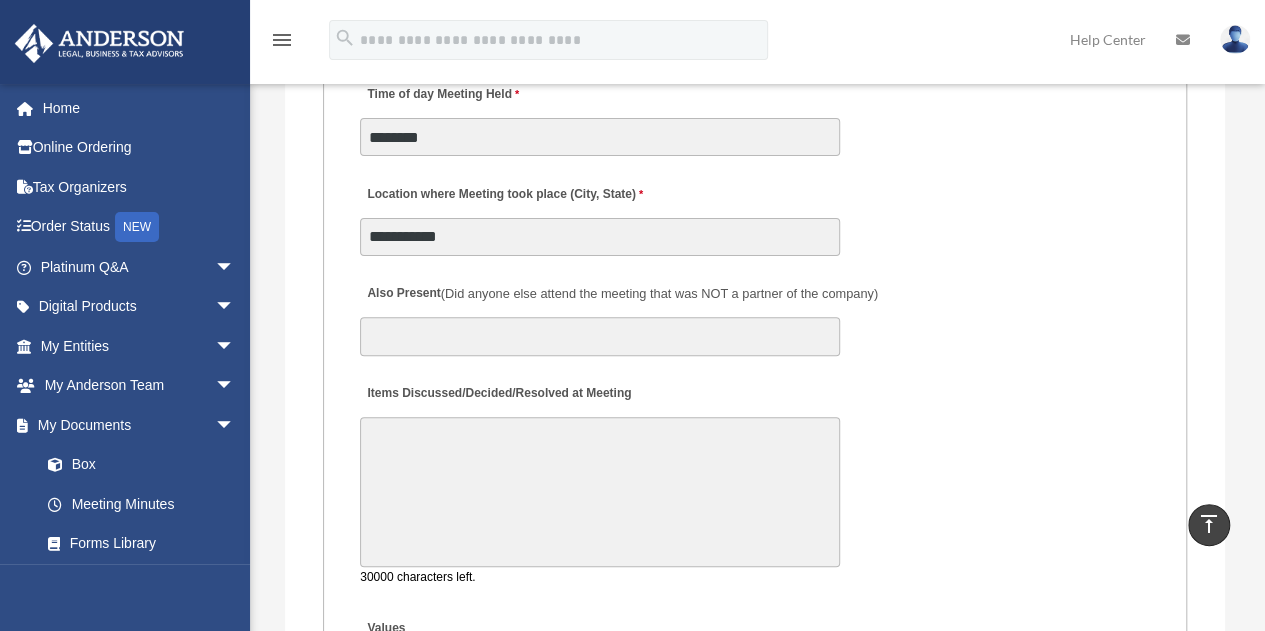 click on "Items Discussed/Decided/Resolved at Meeting" at bounding box center [600, 492] 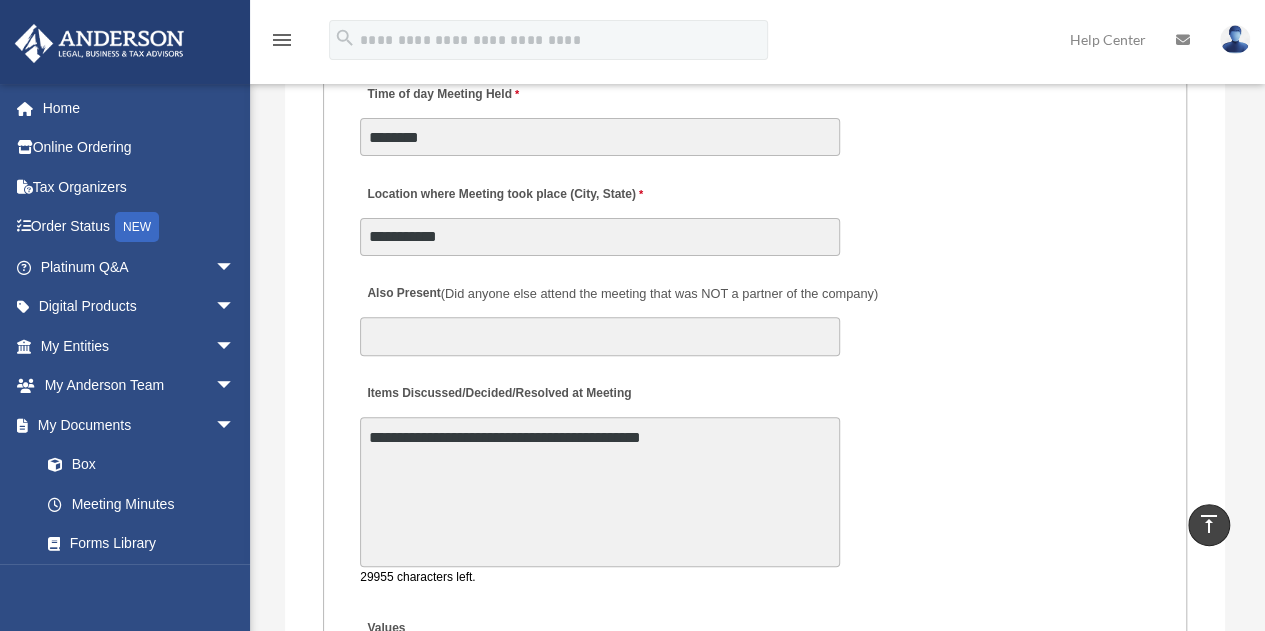click on "**********" at bounding box center [600, 492] 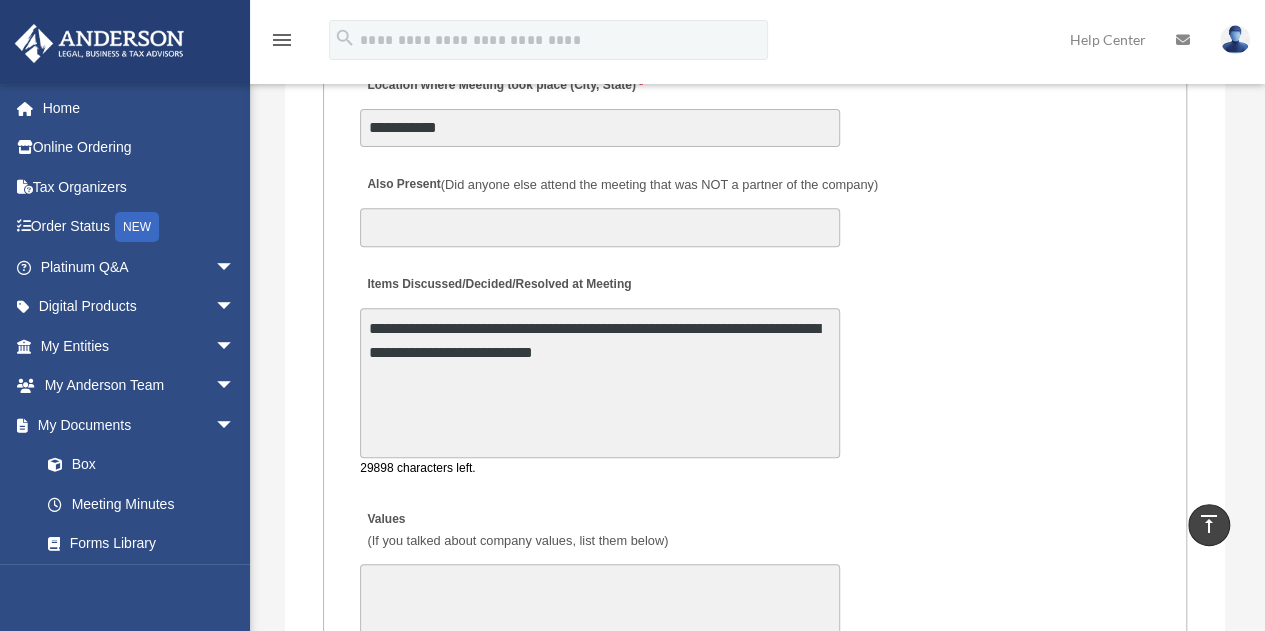 scroll, scrollTop: 4061, scrollLeft: 0, axis: vertical 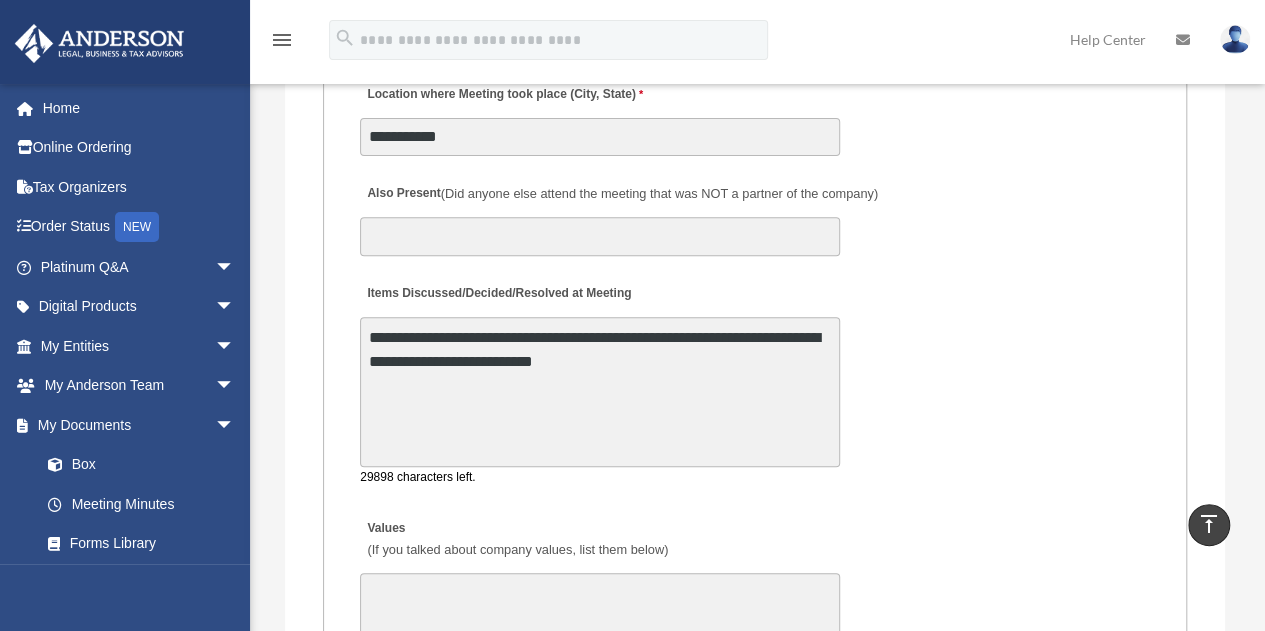 click on "**********" at bounding box center [600, 392] 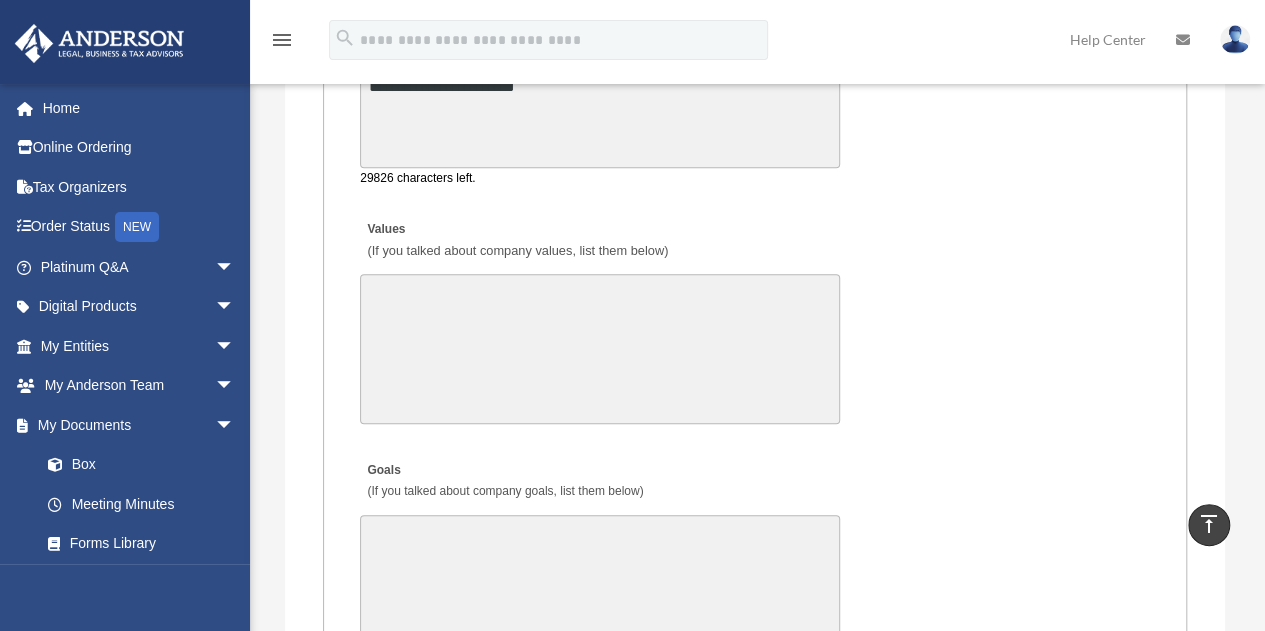 scroll, scrollTop: 4361, scrollLeft: 0, axis: vertical 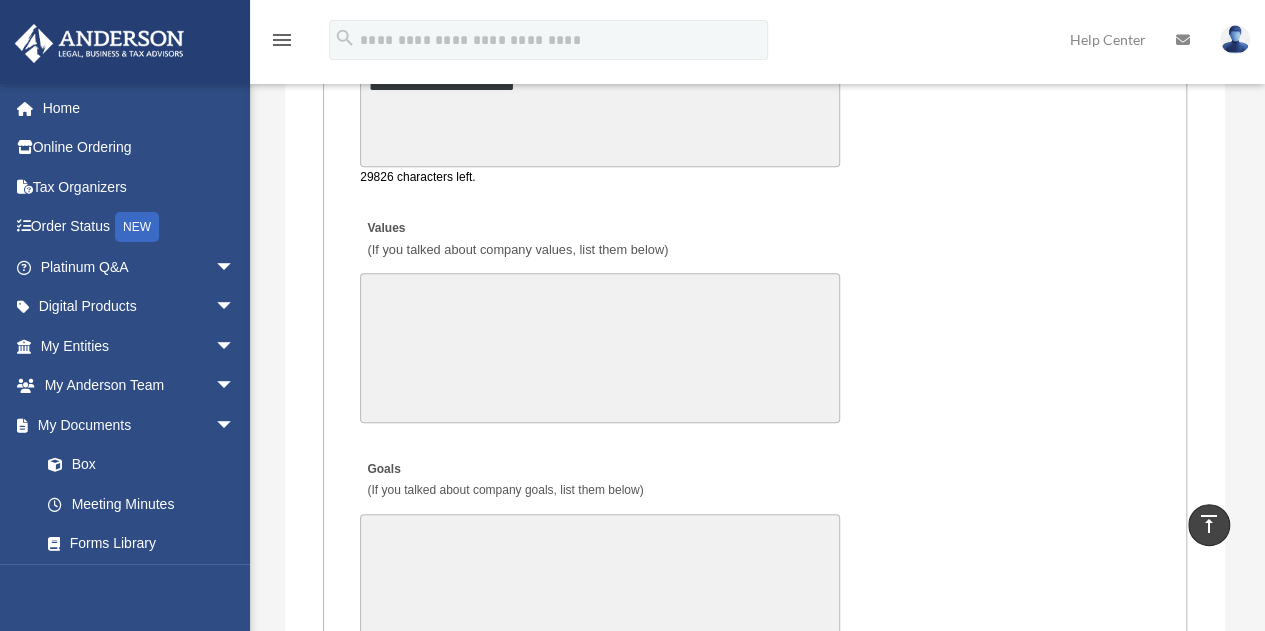type on "**********" 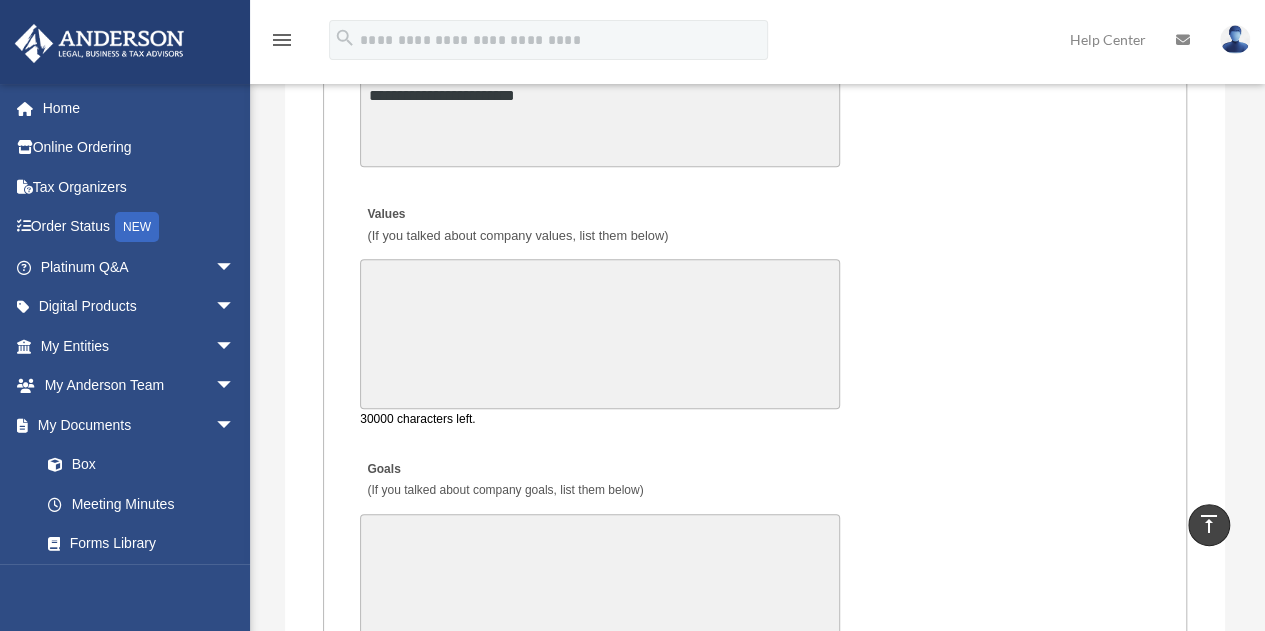 click on "Values (If you talked about company values, list them below)" at bounding box center (600, 334) 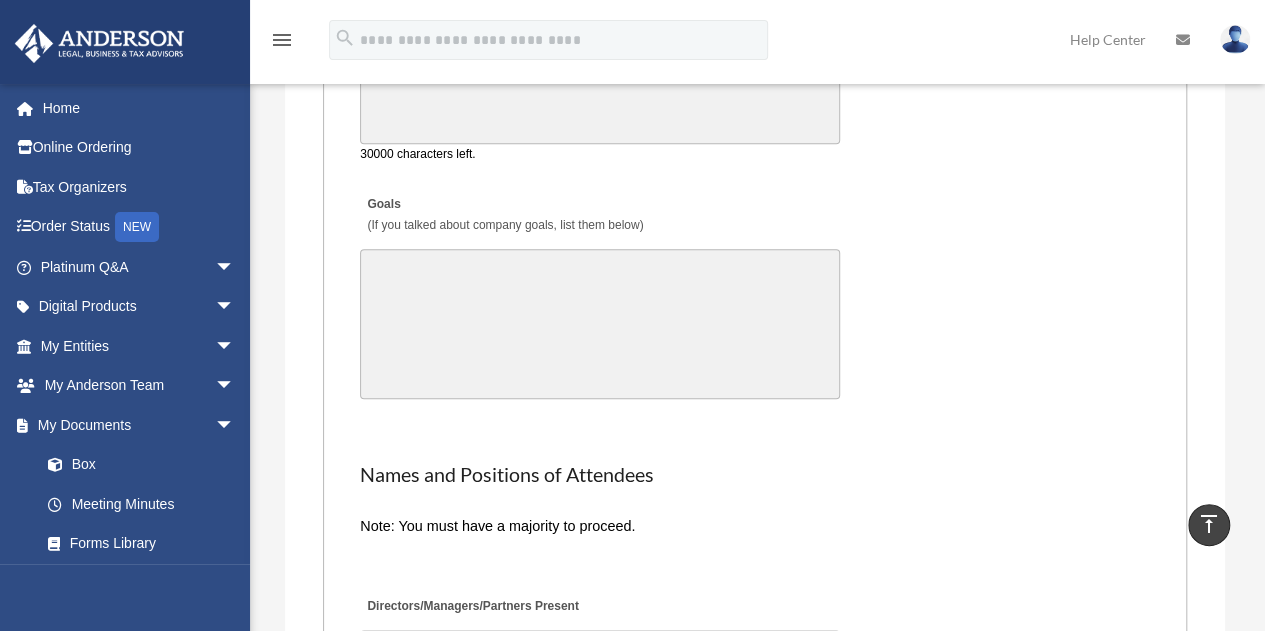 scroll, scrollTop: 4761, scrollLeft: 0, axis: vertical 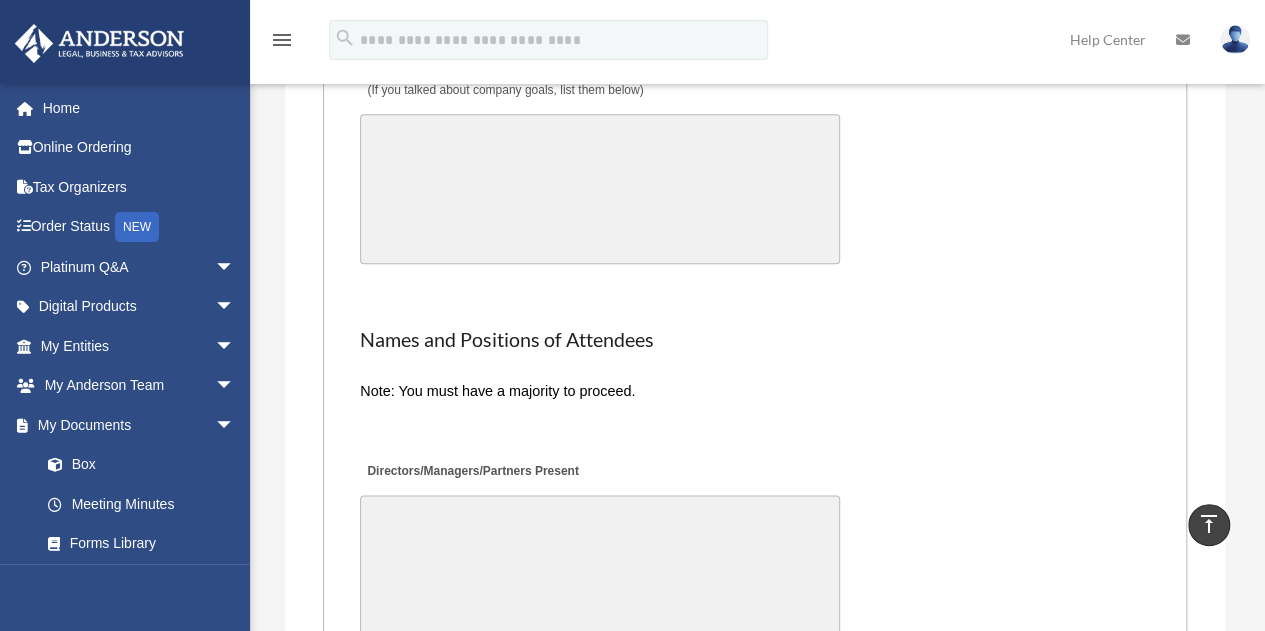 click on "Goals (If you talked about company goals, list them below)" at bounding box center (600, 189) 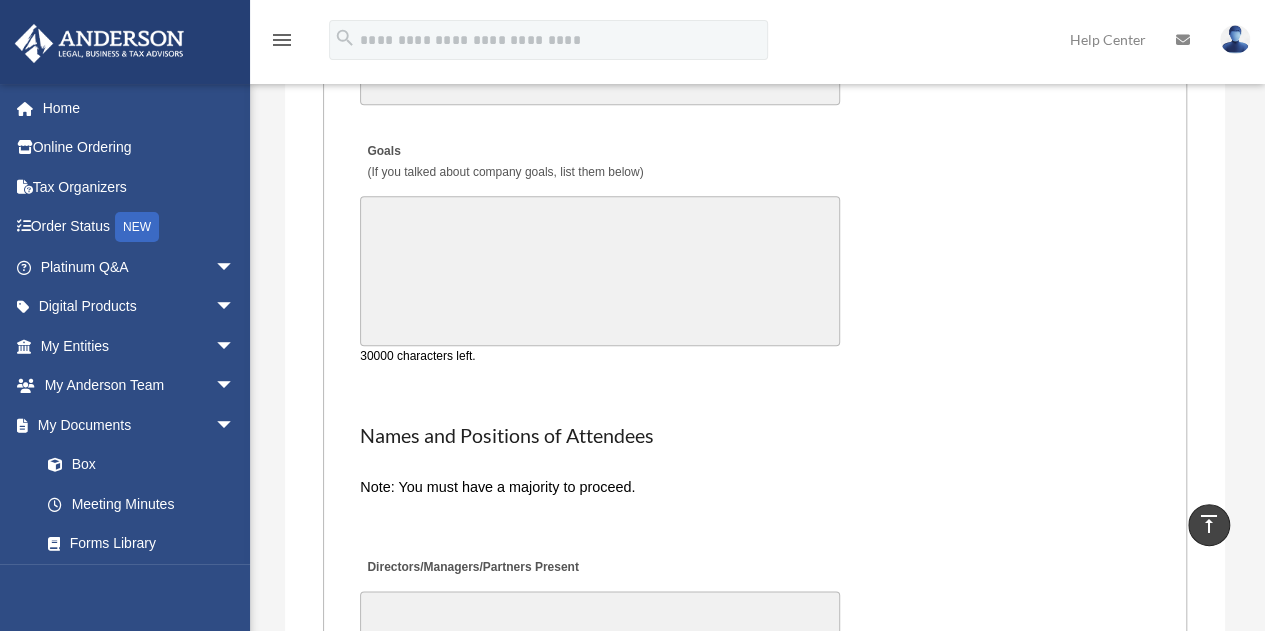 scroll, scrollTop: 4461, scrollLeft: 0, axis: vertical 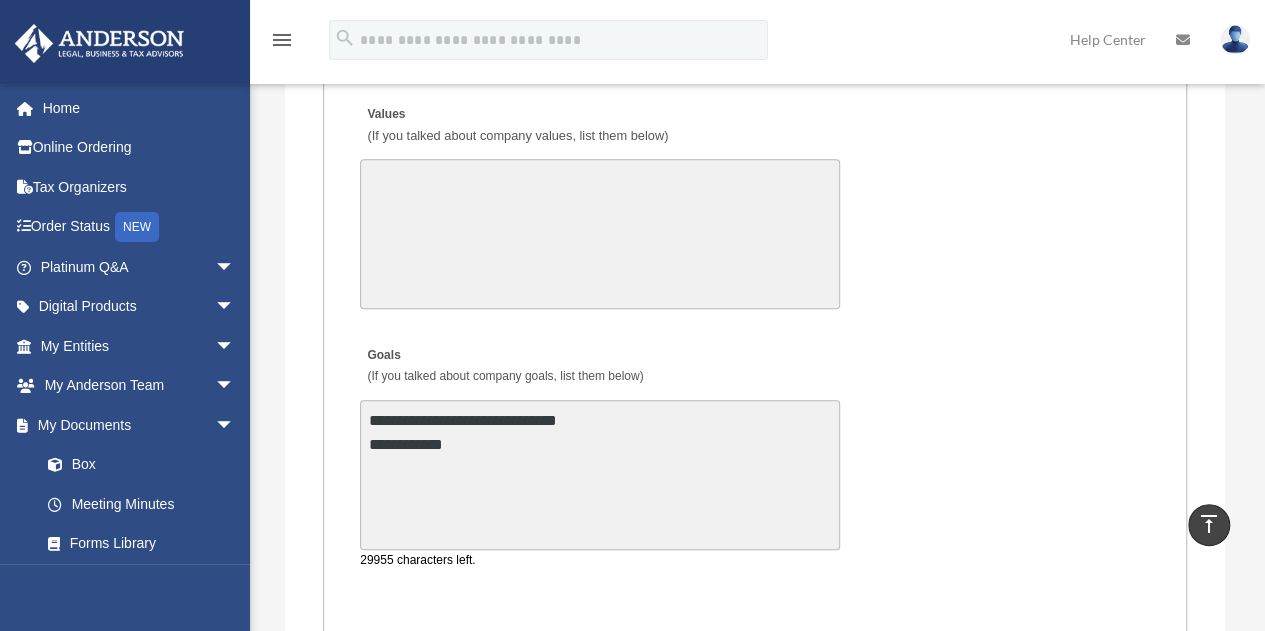 drag, startPoint x: 389, startPoint y: 442, endPoint x: 516, endPoint y: 525, distance: 151.71684 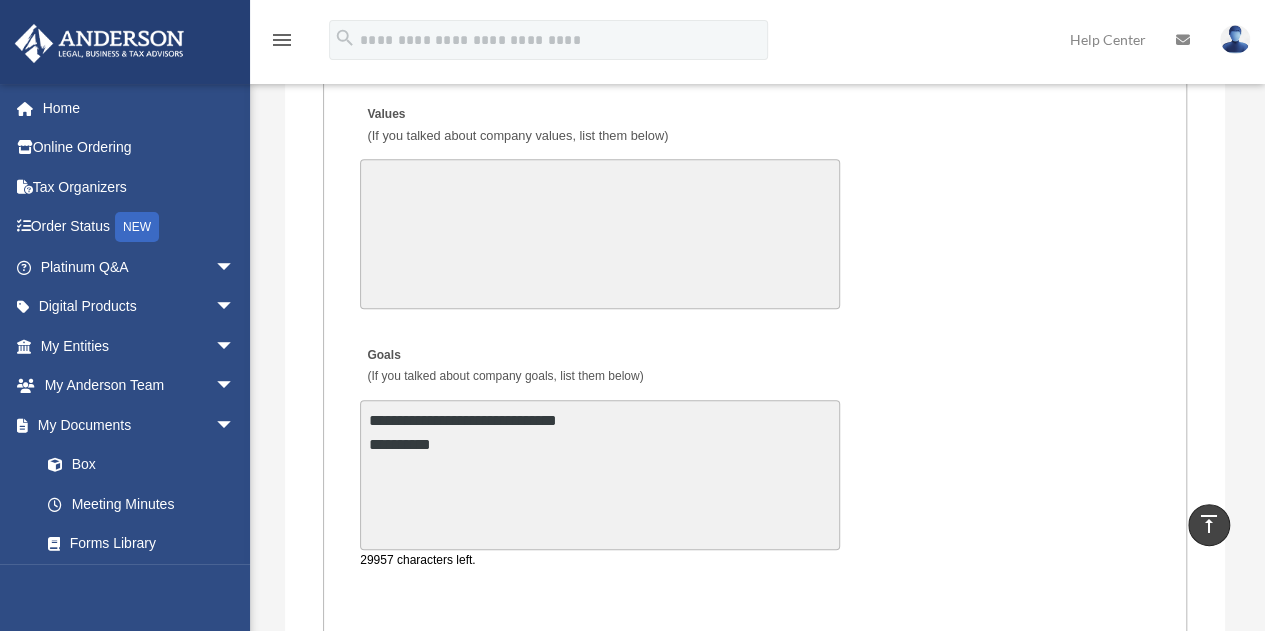 click on "**********" at bounding box center (600, 475) 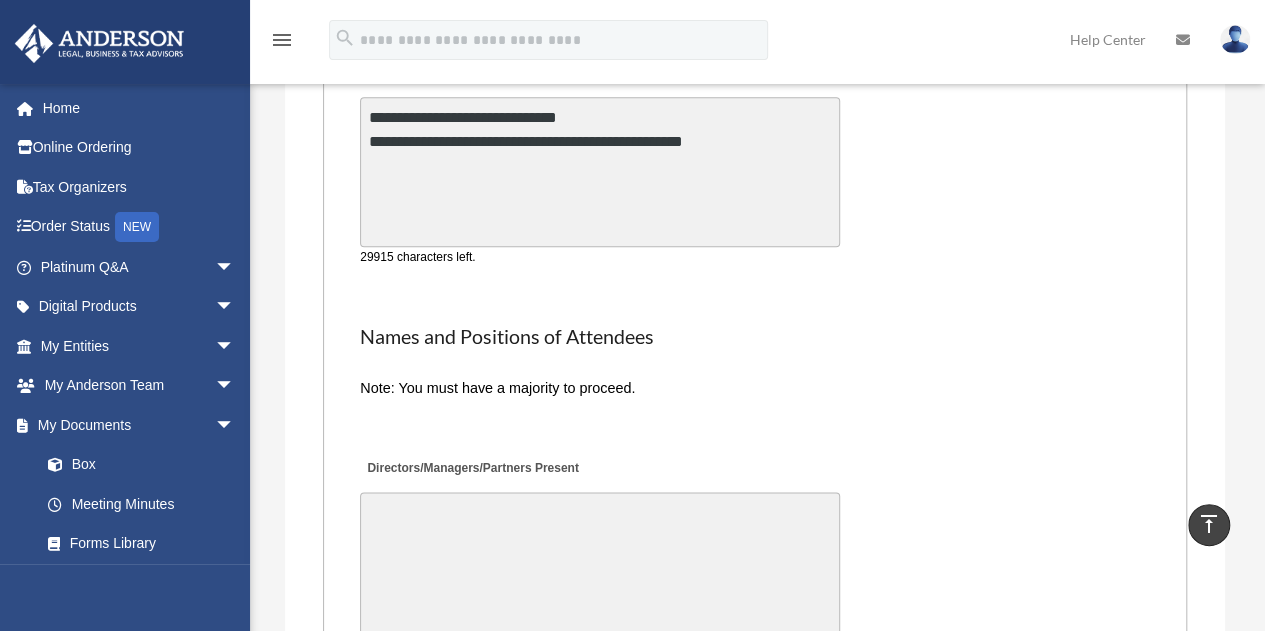 scroll, scrollTop: 4809, scrollLeft: 0, axis: vertical 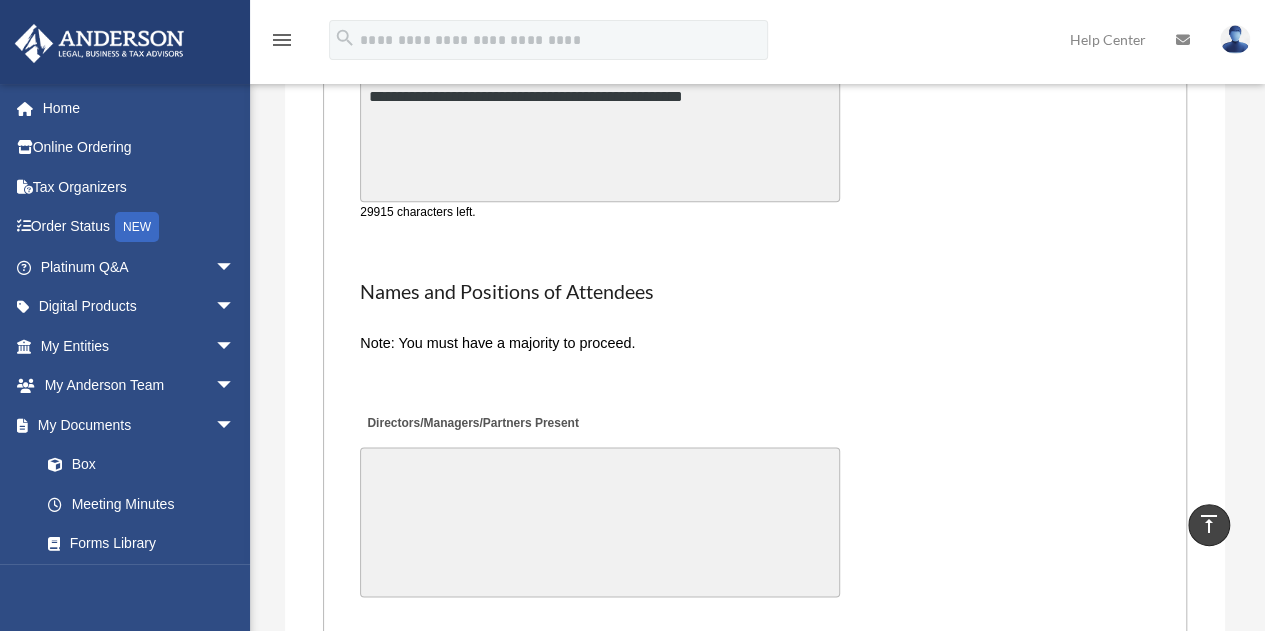 type on "**********" 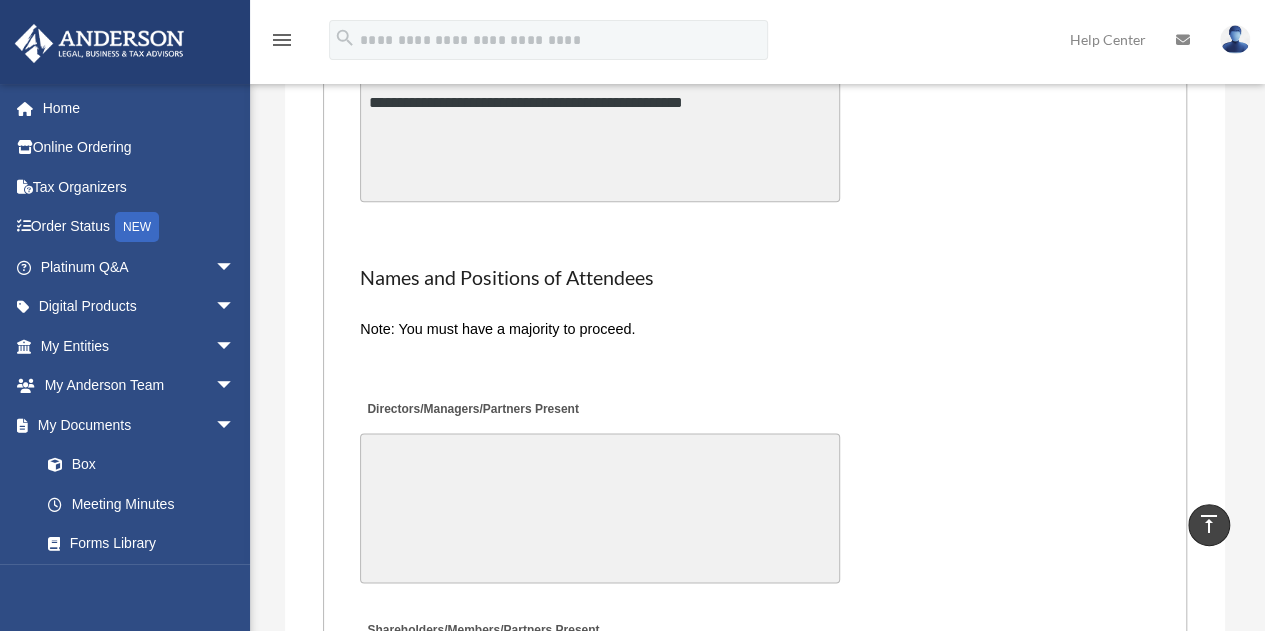 click on "Directors/Managers/Partners Present" at bounding box center [600, 508] 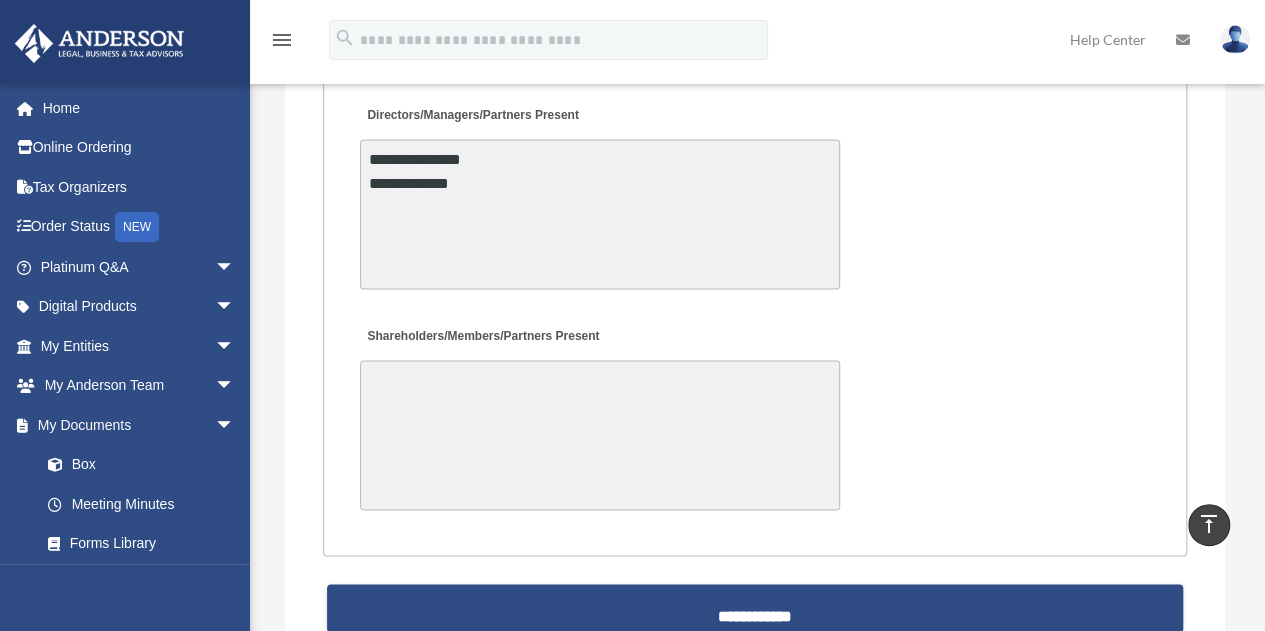 scroll, scrollTop: 5209, scrollLeft: 0, axis: vertical 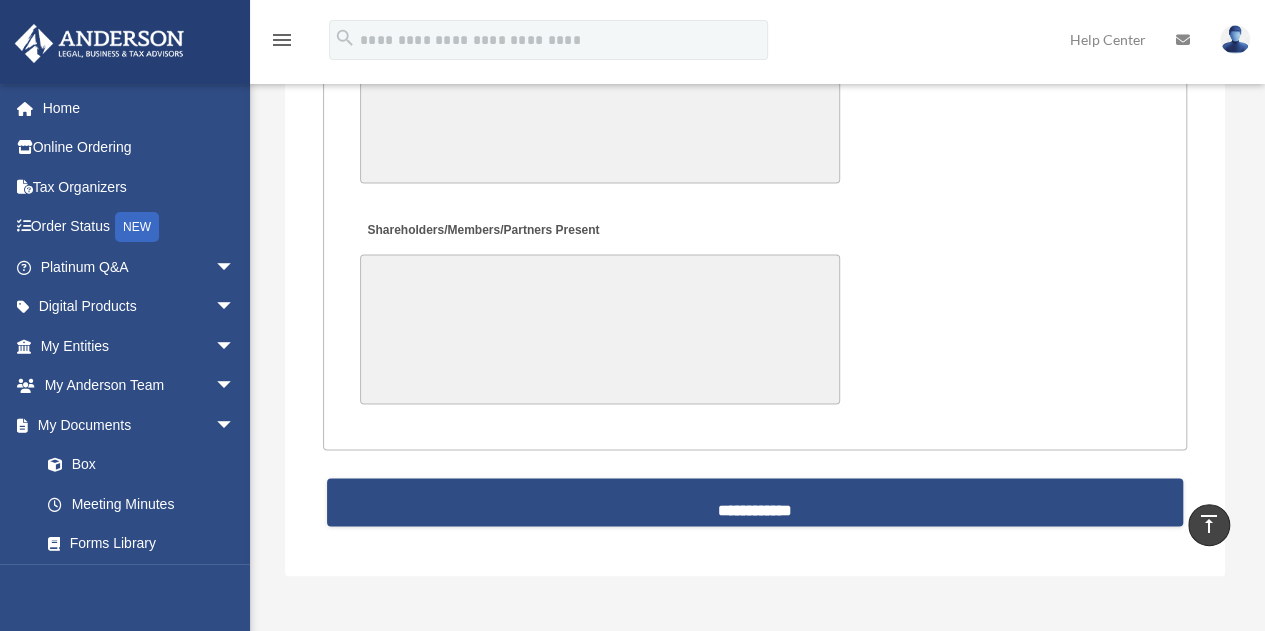 type on "**********" 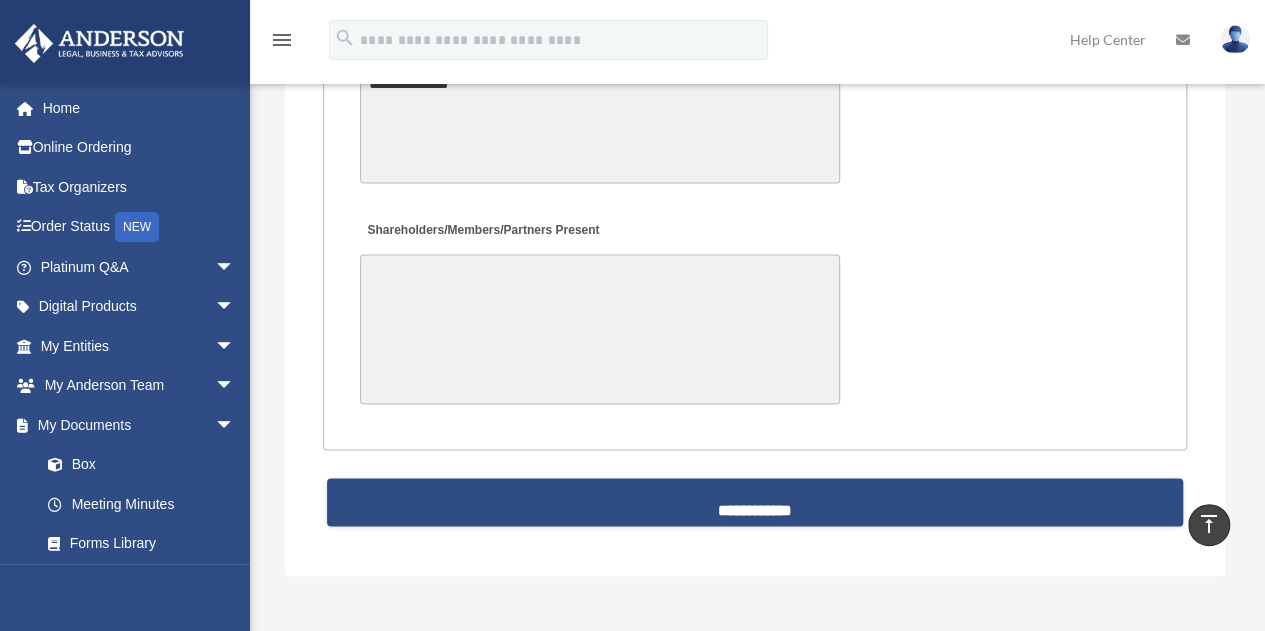 click on "Shareholders/Members/Partners Present" at bounding box center (600, 329) 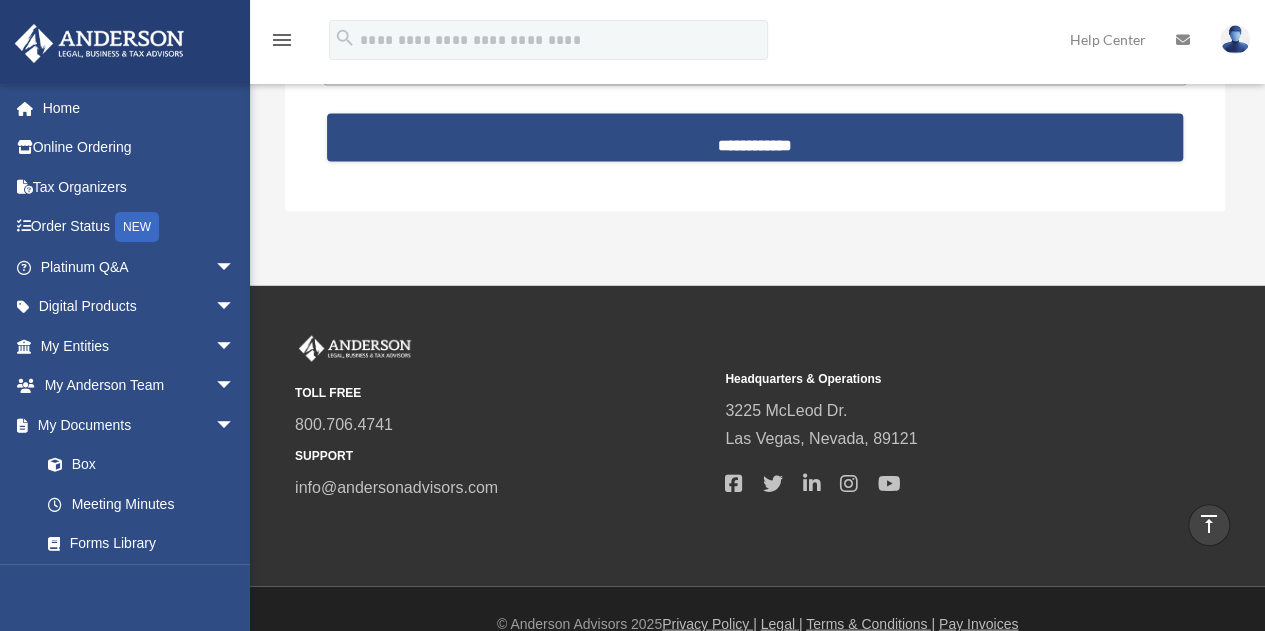 scroll, scrollTop: 5600, scrollLeft: 0, axis: vertical 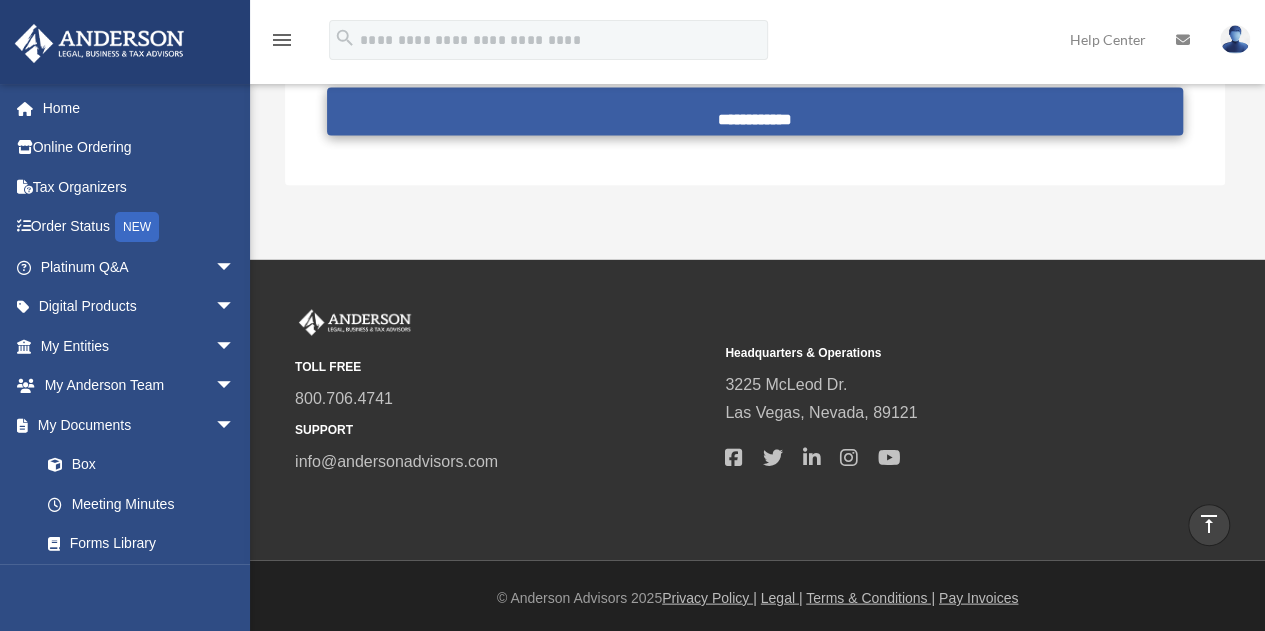 type on "**********" 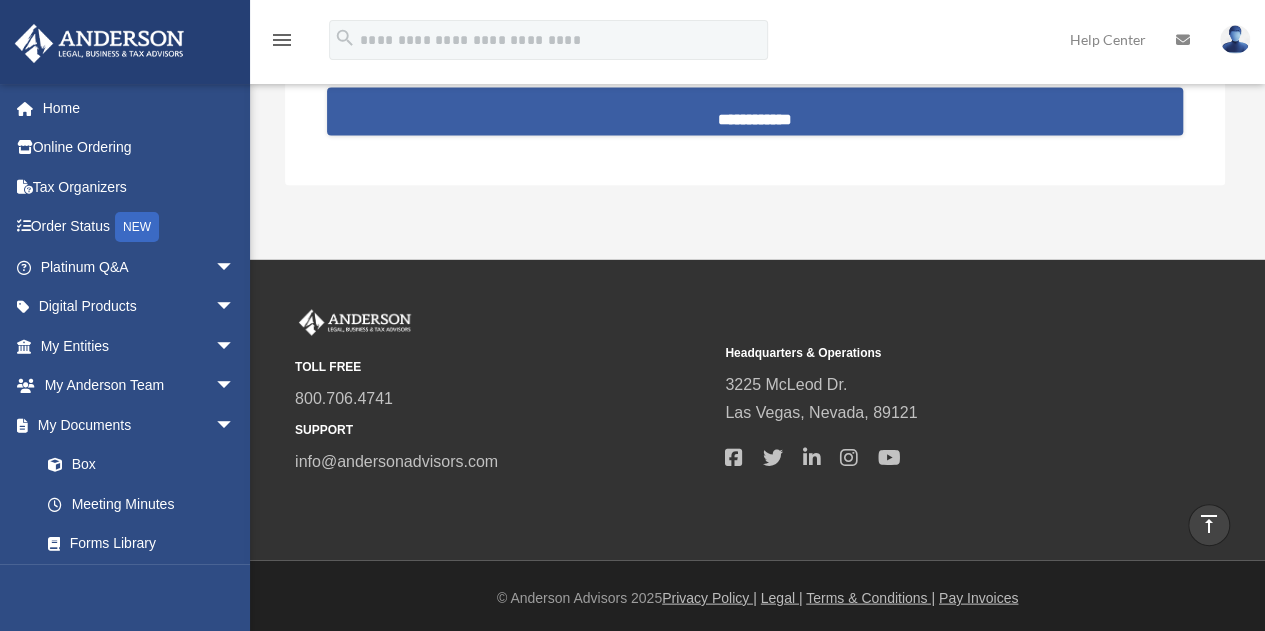 click on "**********" at bounding box center (755, 111) 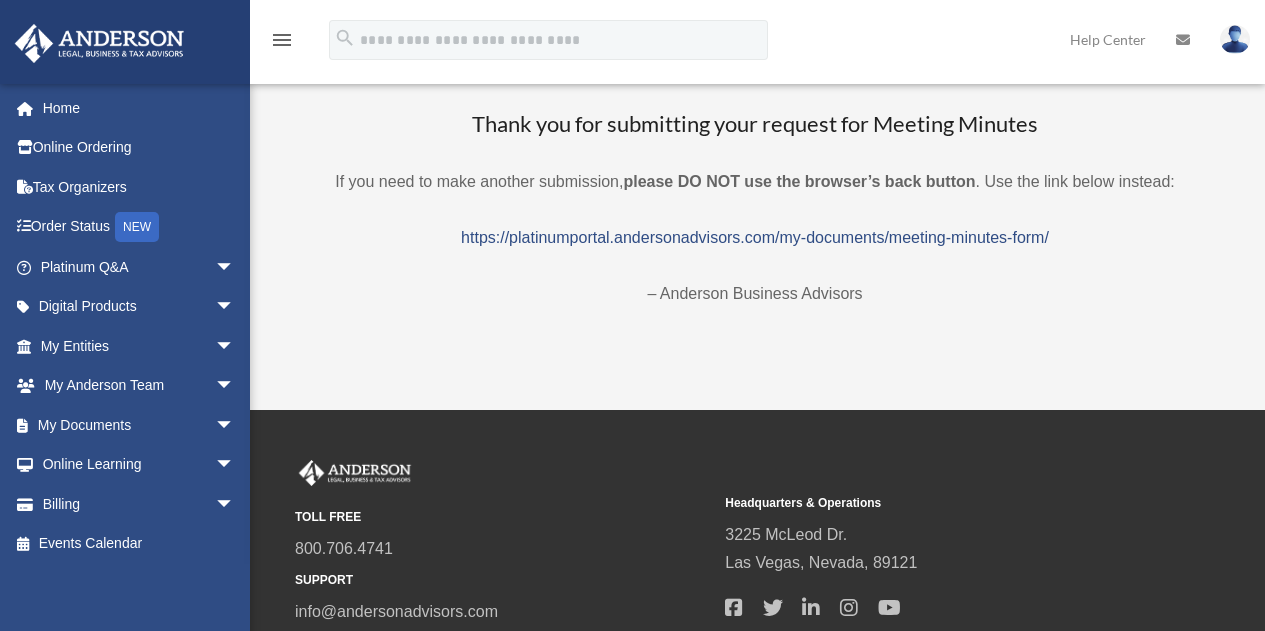 scroll, scrollTop: 0, scrollLeft: 0, axis: both 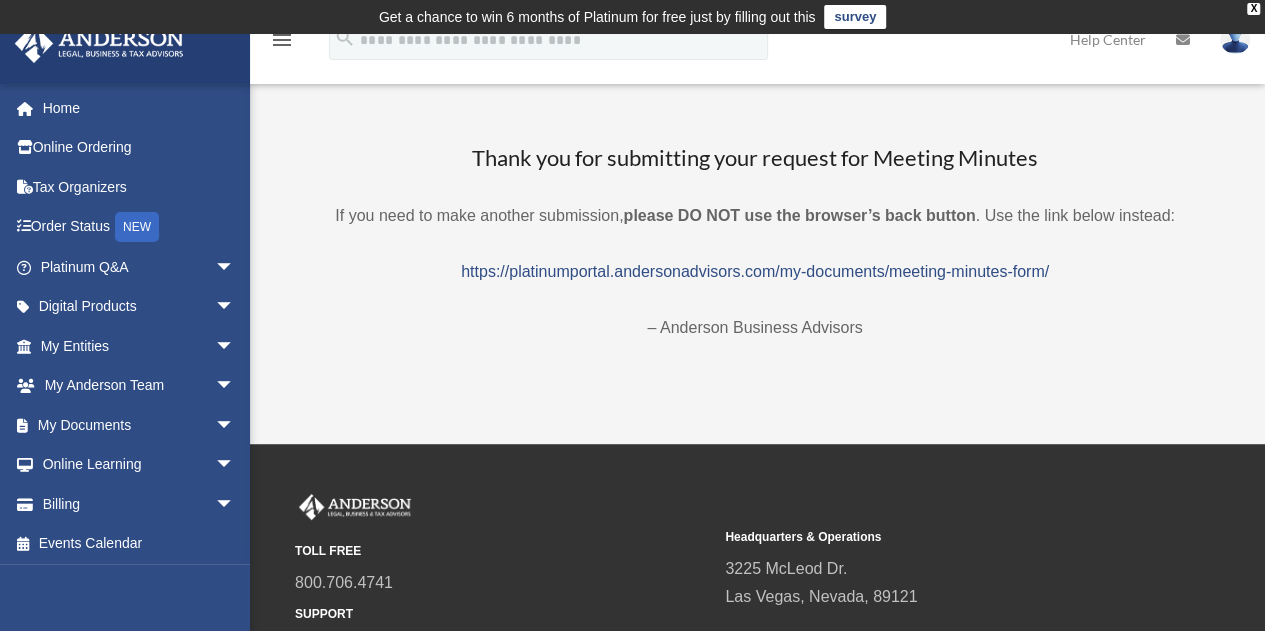 click on "Thank you for submitting your request for Meeting Minutes" at bounding box center [755, 158] 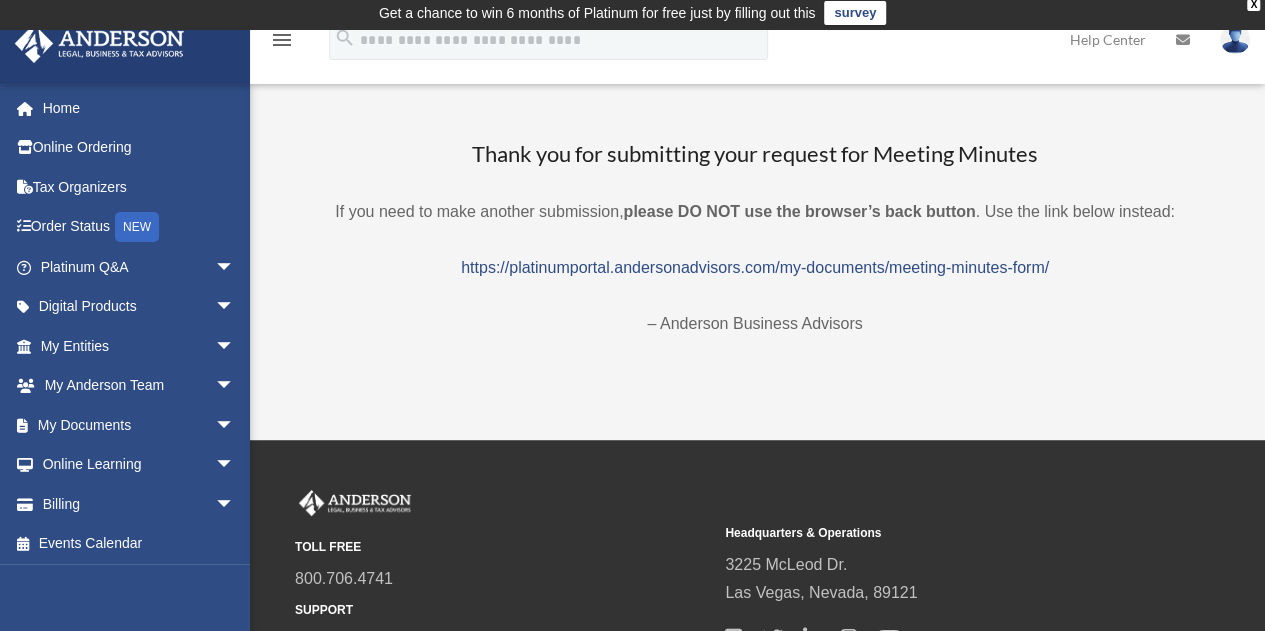 scroll, scrollTop: 0, scrollLeft: 0, axis: both 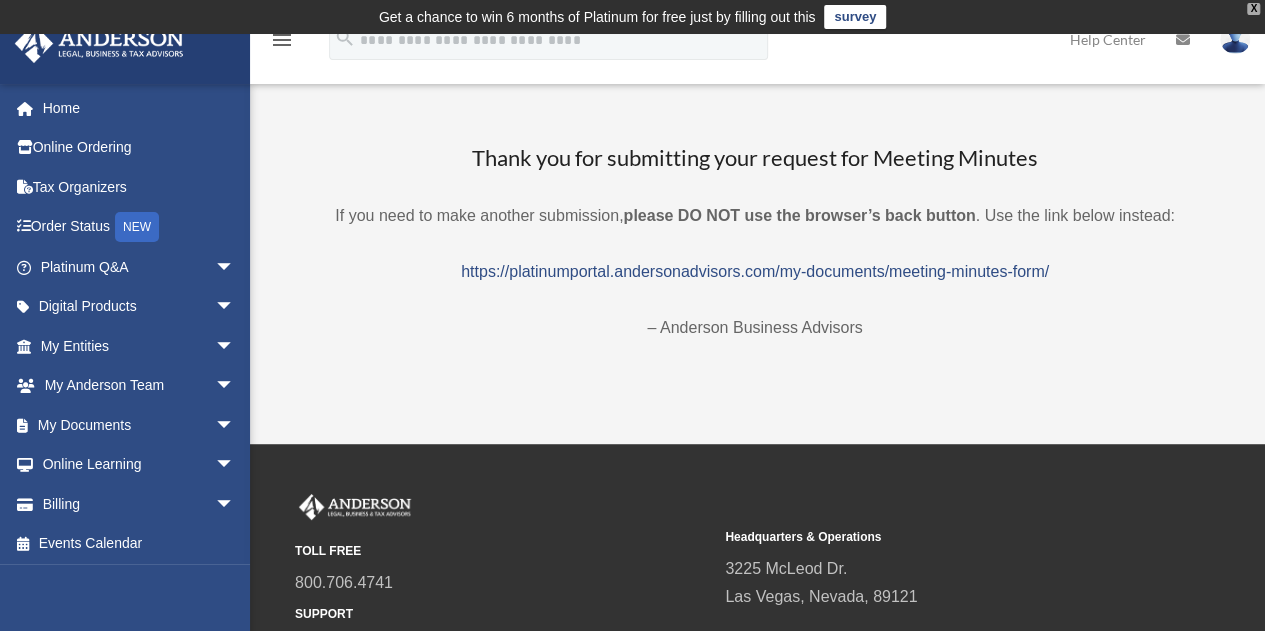 click on "X" at bounding box center [1253, 9] 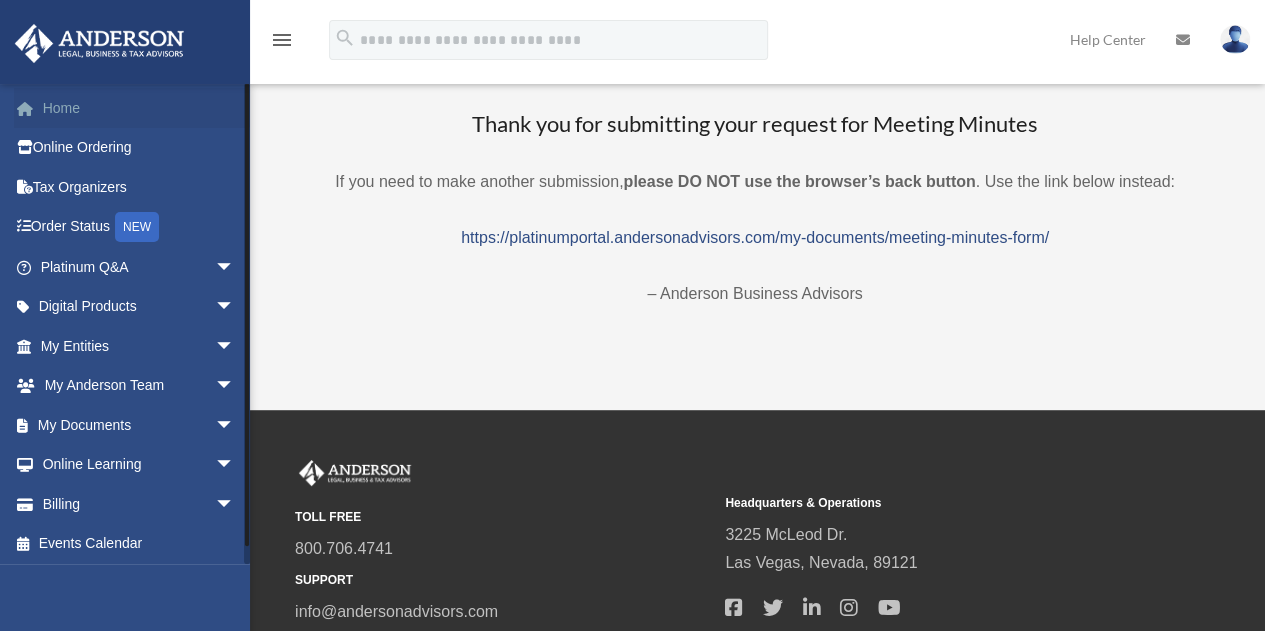 click on "Home" at bounding box center [139, 108] 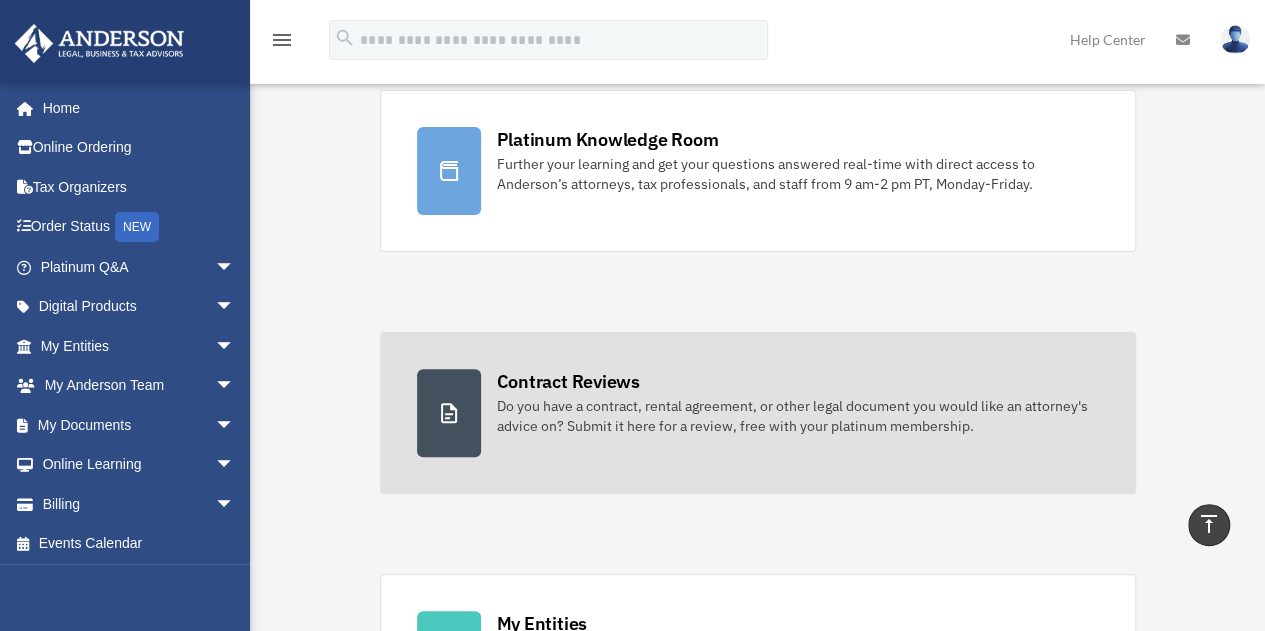scroll, scrollTop: 0, scrollLeft: 0, axis: both 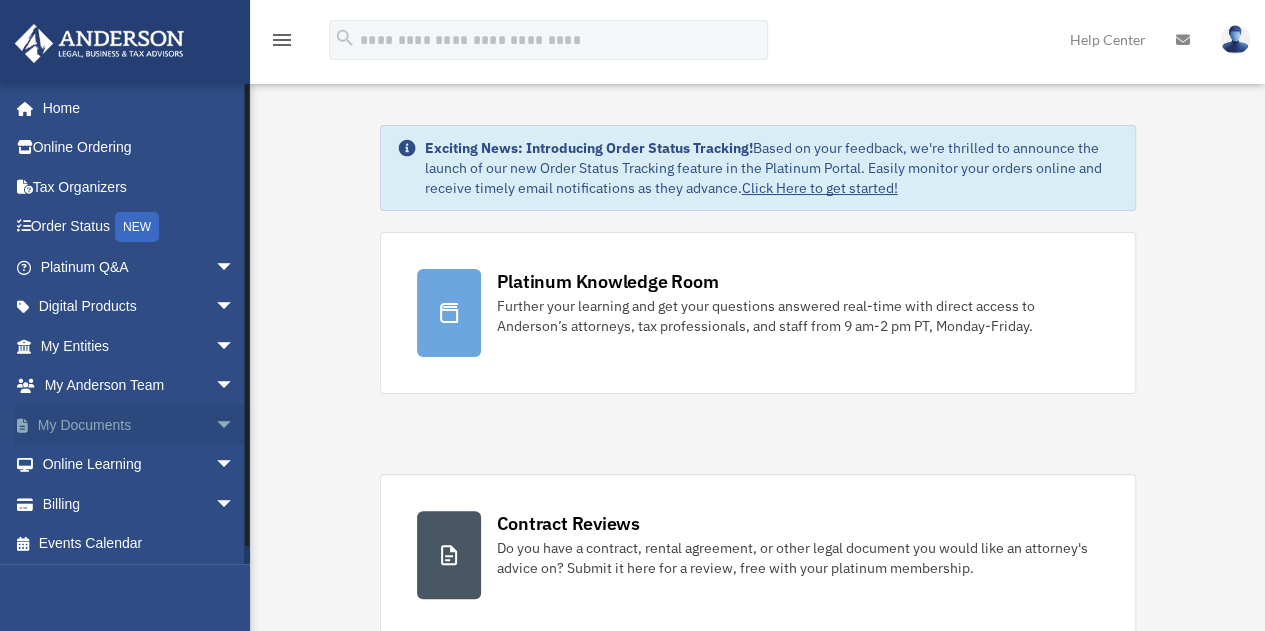 click on "My Documents arrow_drop_down" at bounding box center [139, 425] 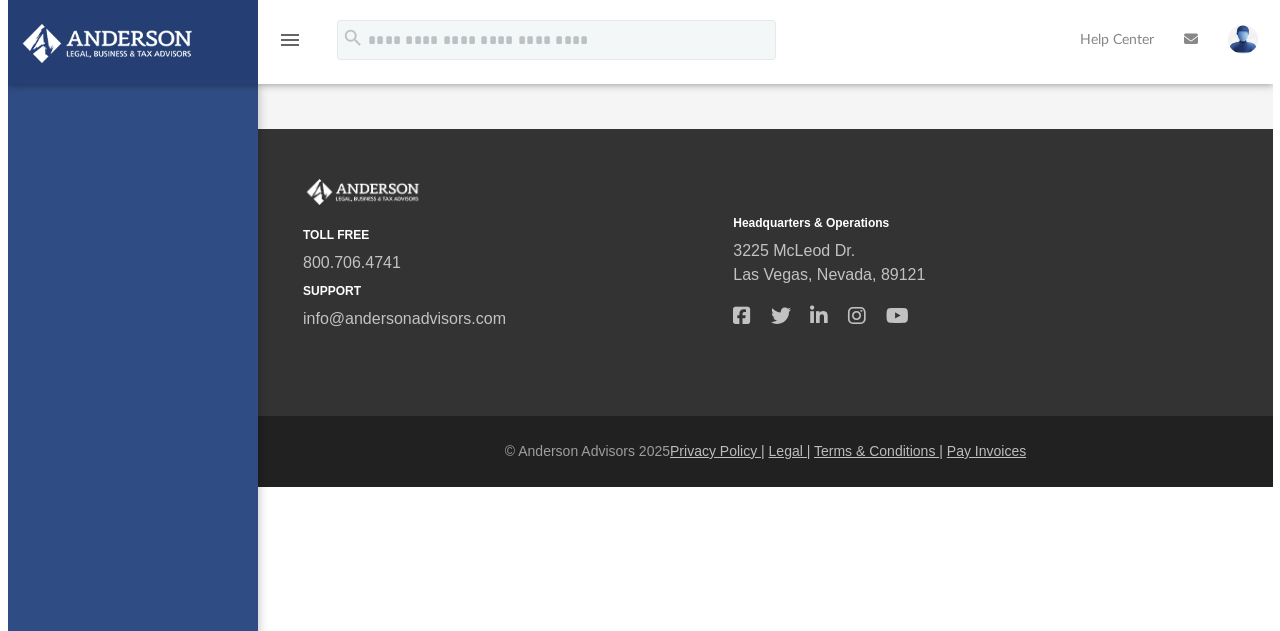 scroll, scrollTop: 0, scrollLeft: 0, axis: both 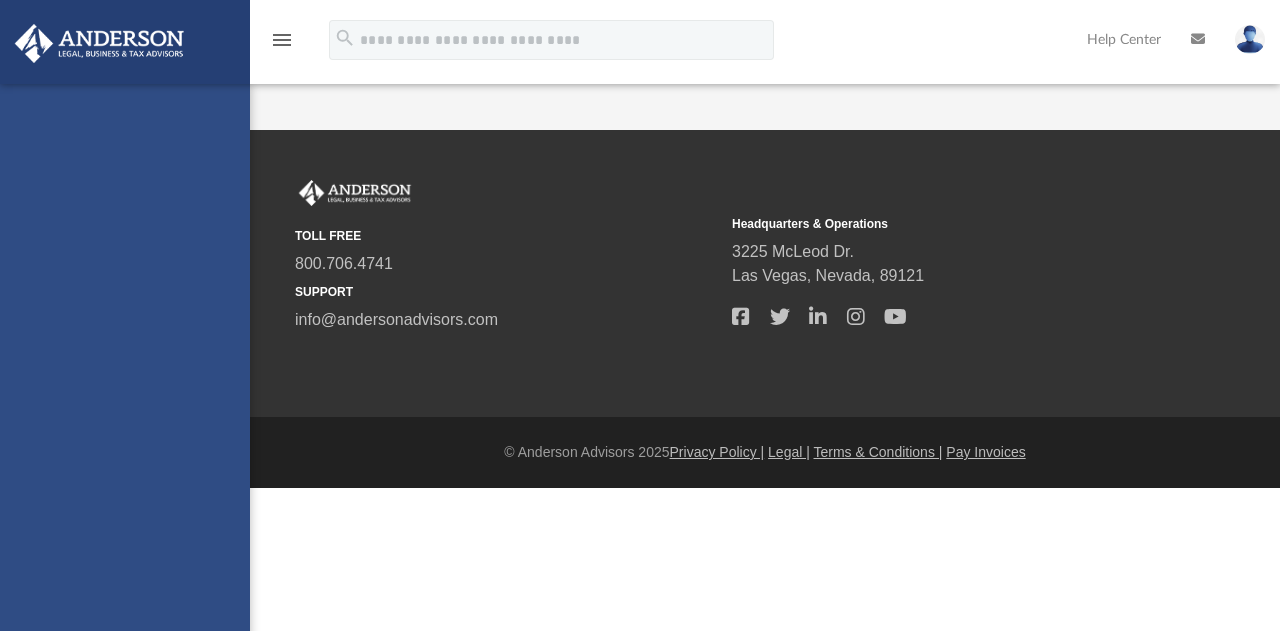 click on "TOLL FREE" at bounding box center (506, 236) 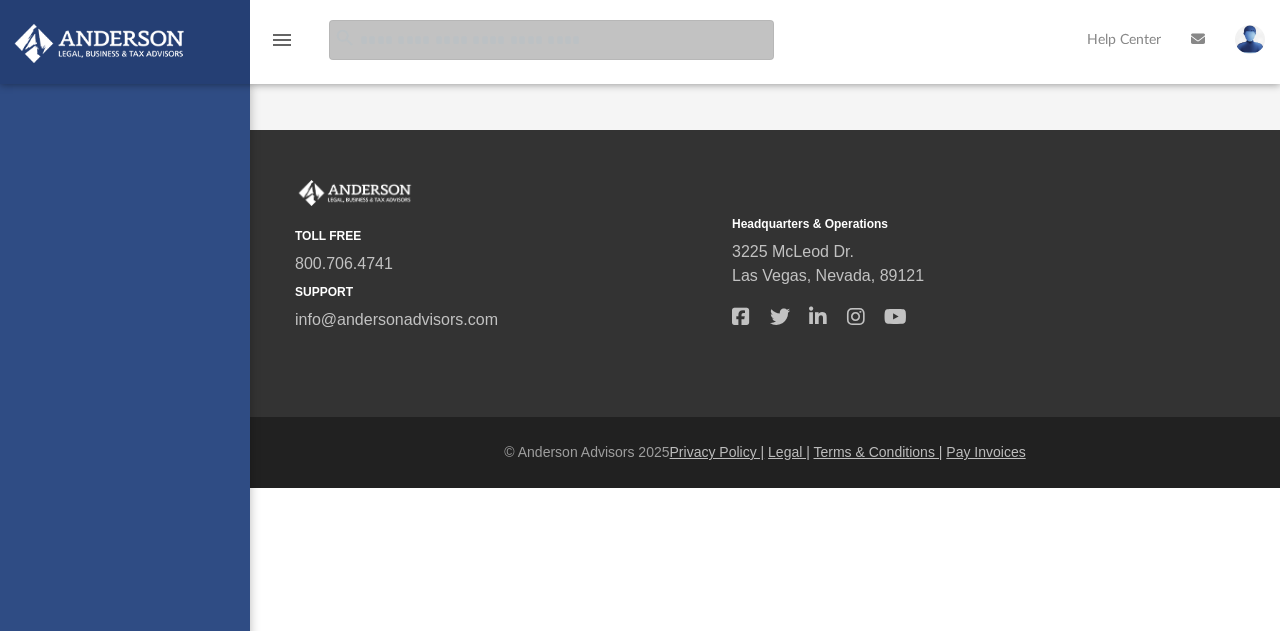 click at bounding box center [551, 40] 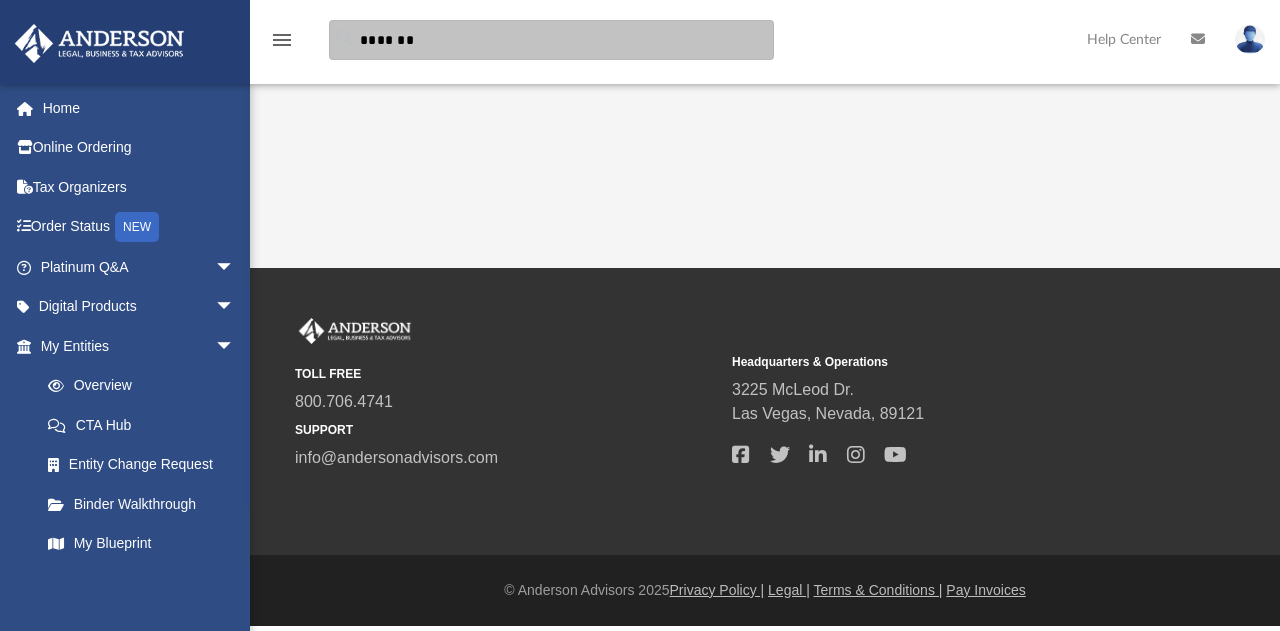type on "*******" 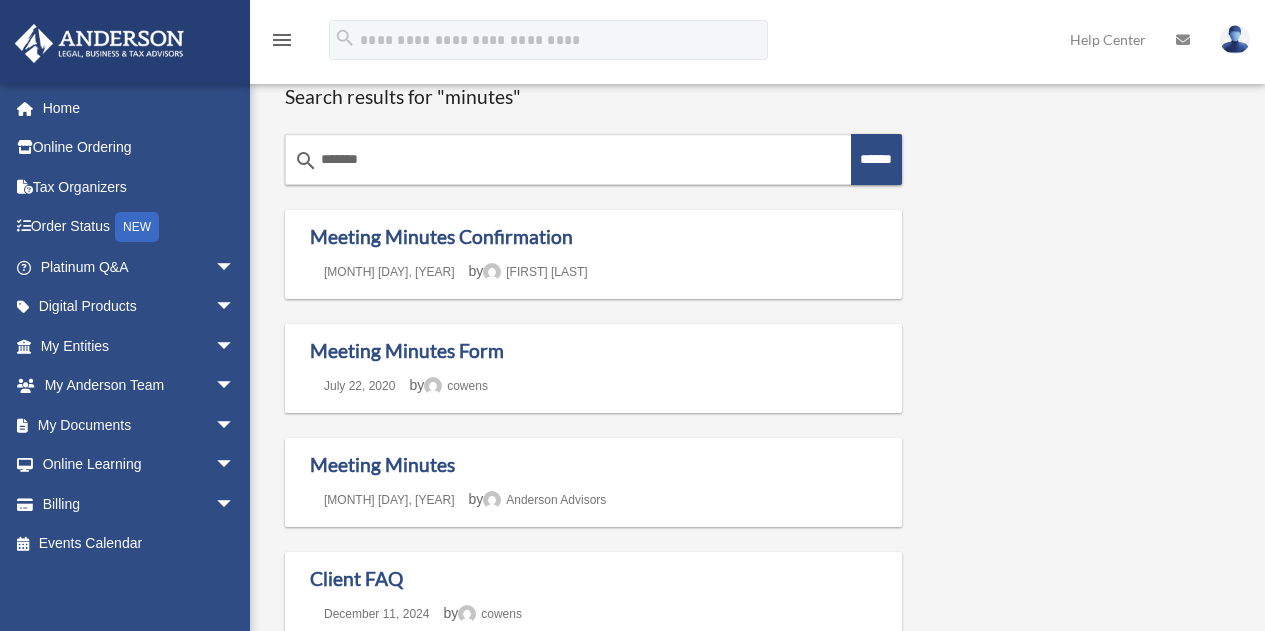 scroll, scrollTop: 0, scrollLeft: 0, axis: both 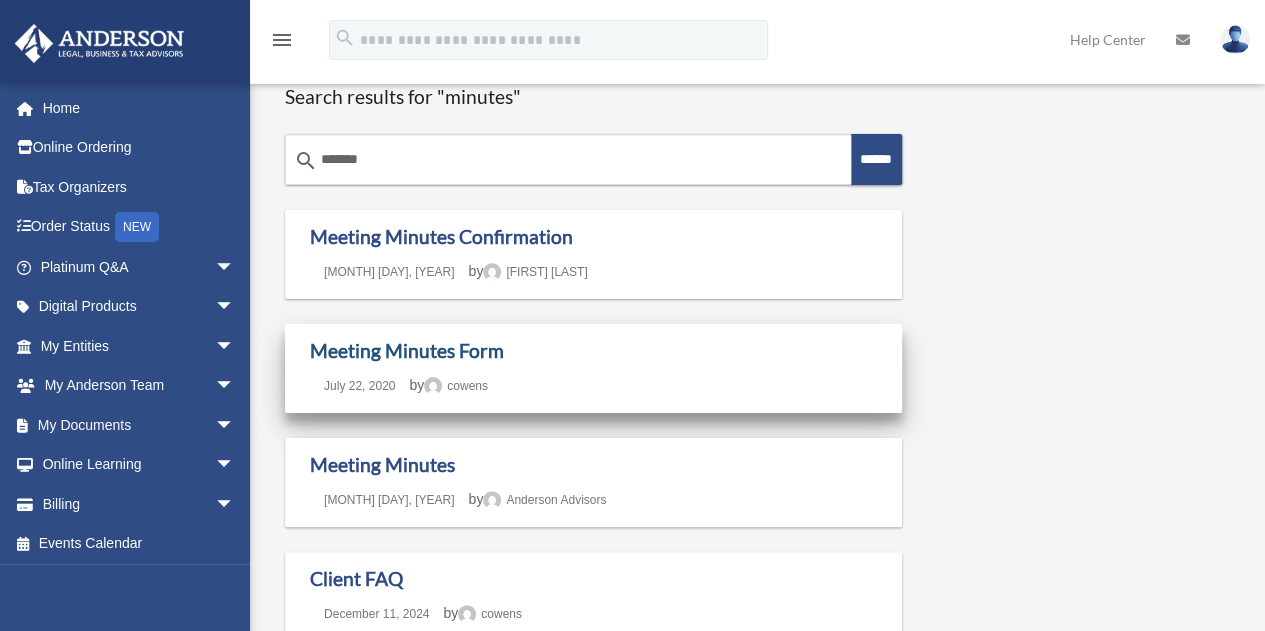 click on "Meeting Minutes Form" at bounding box center [407, 350] 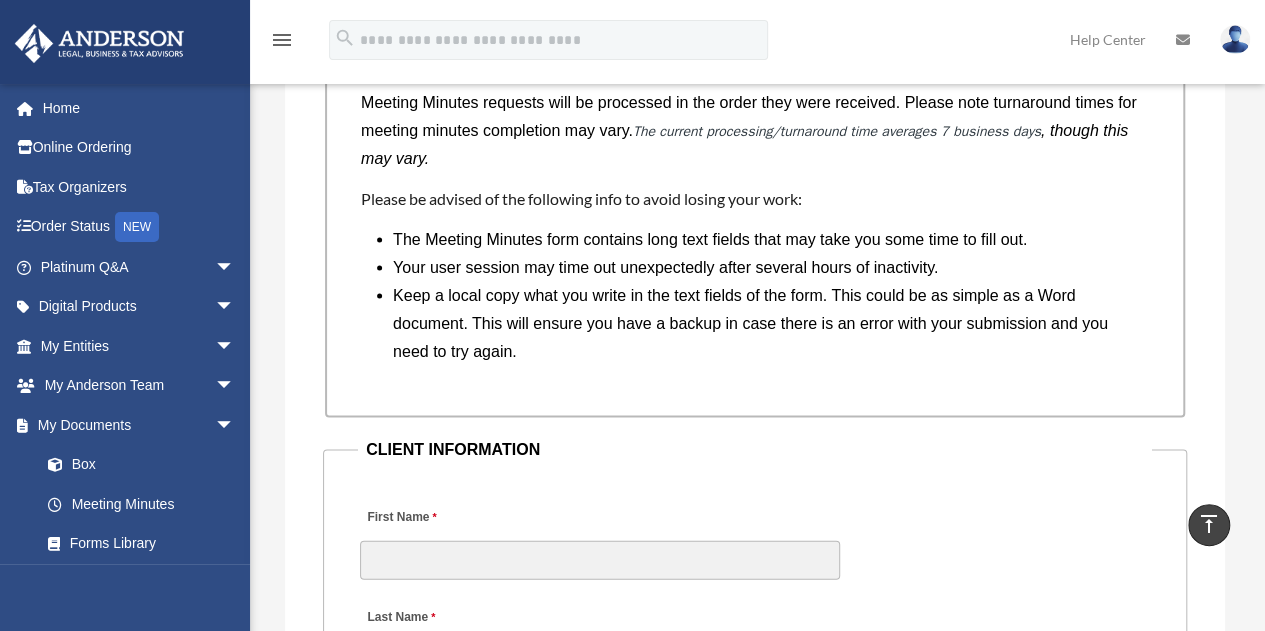 scroll, scrollTop: 1900, scrollLeft: 0, axis: vertical 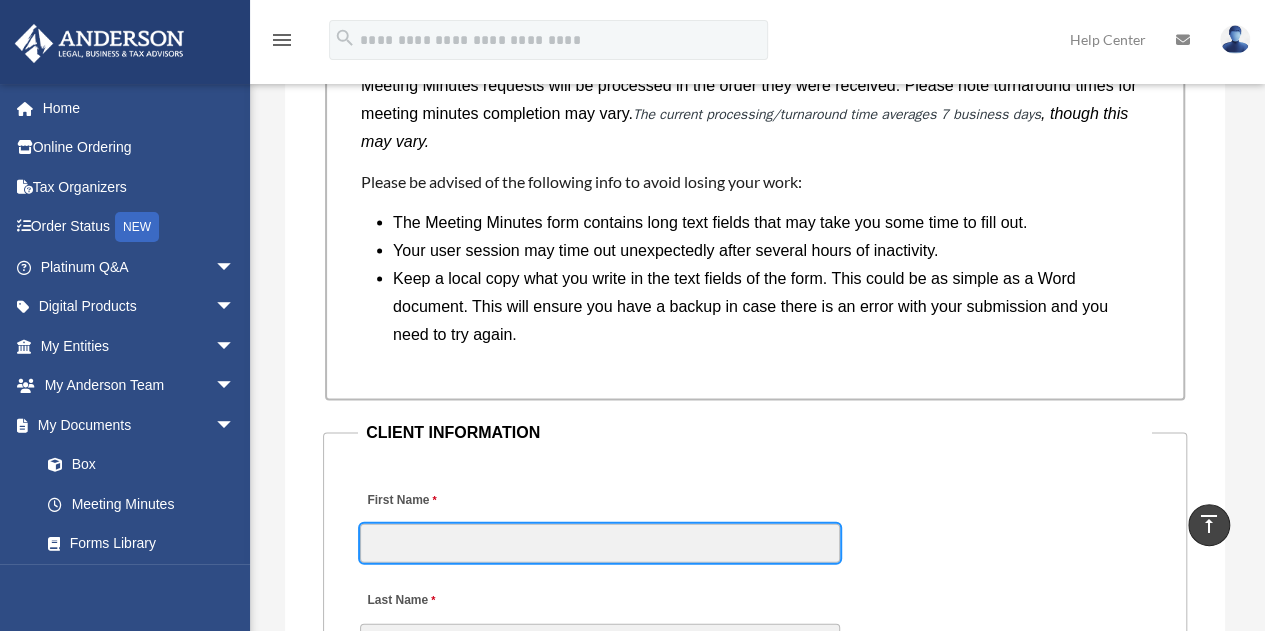 click on "First Name" at bounding box center (600, 543) 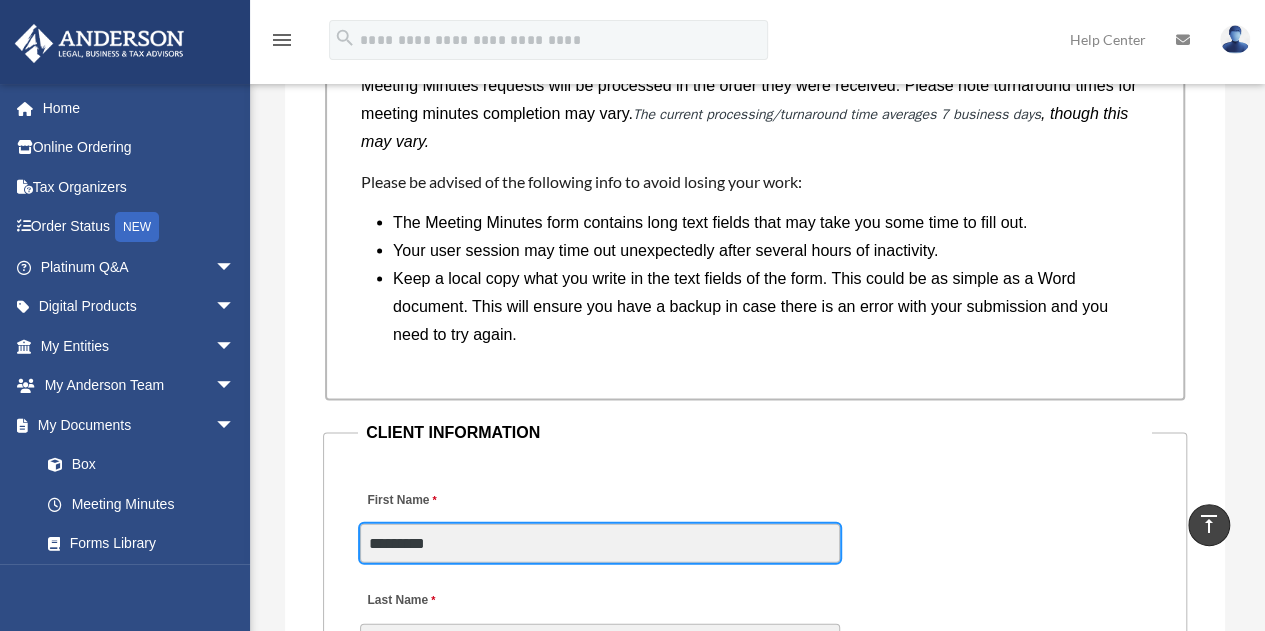 type on "*********" 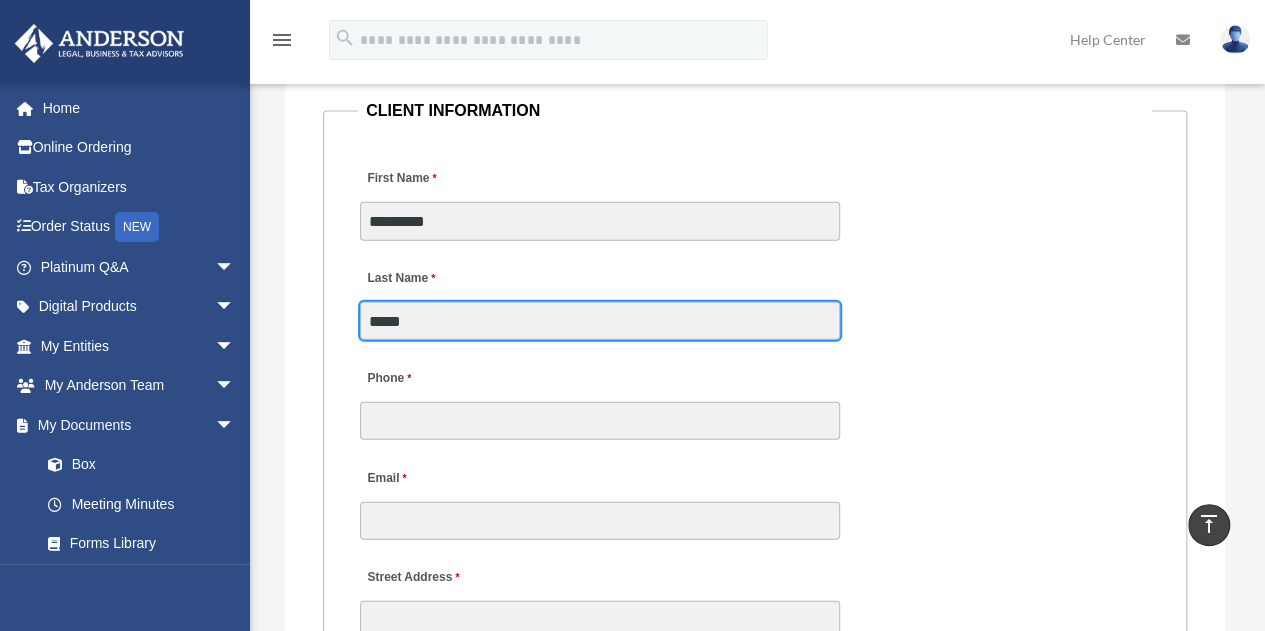 scroll, scrollTop: 2231, scrollLeft: 0, axis: vertical 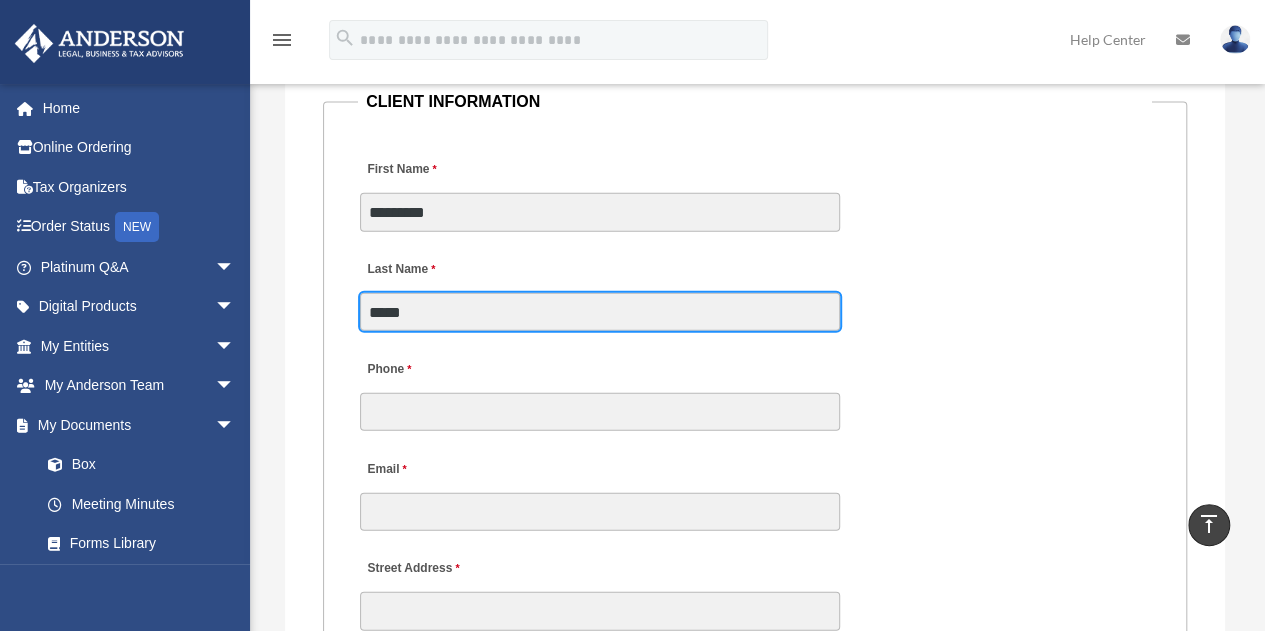 type on "*****" 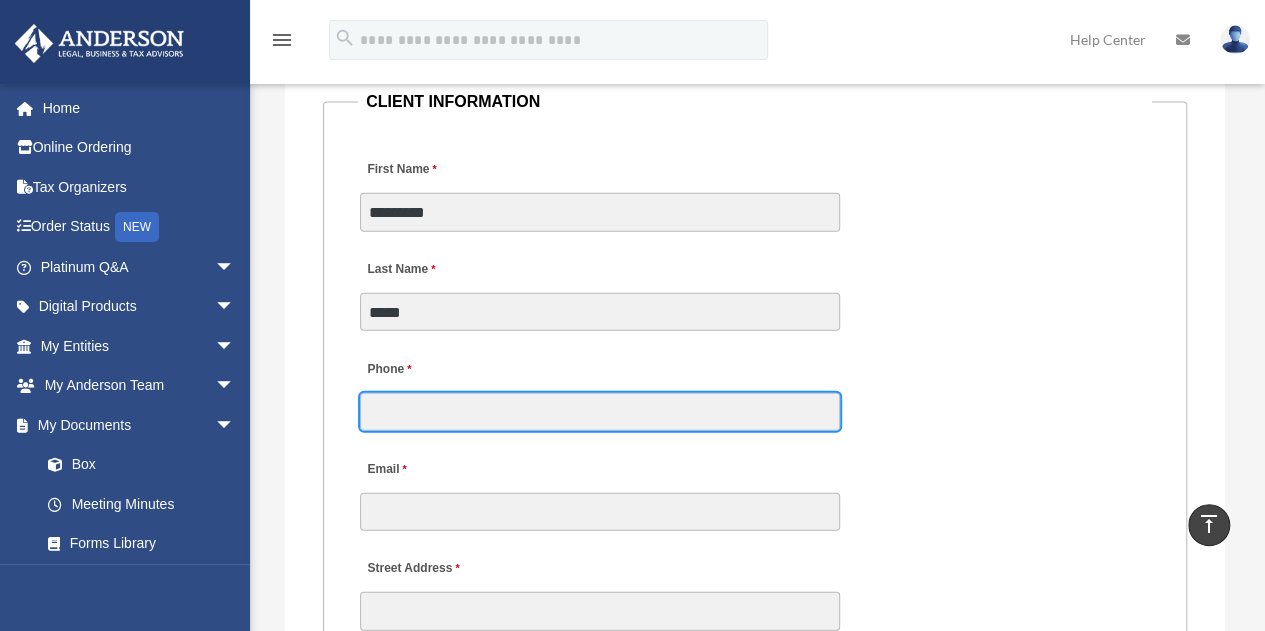 click on "Phone" at bounding box center [600, 412] 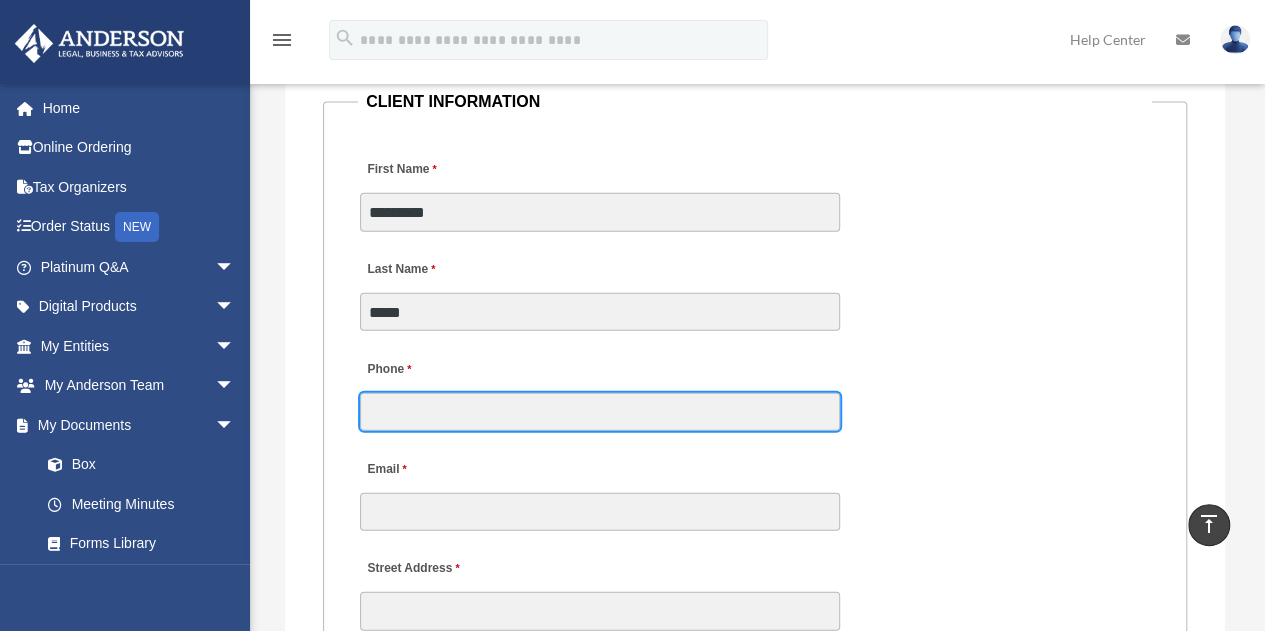 type on "**********" 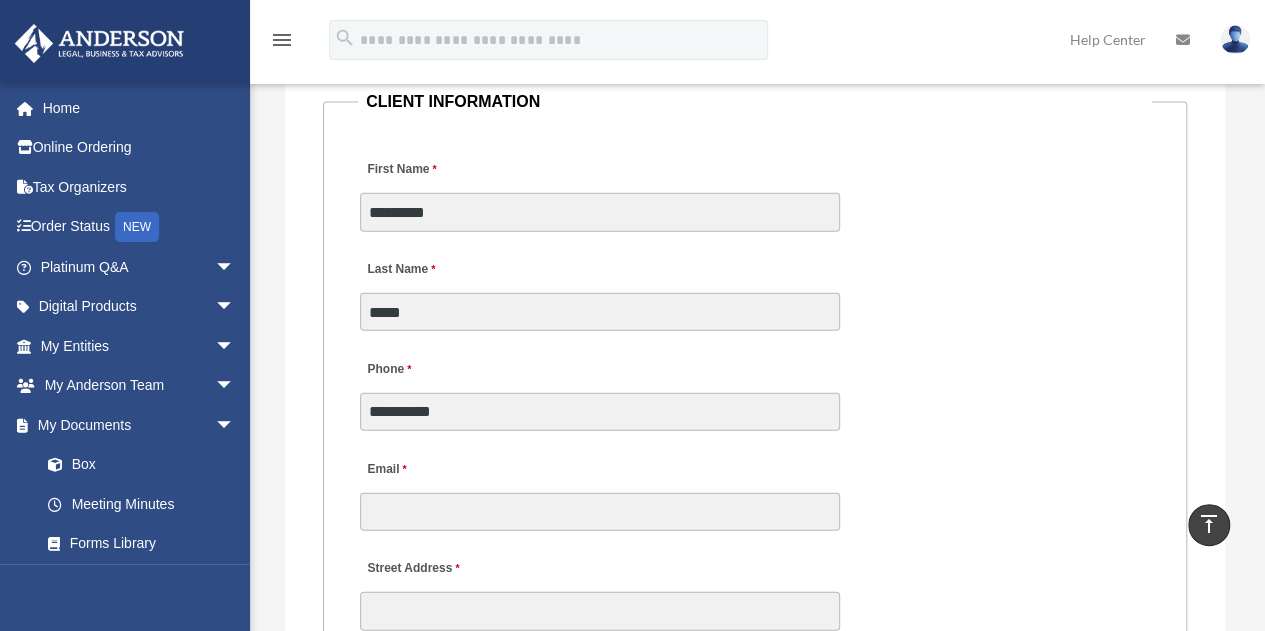 type on "**********" 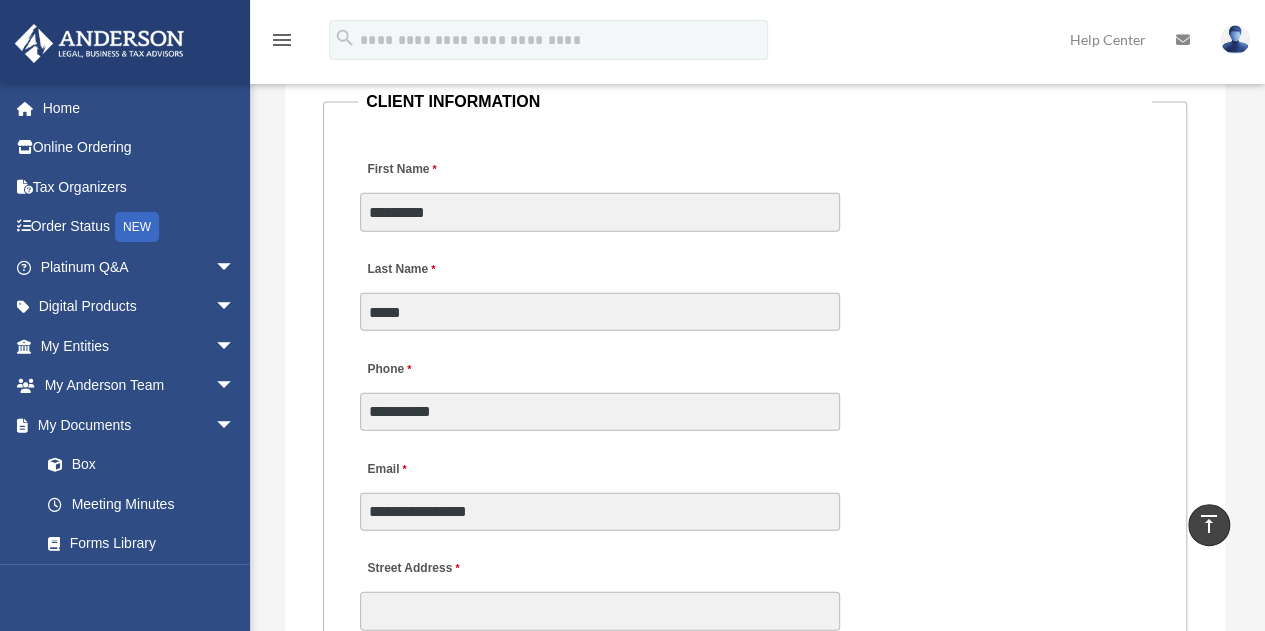 type on "**********" 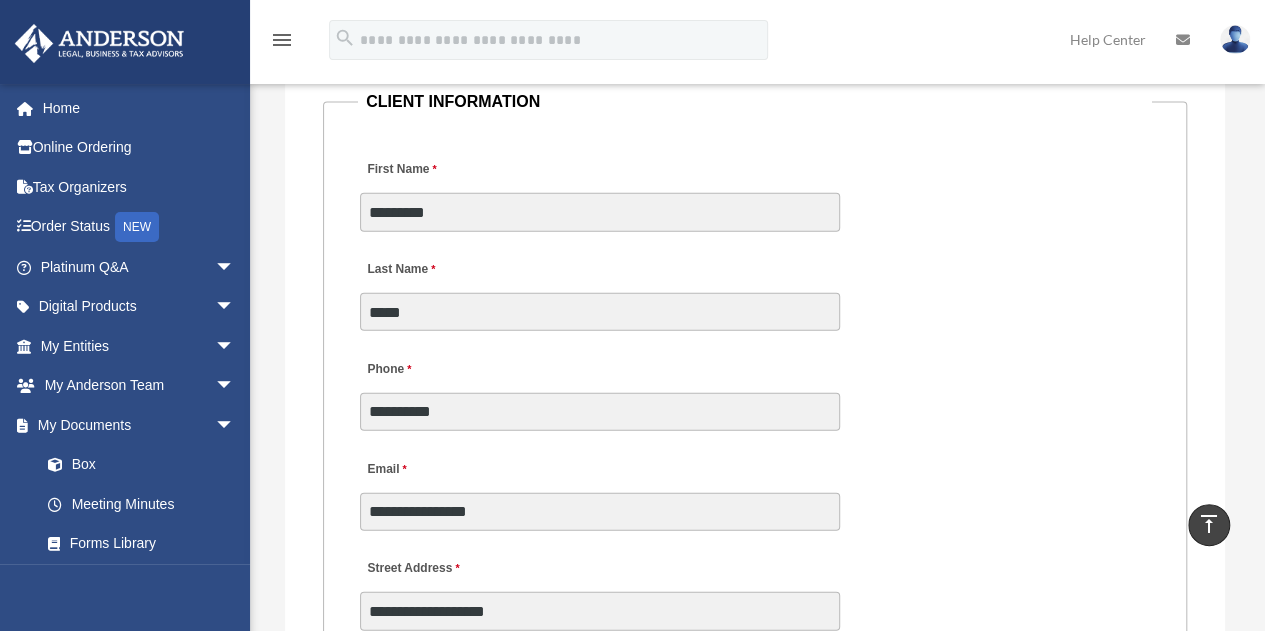 type on "**" 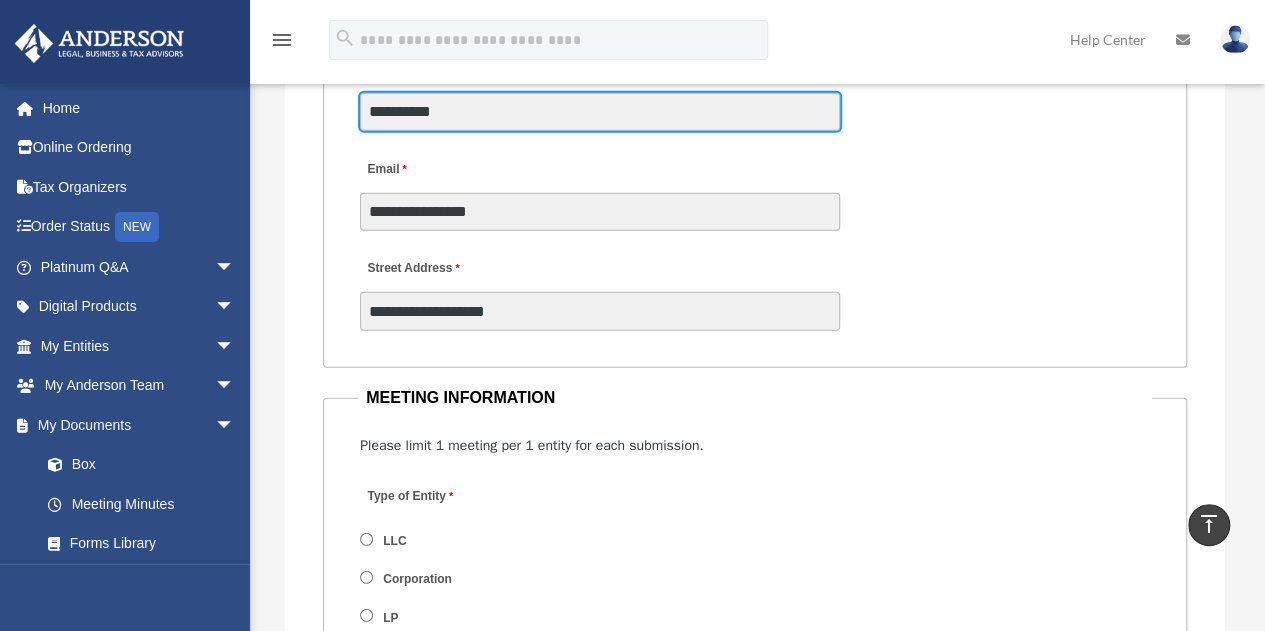 scroll, scrollTop: 2731, scrollLeft: 0, axis: vertical 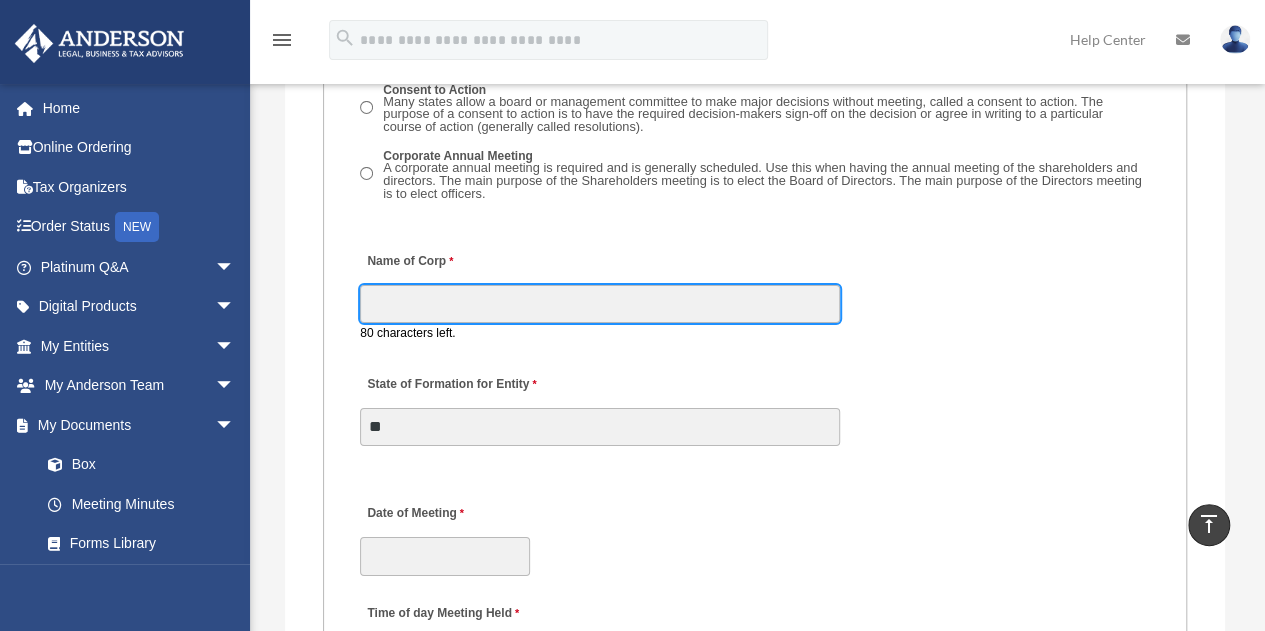 click on "Name of Corp" at bounding box center (600, 304) 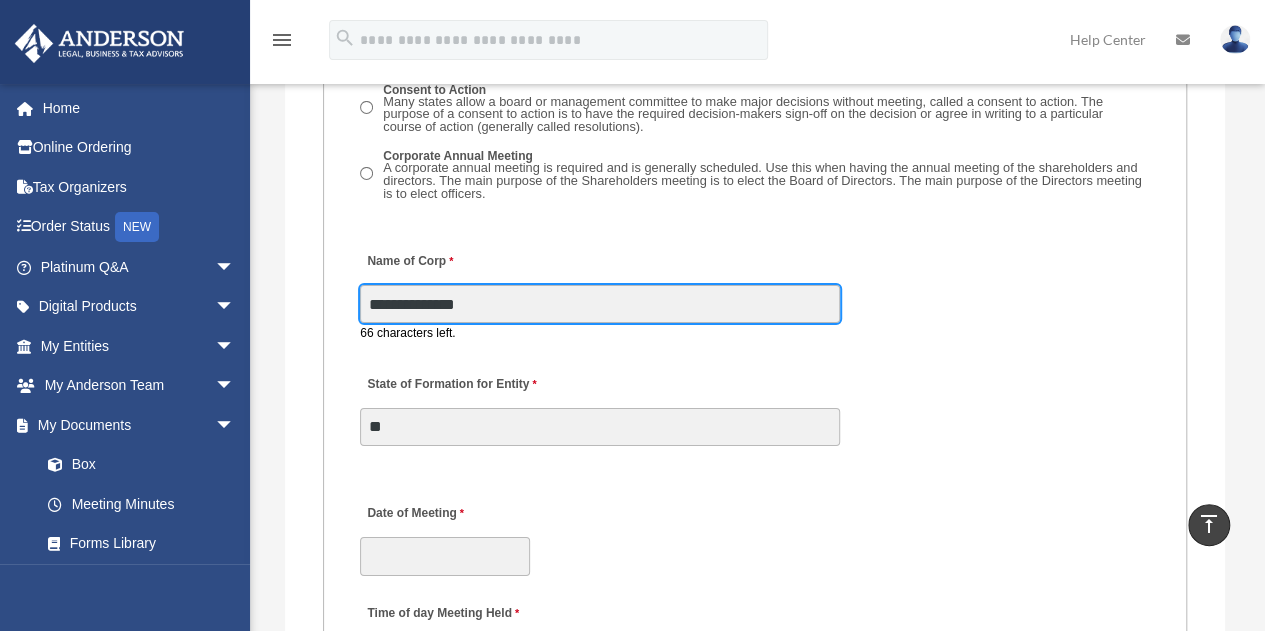 type on "**********" 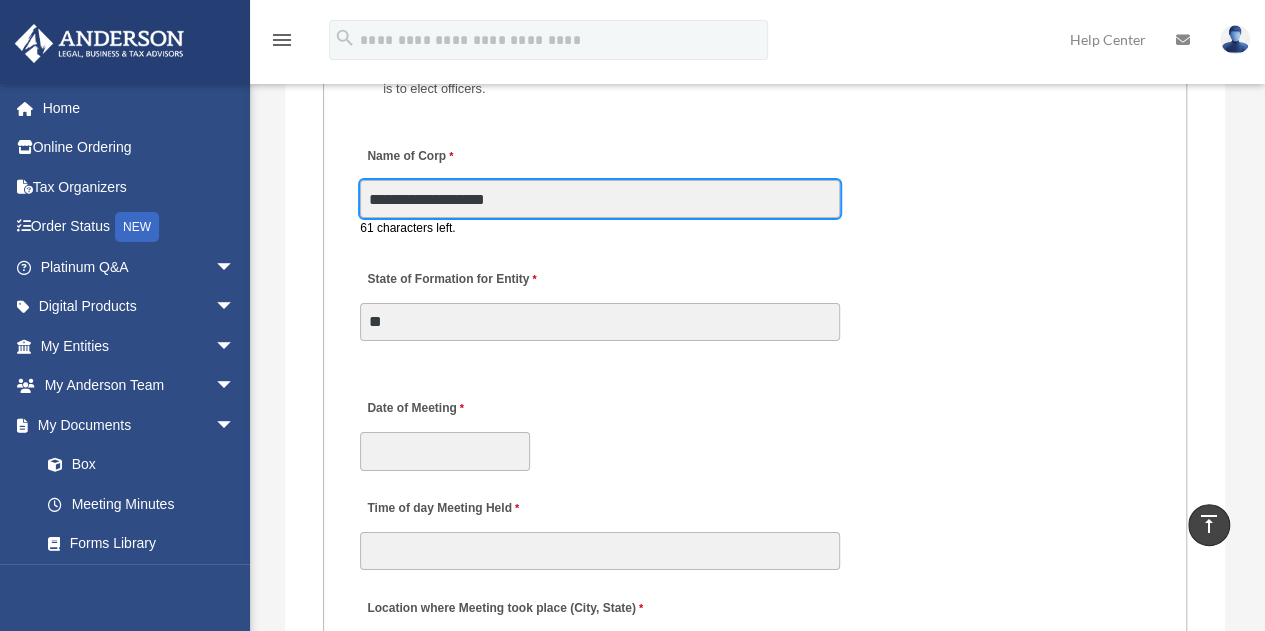 scroll, scrollTop: 3731, scrollLeft: 0, axis: vertical 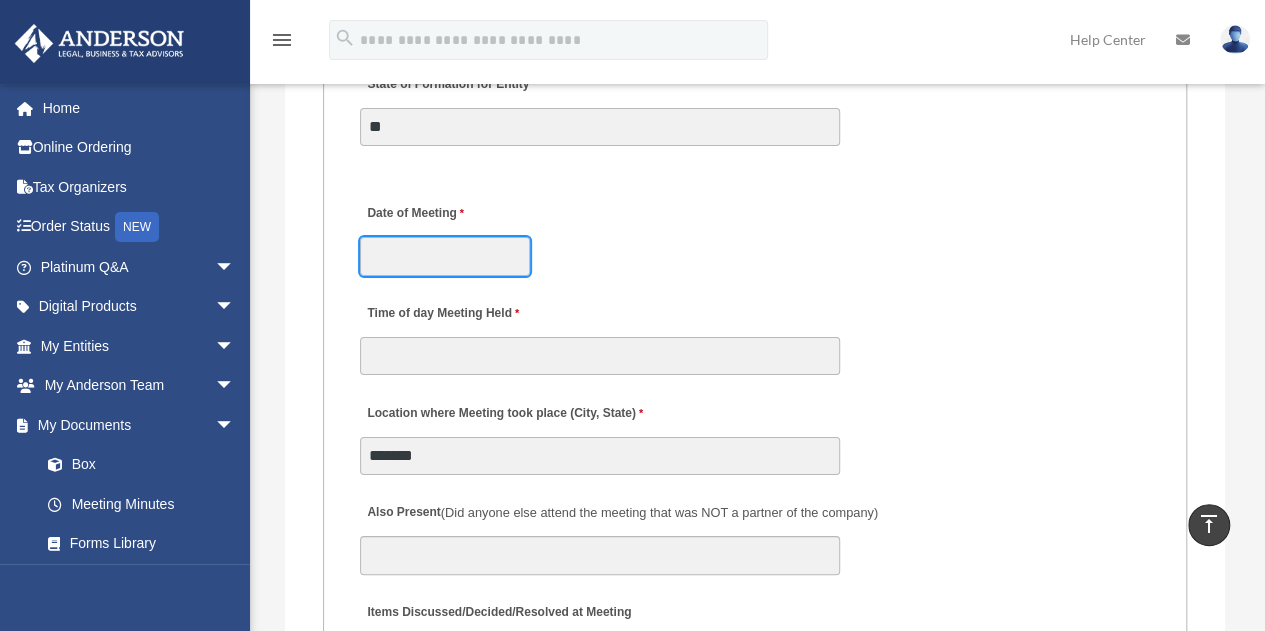 click on "X
Get a chance to win 6 months of Platinum for free just by filling out this
survey" at bounding box center [632, -620] 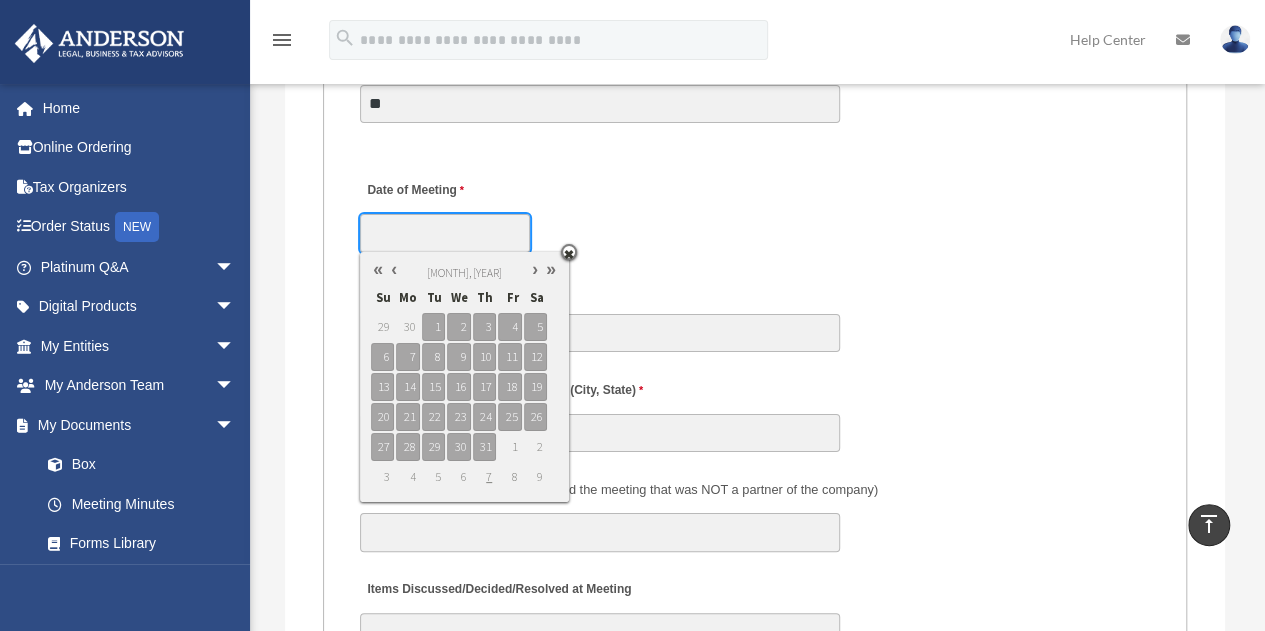 click at bounding box center [394, 269] 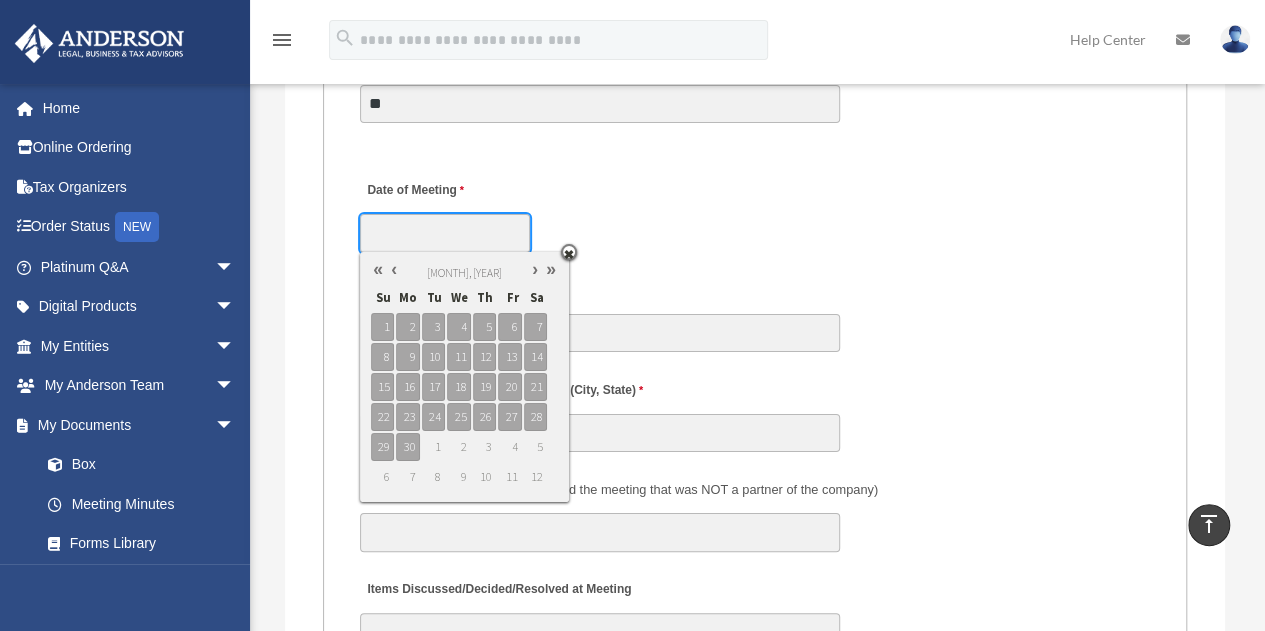 click at bounding box center (394, 269) 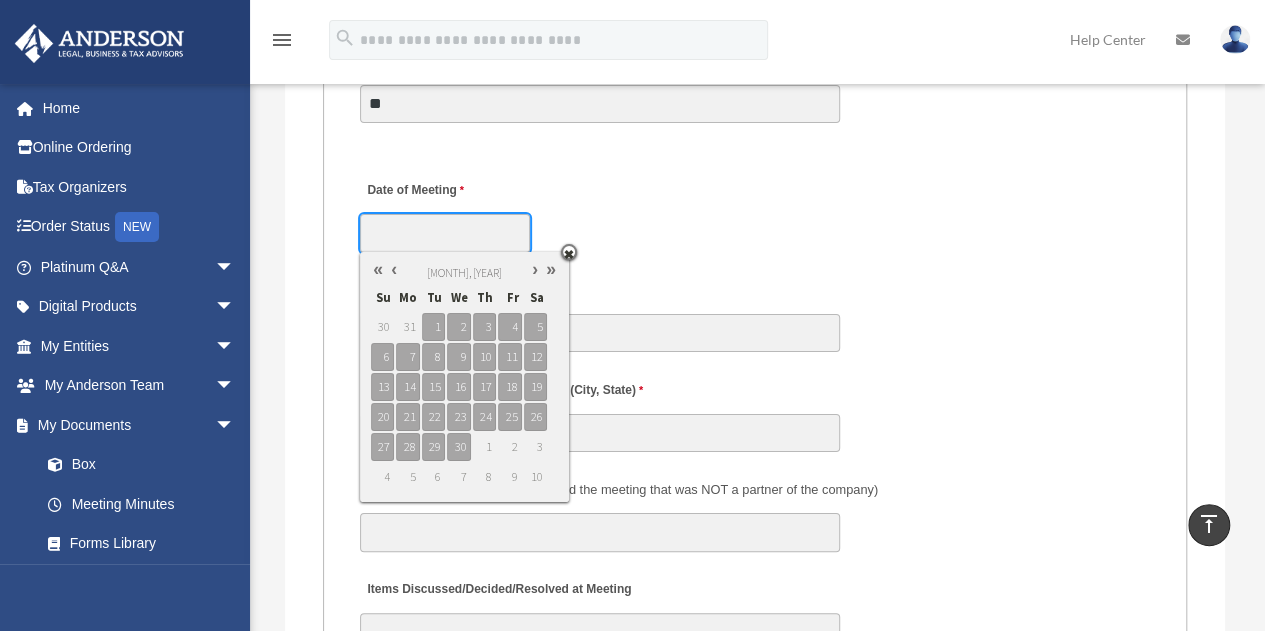click at bounding box center (394, 269) 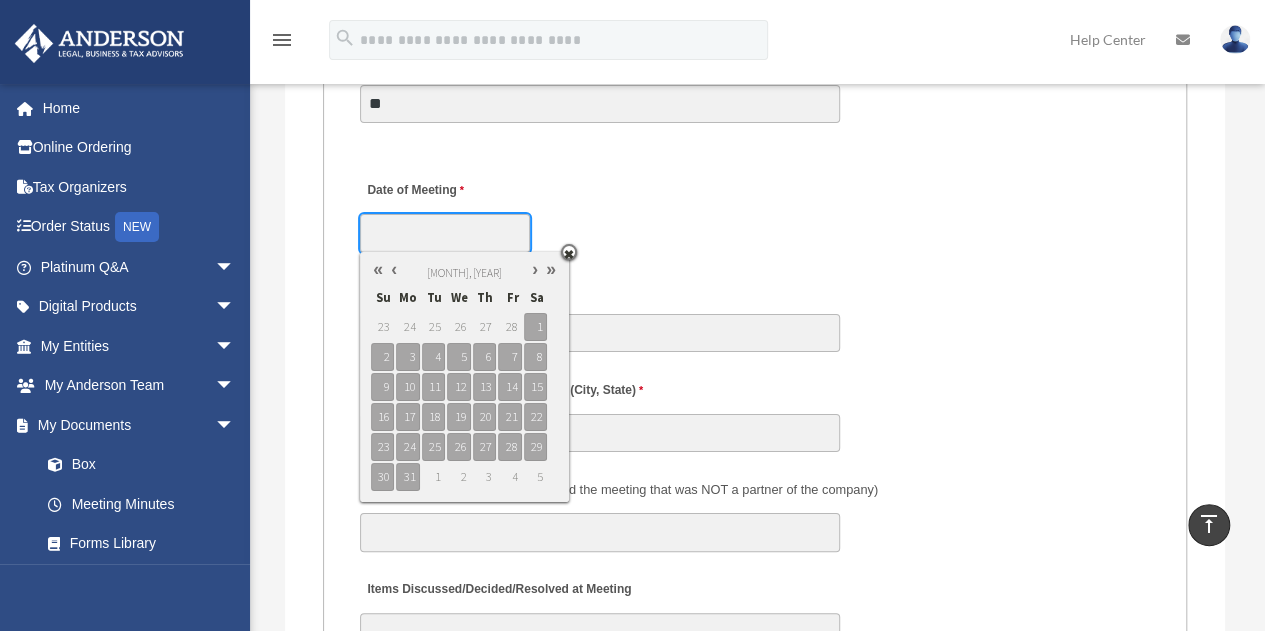 click at bounding box center (394, 269) 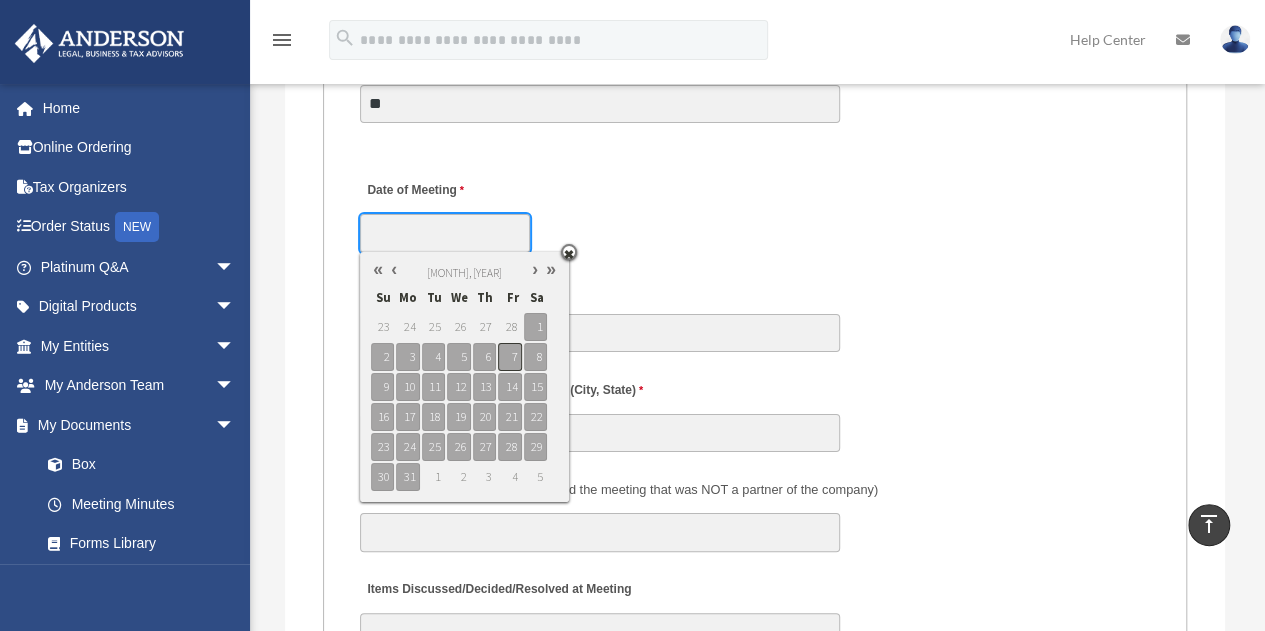 type on "**********" 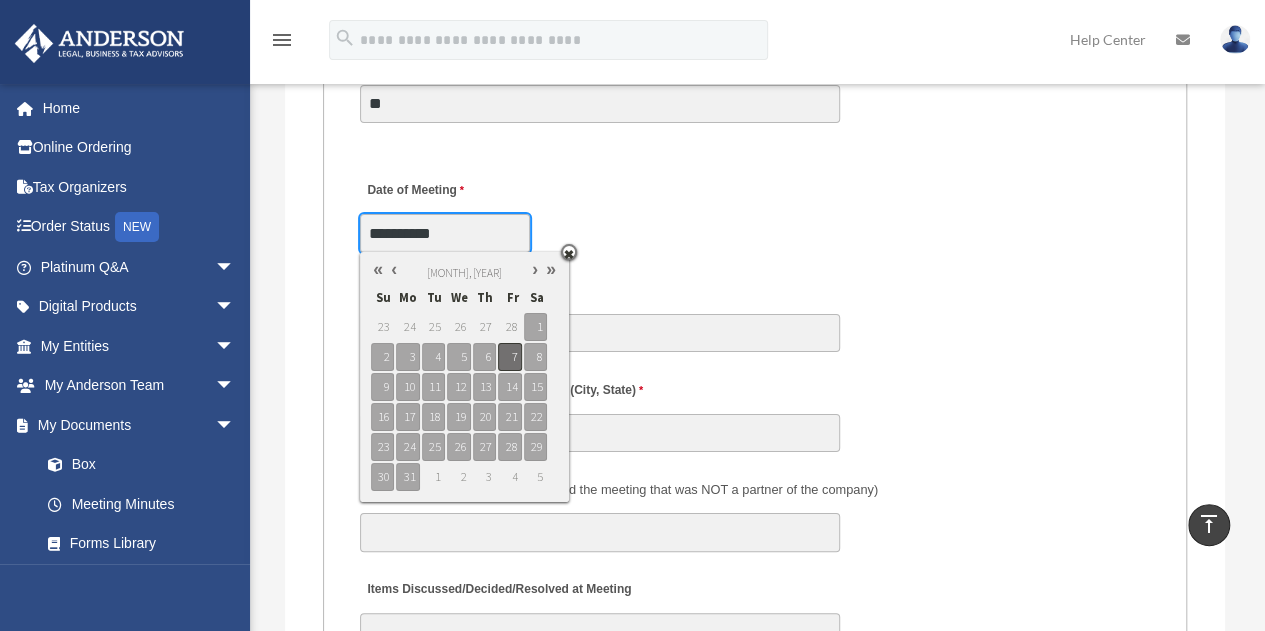 click on "7" at bounding box center [509, 357] 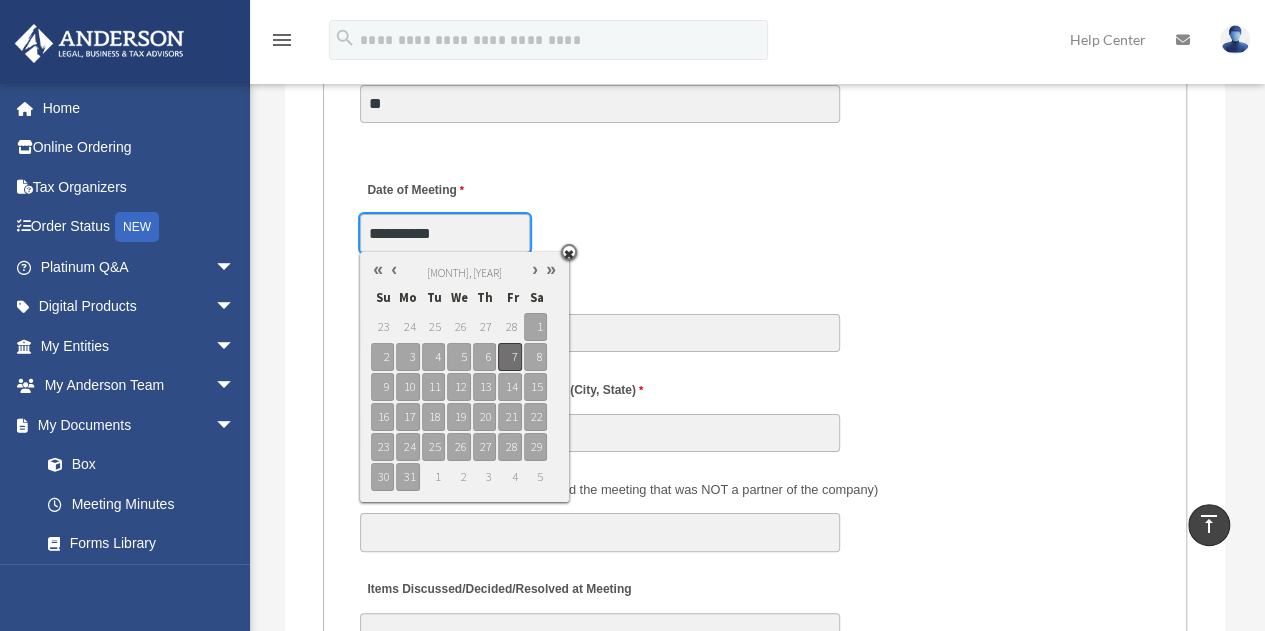 click on "7" at bounding box center [509, 357] 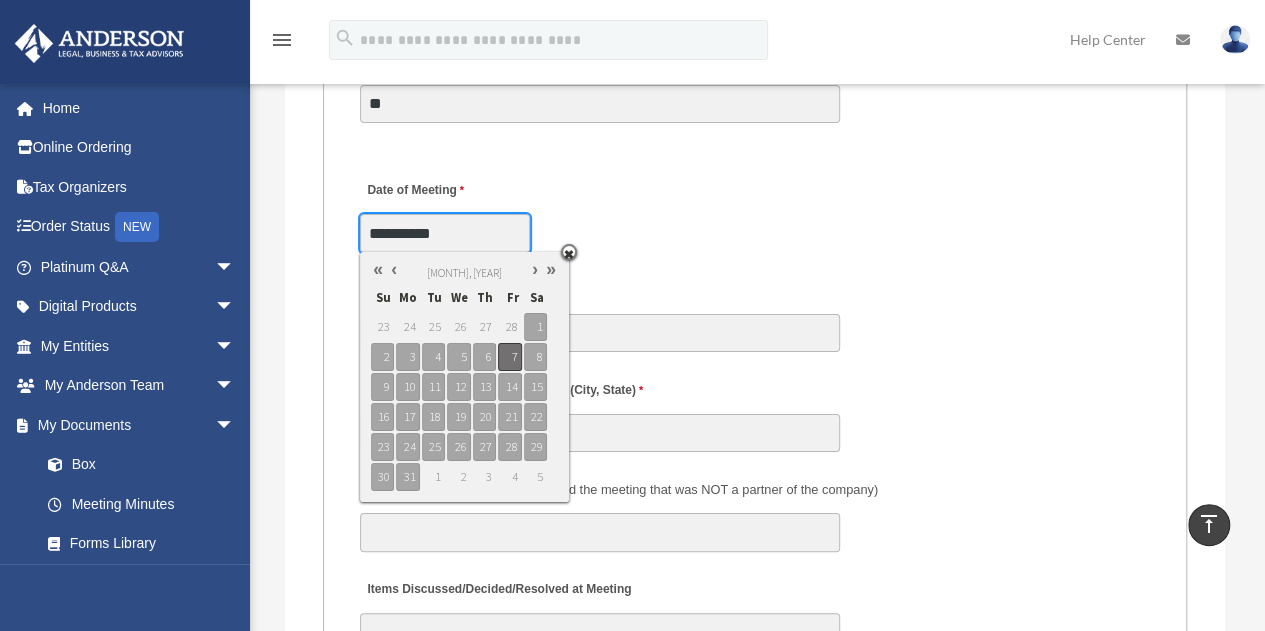 click on "7" at bounding box center (509, 357) 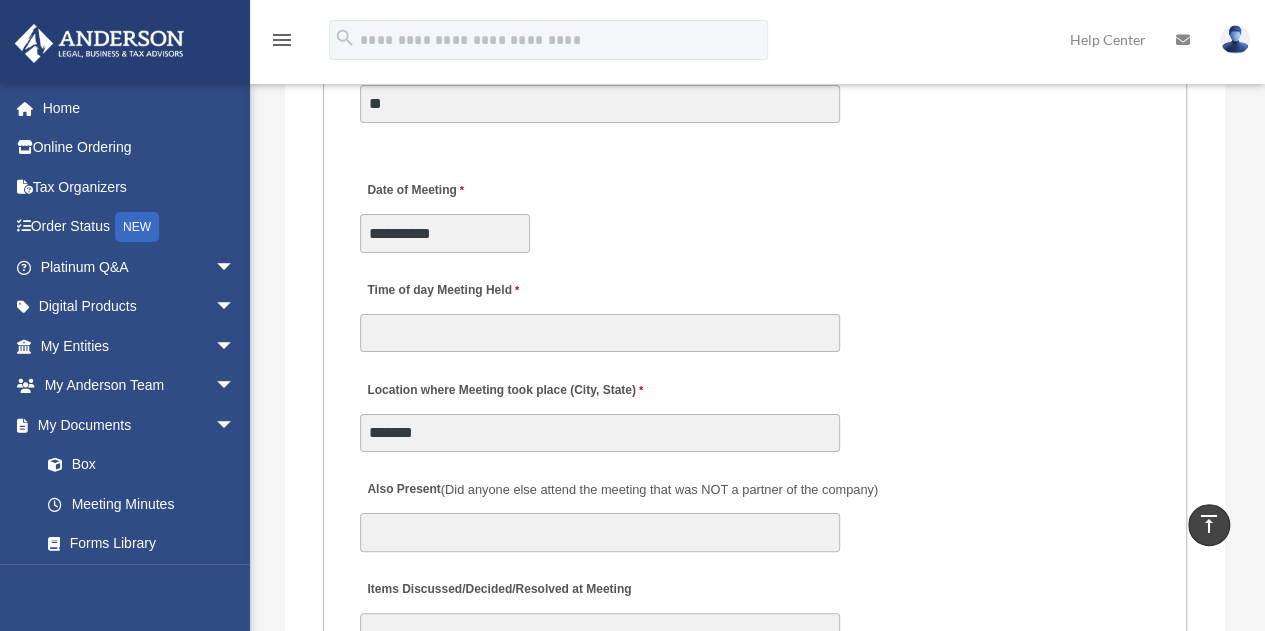 click on "Location where Meeting took place (City, State) *******" at bounding box center [755, 410] 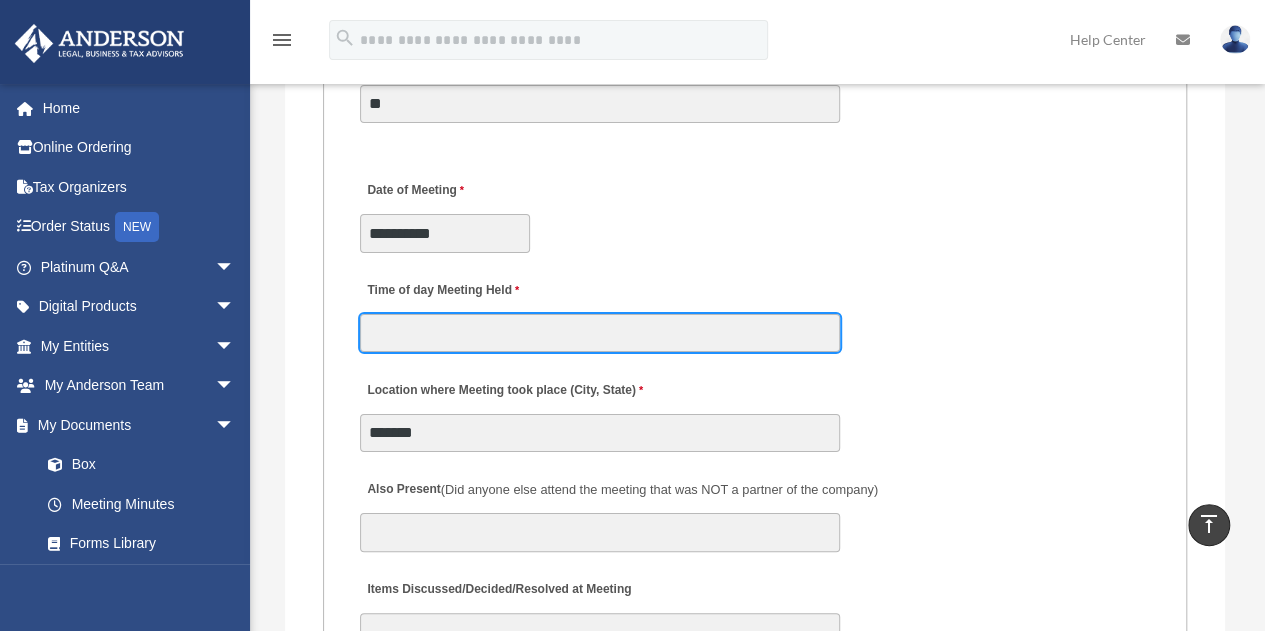 click on "Time of day Meeting Held" at bounding box center (600, 333) 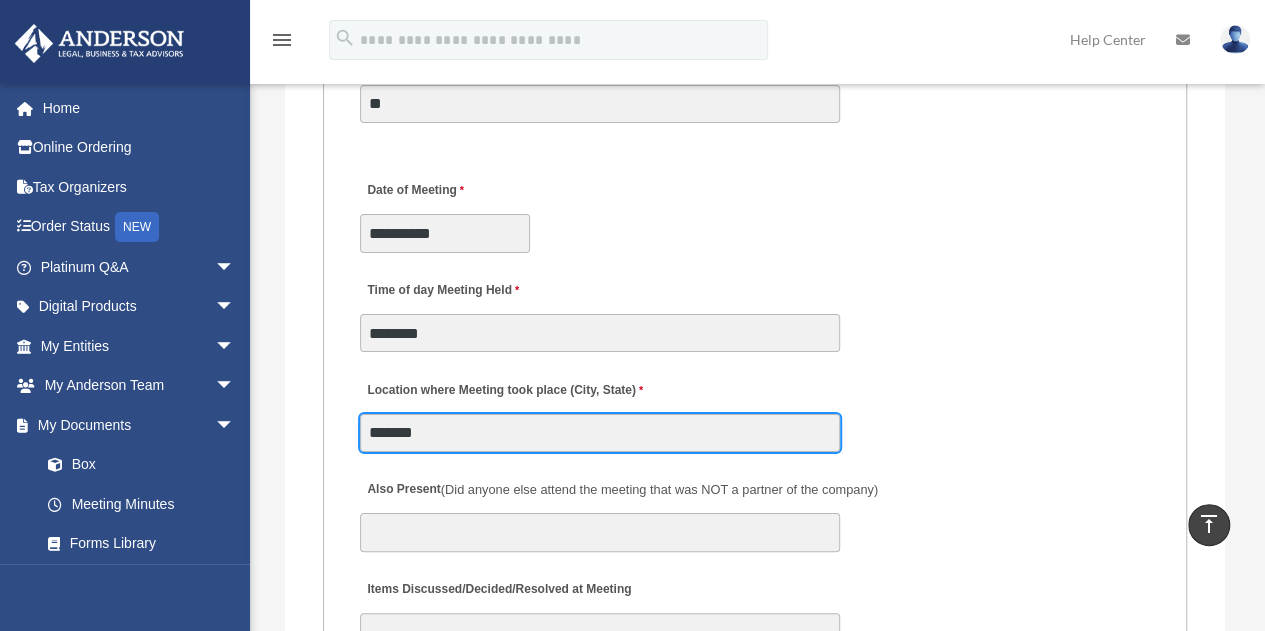 click on "*******" at bounding box center [600, 433] 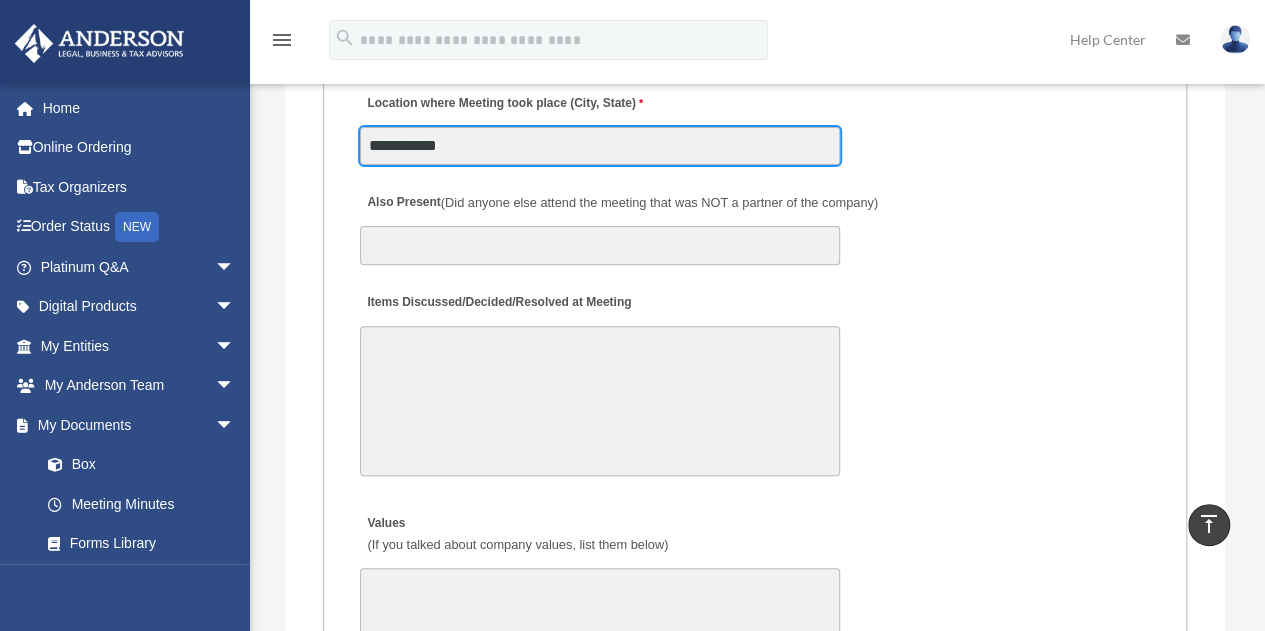 scroll, scrollTop: 4031, scrollLeft: 0, axis: vertical 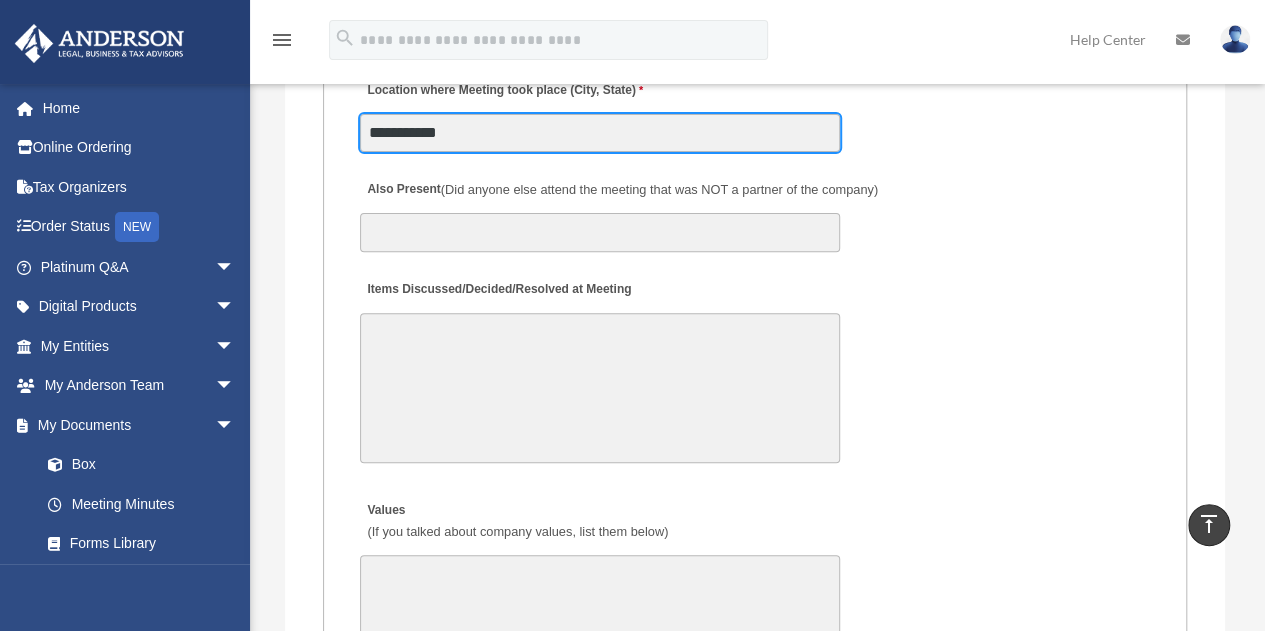 type on "**********" 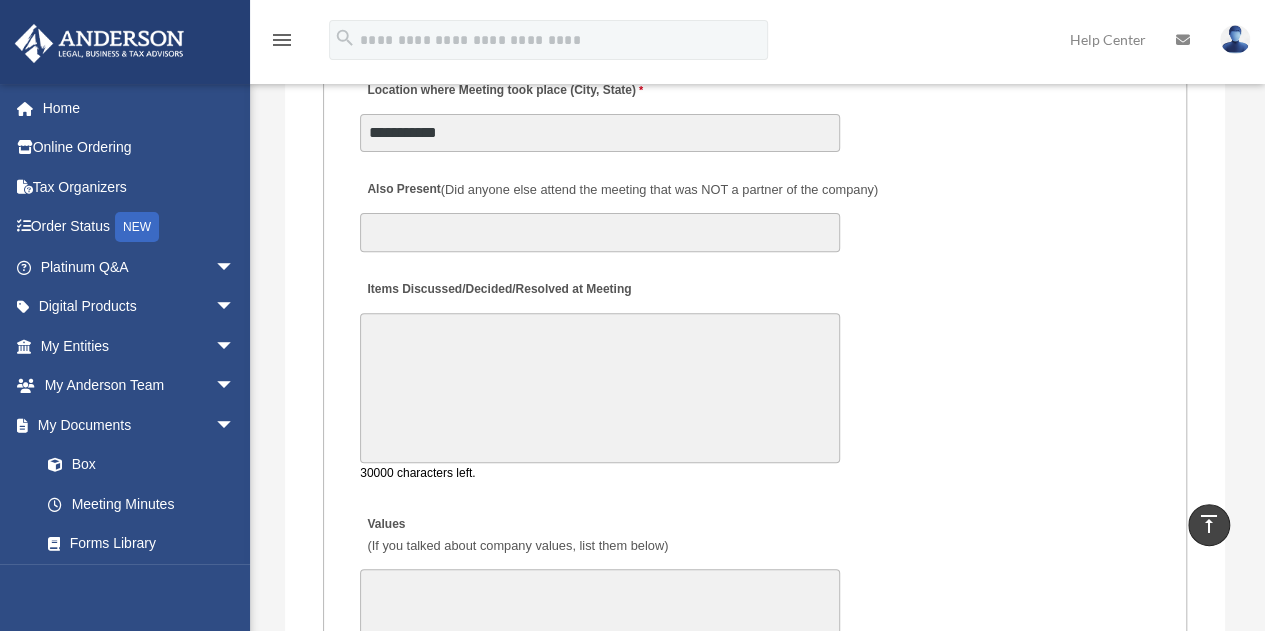 click on "Items Discussed/Decided/Resolved at Meeting" at bounding box center (600, 388) 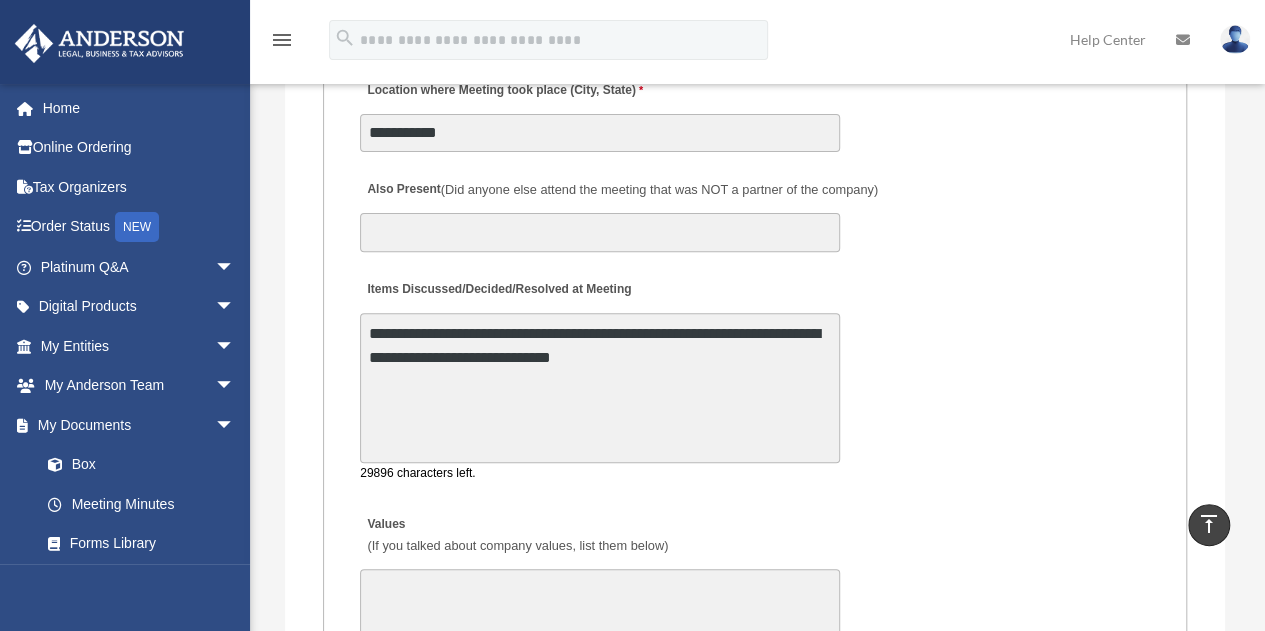 click on "**********" at bounding box center (600, 388) 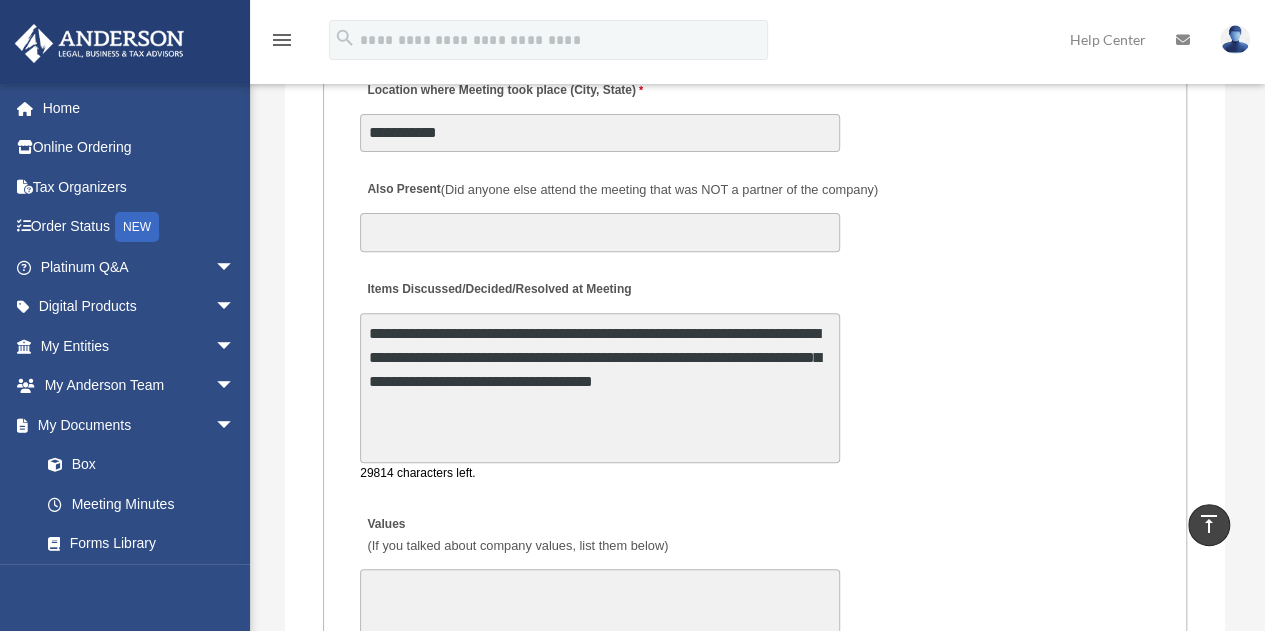 click on "**********" at bounding box center [600, 388] 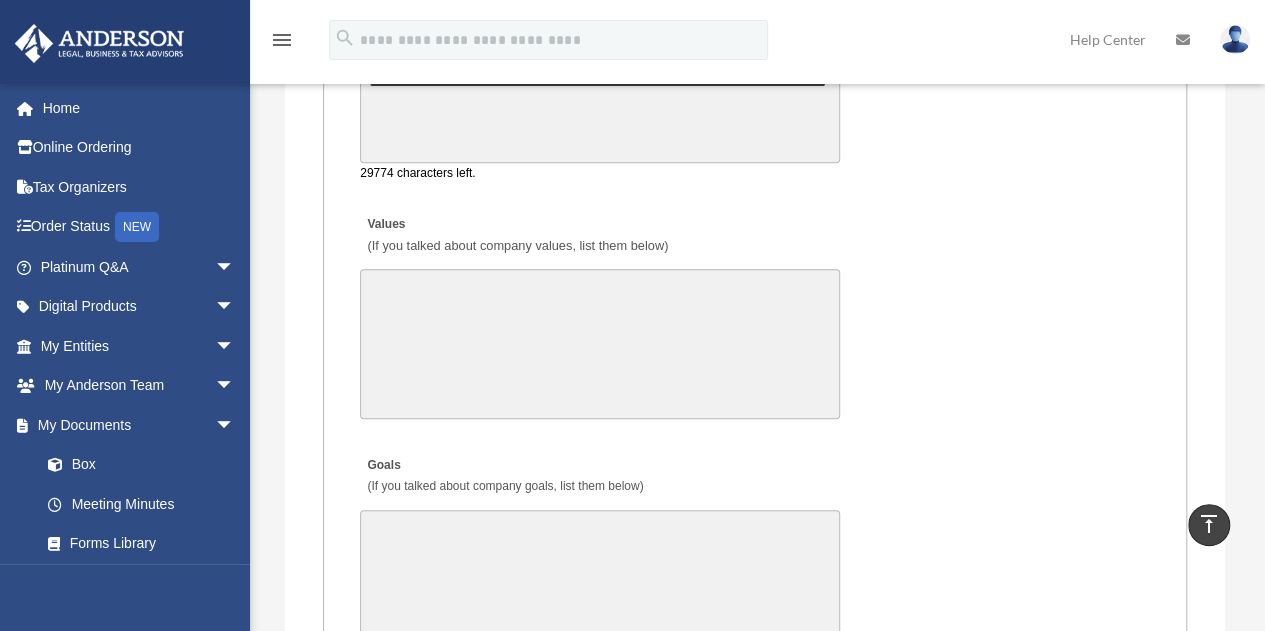 scroll, scrollTop: 4431, scrollLeft: 0, axis: vertical 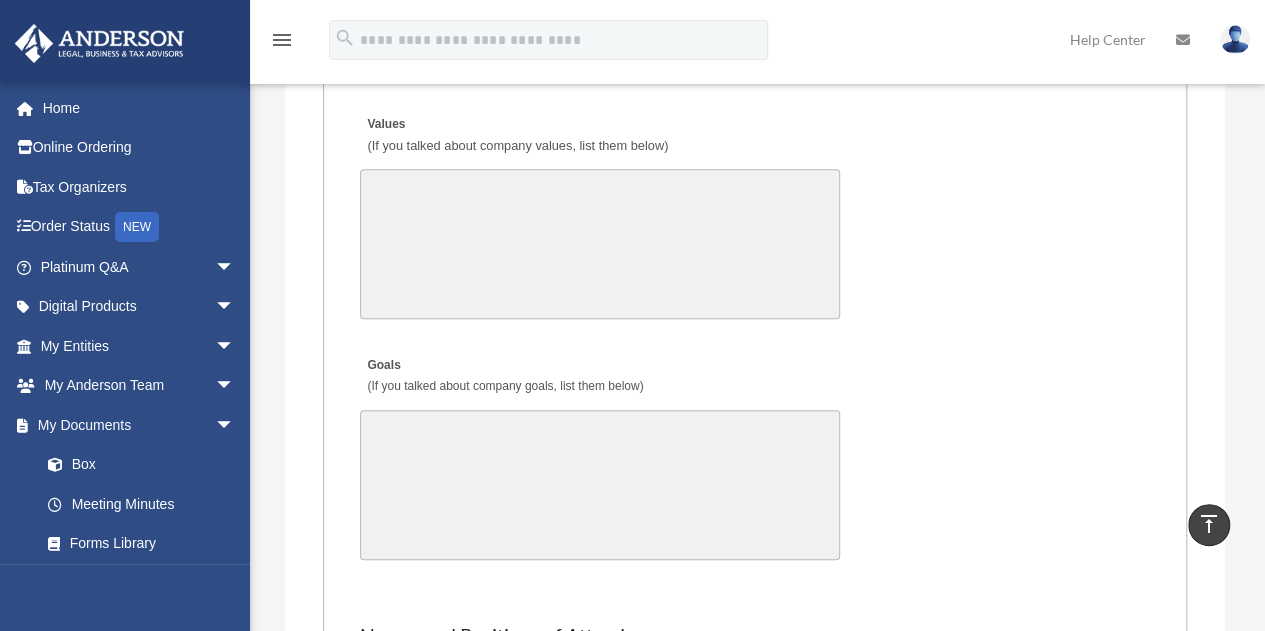 type on "**********" 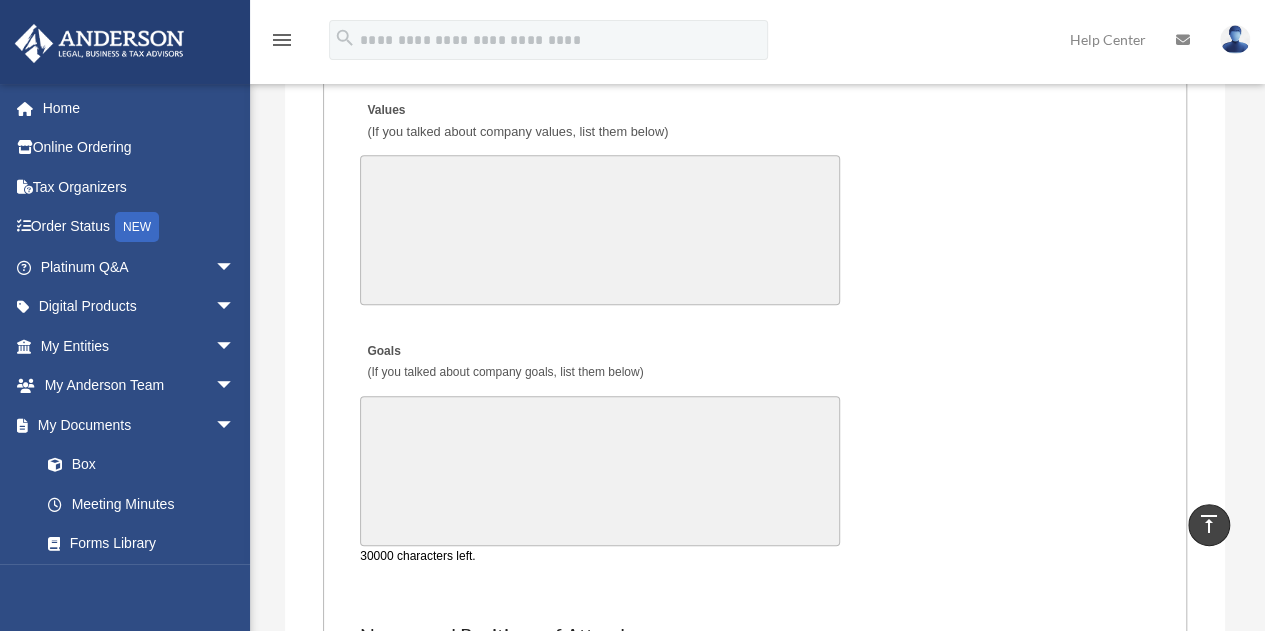 scroll, scrollTop: 4433, scrollLeft: 0, axis: vertical 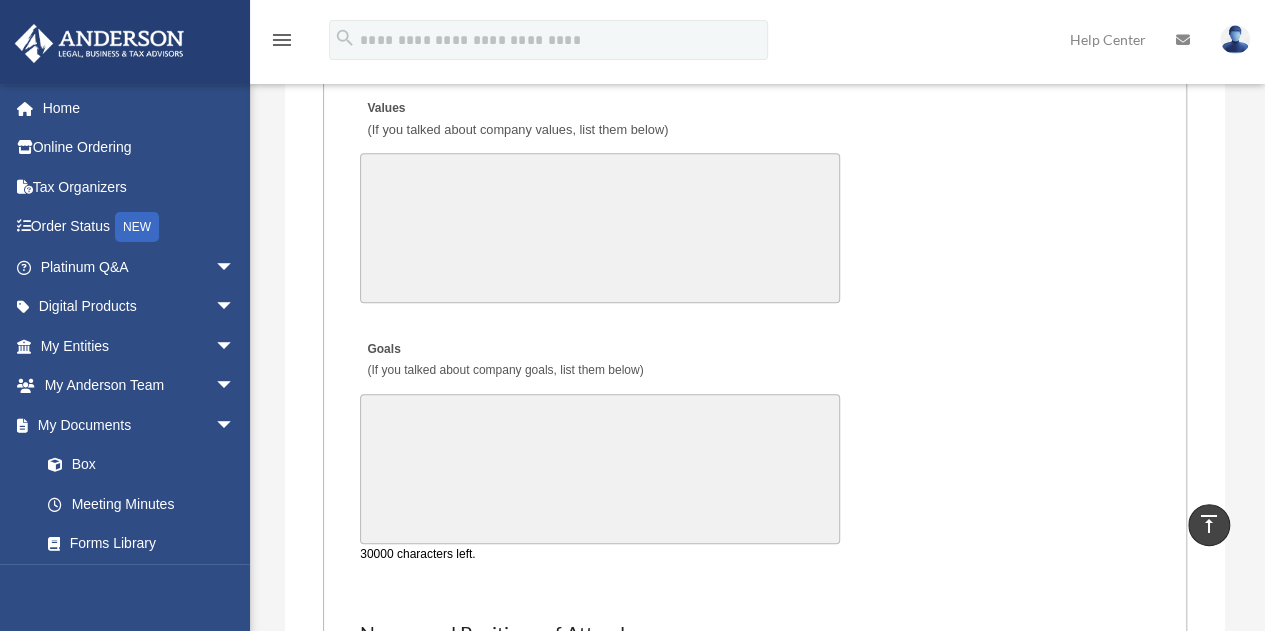 click on "Goals (If you talked about company goals, list them below)" at bounding box center [600, 469] 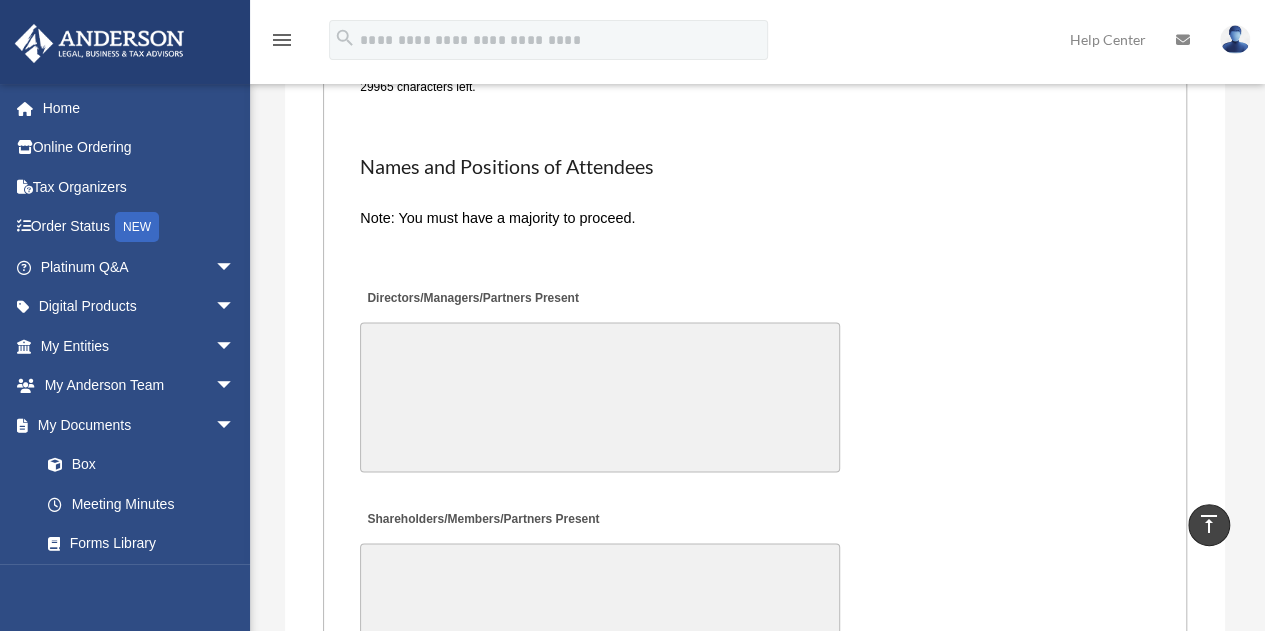 scroll, scrollTop: 4933, scrollLeft: 0, axis: vertical 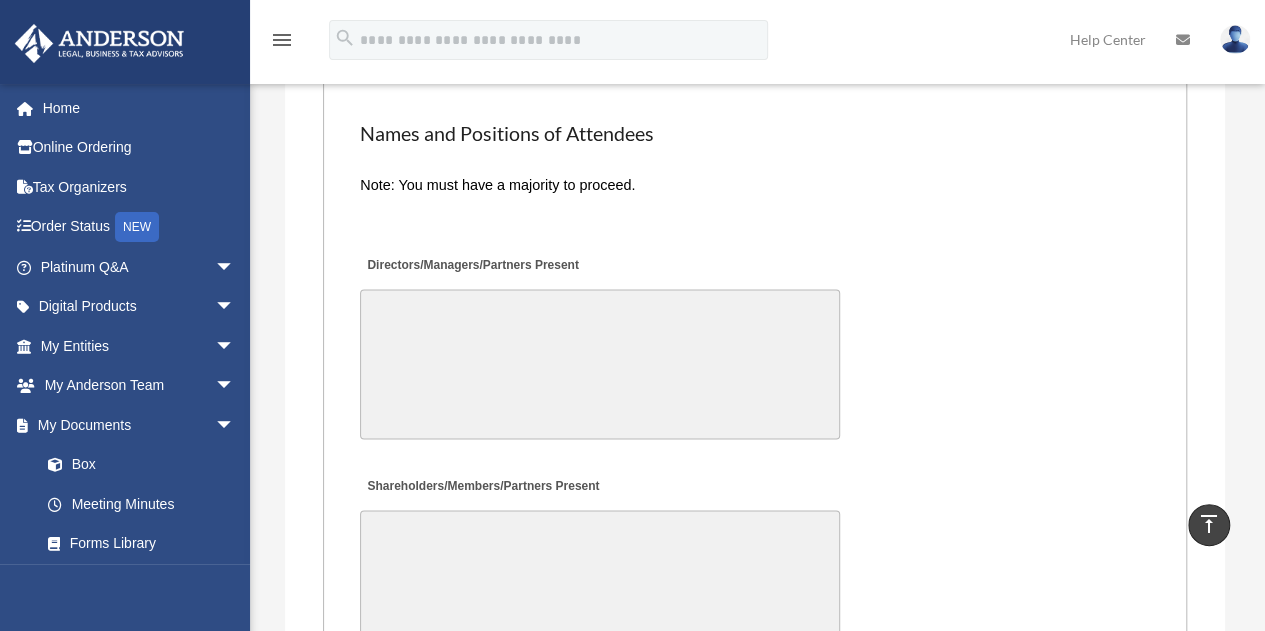 type on "**********" 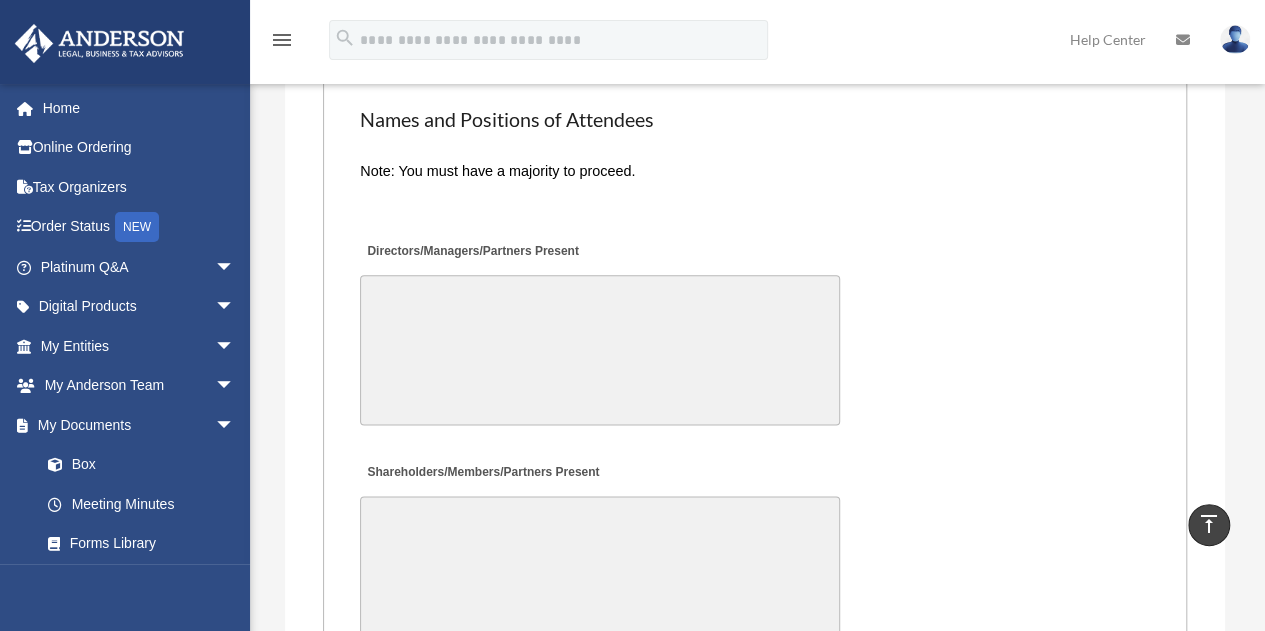 click on "Directors/Managers/Partners Present" at bounding box center [600, 350] 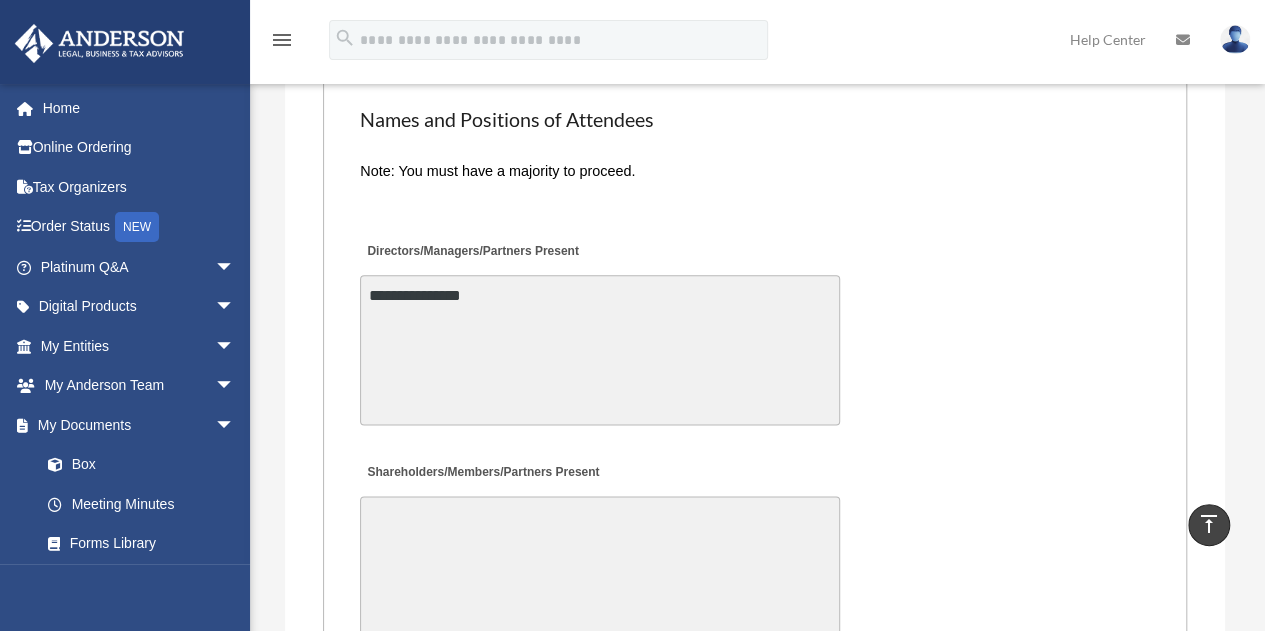 type on "**********" 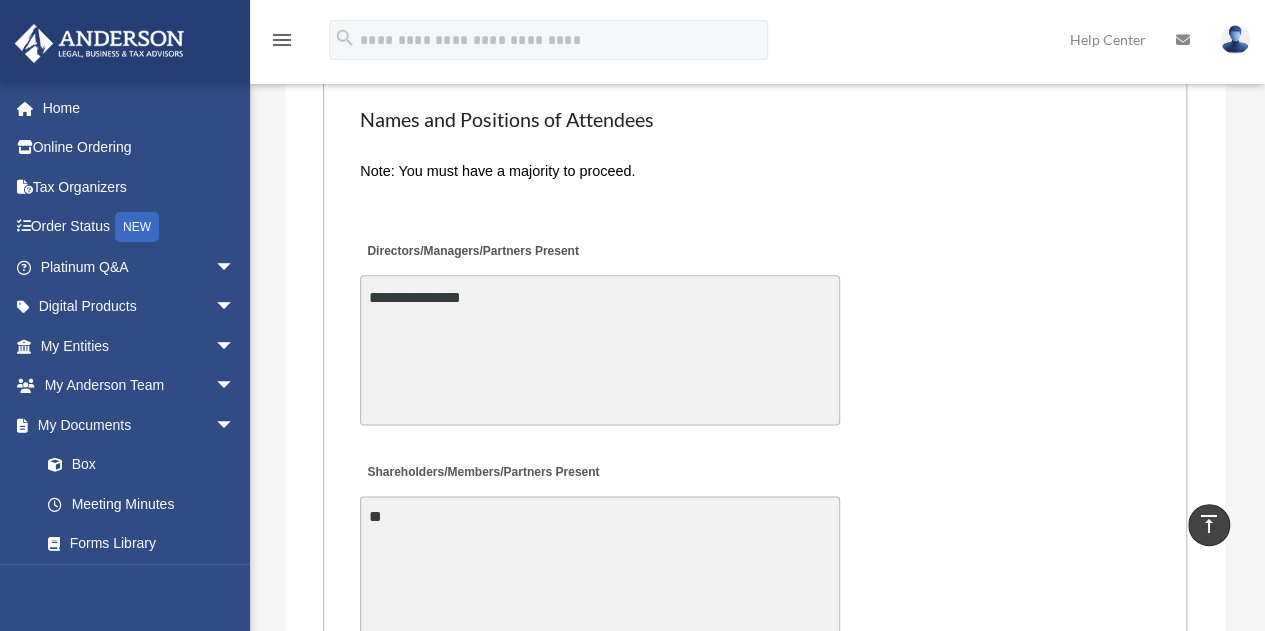 type on "**" 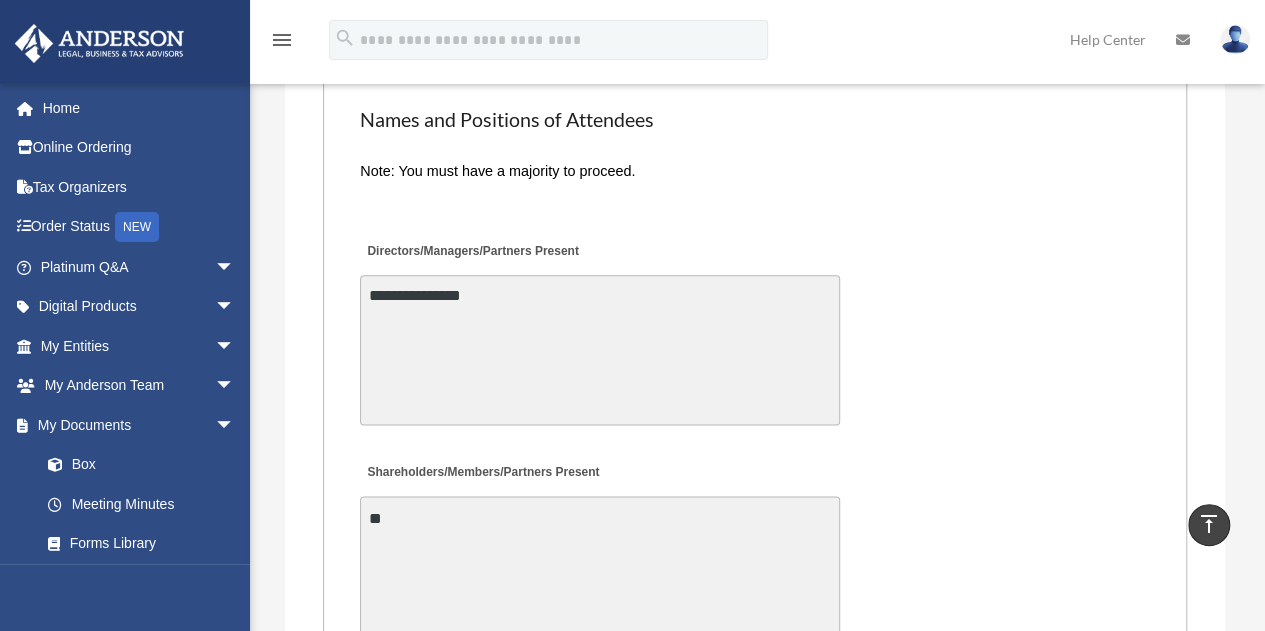 click on "**********" at bounding box center [600, 350] 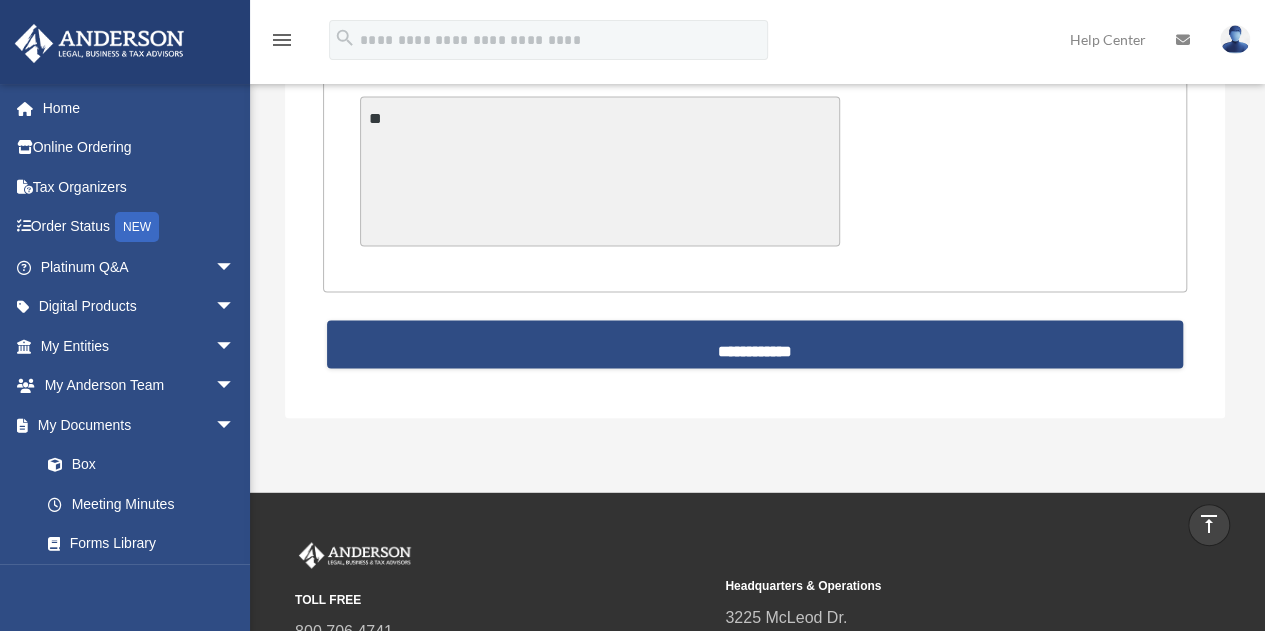scroll, scrollTop: 5133, scrollLeft: 0, axis: vertical 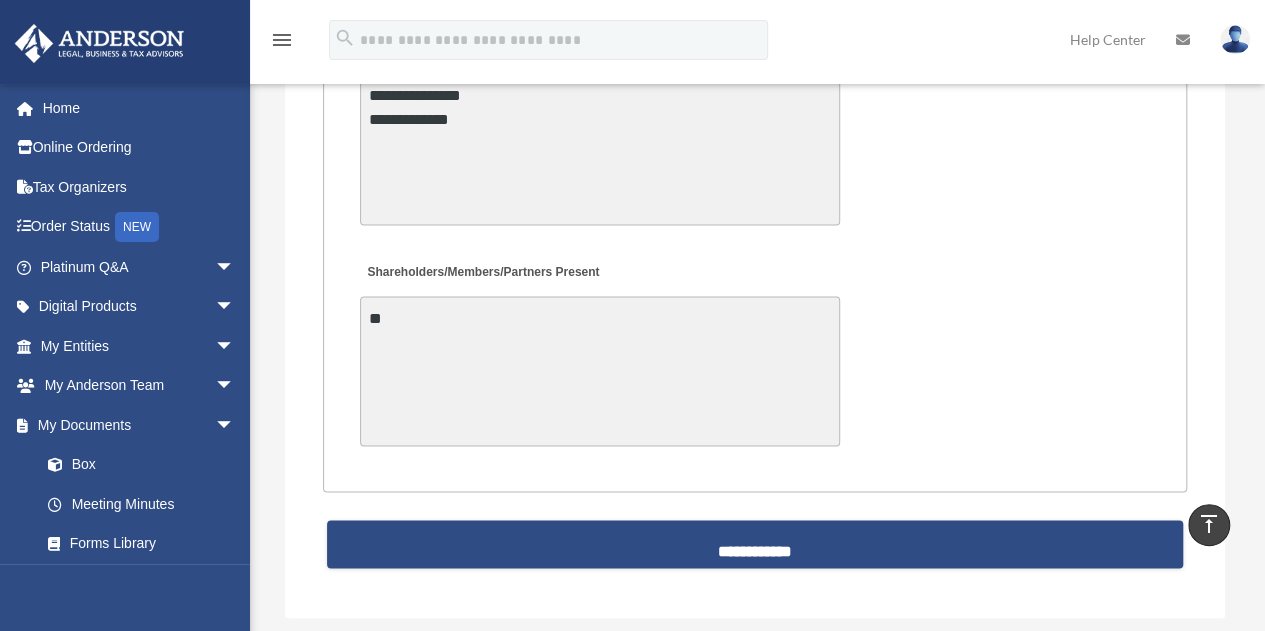 type on "**********" 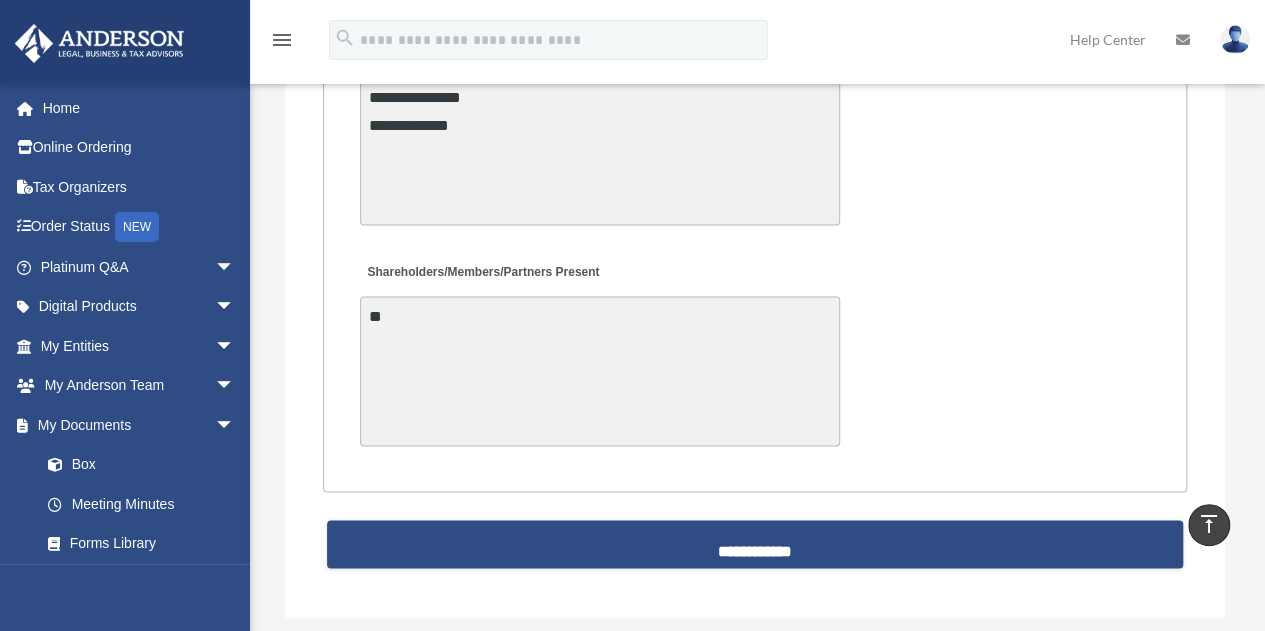 drag, startPoint x: 390, startPoint y: 313, endPoint x: 368, endPoint y: 319, distance: 22.803509 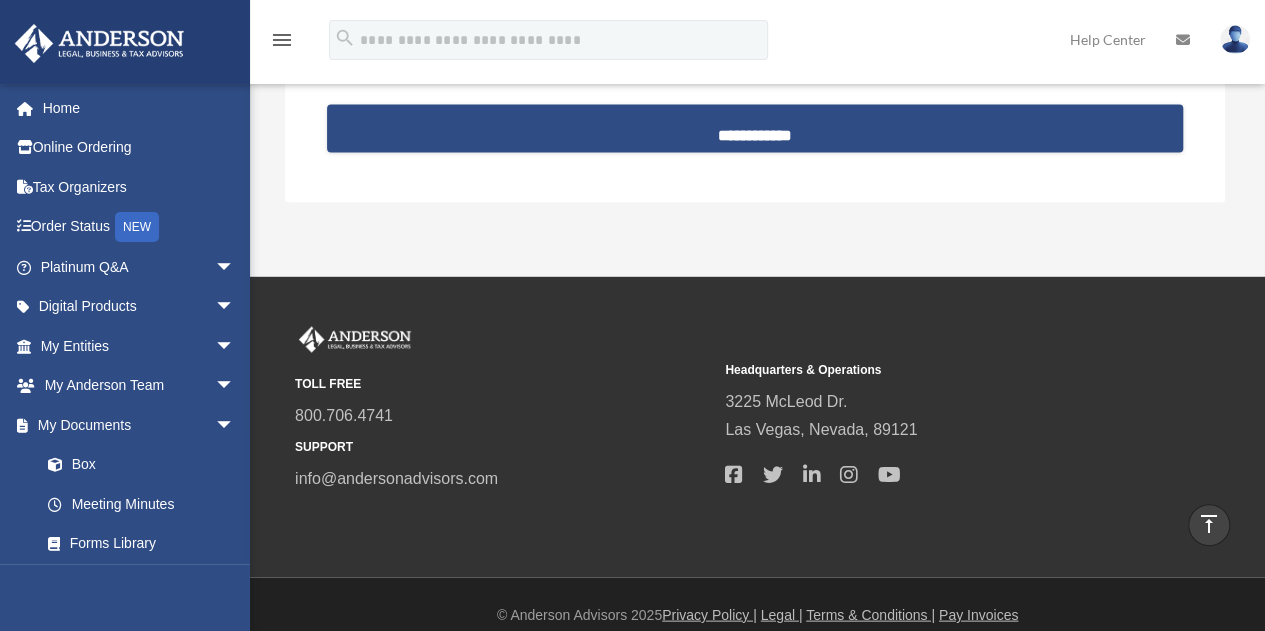 scroll, scrollTop: 5566, scrollLeft: 0, axis: vertical 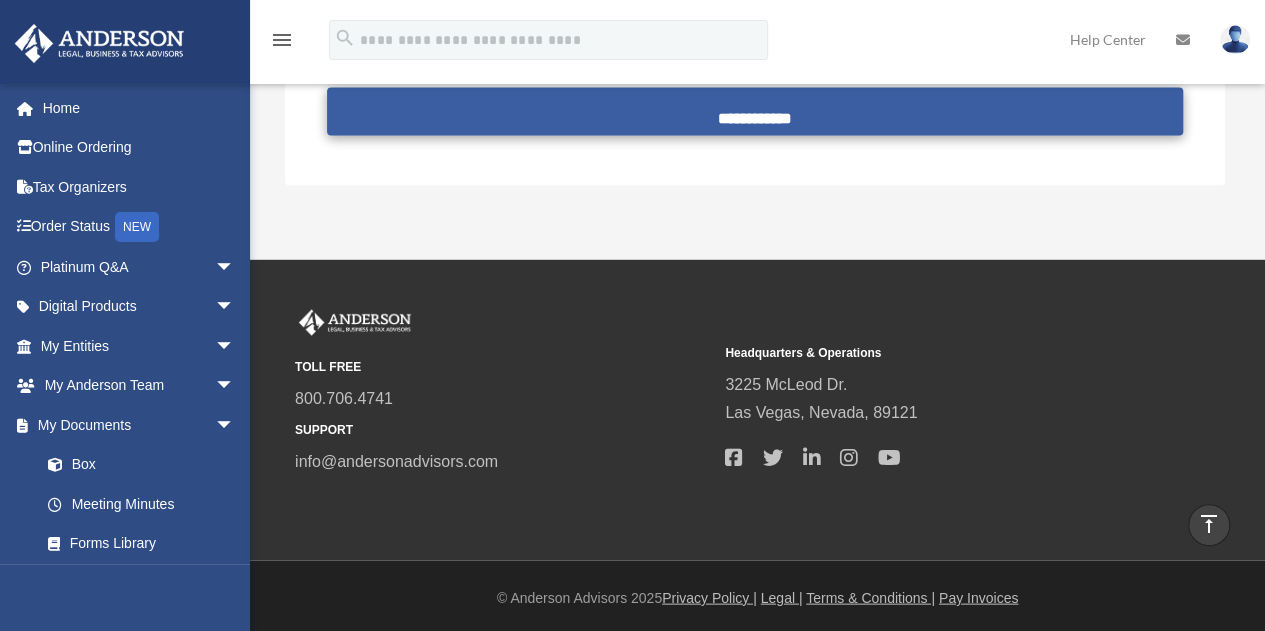 type on "**********" 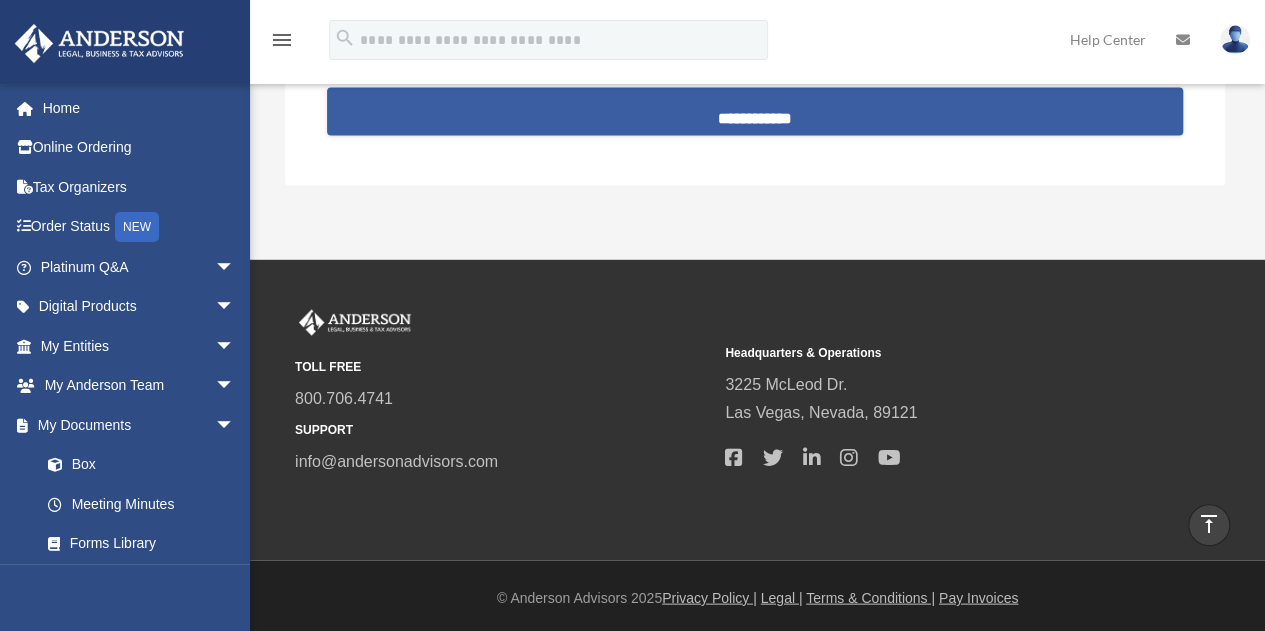 click on "**********" at bounding box center (755, 111) 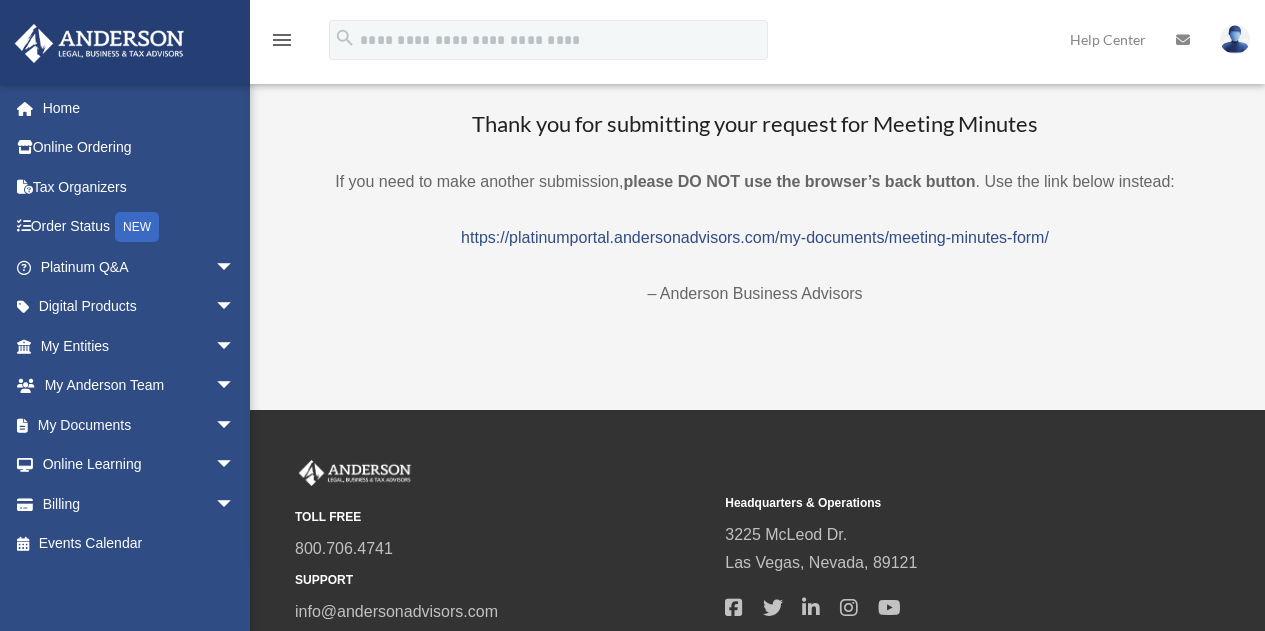 scroll, scrollTop: 0, scrollLeft: 0, axis: both 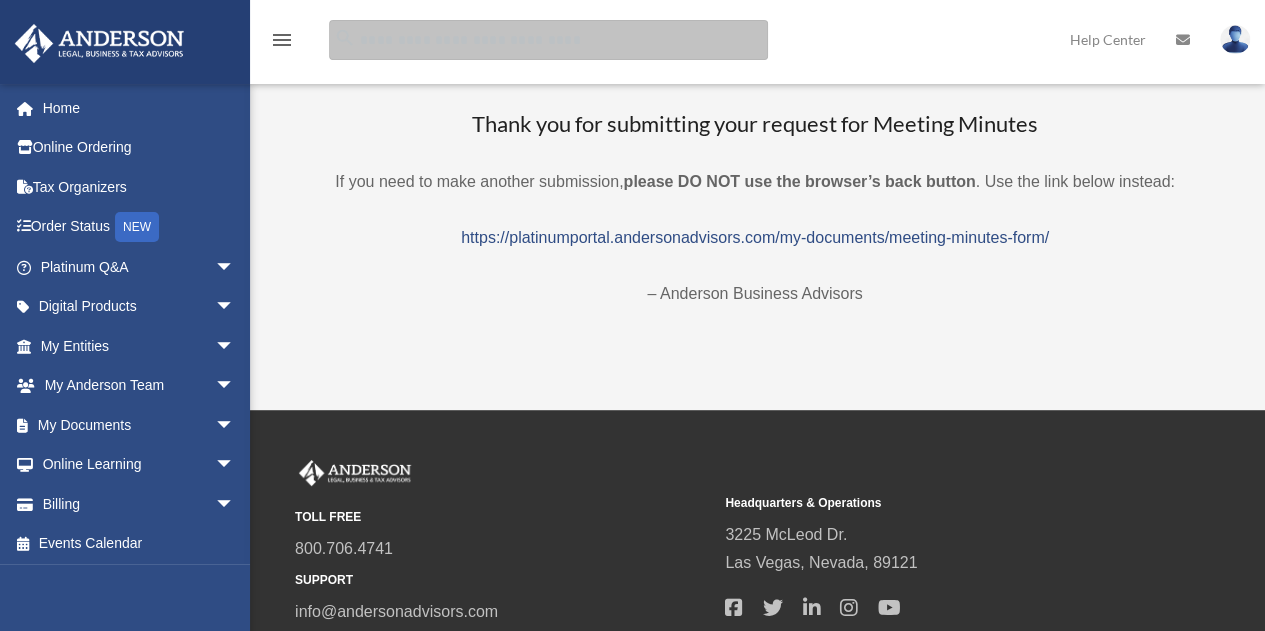 click at bounding box center [548, 40] 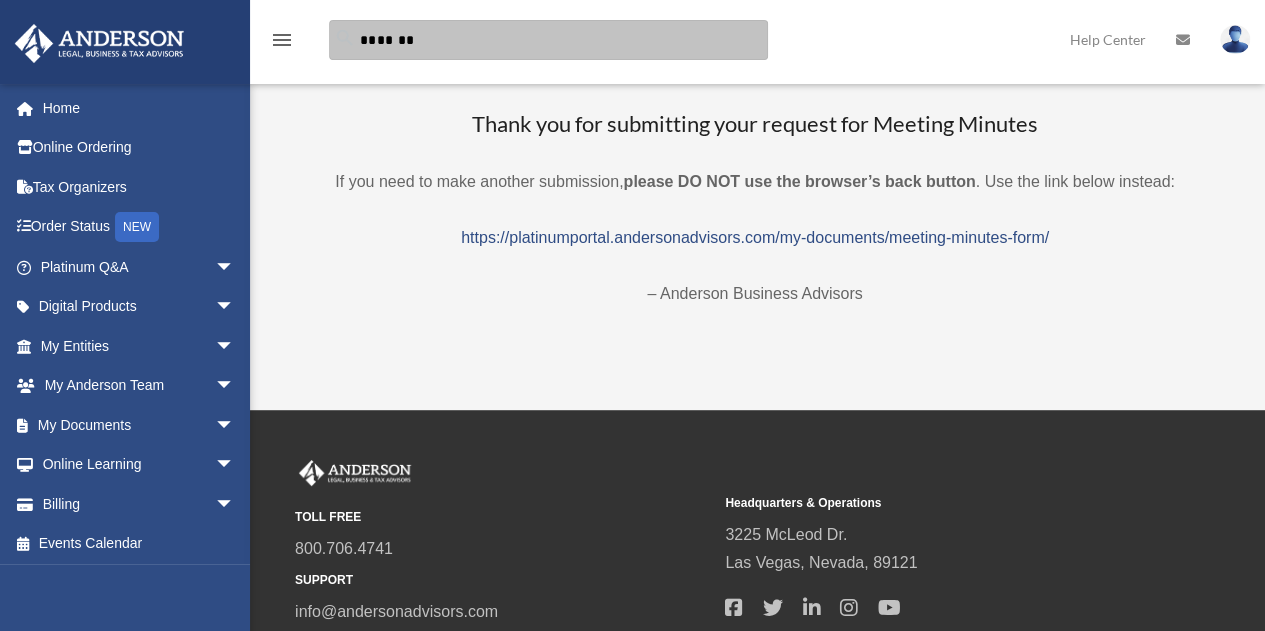 type on "*******" 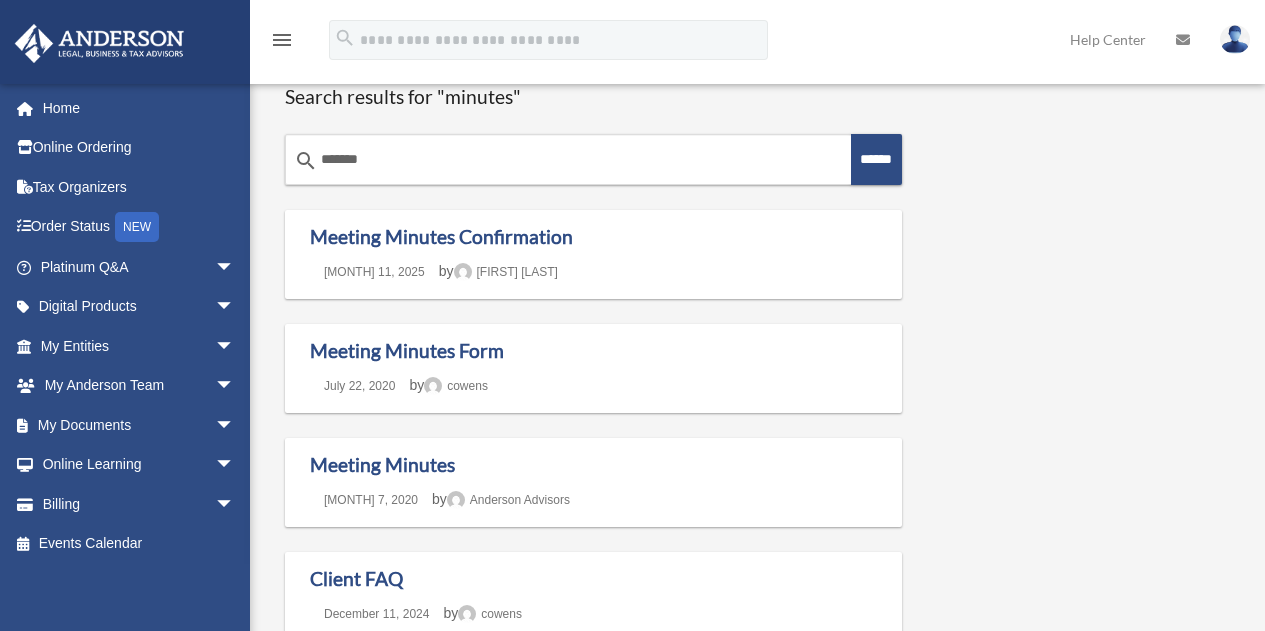 scroll, scrollTop: 0, scrollLeft: 0, axis: both 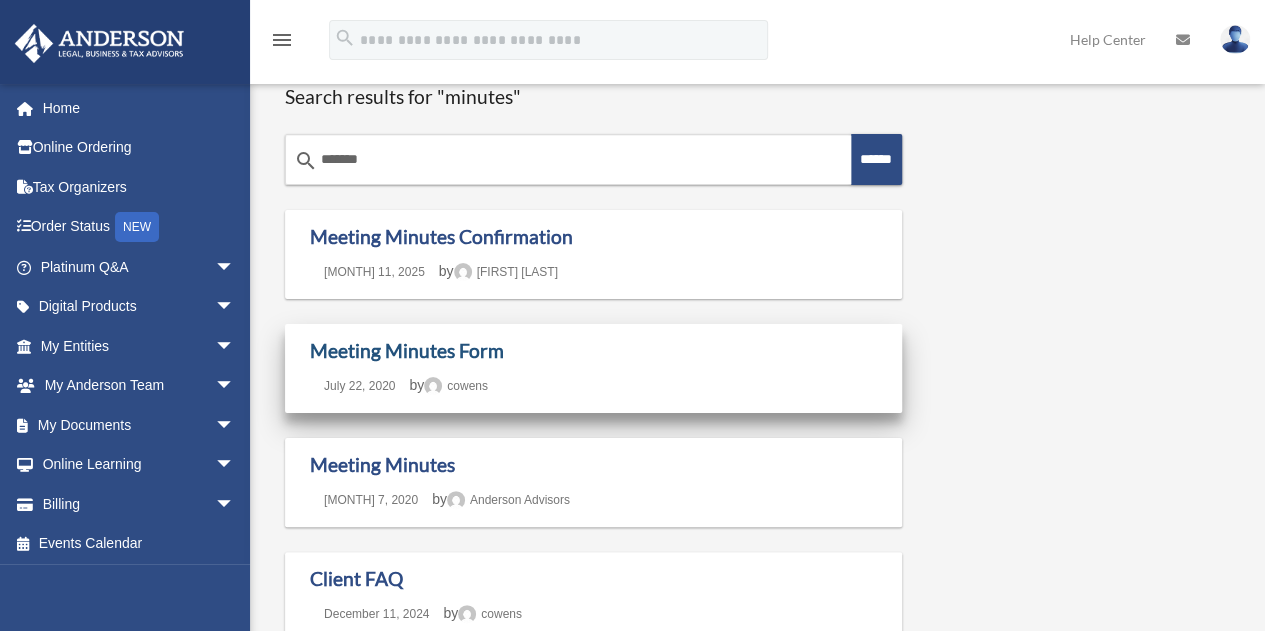 click on "Meeting Minutes Form" at bounding box center [407, 350] 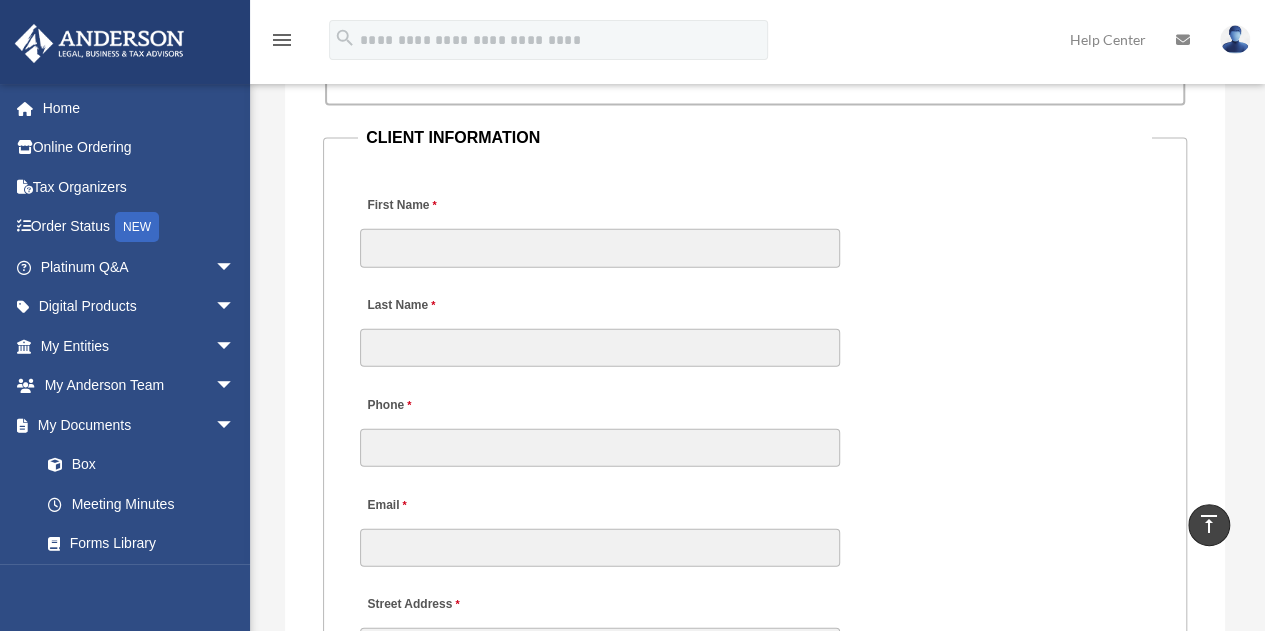 scroll, scrollTop: 2262, scrollLeft: 0, axis: vertical 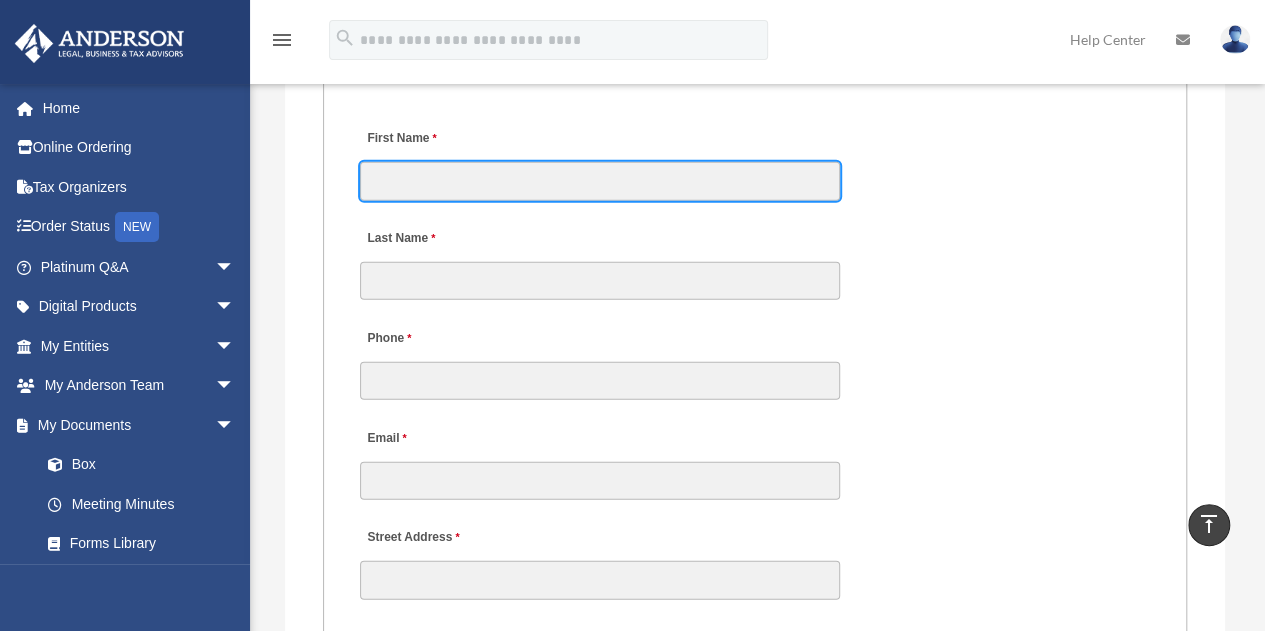 click on "First Name" at bounding box center (600, 181) 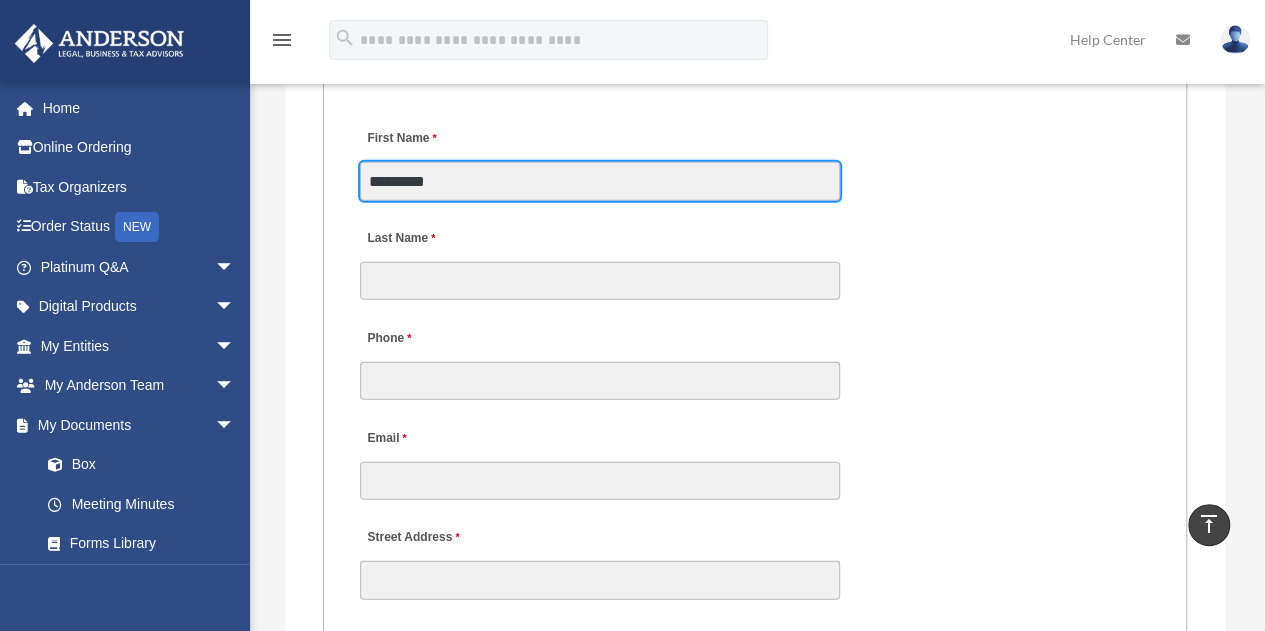 type on "*********" 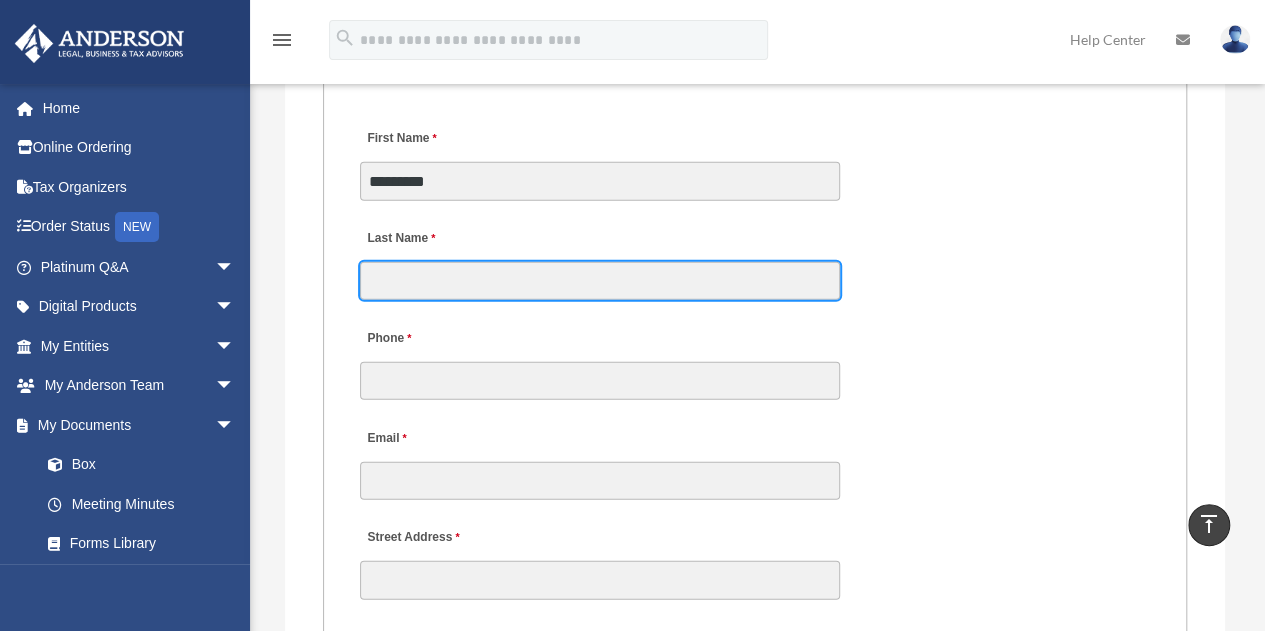 click on "Last Name" at bounding box center [600, 281] 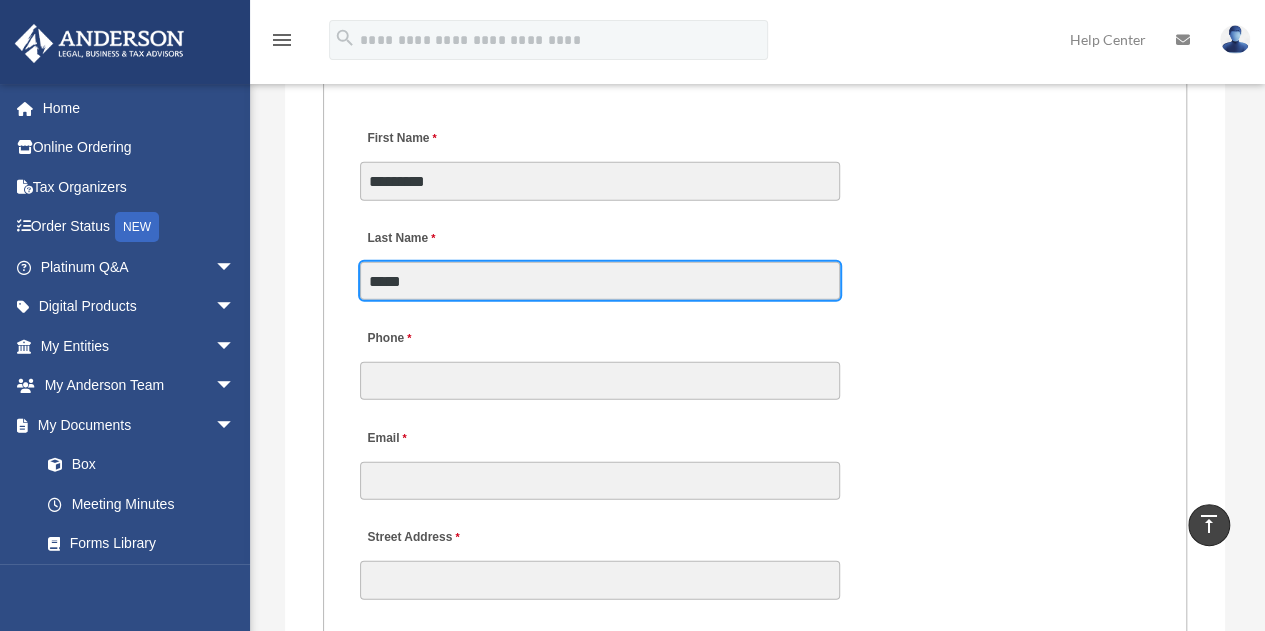 type on "*****" 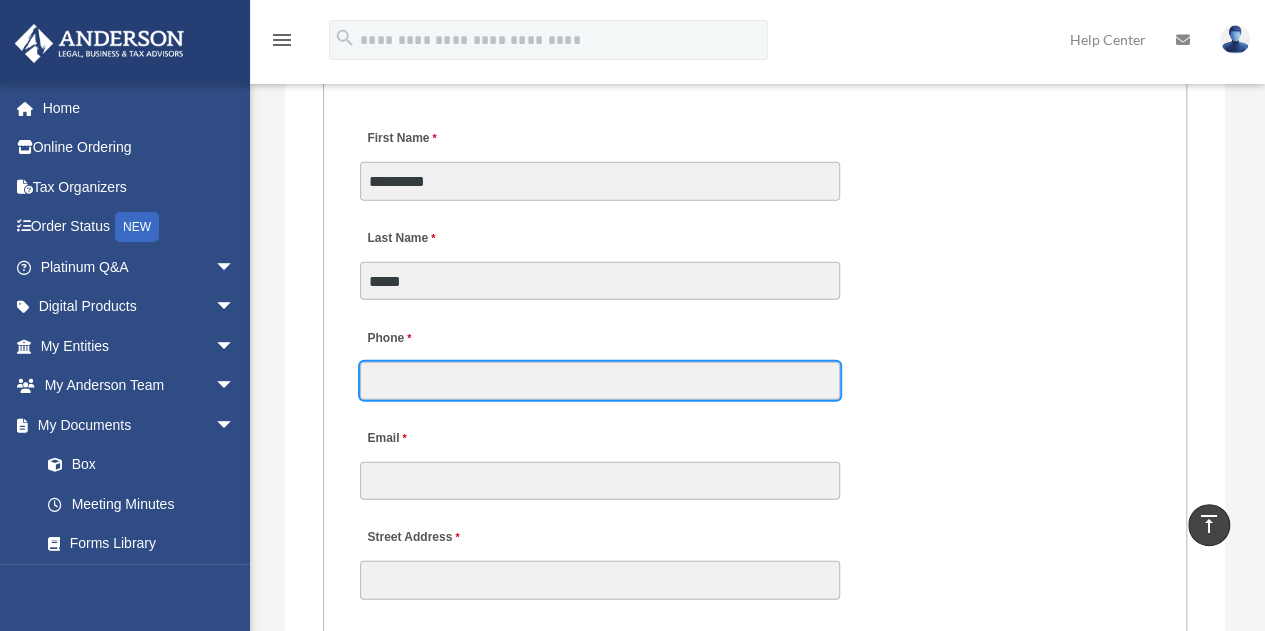 click on "Phone" at bounding box center [600, 381] 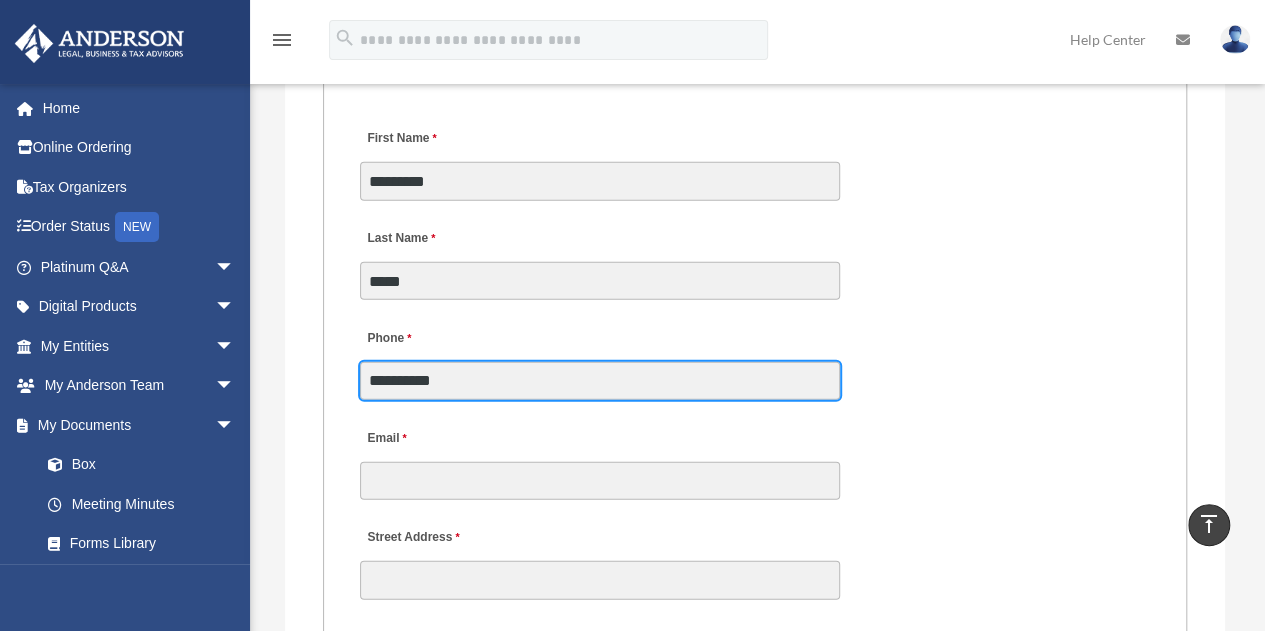 type on "**********" 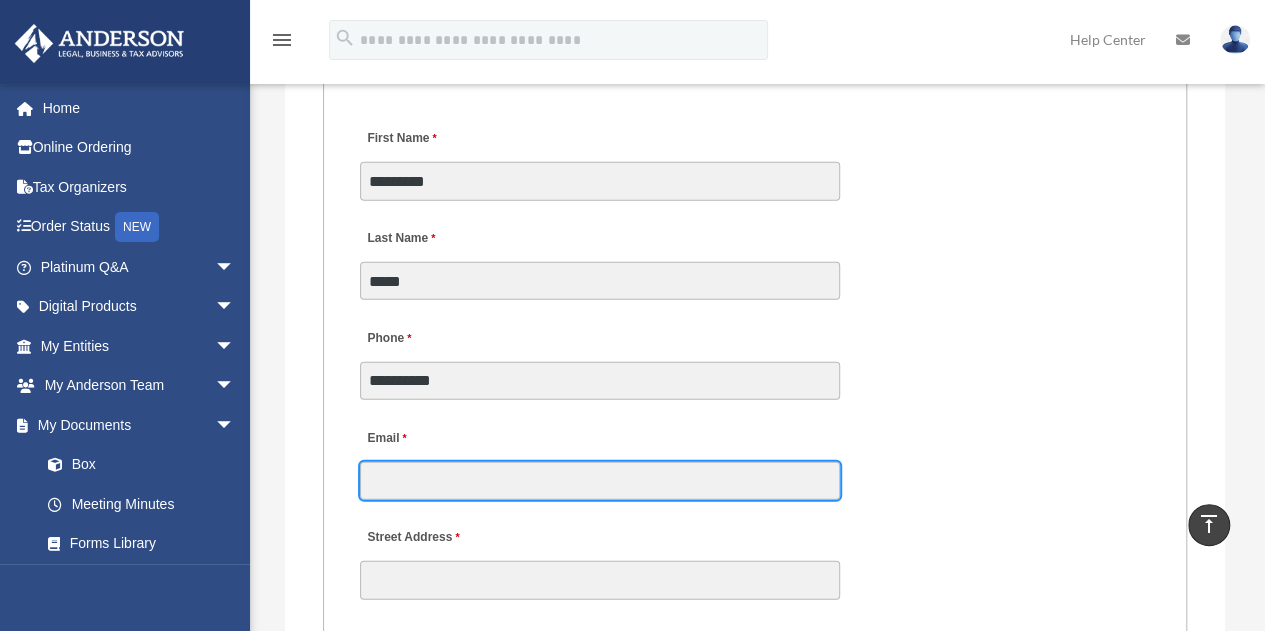 click on "Email" at bounding box center [600, 481] 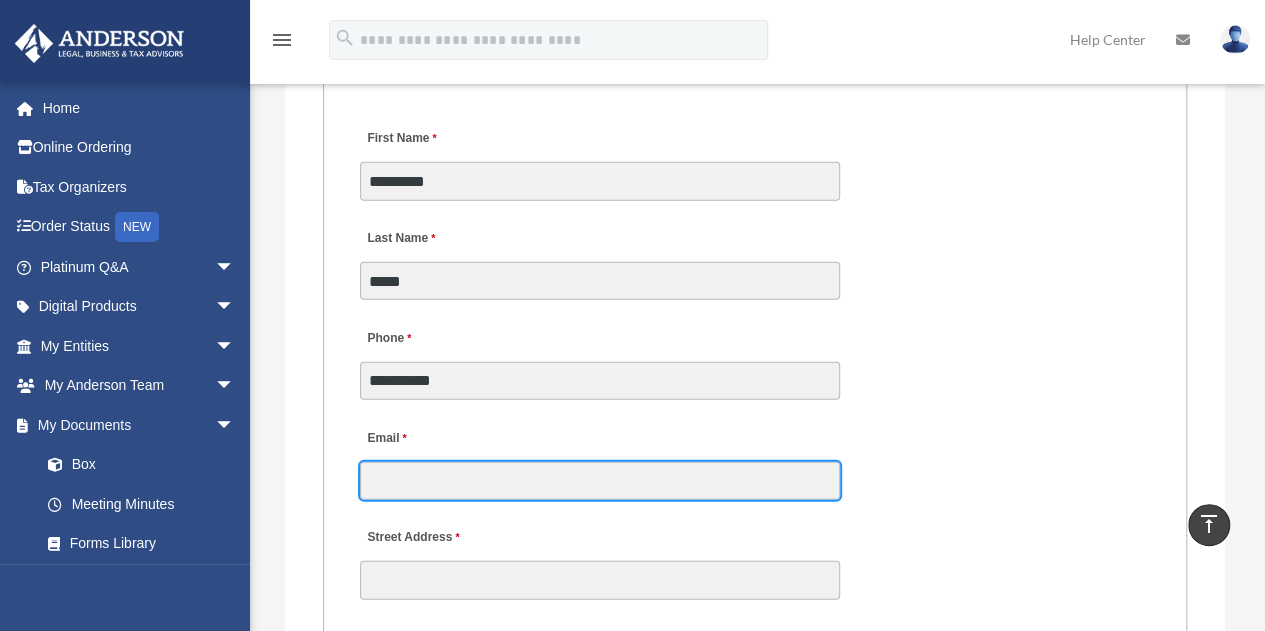 type on "**********" 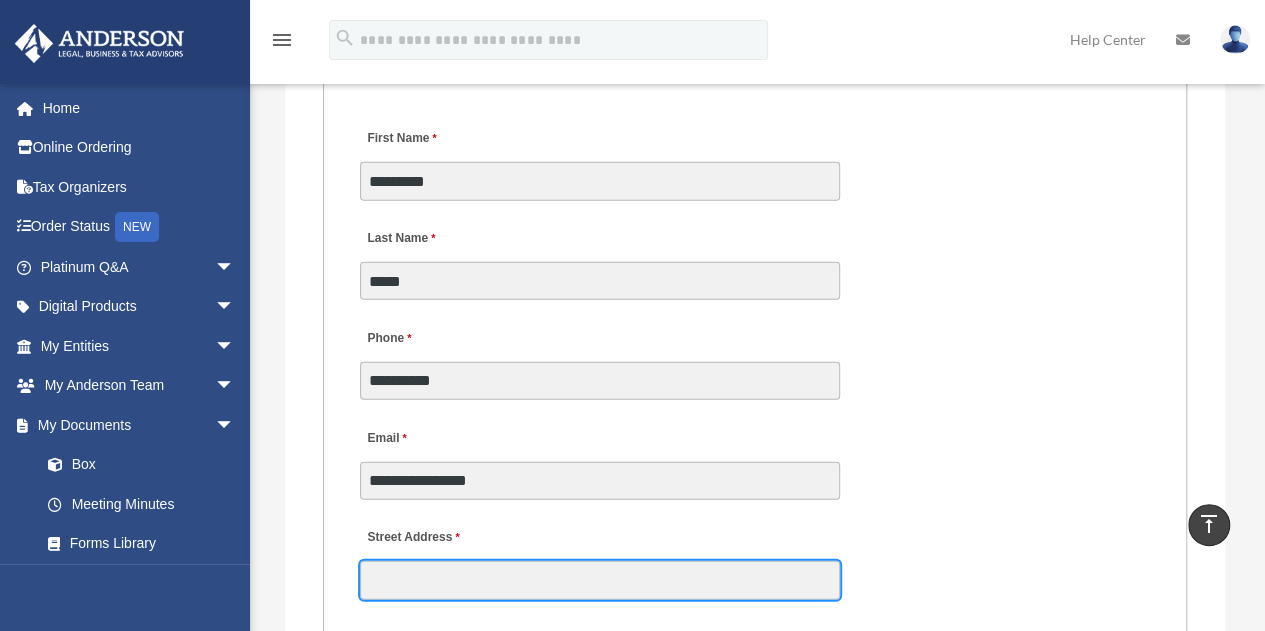 type on "**********" 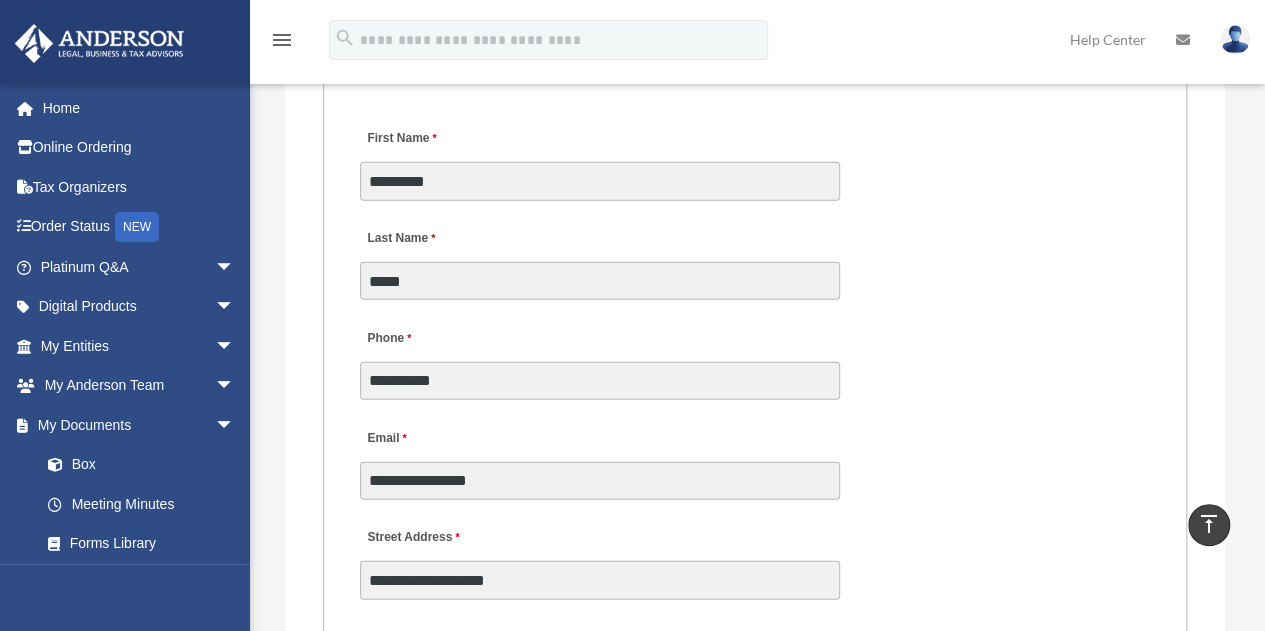 type on "**" 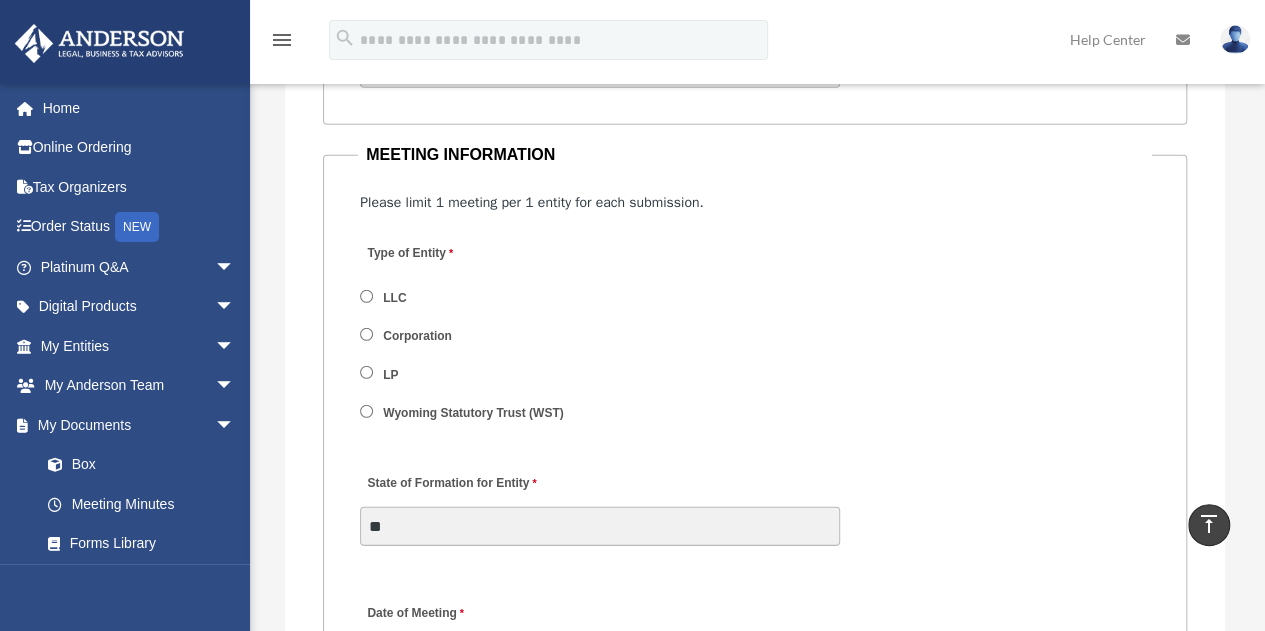 scroll, scrollTop: 2962, scrollLeft: 0, axis: vertical 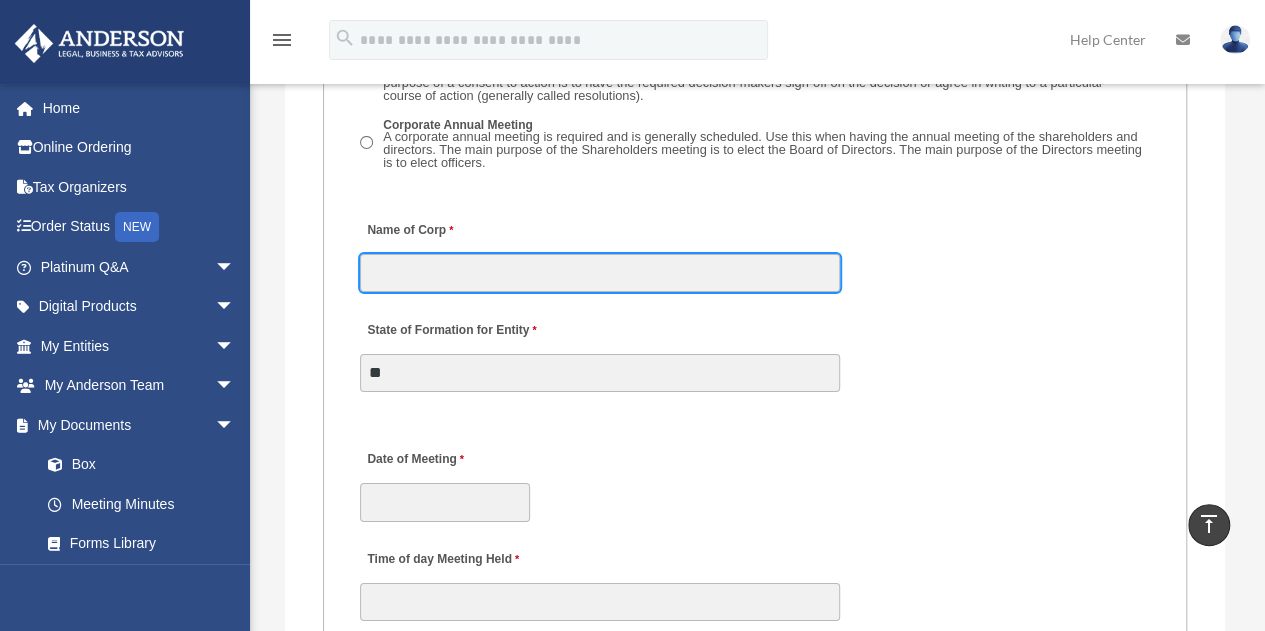 click on "Name of Corp" at bounding box center [600, 273] 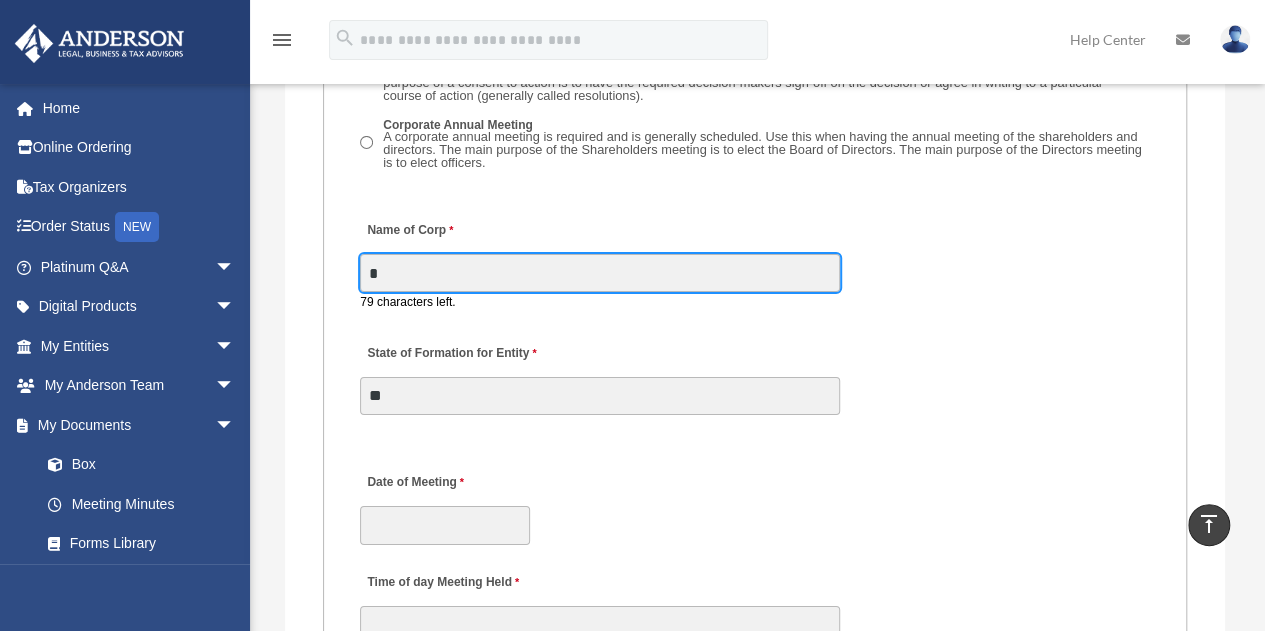 type on "**********" 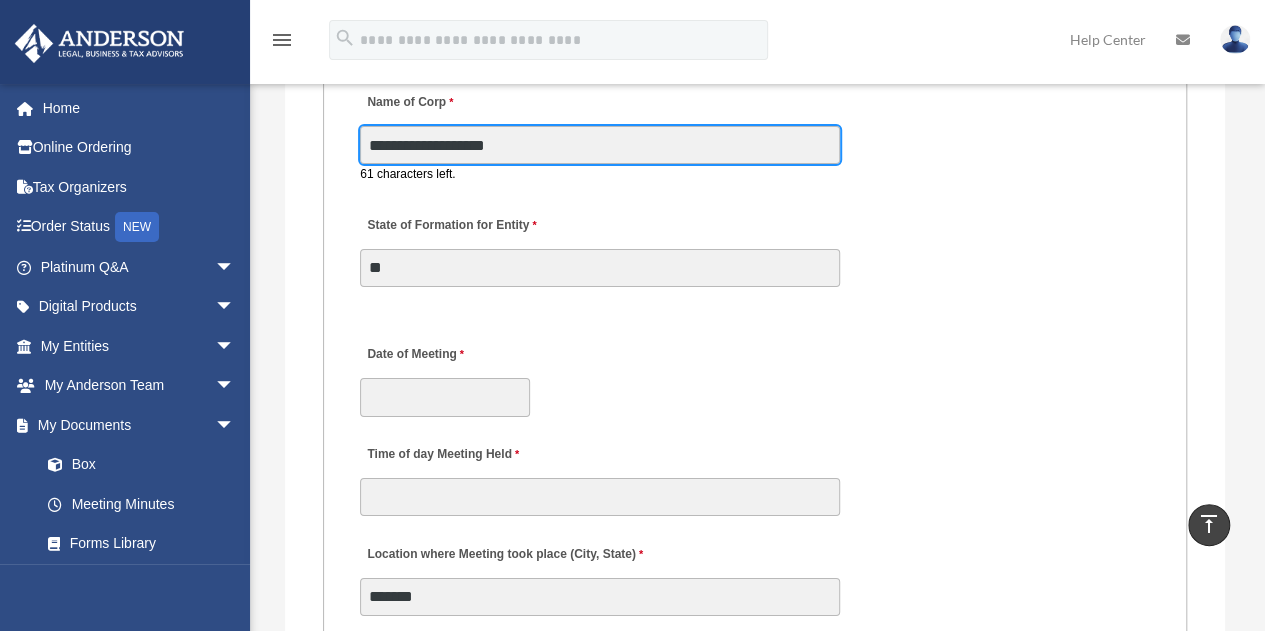 scroll, scrollTop: 3662, scrollLeft: 0, axis: vertical 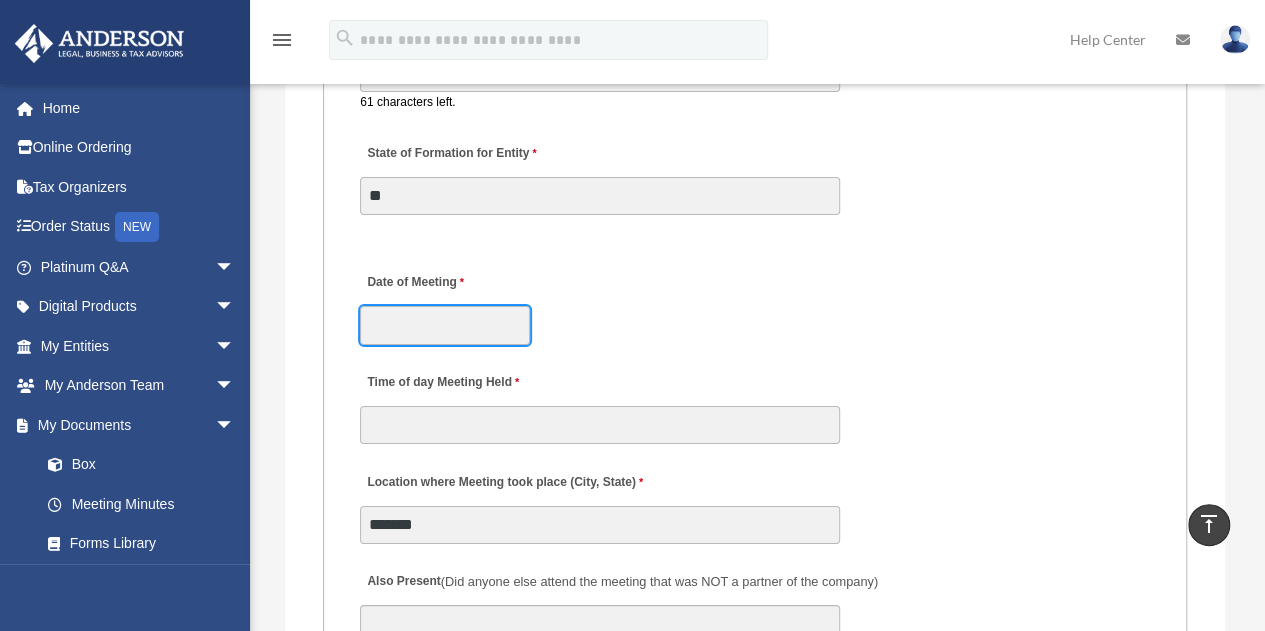 click on "X
Get a chance to win 6 months of Platinum for free just by filling out this
survey" at bounding box center [632, -551] 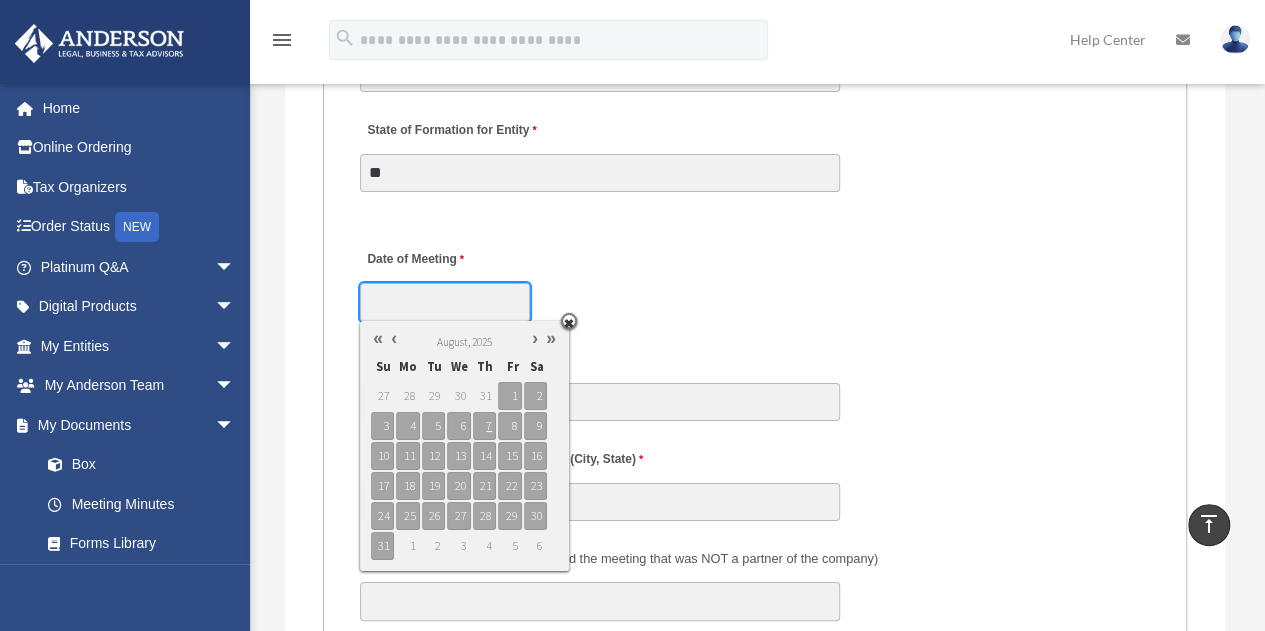 click at bounding box center [394, 338] 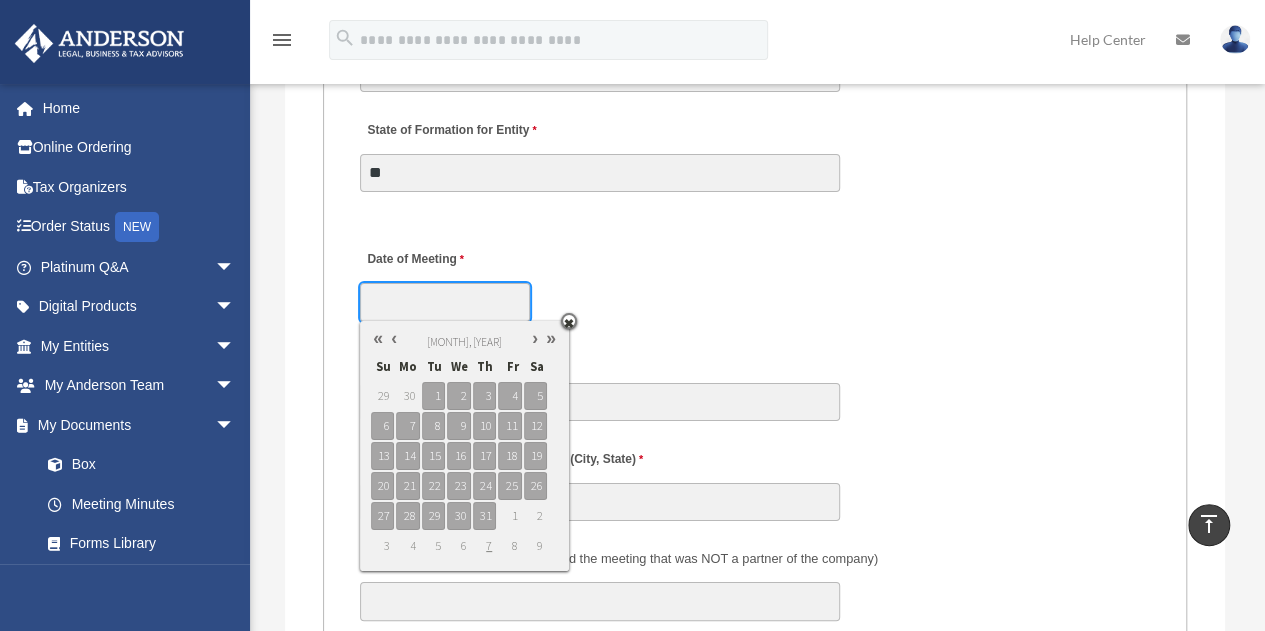 click at bounding box center [394, 338] 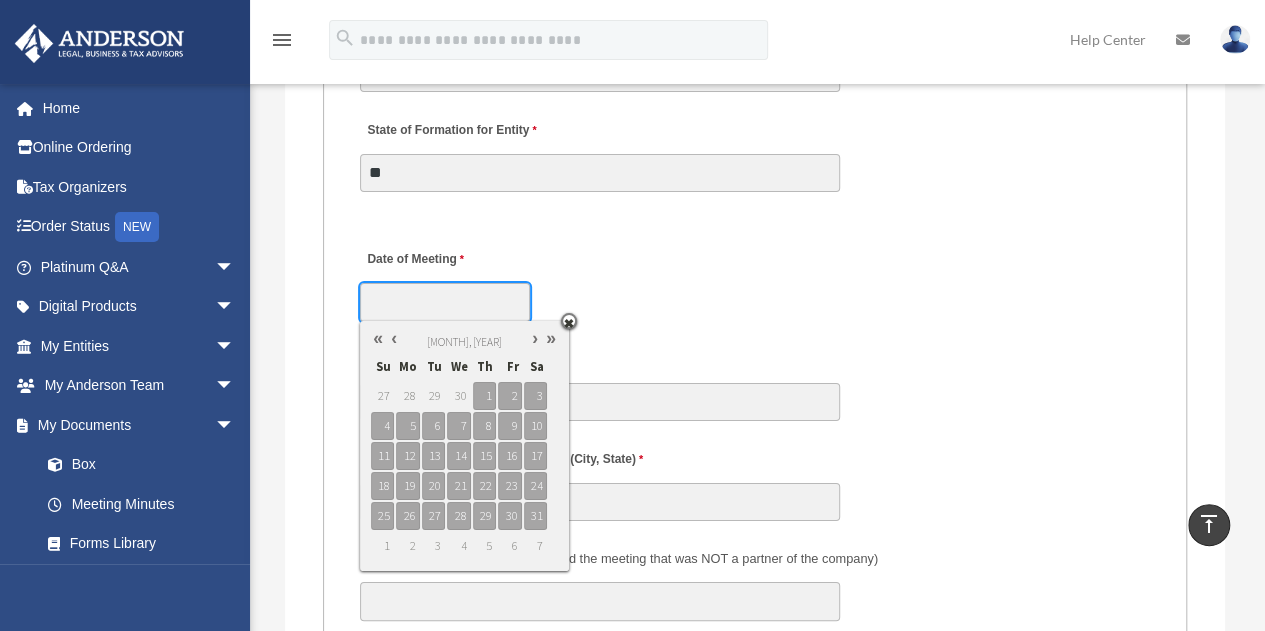click at bounding box center (394, 338) 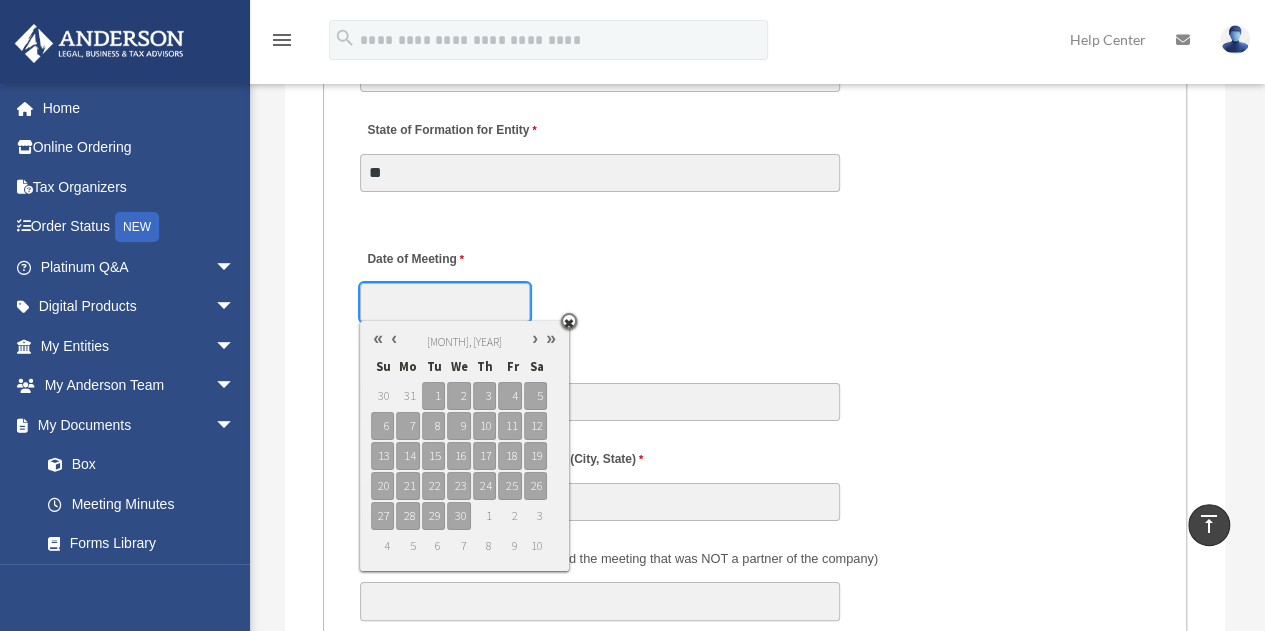 click at bounding box center [394, 338] 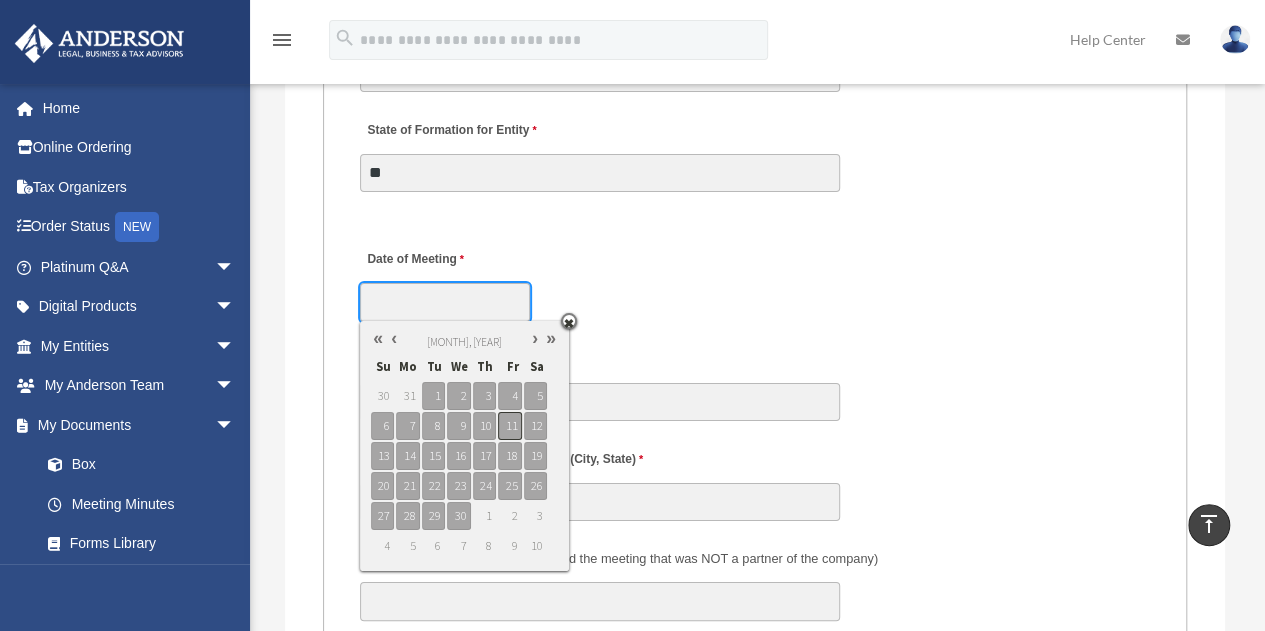 type on "**********" 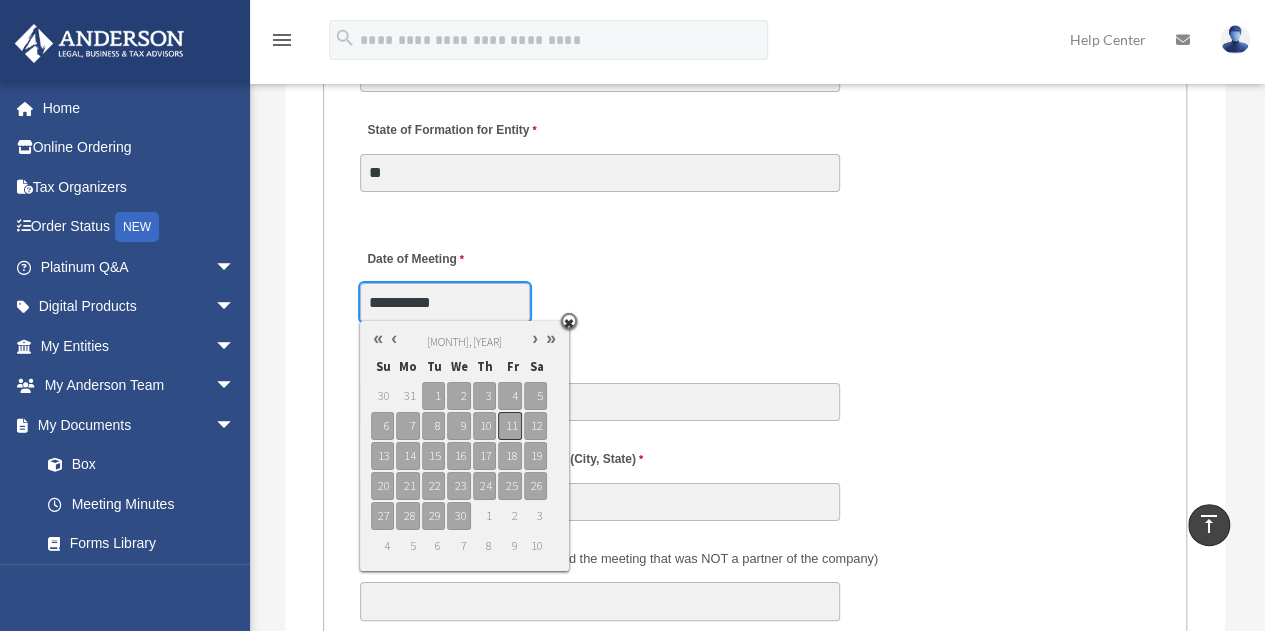 click on "11" at bounding box center [509, 426] 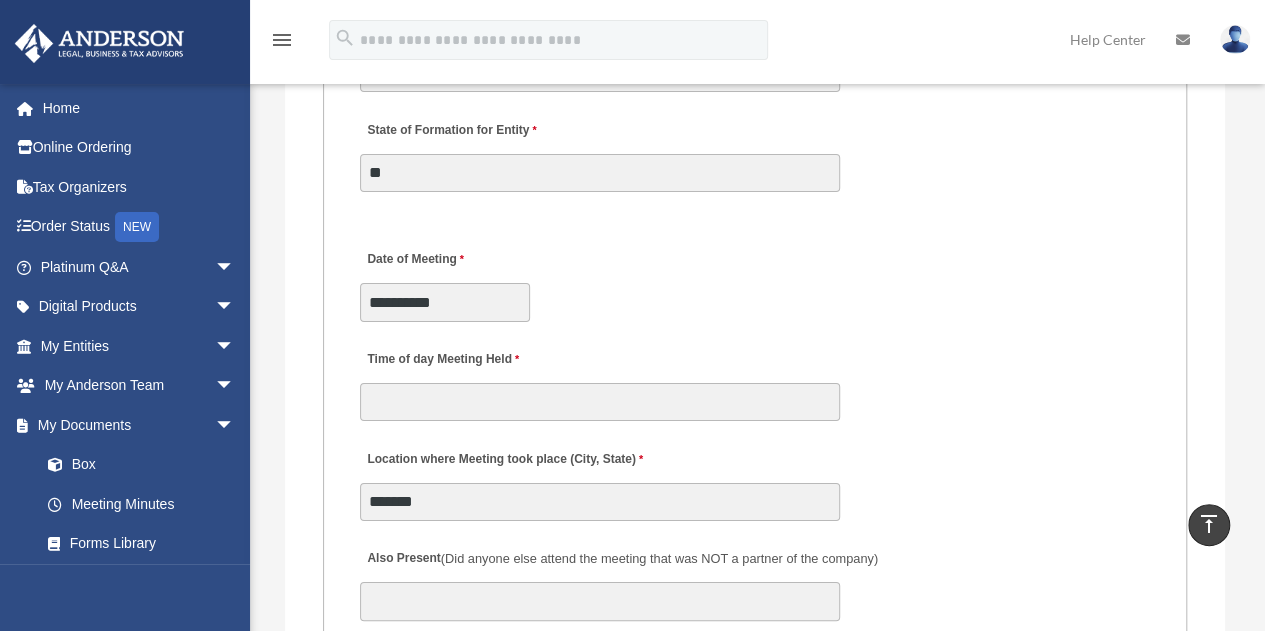 click on "**********" at bounding box center [755, 280] 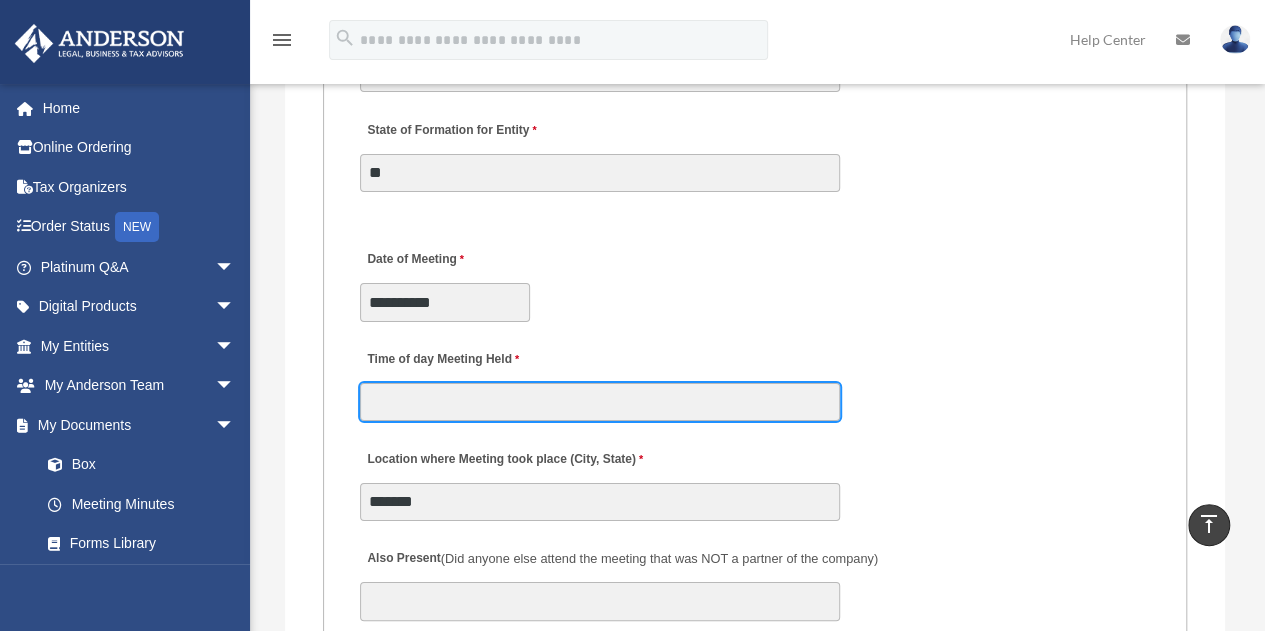 click on "Time of day Meeting Held" at bounding box center [600, 402] 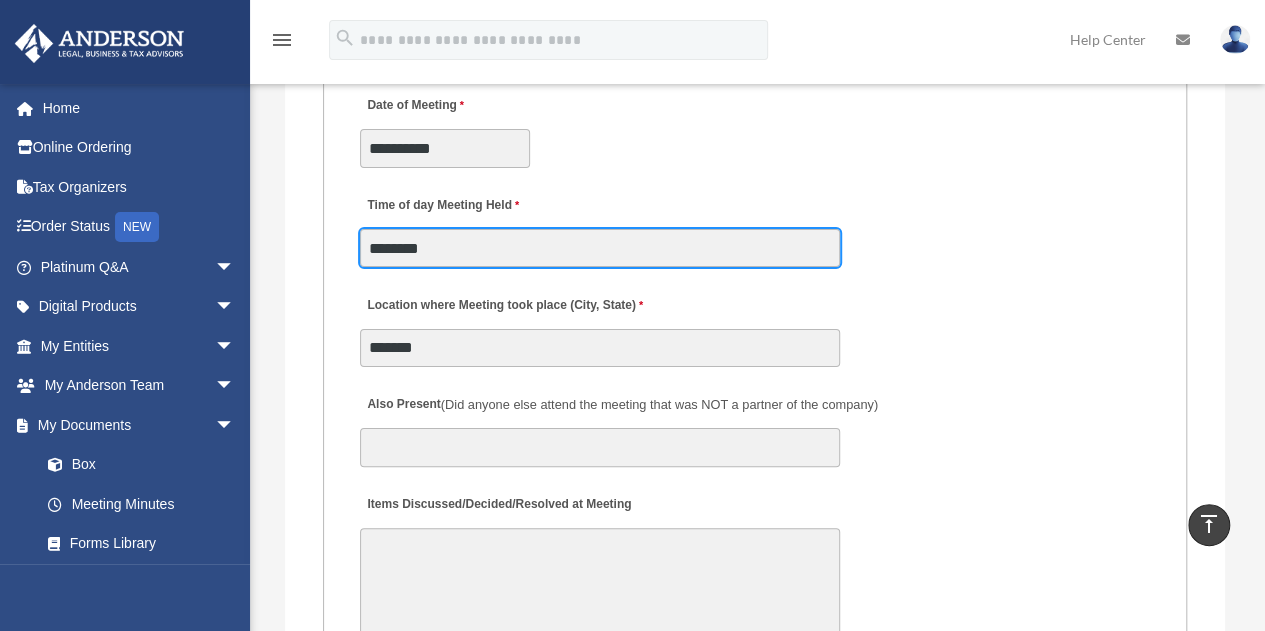 scroll, scrollTop: 3862, scrollLeft: 0, axis: vertical 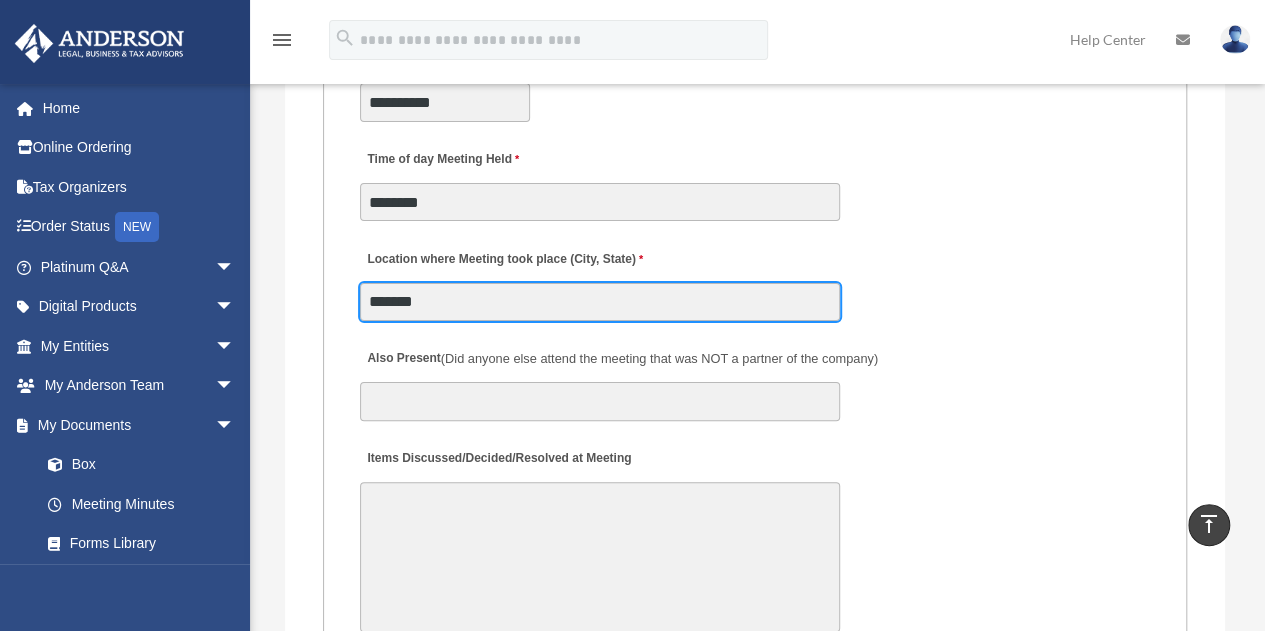 click on "*******" at bounding box center [600, 302] 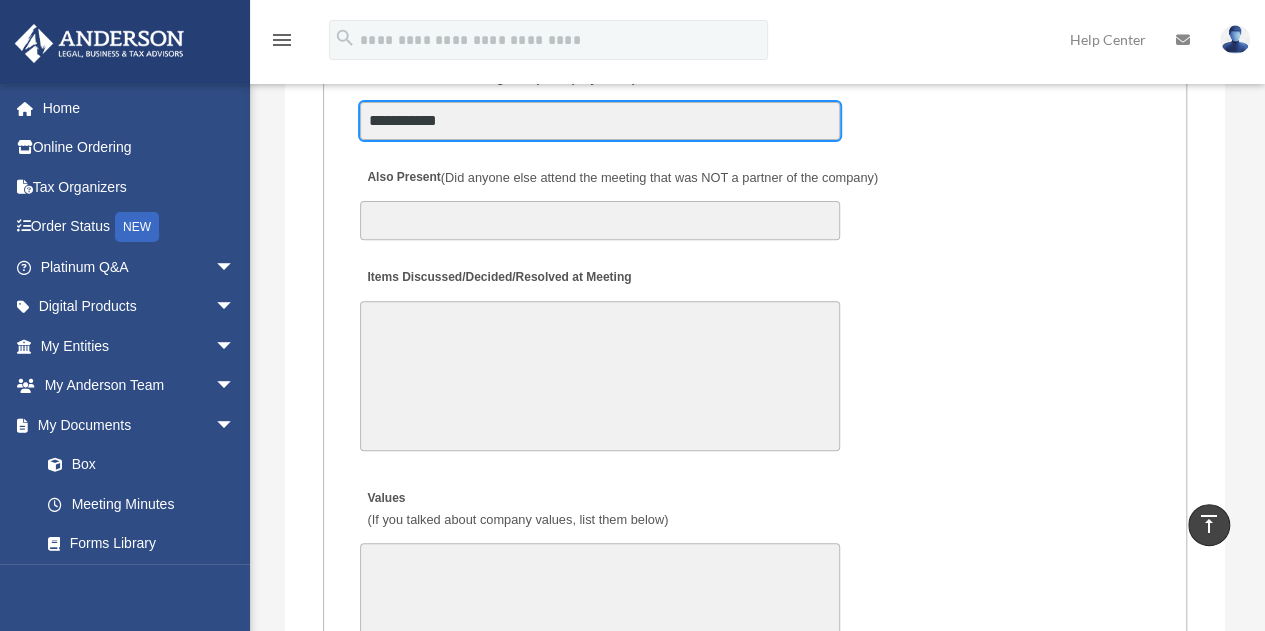 scroll, scrollTop: 4062, scrollLeft: 0, axis: vertical 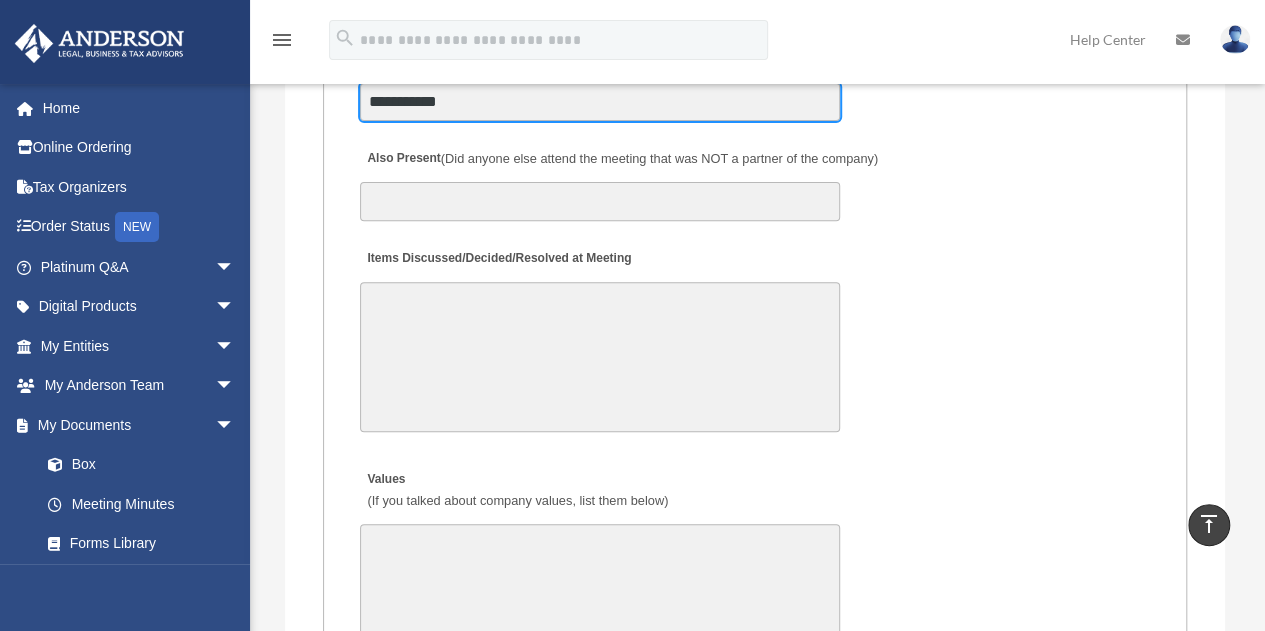 type on "**********" 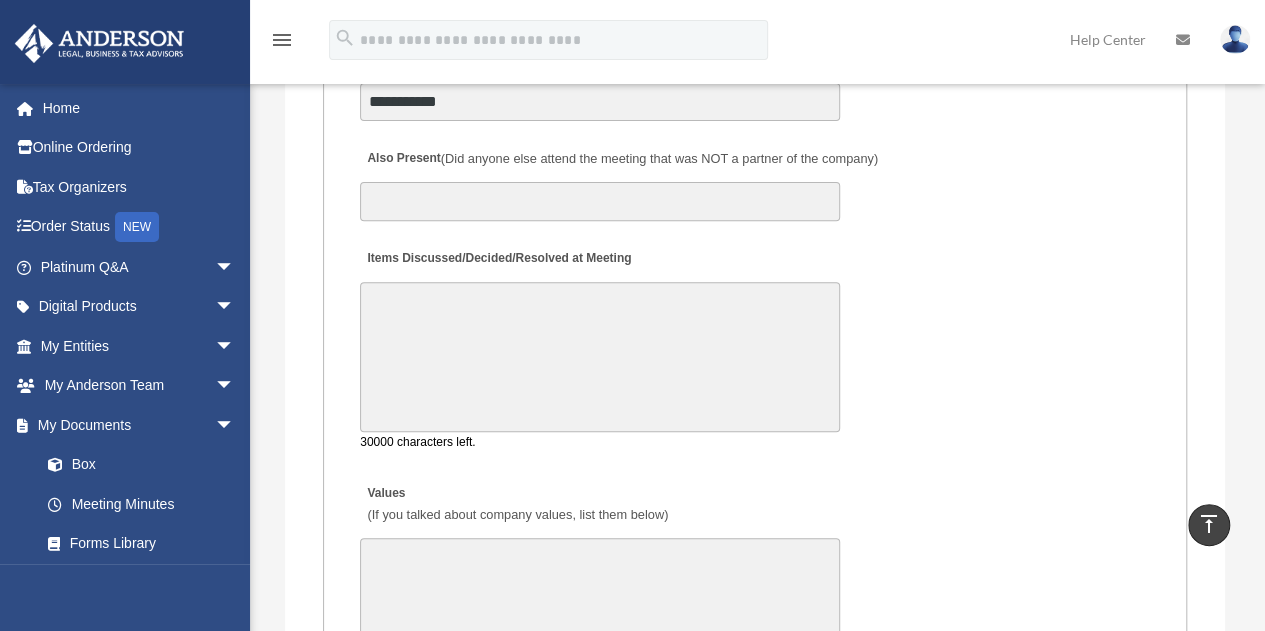 click on "Items Discussed/Decided/Resolved at Meeting" at bounding box center [600, 357] 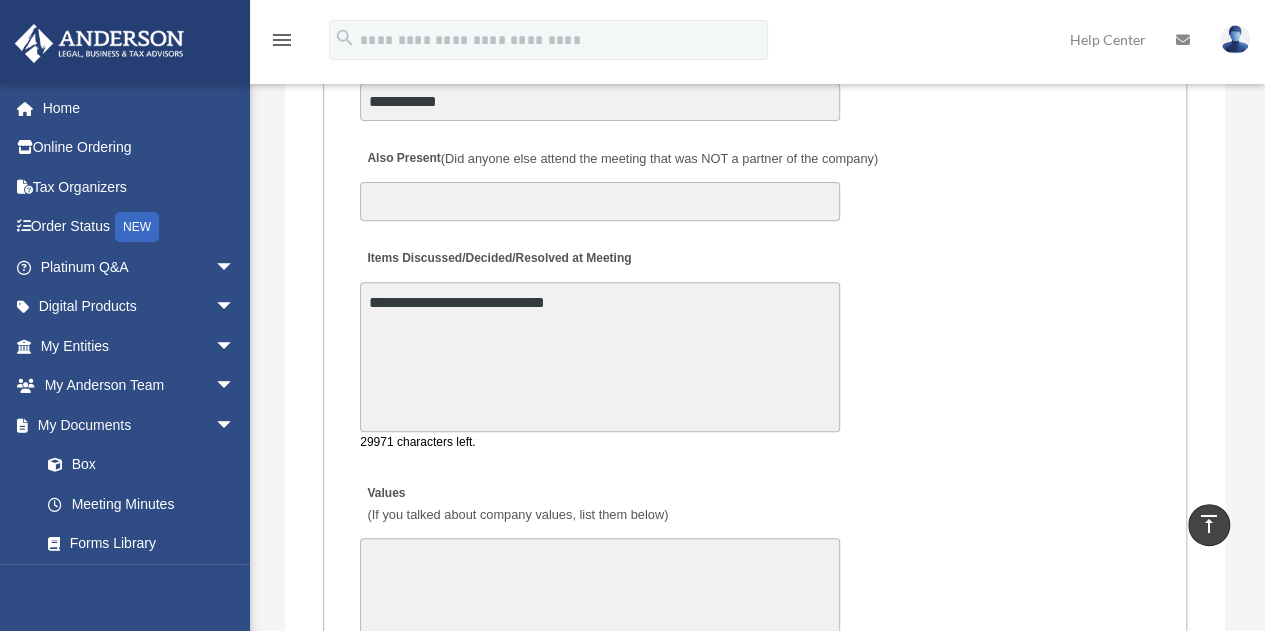 click on "**********" at bounding box center (600, 357) 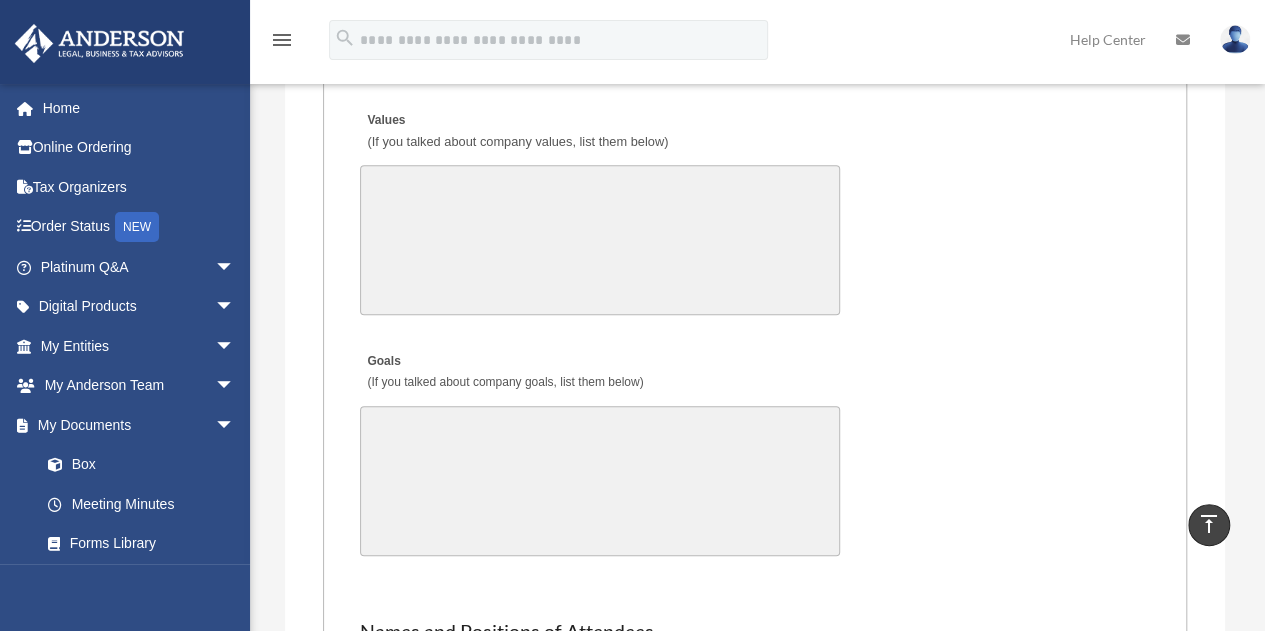 scroll, scrollTop: 4462, scrollLeft: 0, axis: vertical 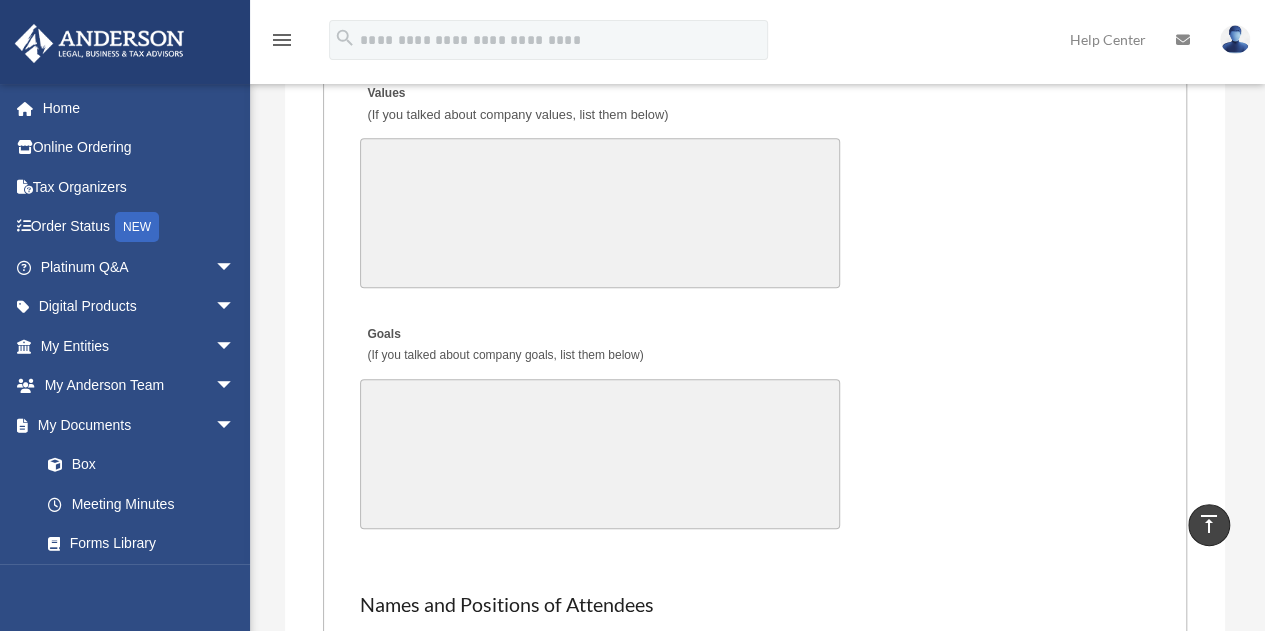 type on "**********" 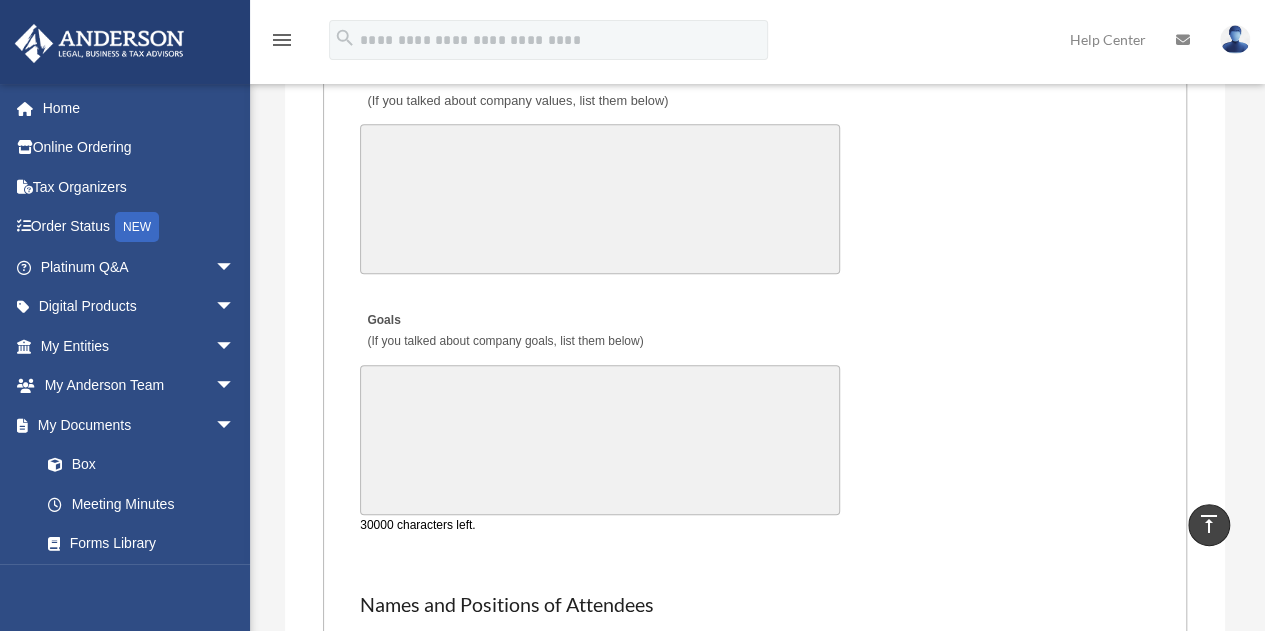click on "Goals (If you talked about company goals, list them below)" at bounding box center (600, 440) 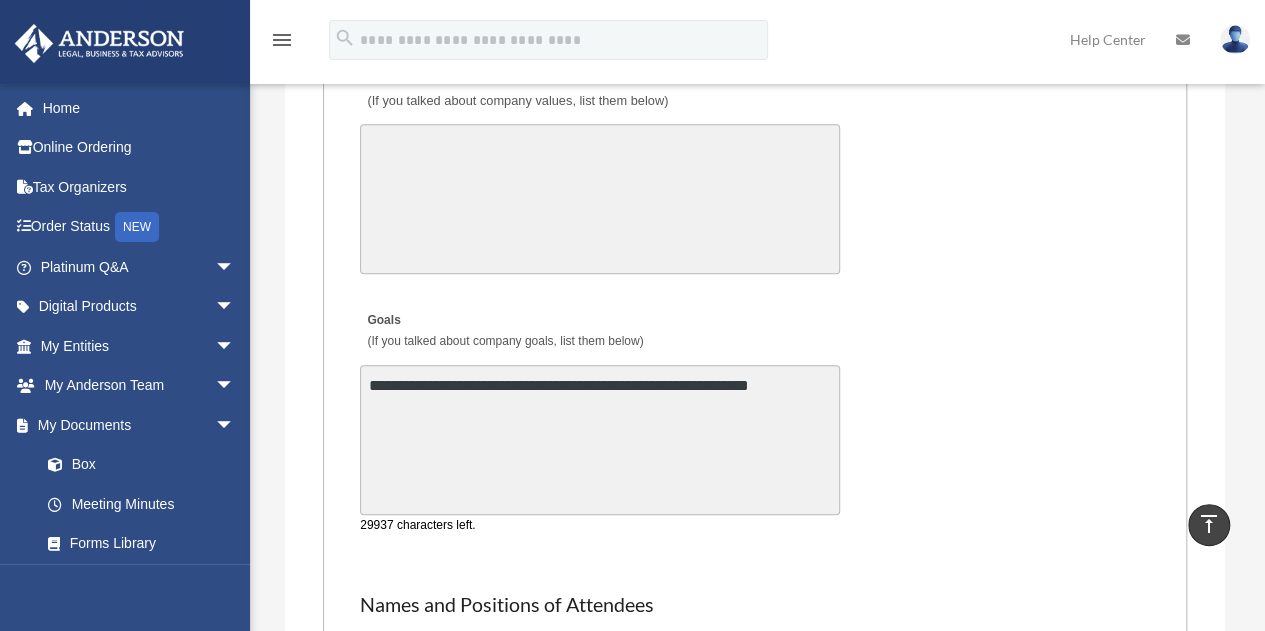 click on "**********" at bounding box center (600, 440) 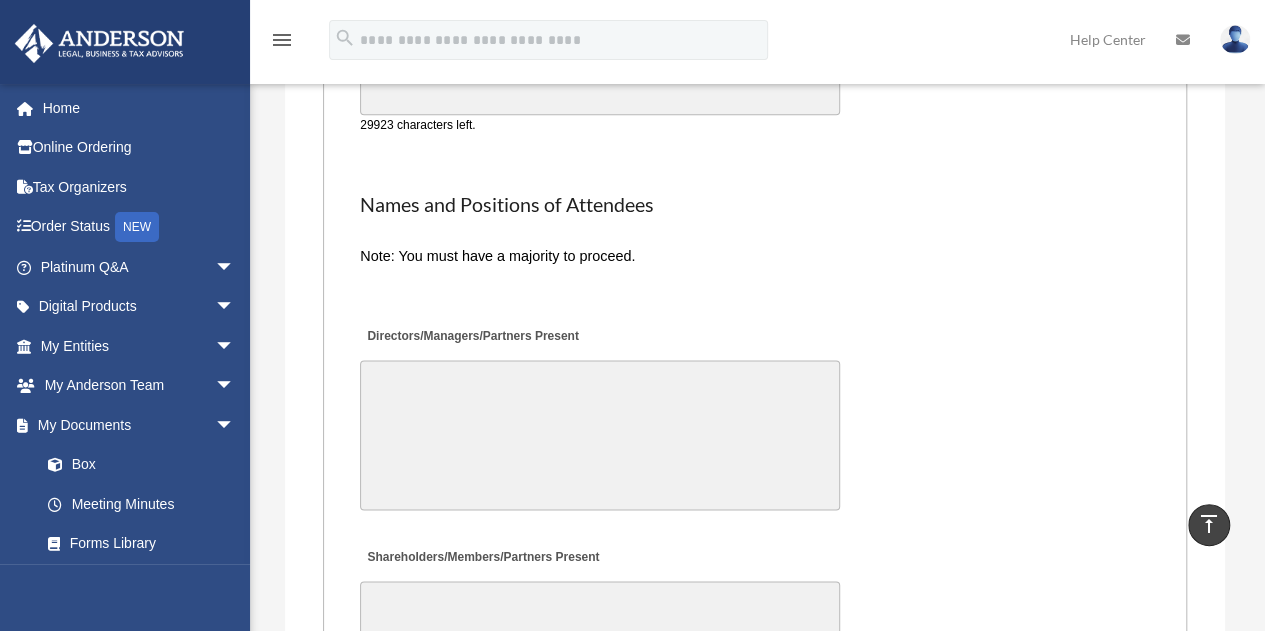 scroll, scrollTop: 4862, scrollLeft: 0, axis: vertical 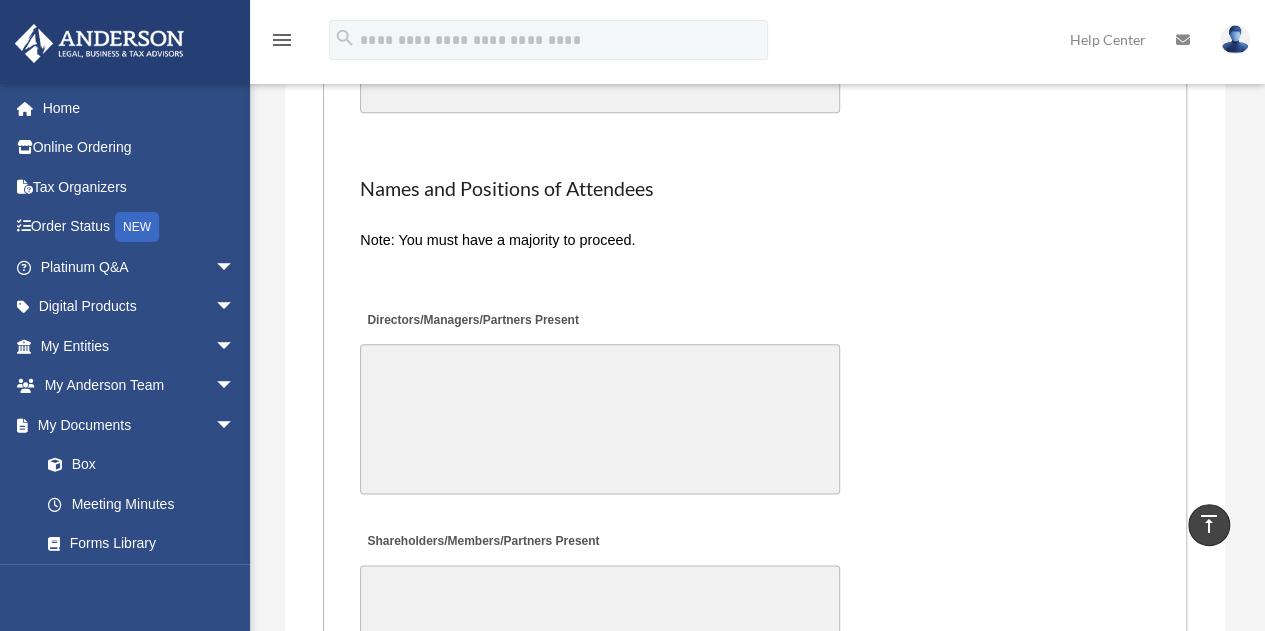 click on "Directors/Managers/Partners Present" at bounding box center (600, 419) 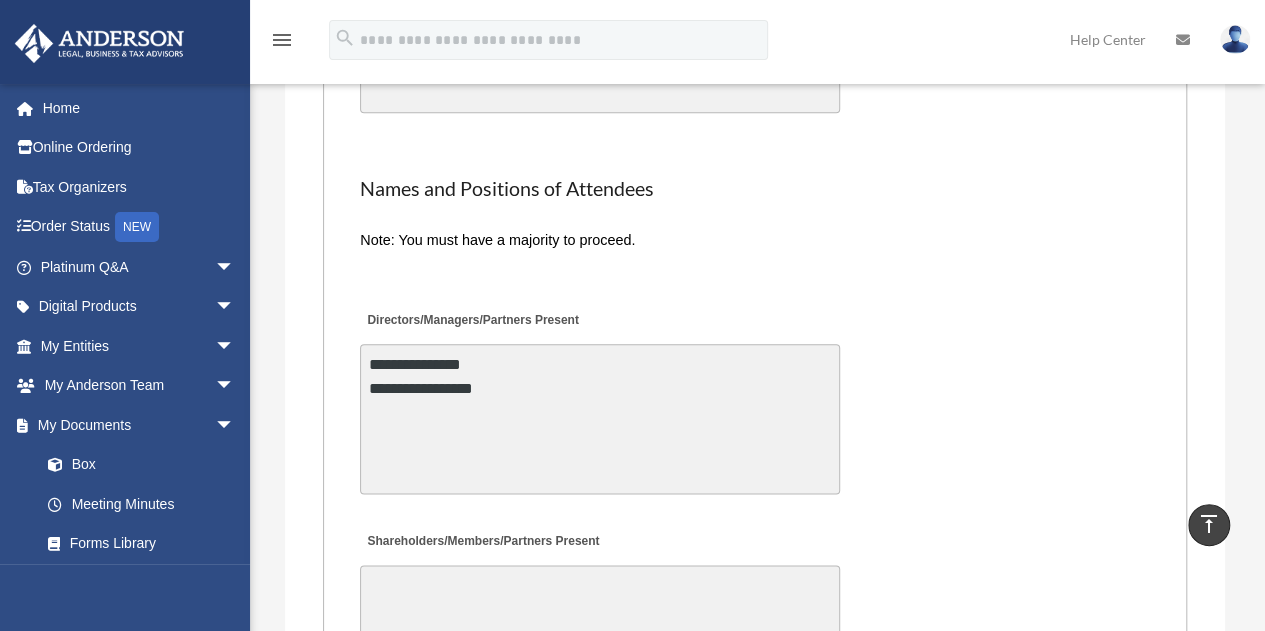 click on "**********" at bounding box center [600, 419] 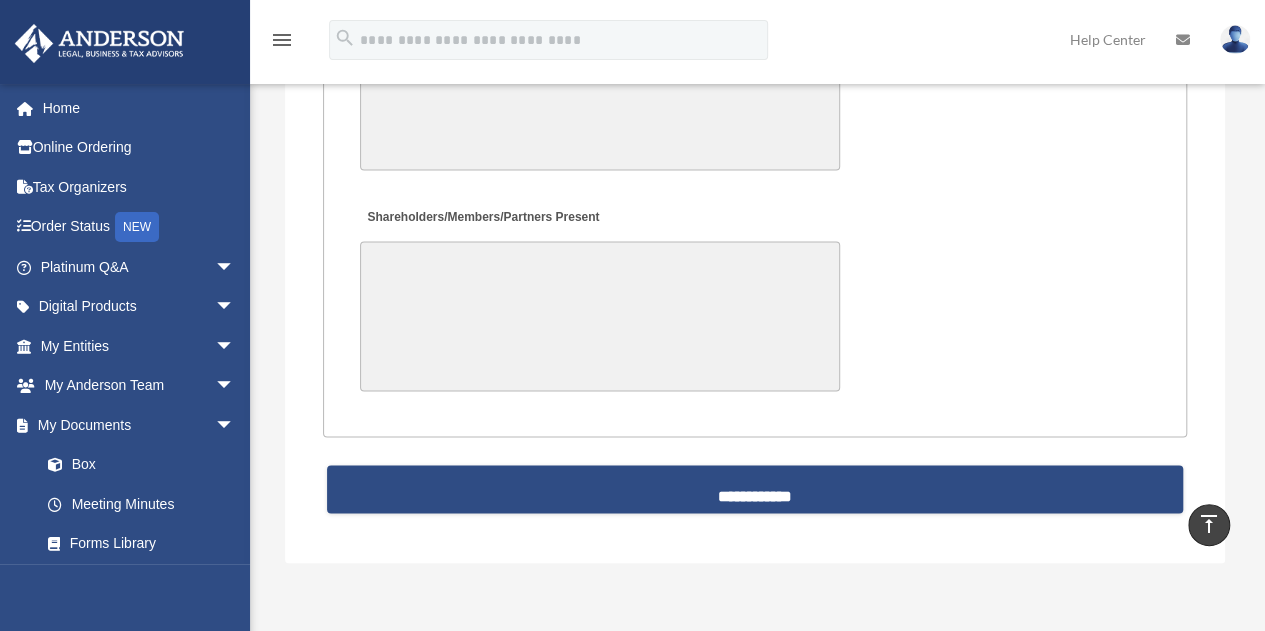 scroll, scrollTop: 5164, scrollLeft: 0, axis: vertical 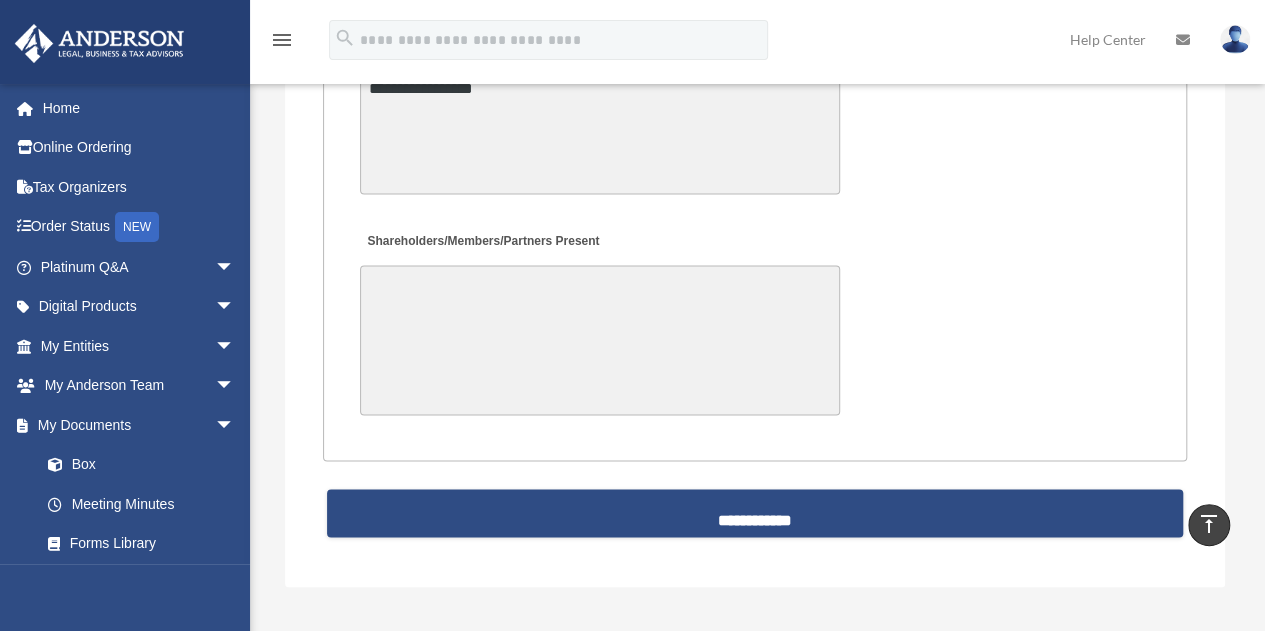 type on "**********" 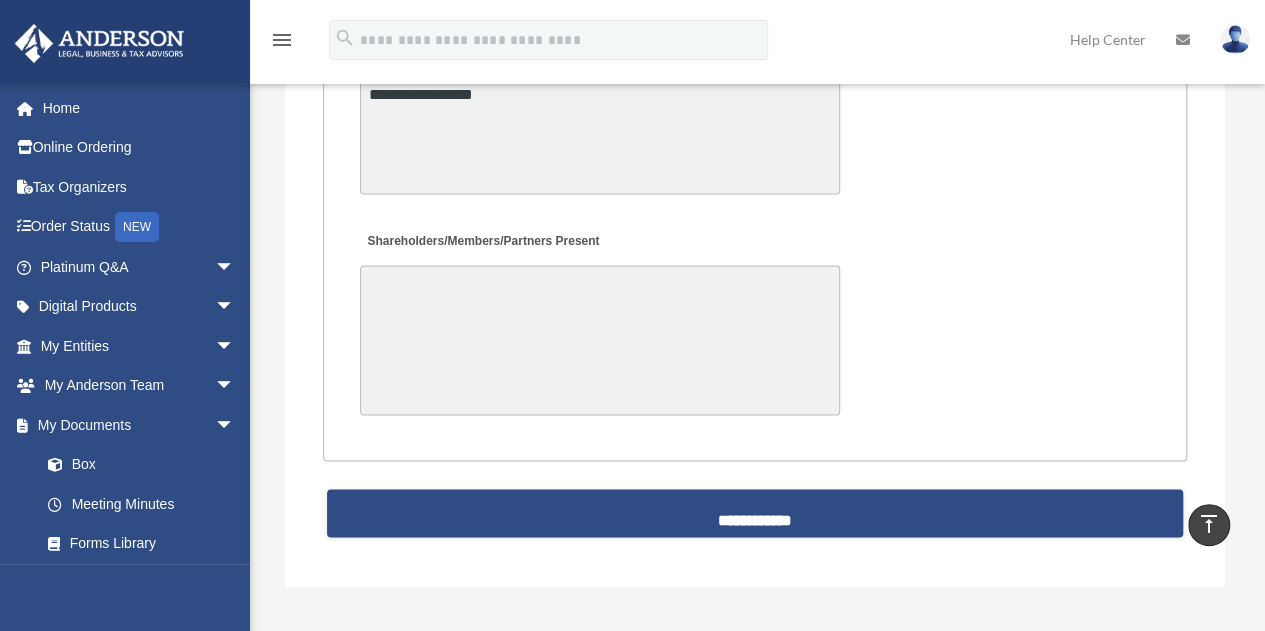 click on "Shareholders/Members/Partners Present" at bounding box center (600, 340) 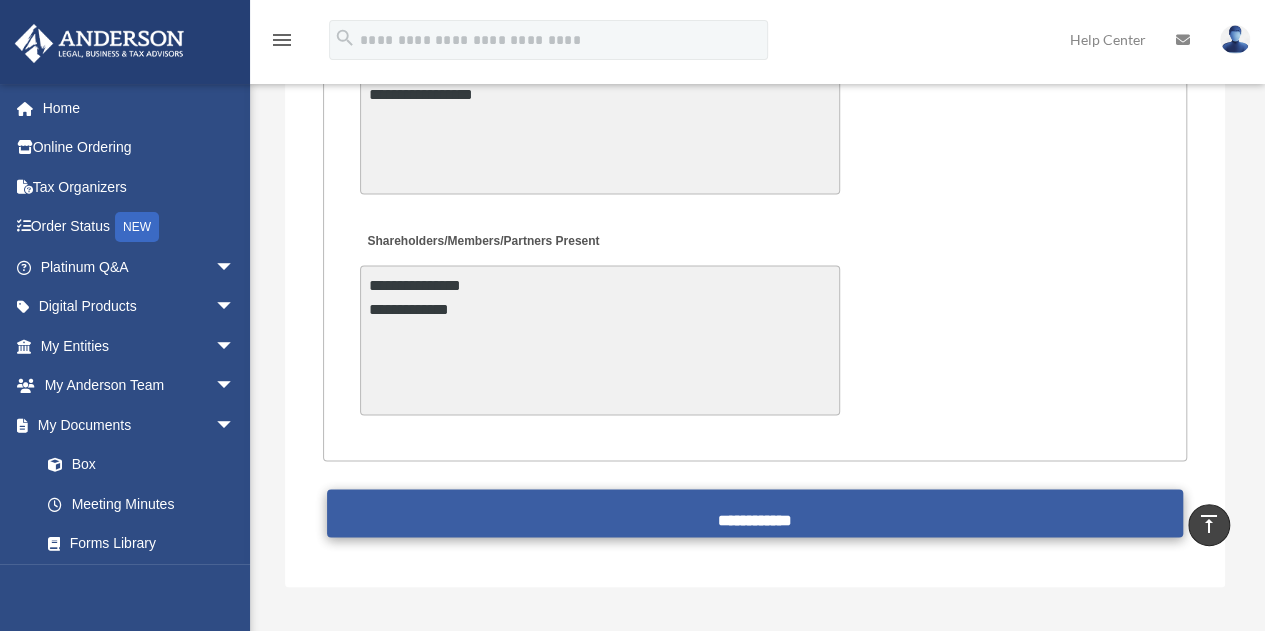 type on "**********" 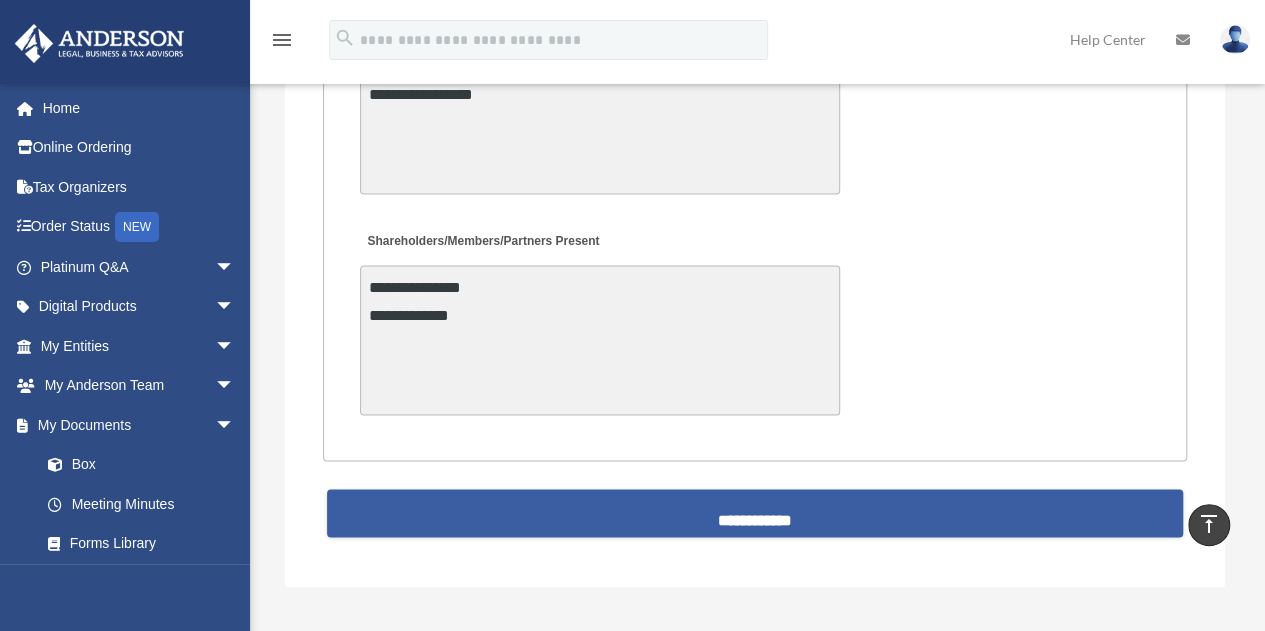 click on "**********" at bounding box center [755, 513] 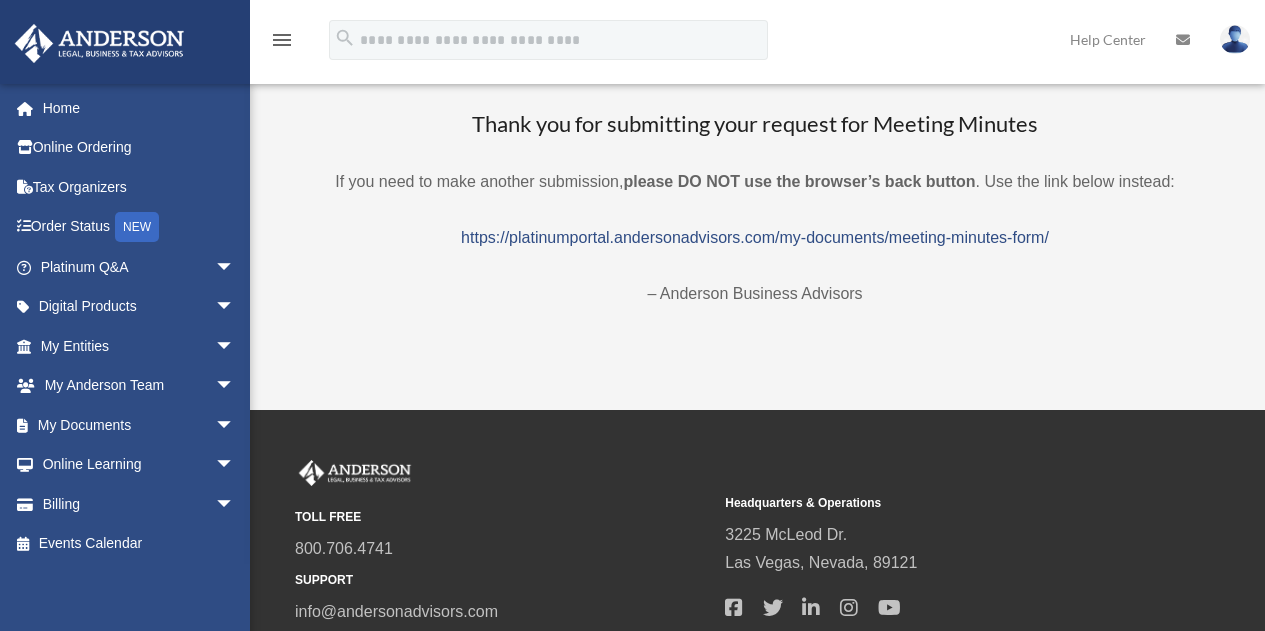 scroll, scrollTop: 0, scrollLeft: 0, axis: both 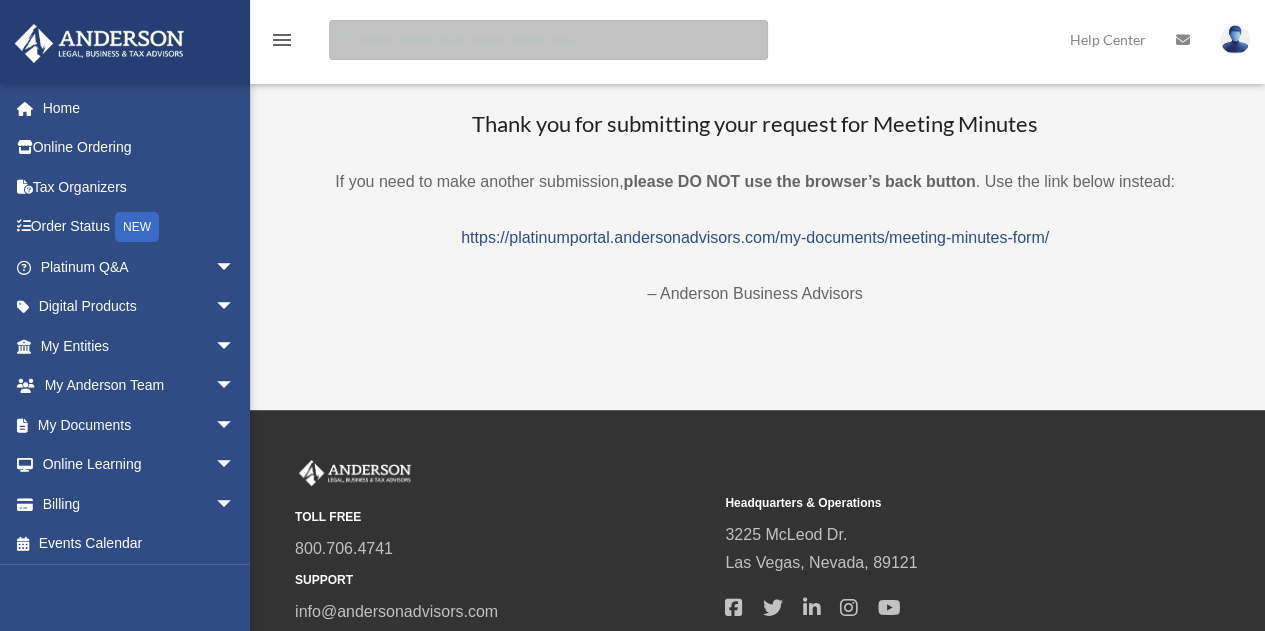 click at bounding box center [548, 40] 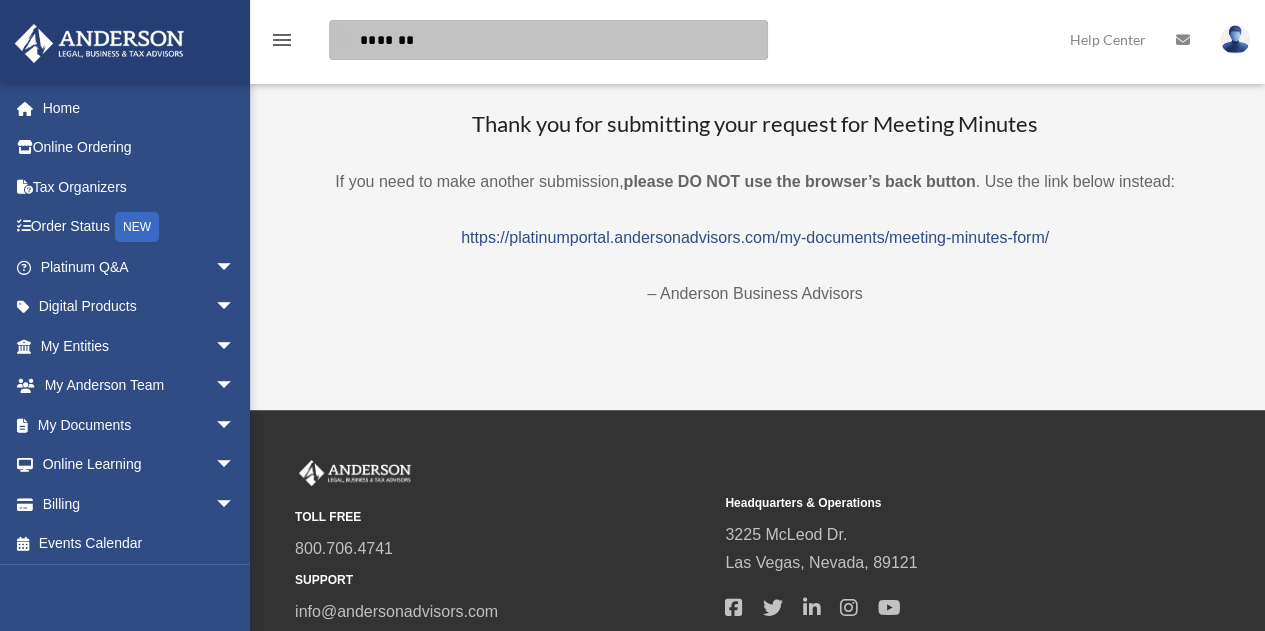 type on "*******" 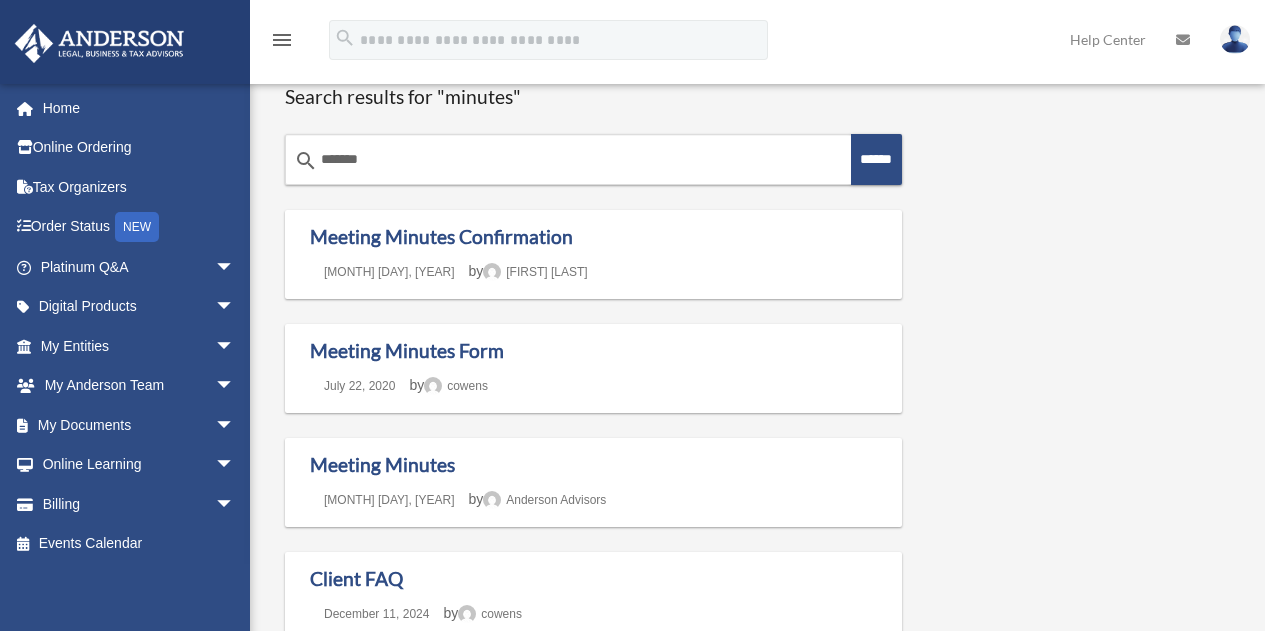 scroll, scrollTop: 0, scrollLeft: 0, axis: both 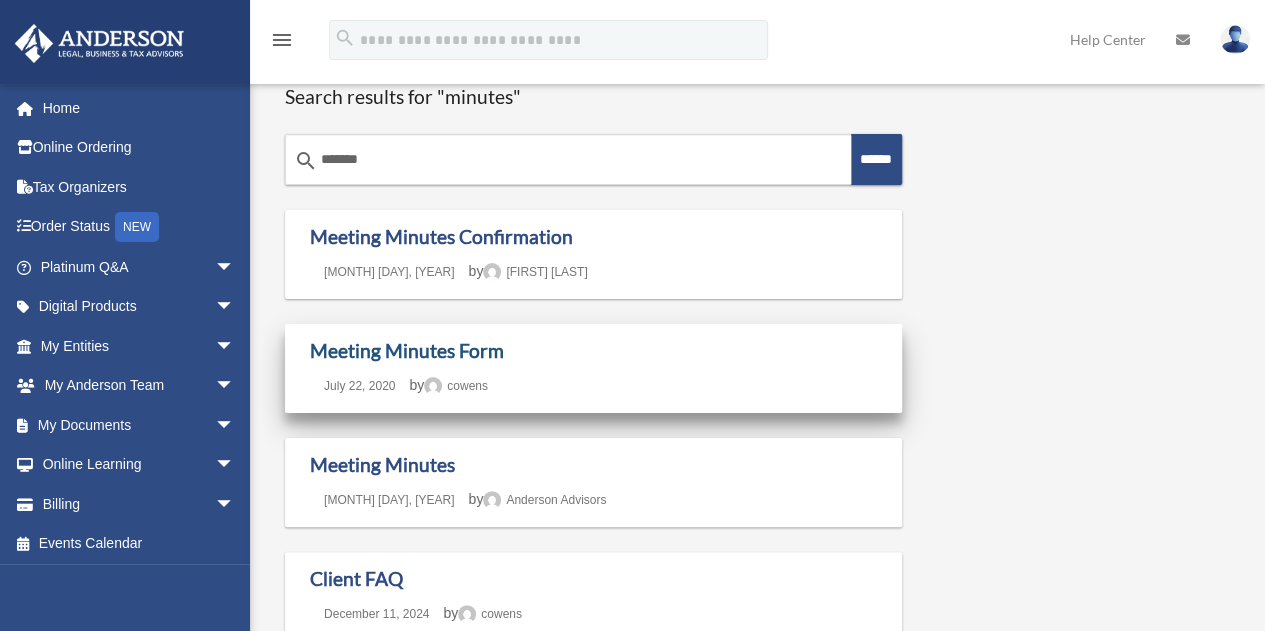 click on "Meeting Minutes Form" at bounding box center [407, 350] 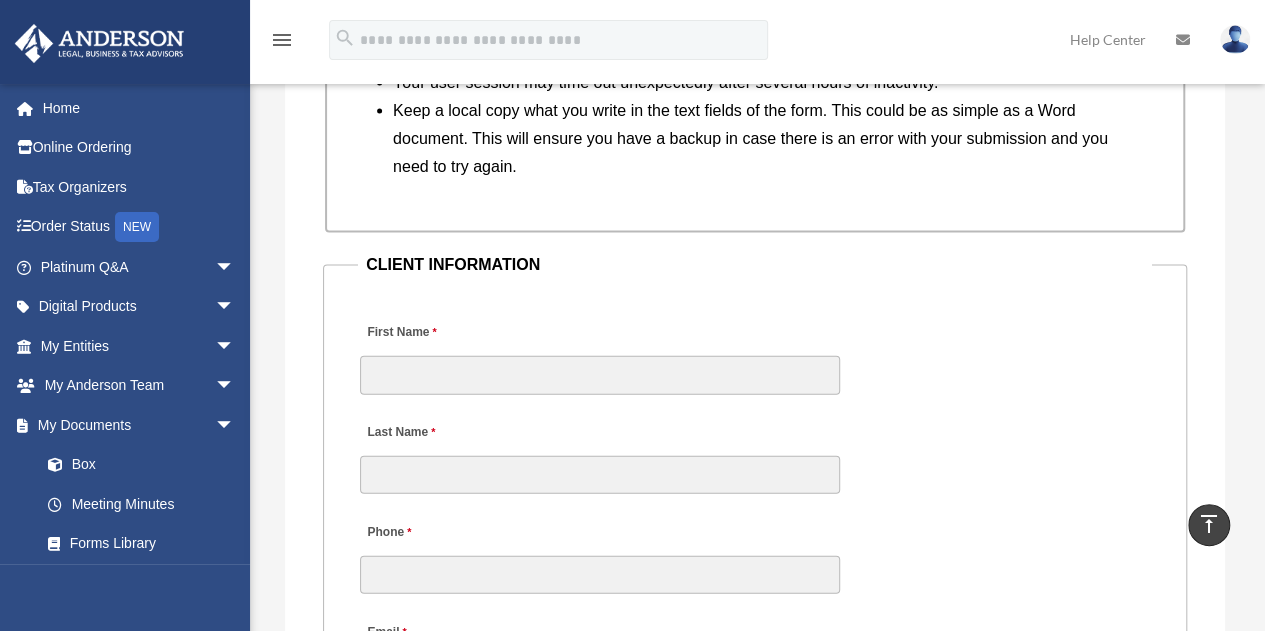 scroll, scrollTop: 2100, scrollLeft: 0, axis: vertical 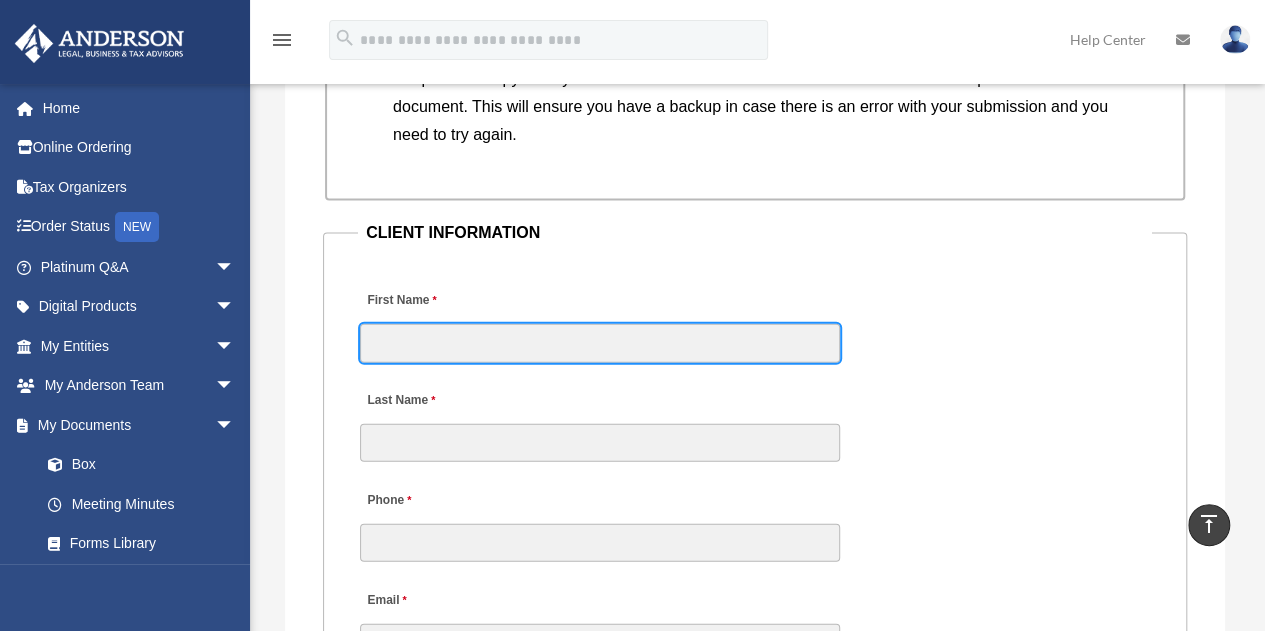 click on "First Name" at bounding box center (600, 343) 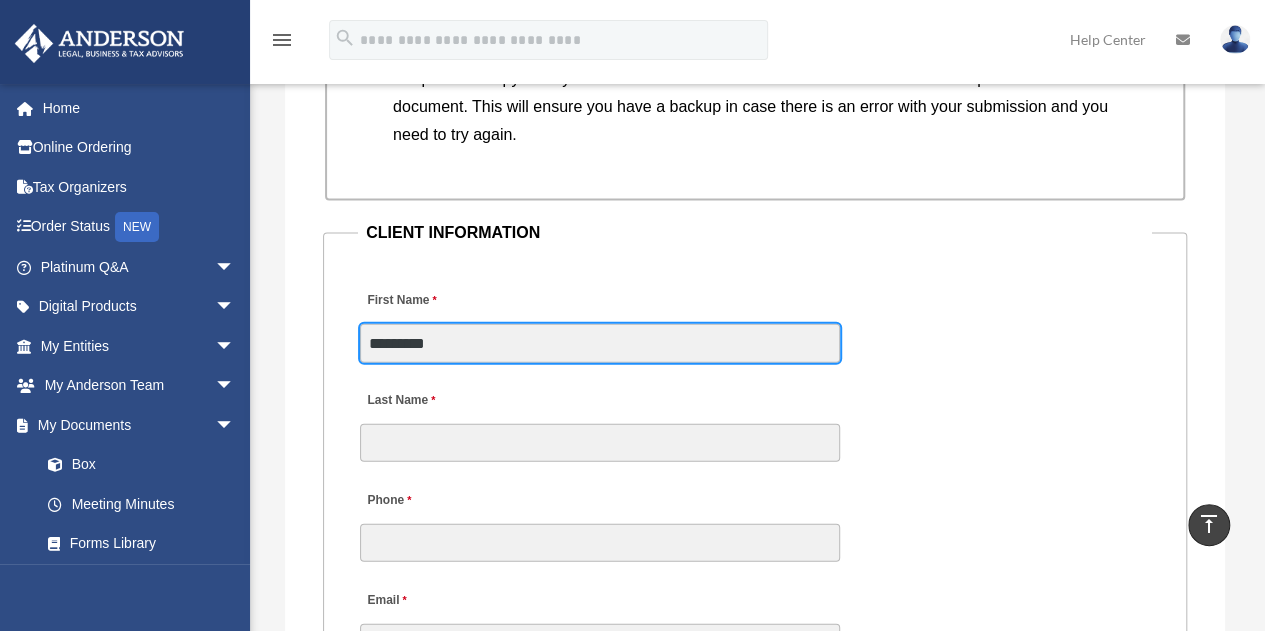 type on "*********" 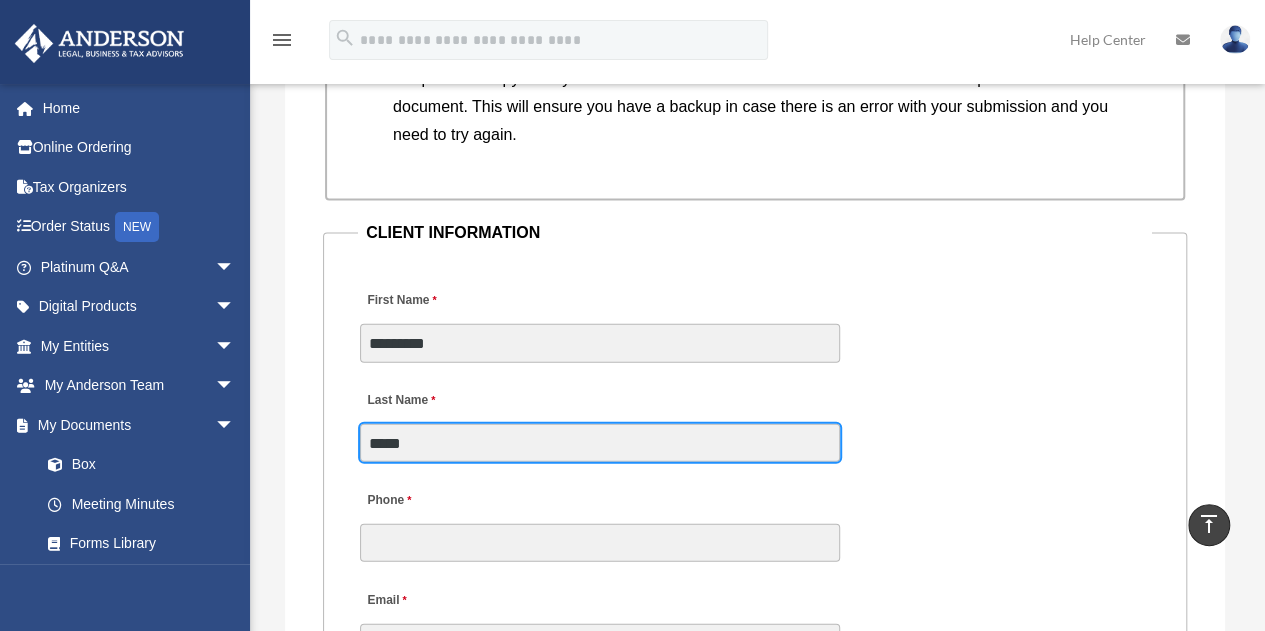 type on "*****" 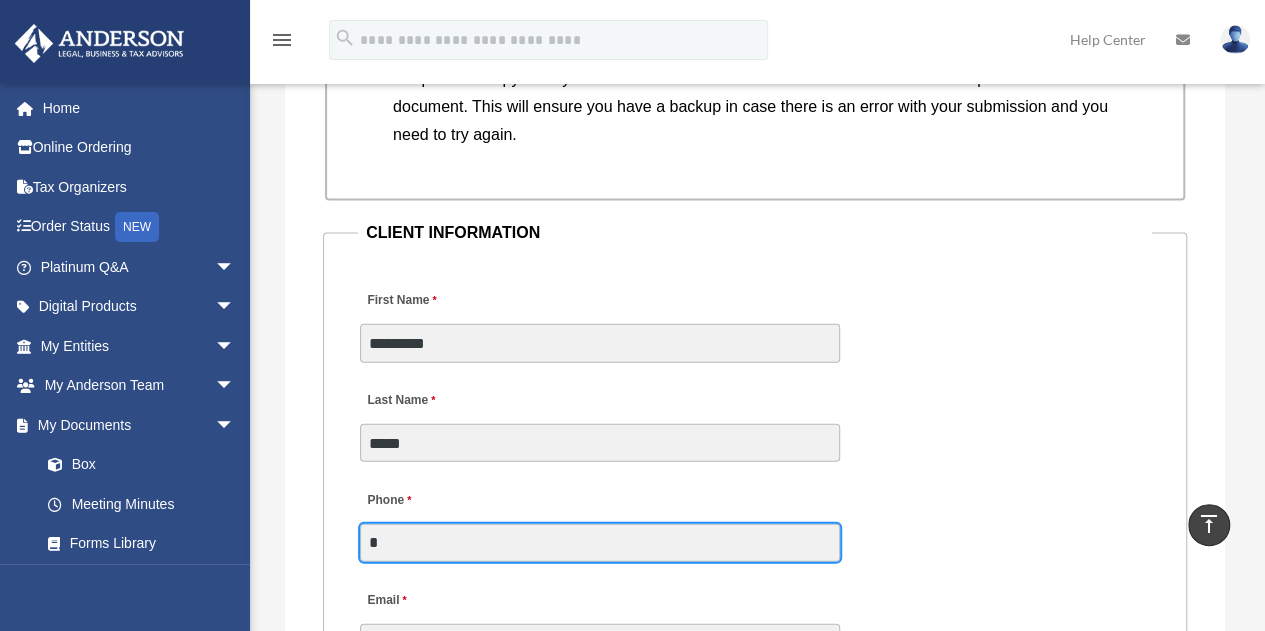type on "**********" 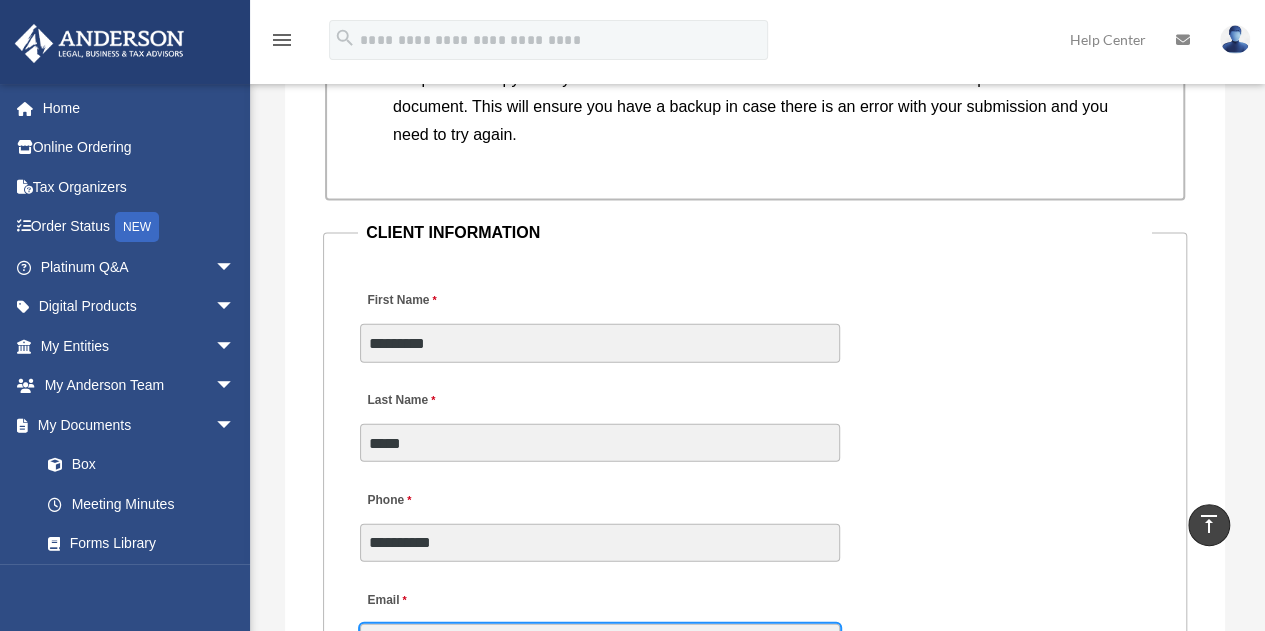type on "**********" 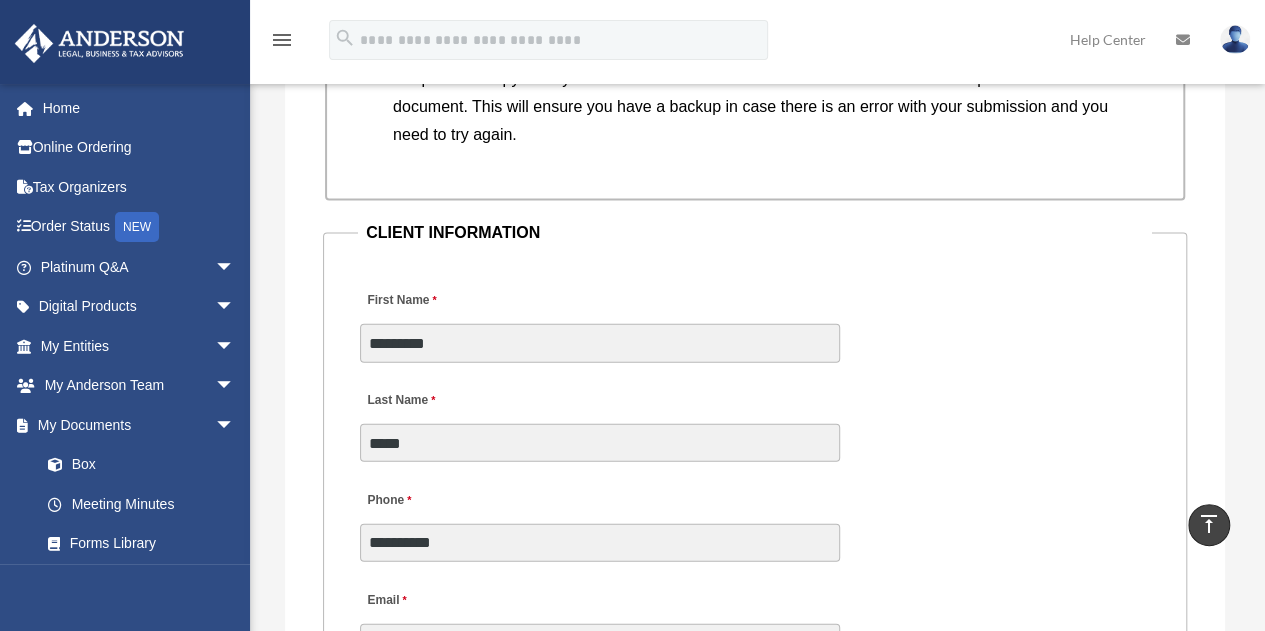 type on "**" 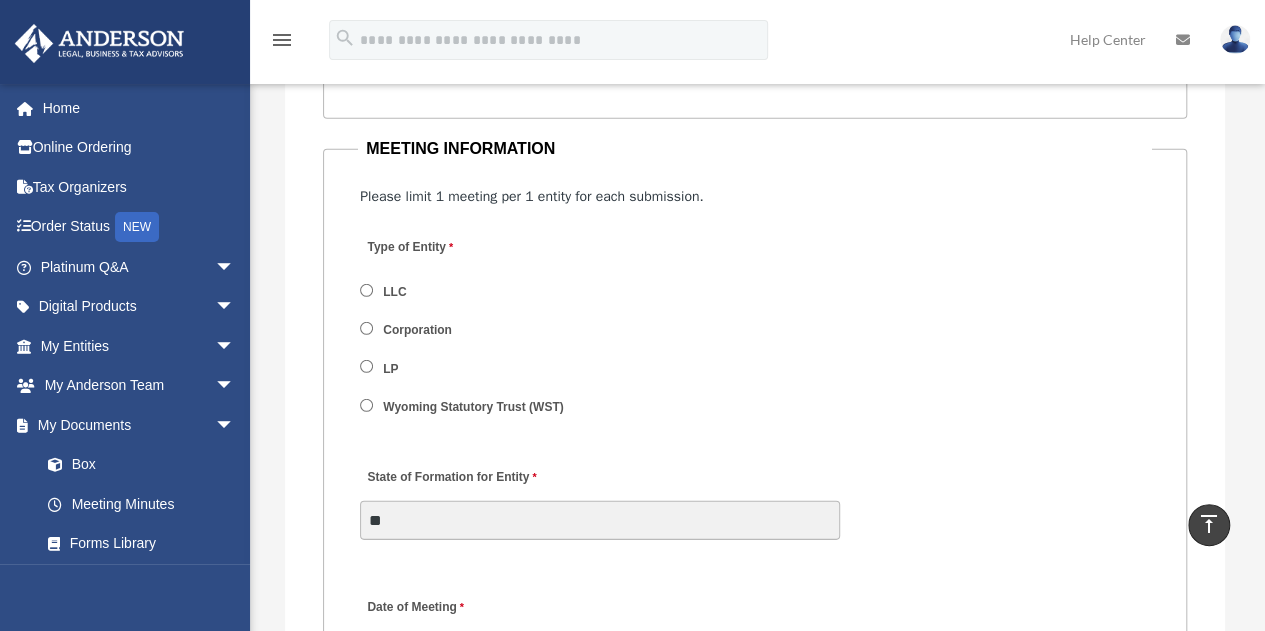 scroll, scrollTop: 2800, scrollLeft: 0, axis: vertical 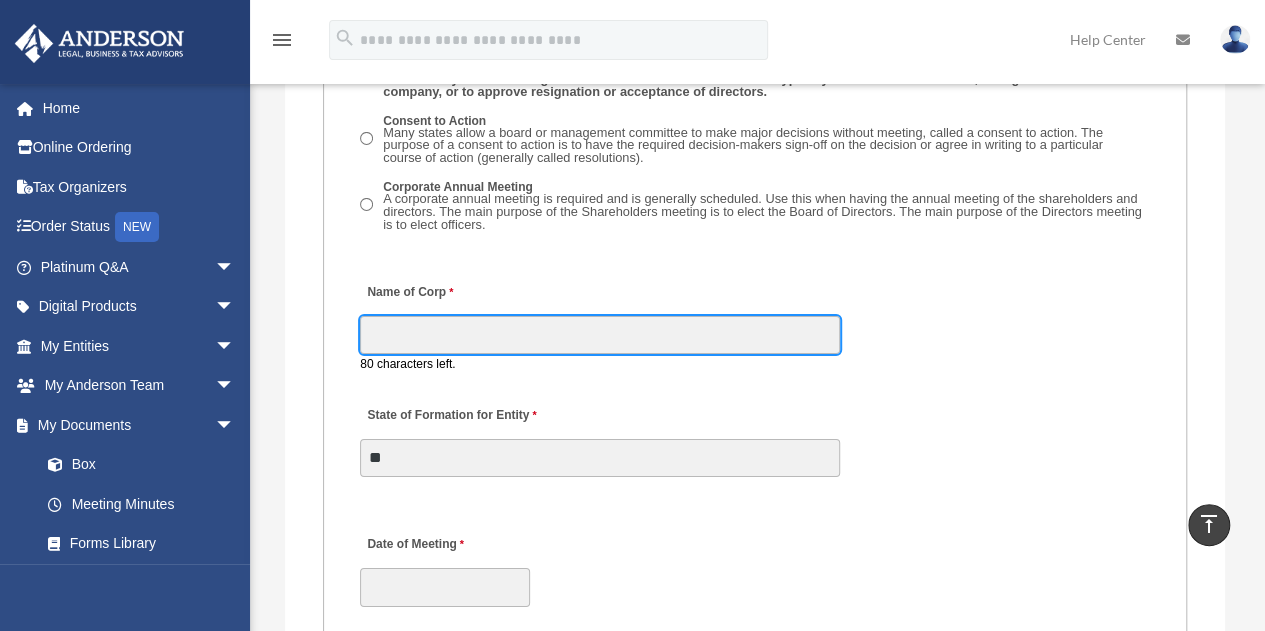 click on "Name of Corp" at bounding box center [600, 335] 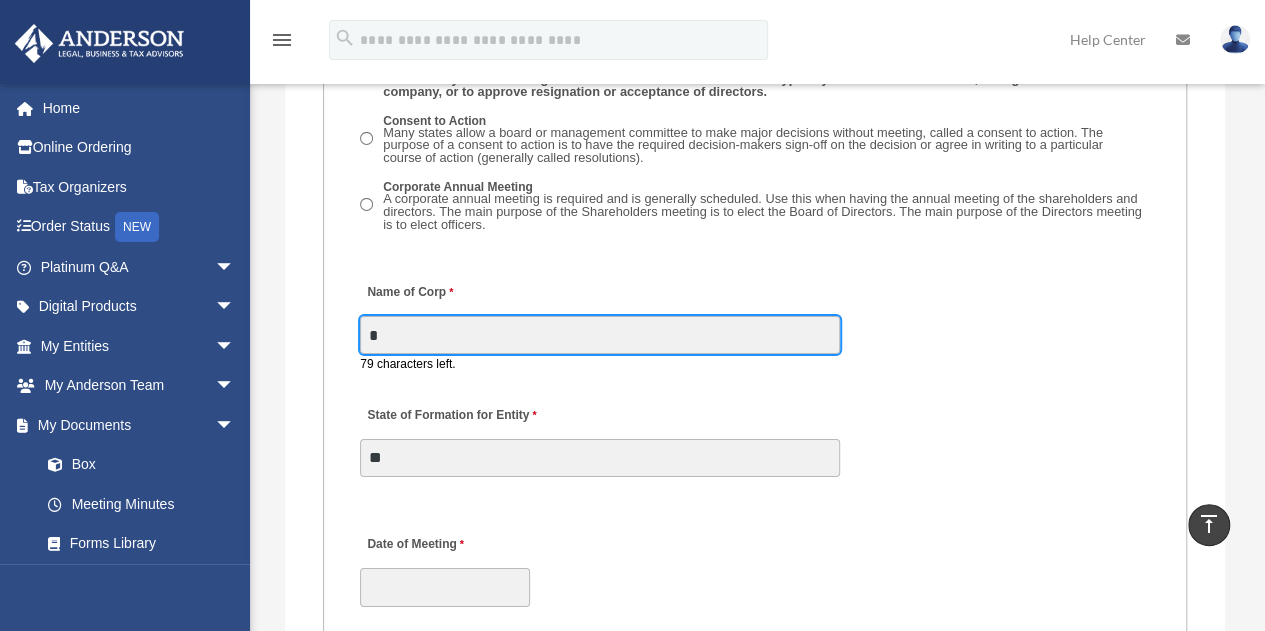 type on "**********" 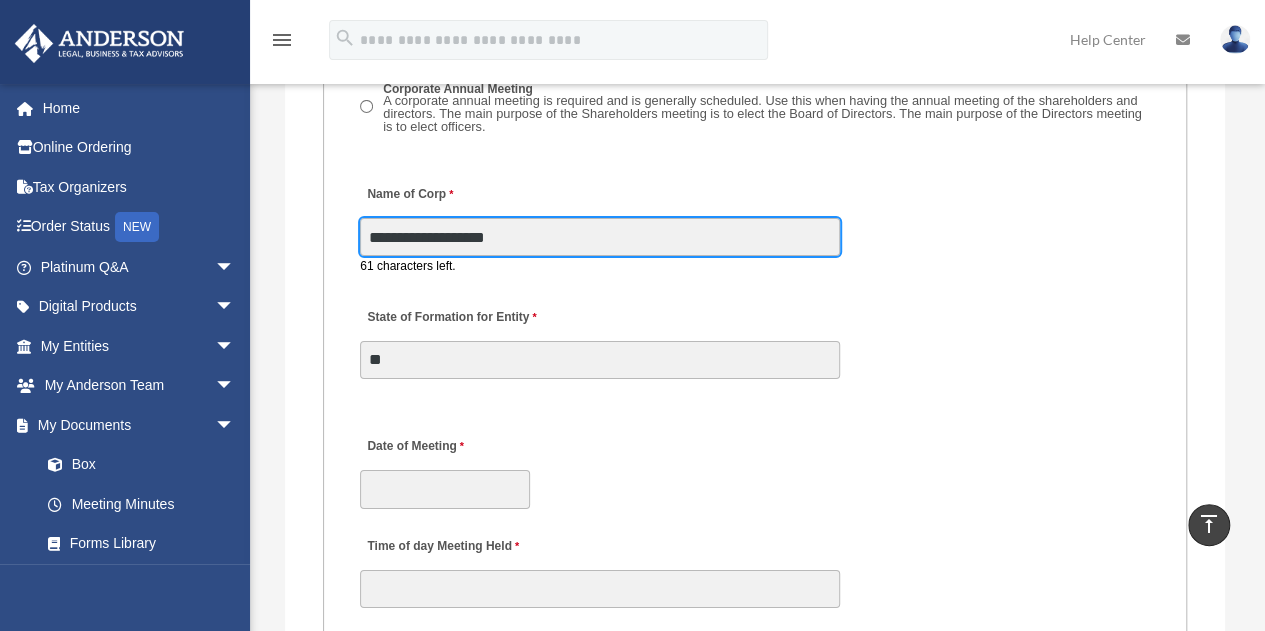 scroll, scrollTop: 3600, scrollLeft: 0, axis: vertical 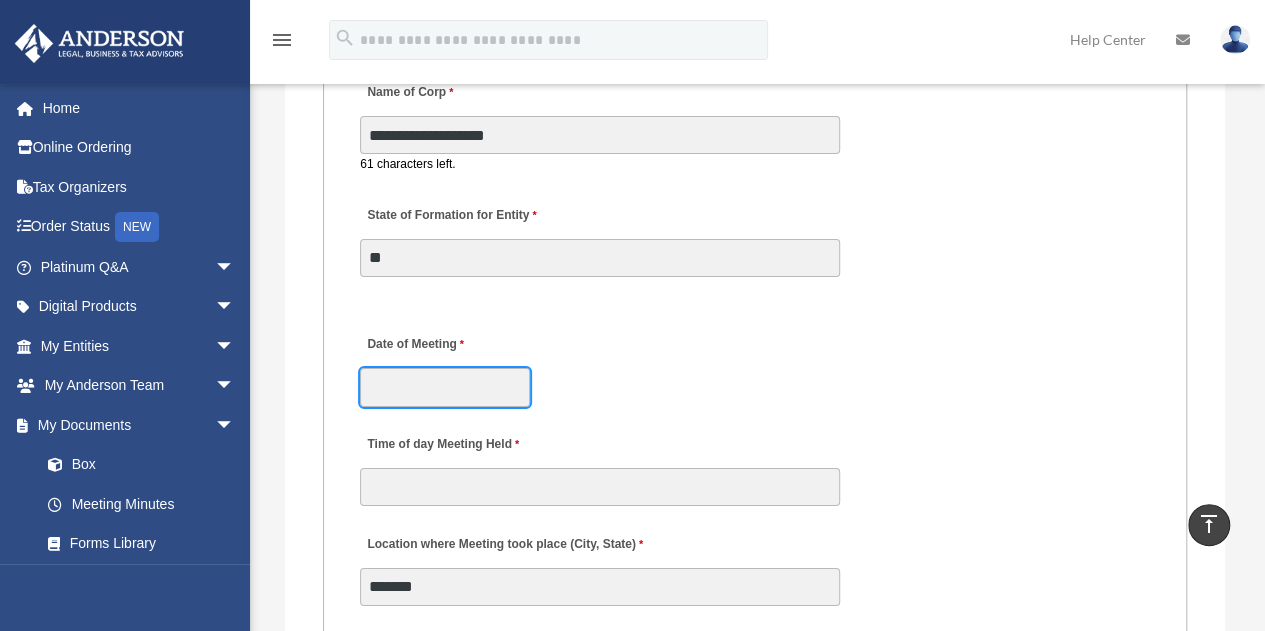 click on "X
Get a chance to win 6 months of Platinum for free just by filling out this
survey" at bounding box center (632, -489) 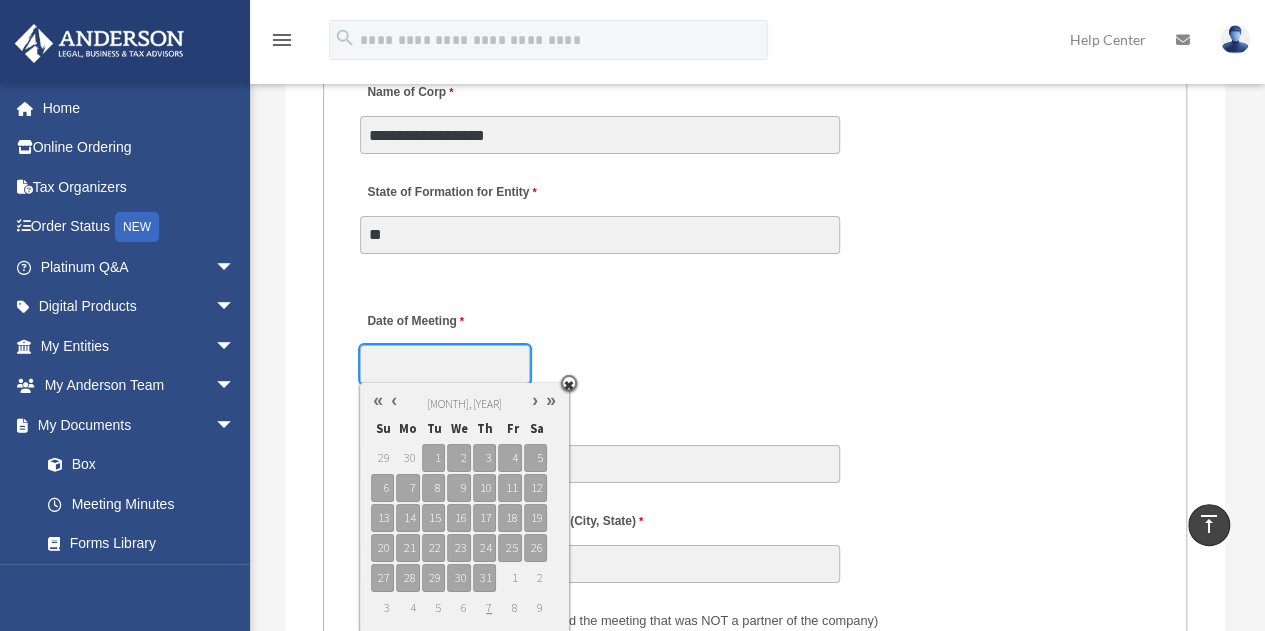 click at bounding box center [394, 400] 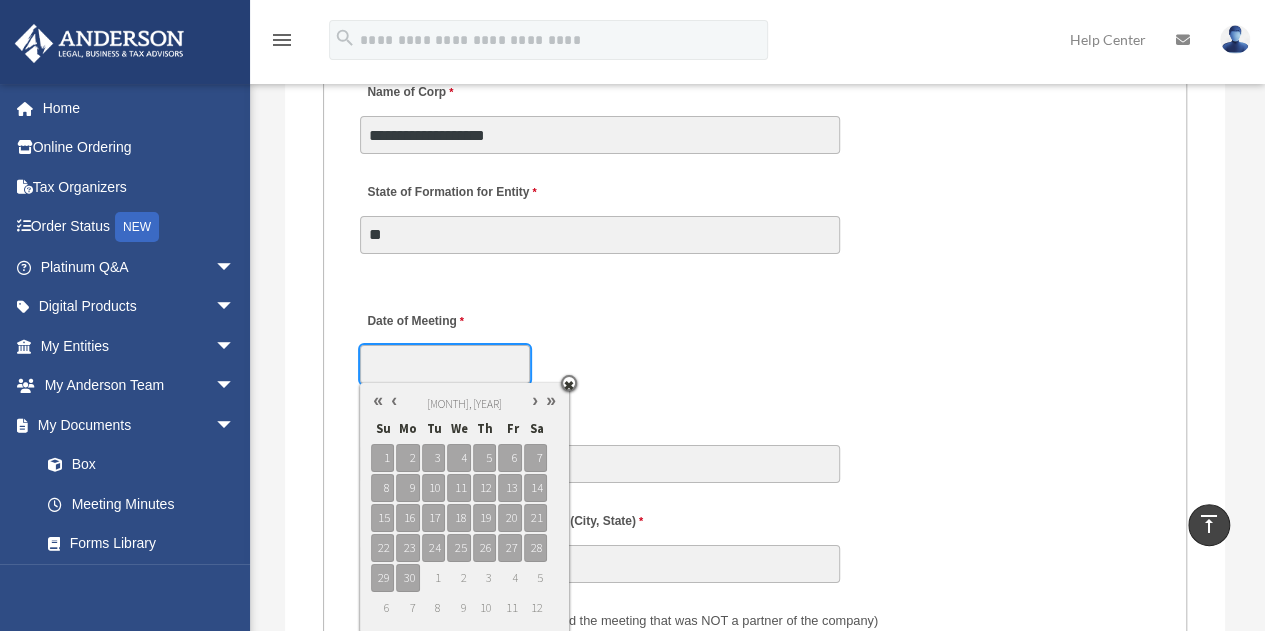 click at bounding box center [394, 400] 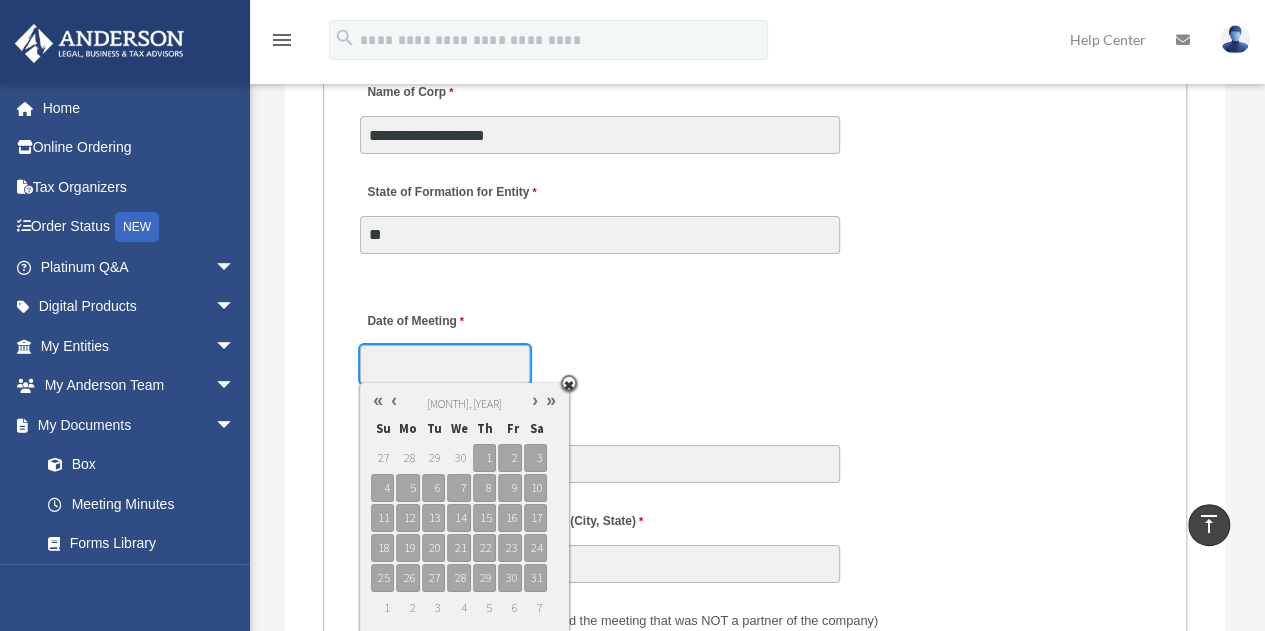 click at bounding box center [394, 400] 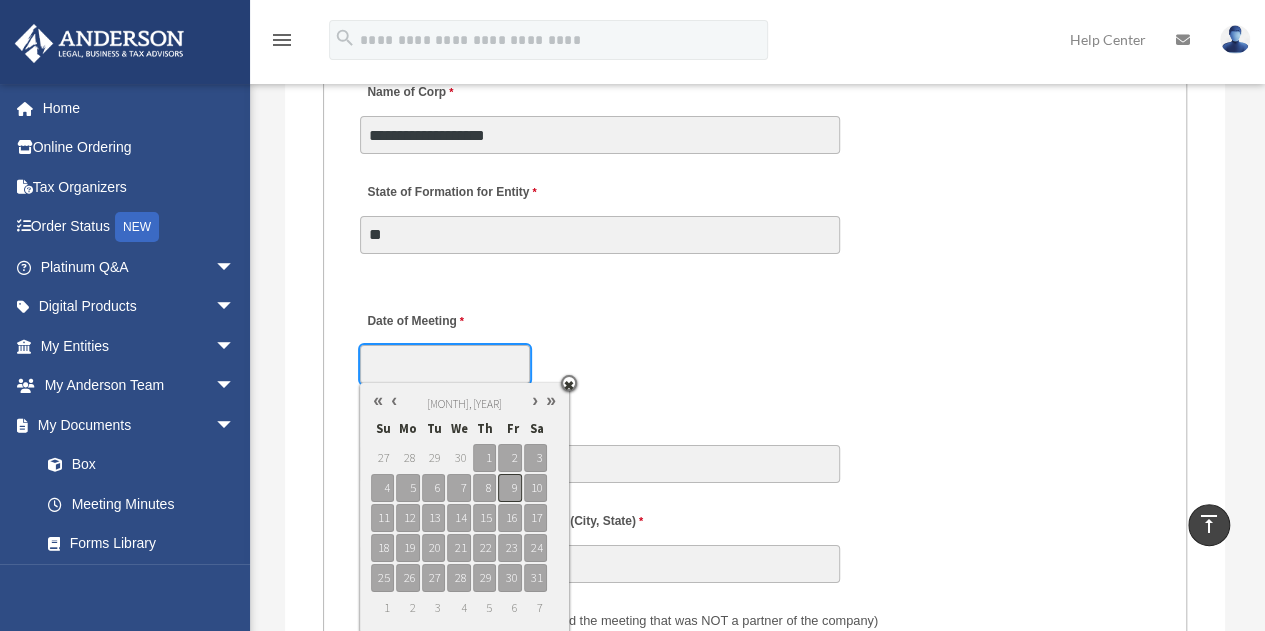 type on "**********" 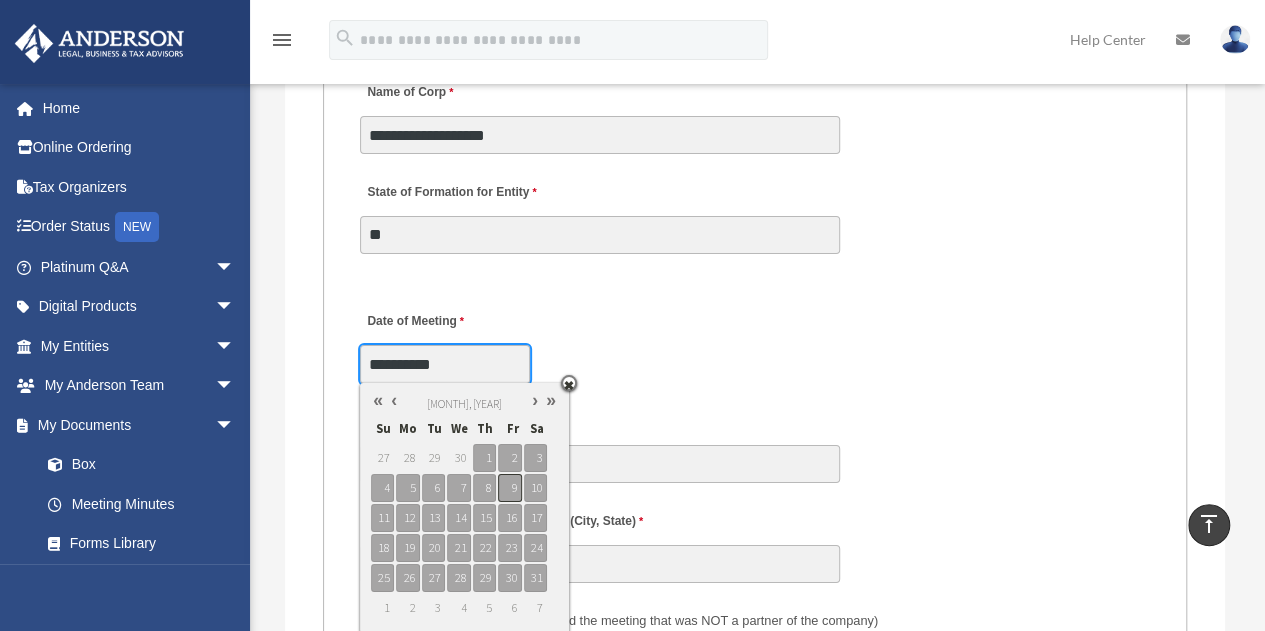click on "9" at bounding box center [509, 488] 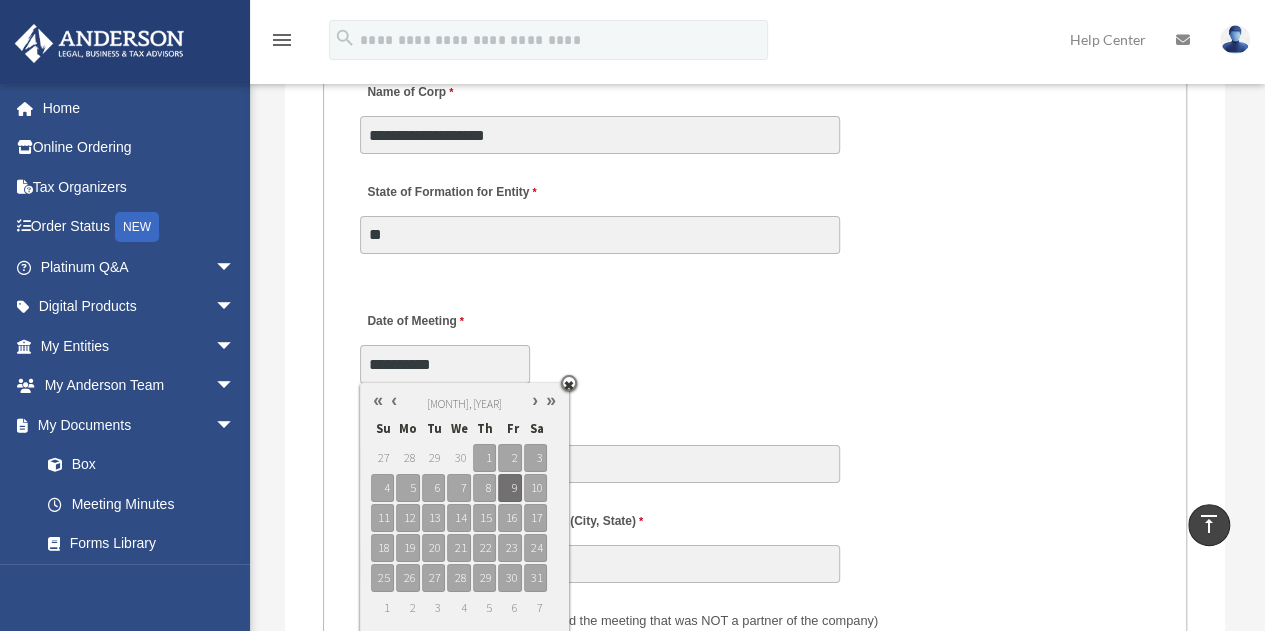 click on "**********" at bounding box center [755, 342] 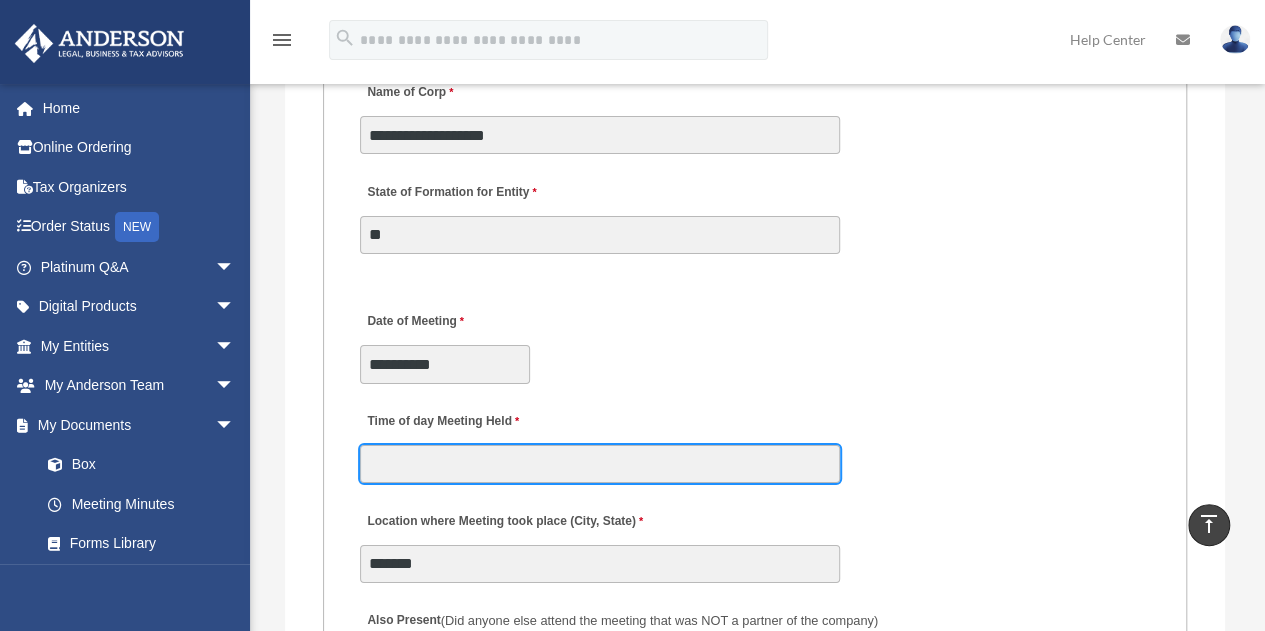 click on "Time of day Meeting Held" at bounding box center [600, 464] 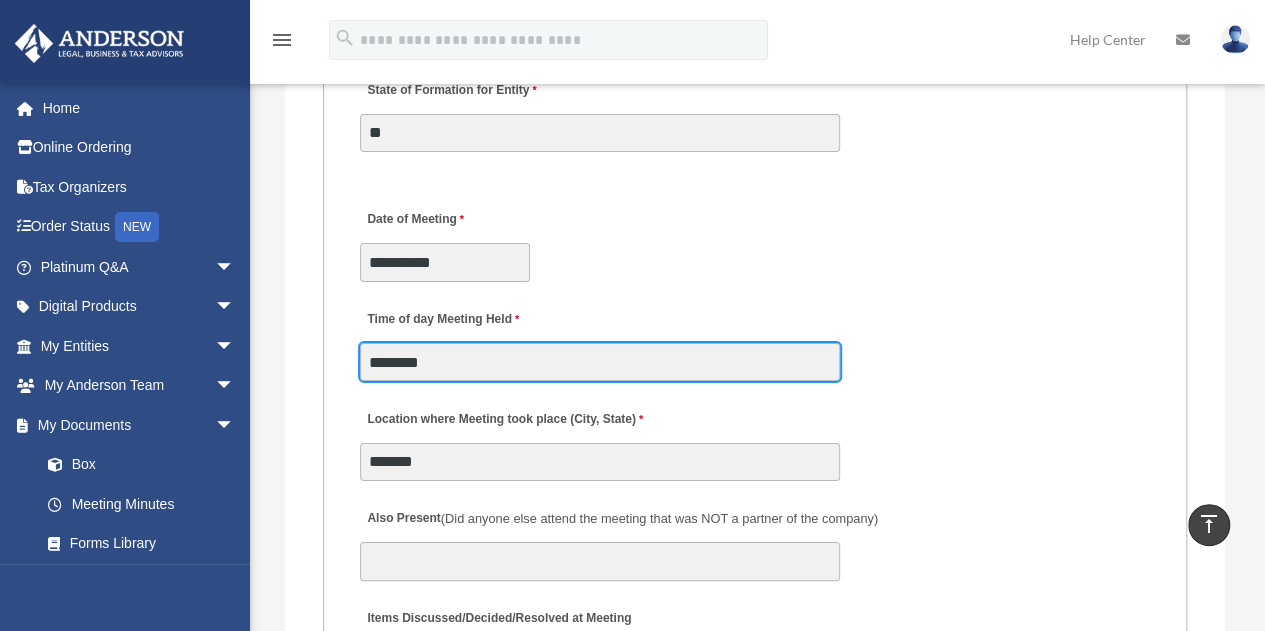 scroll, scrollTop: 3900, scrollLeft: 0, axis: vertical 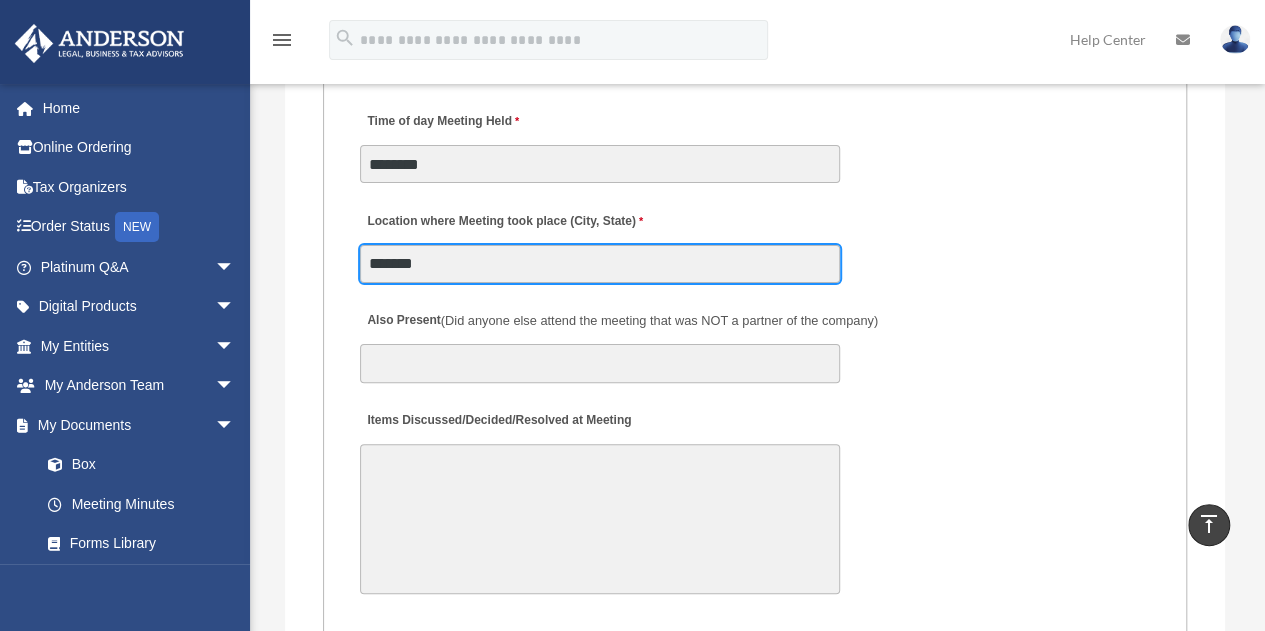 click on "*******" at bounding box center [600, 264] 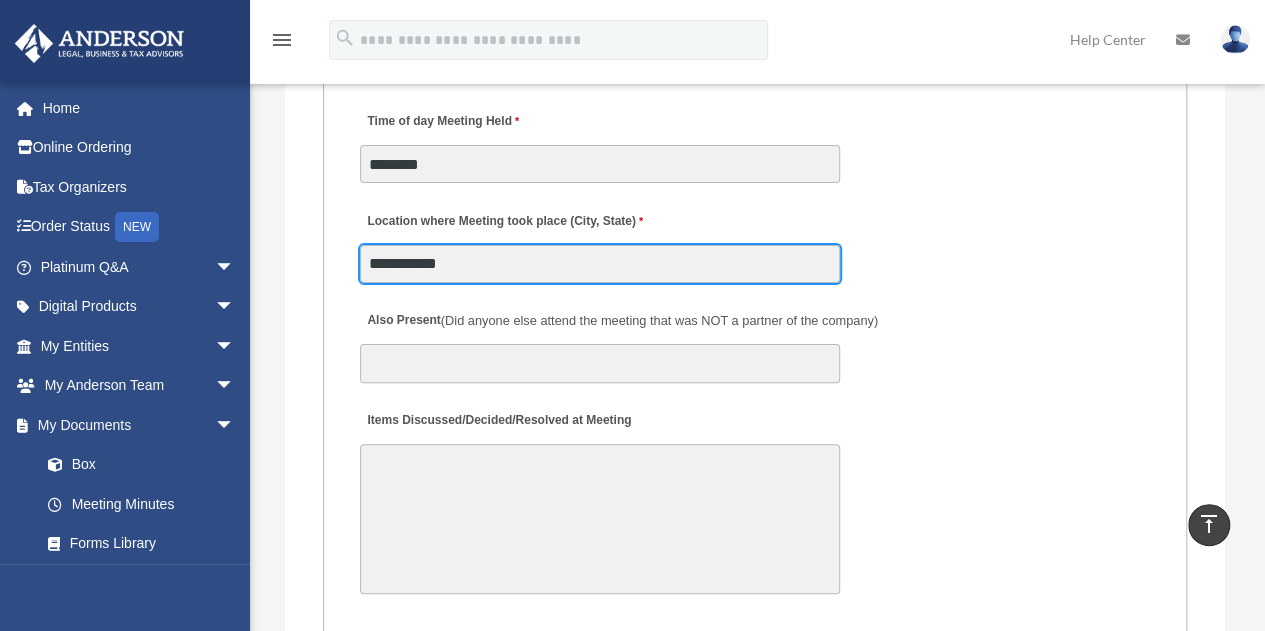 type on "**********" 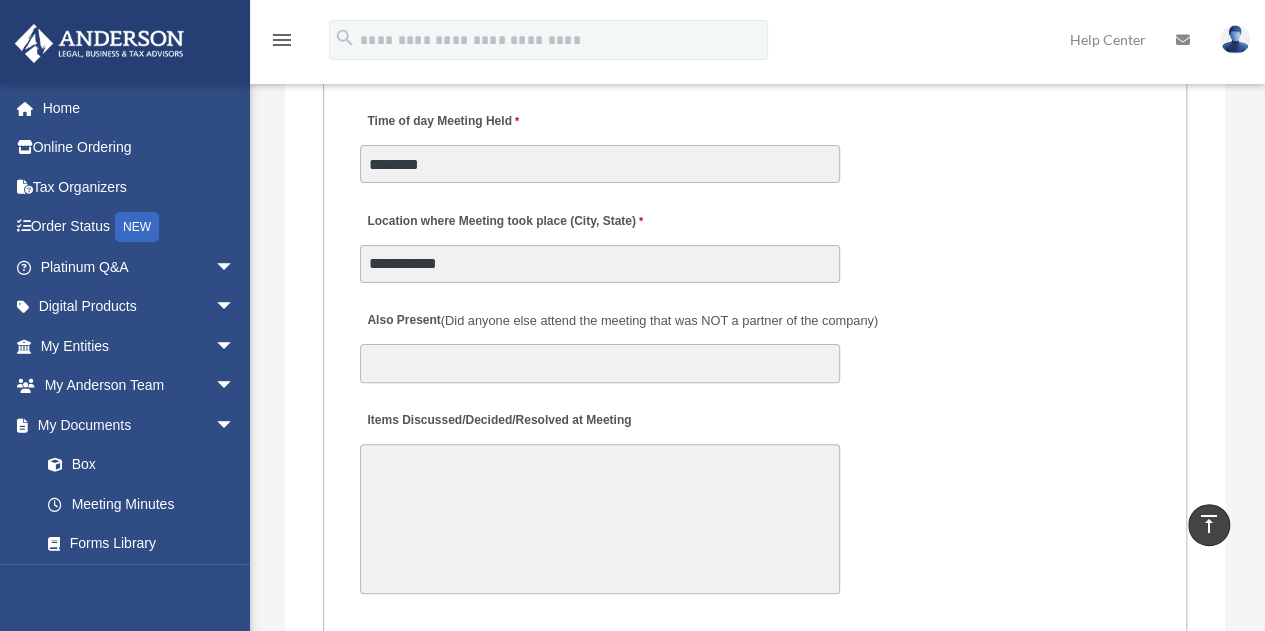 click on "Items Discussed/Decided/Resolved at Meeting" at bounding box center [600, 519] 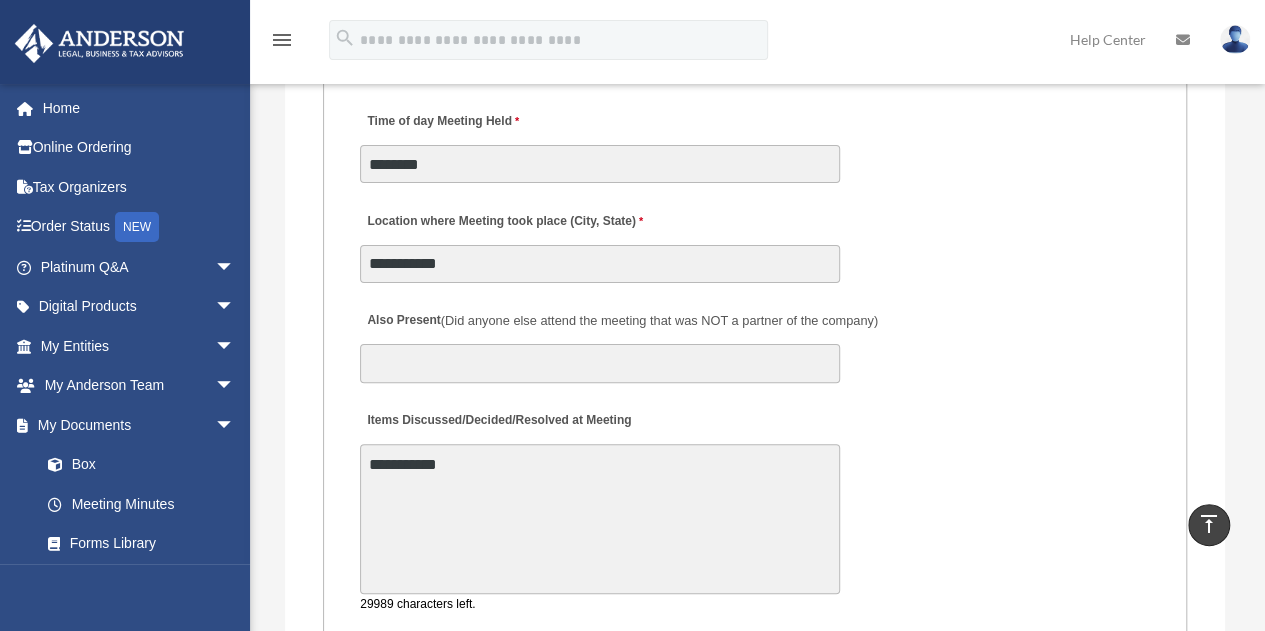 drag, startPoint x: 440, startPoint y: 463, endPoint x: 354, endPoint y: 466, distance: 86.05231 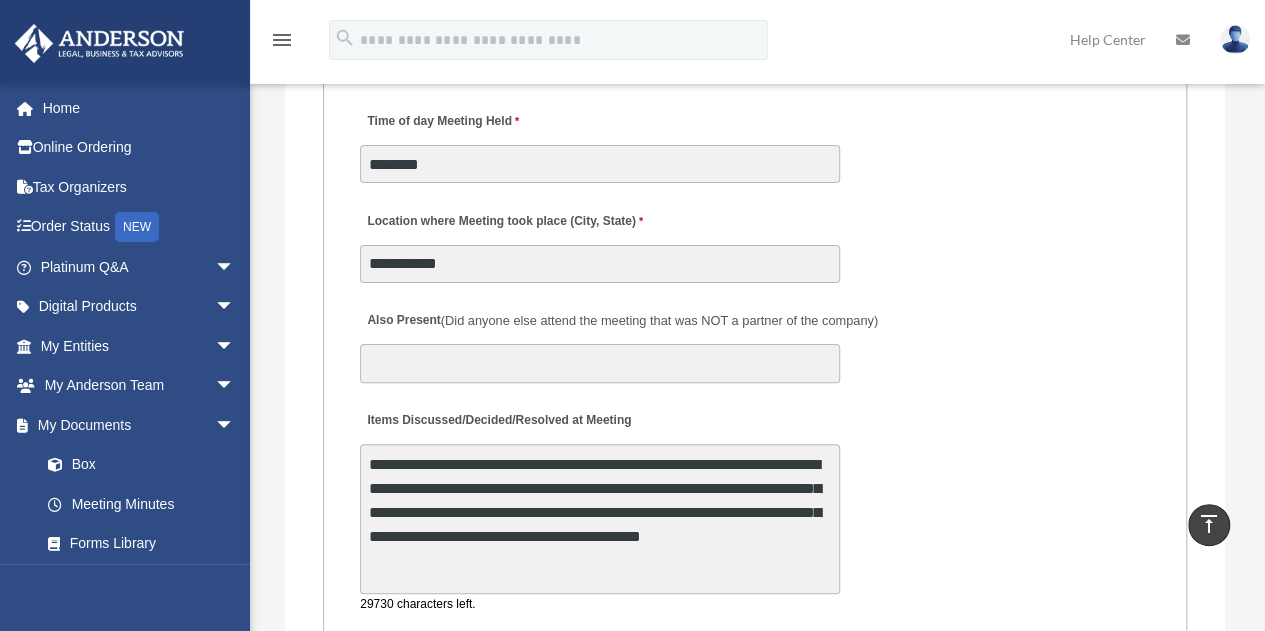 click on "**********" at bounding box center [600, 519] 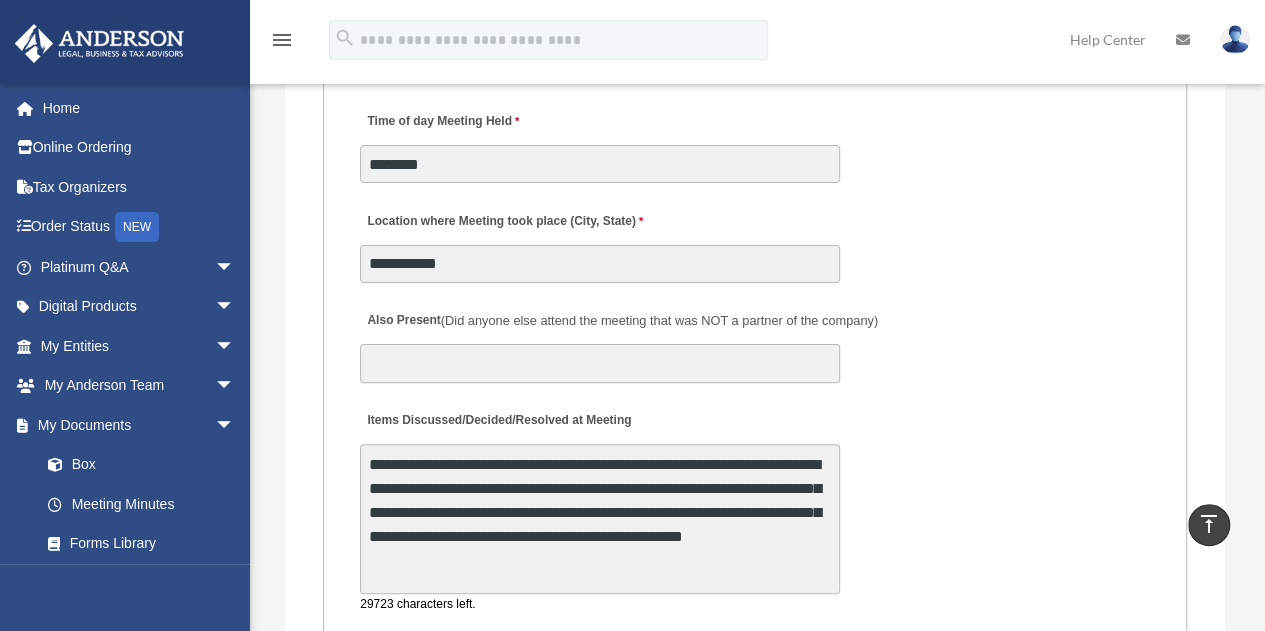 click on "**********" at bounding box center [600, 519] 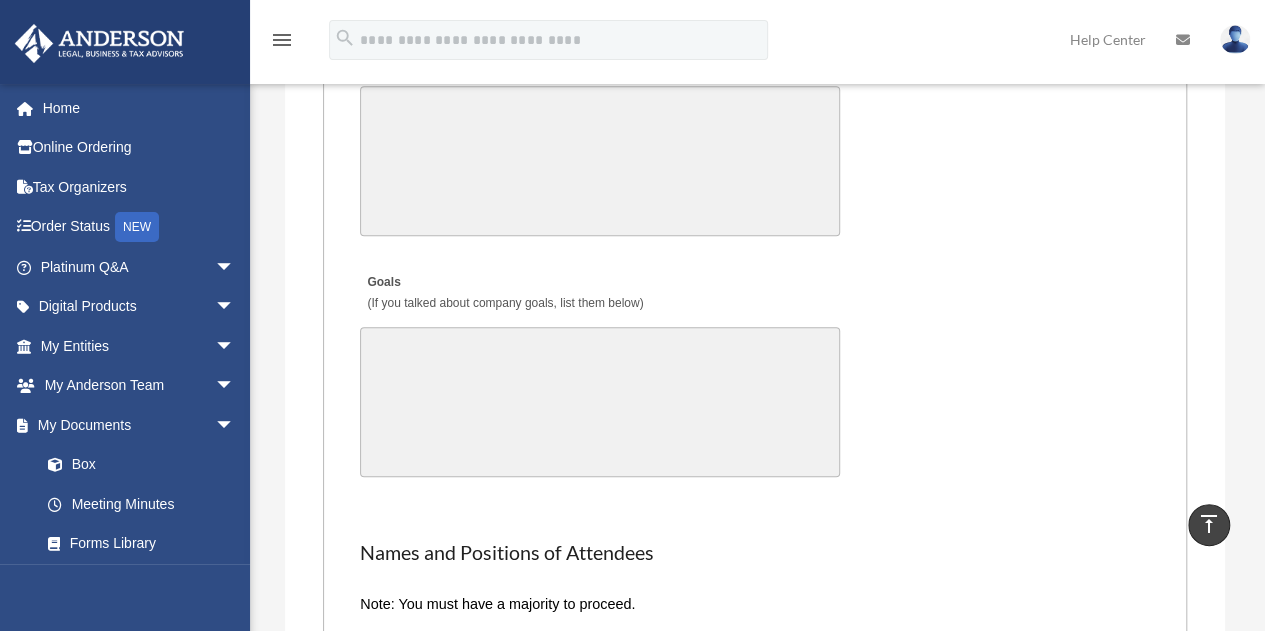 scroll, scrollTop: 4600, scrollLeft: 0, axis: vertical 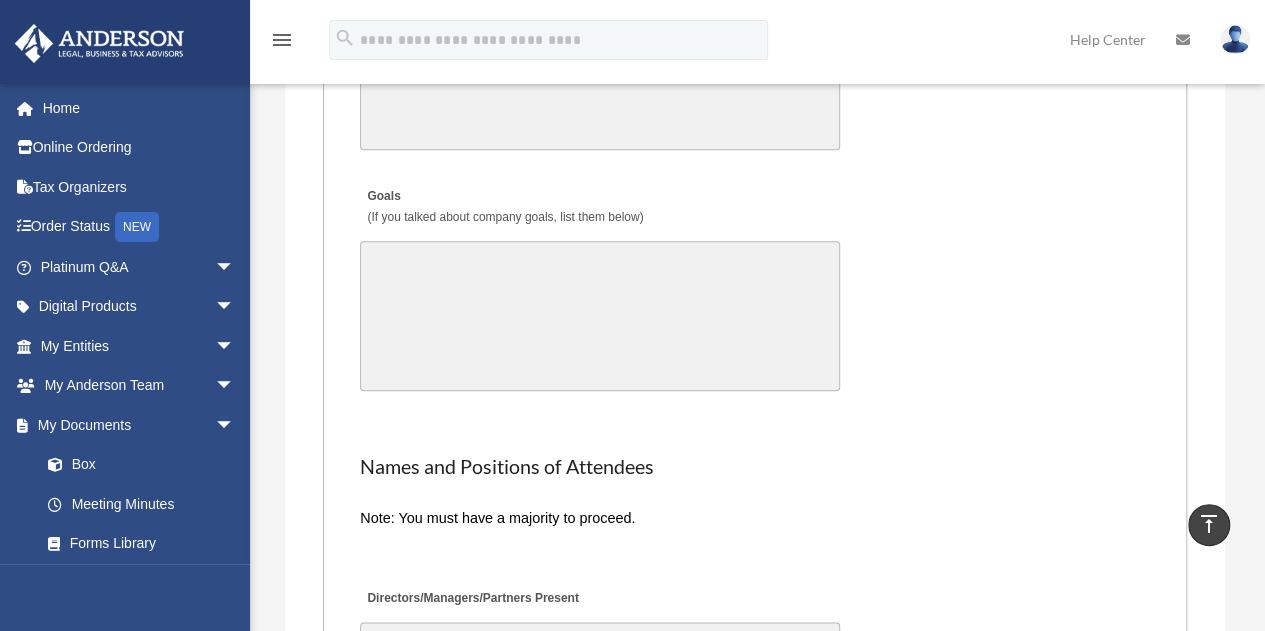 type on "**********" 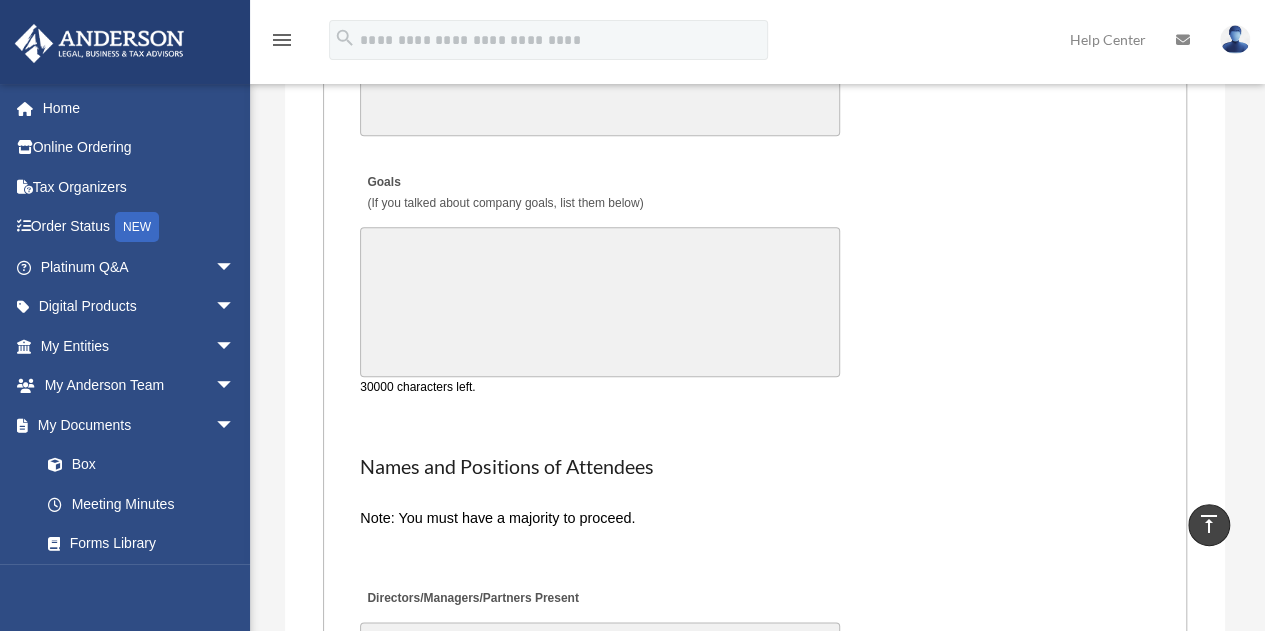 scroll, scrollTop: 4586, scrollLeft: 0, axis: vertical 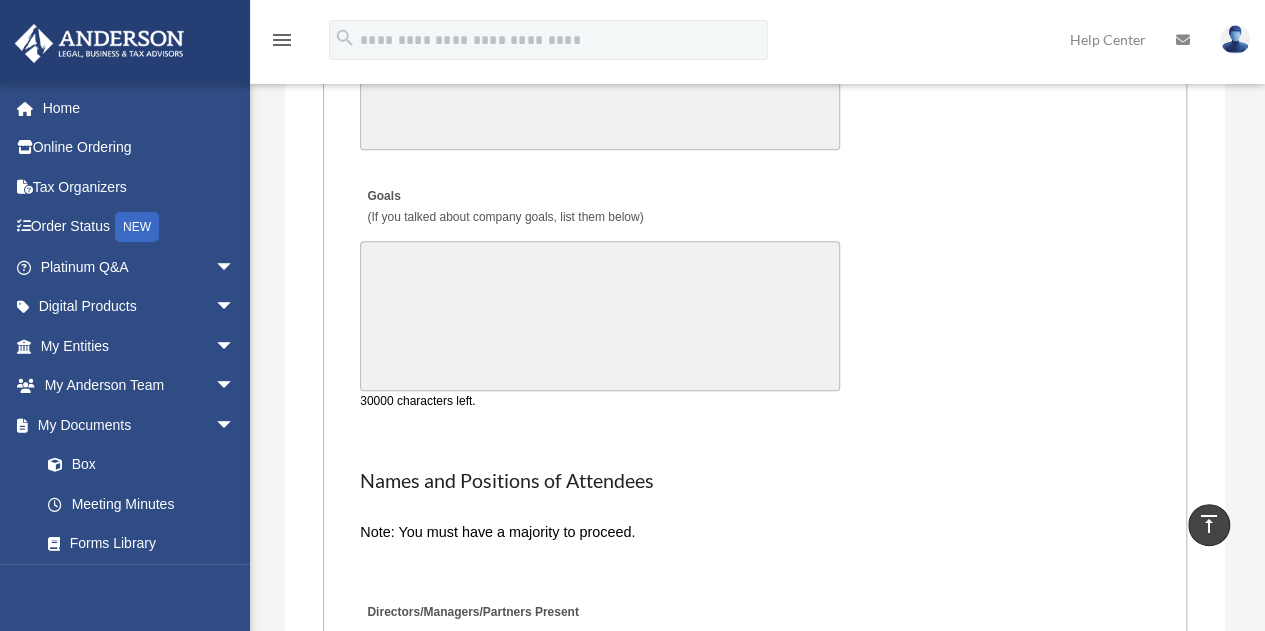 click on "Goals (If you talked about company goals, list them below)" at bounding box center (600, 316) 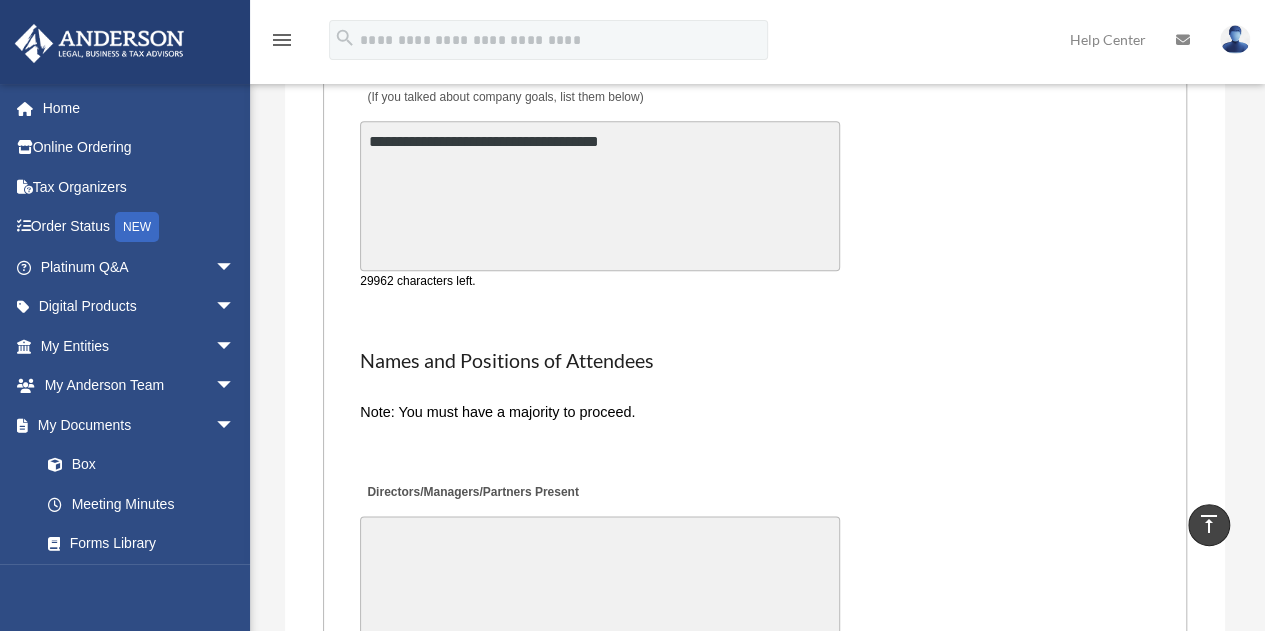 scroll, scrollTop: 4786, scrollLeft: 0, axis: vertical 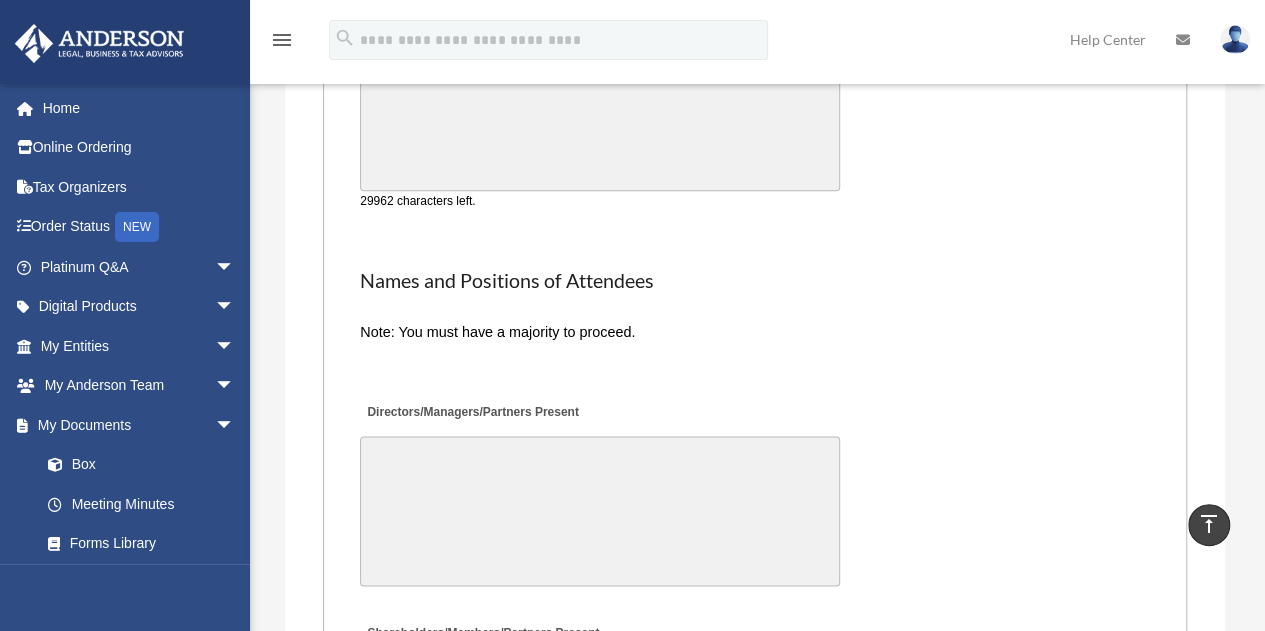 type on "**********" 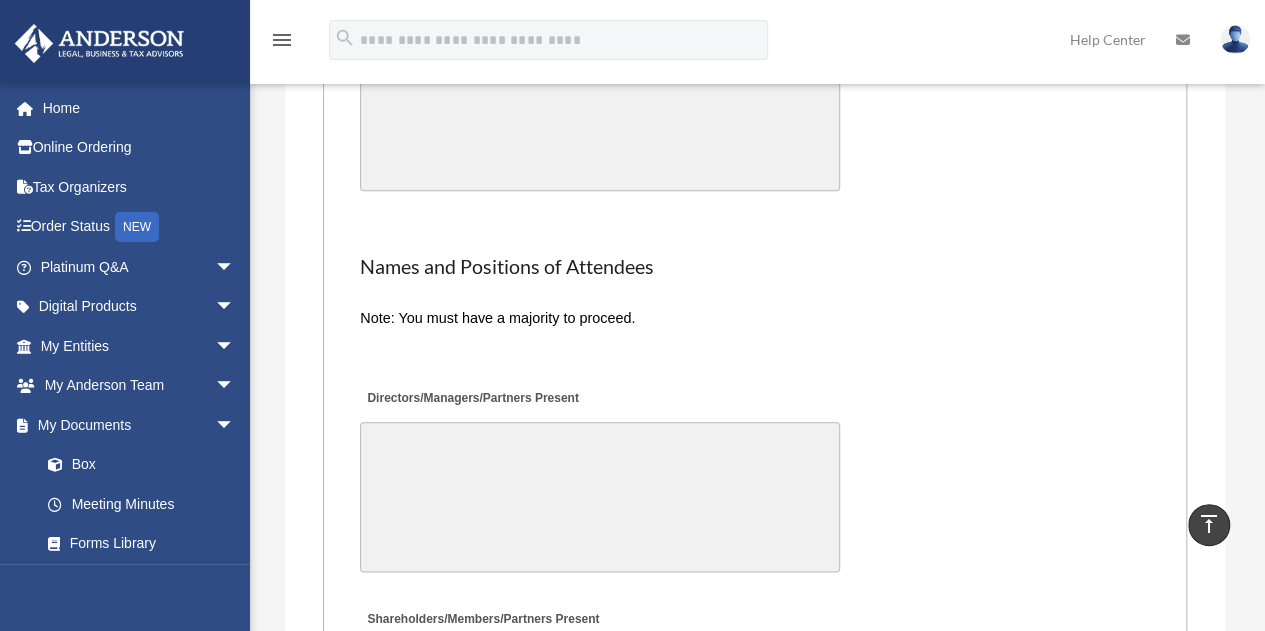click on "Directors/Managers/Partners Present" at bounding box center (600, 497) 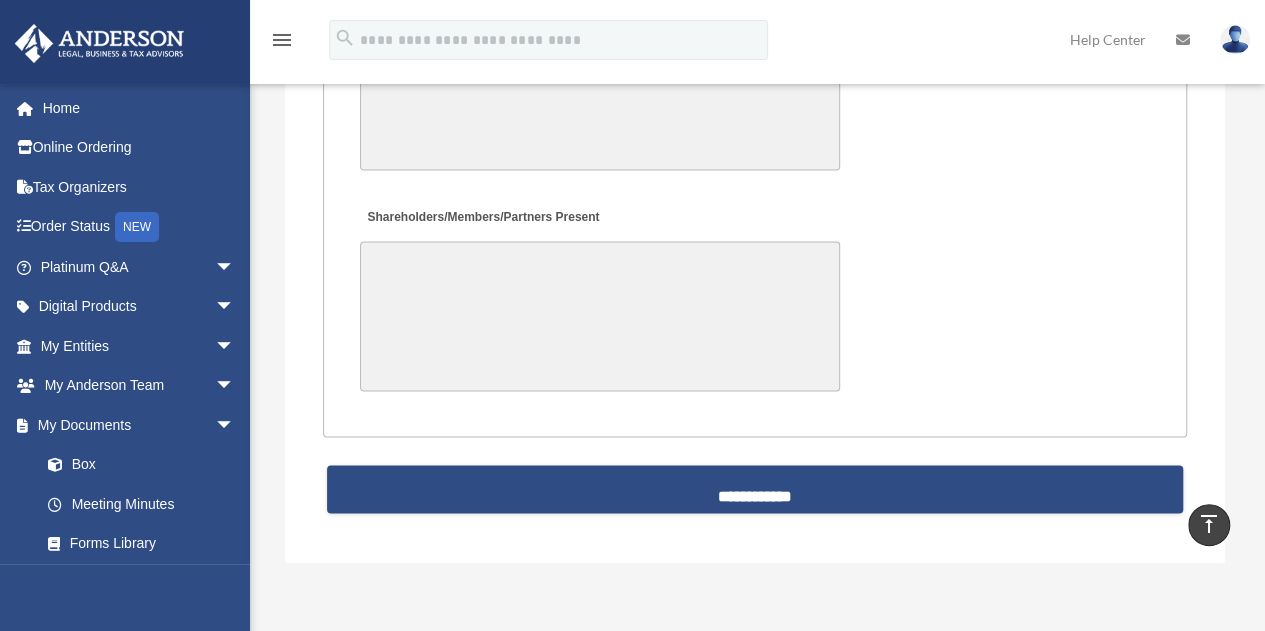 scroll, scrollTop: 5186, scrollLeft: 0, axis: vertical 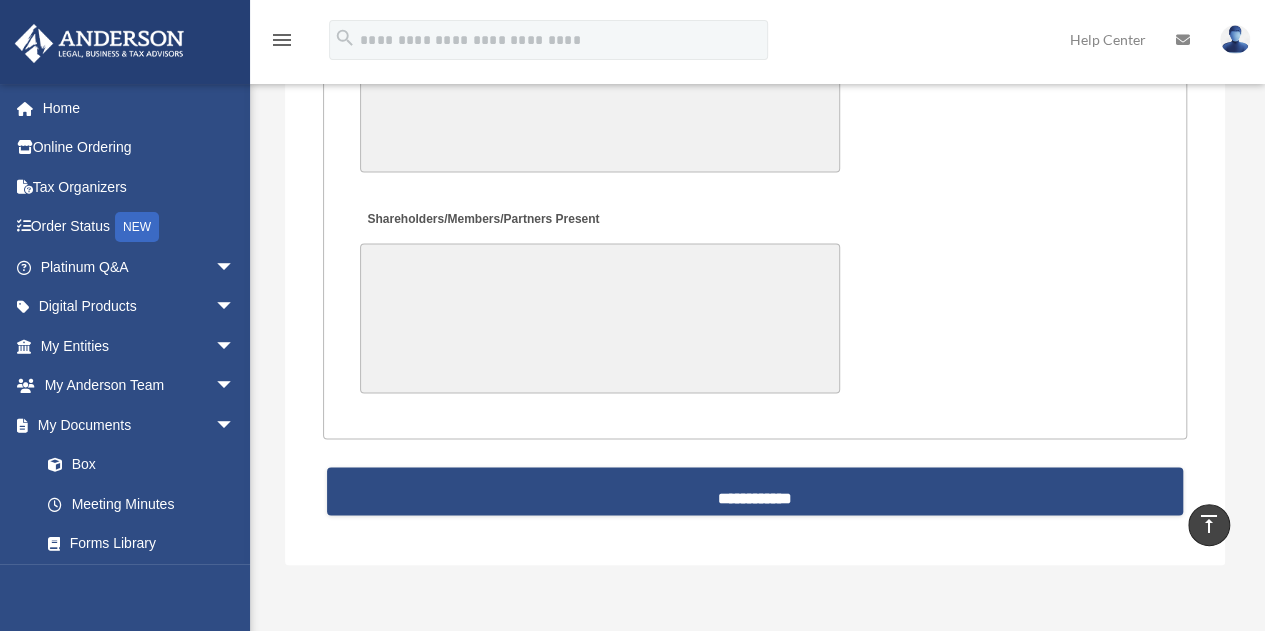 type on "**********" 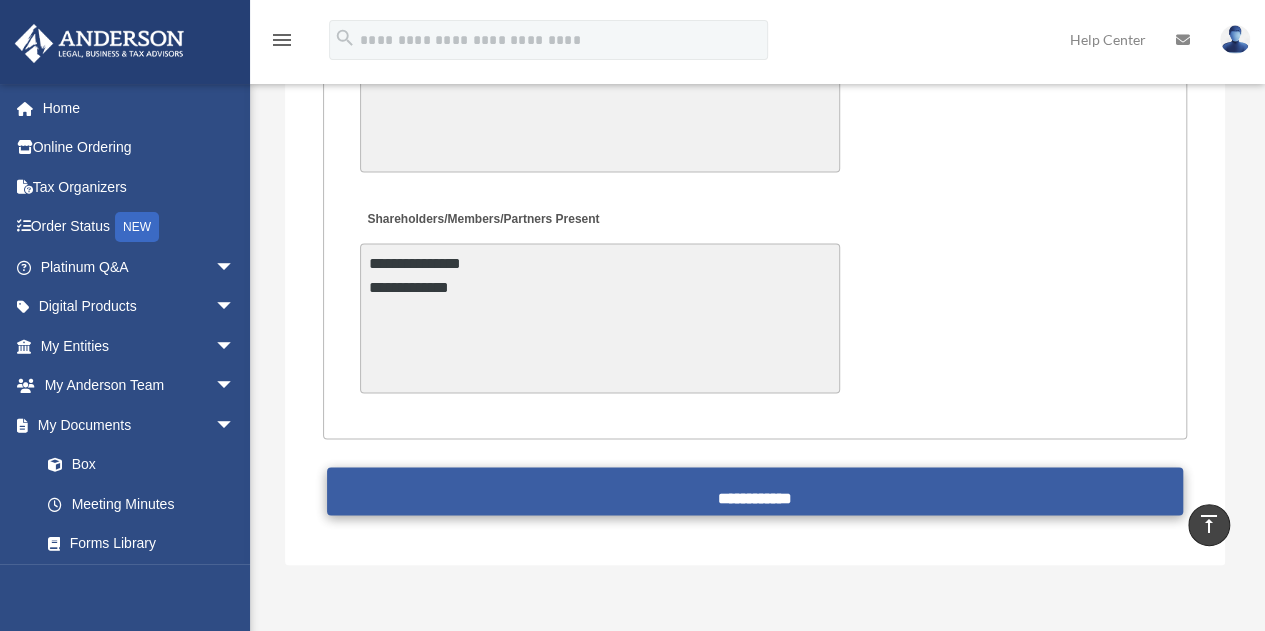 type on "**********" 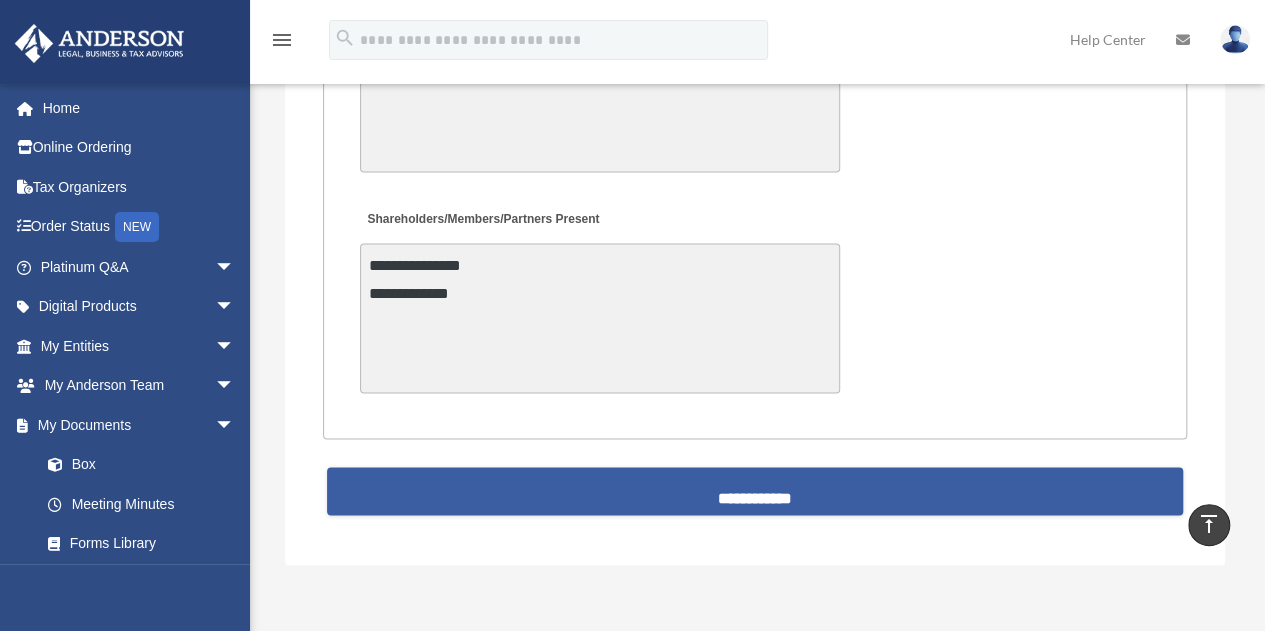 click on "**********" at bounding box center [755, 491] 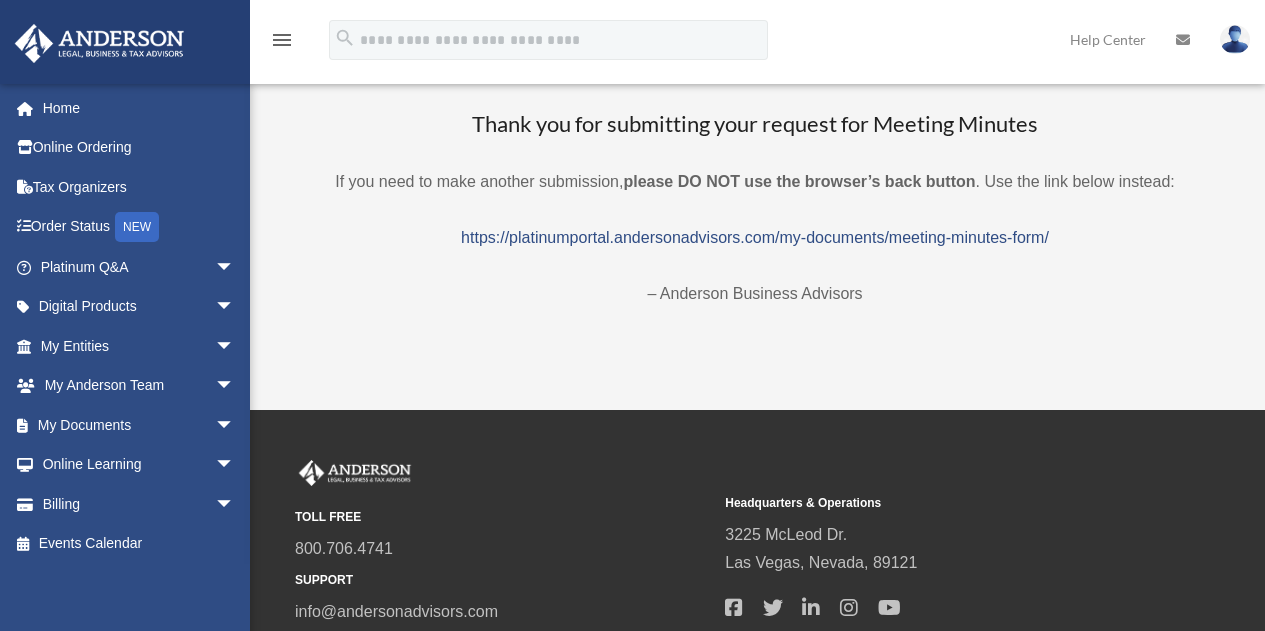 scroll, scrollTop: 0, scrollLeft: 0, axis: both 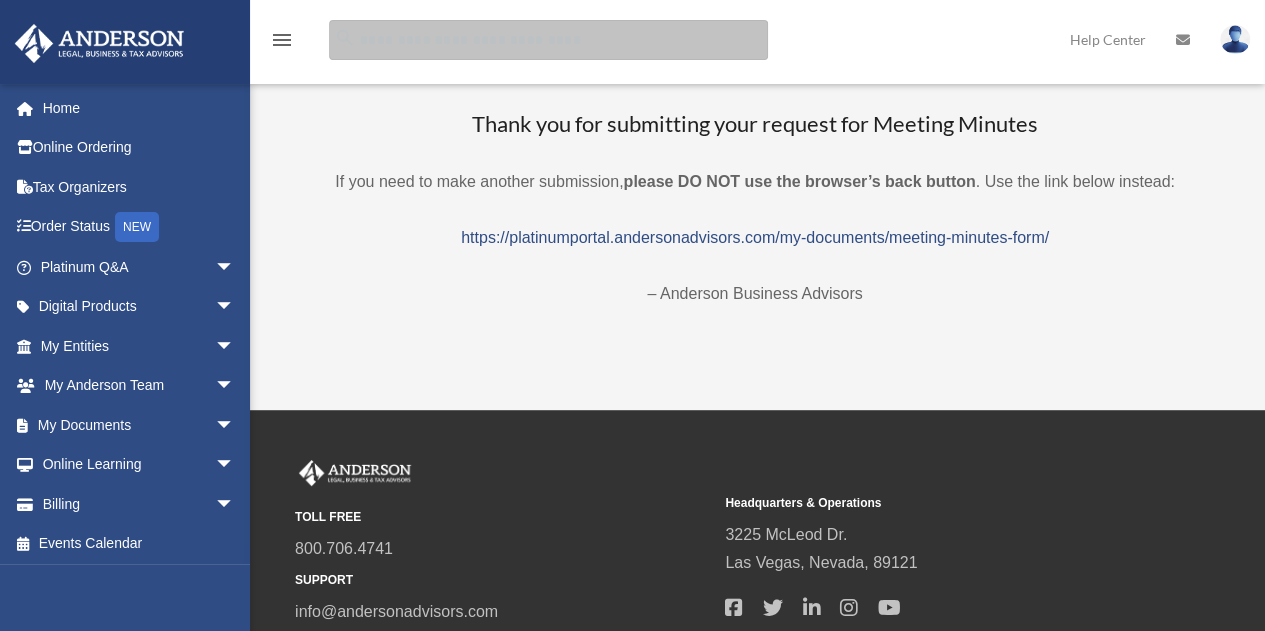 click at bounding box center [548, 40] 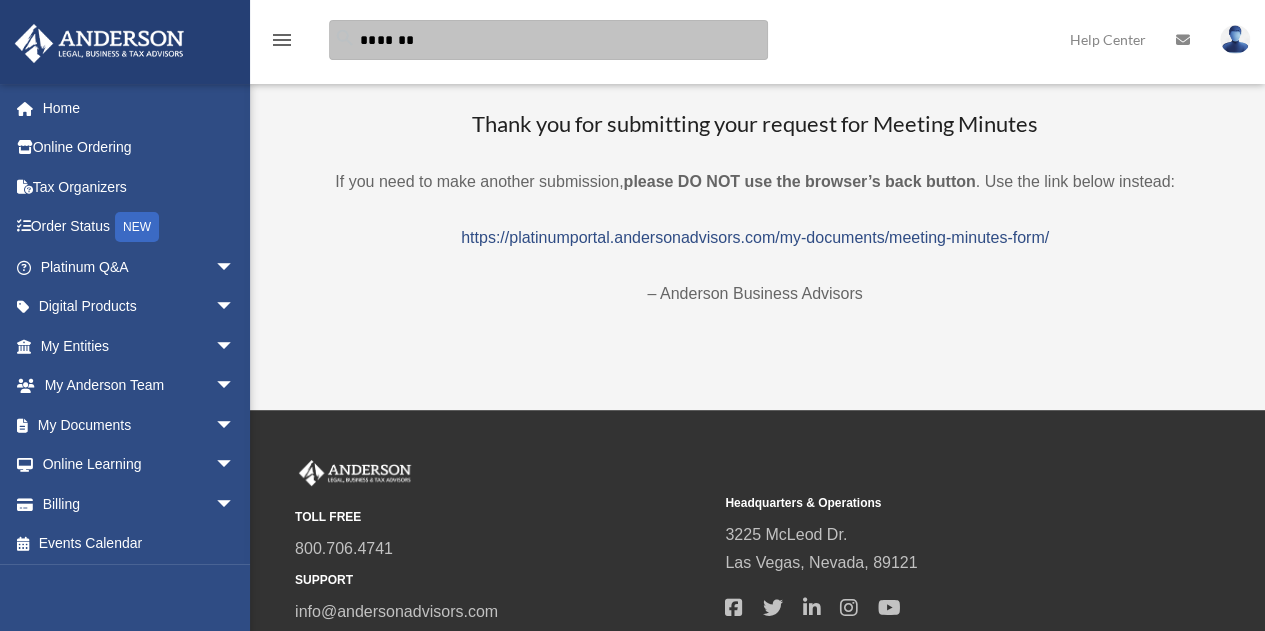 type on "*******" 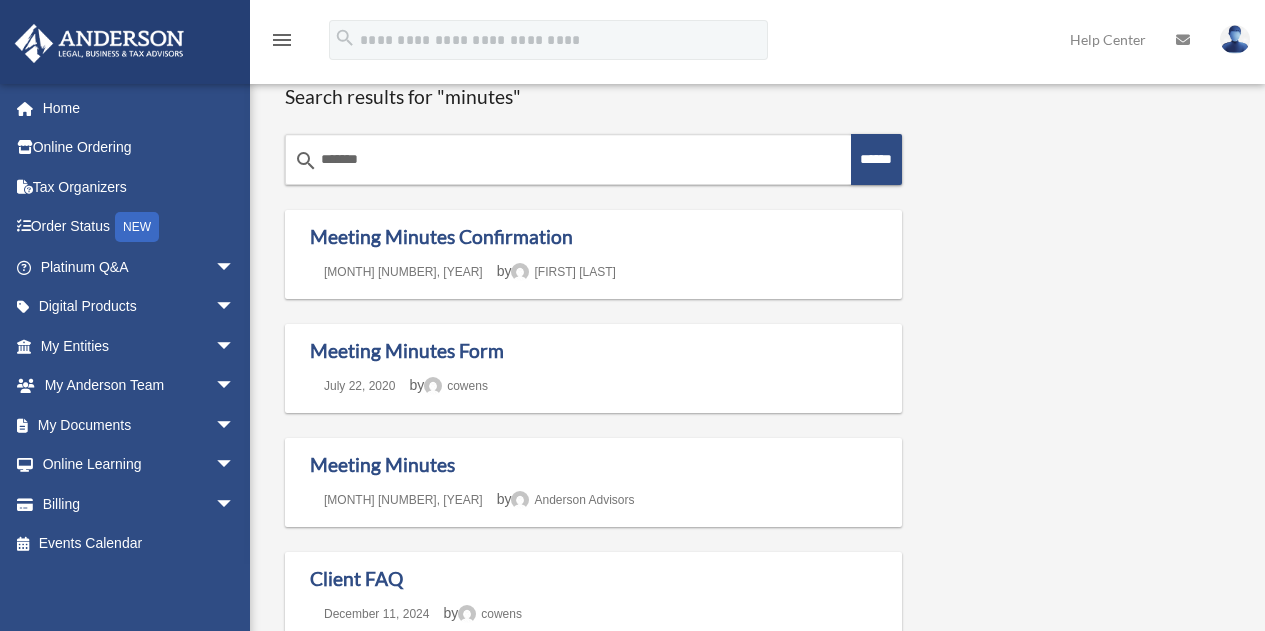 scroll, scrollTop: 0, scrollLeft: 0, axis: both 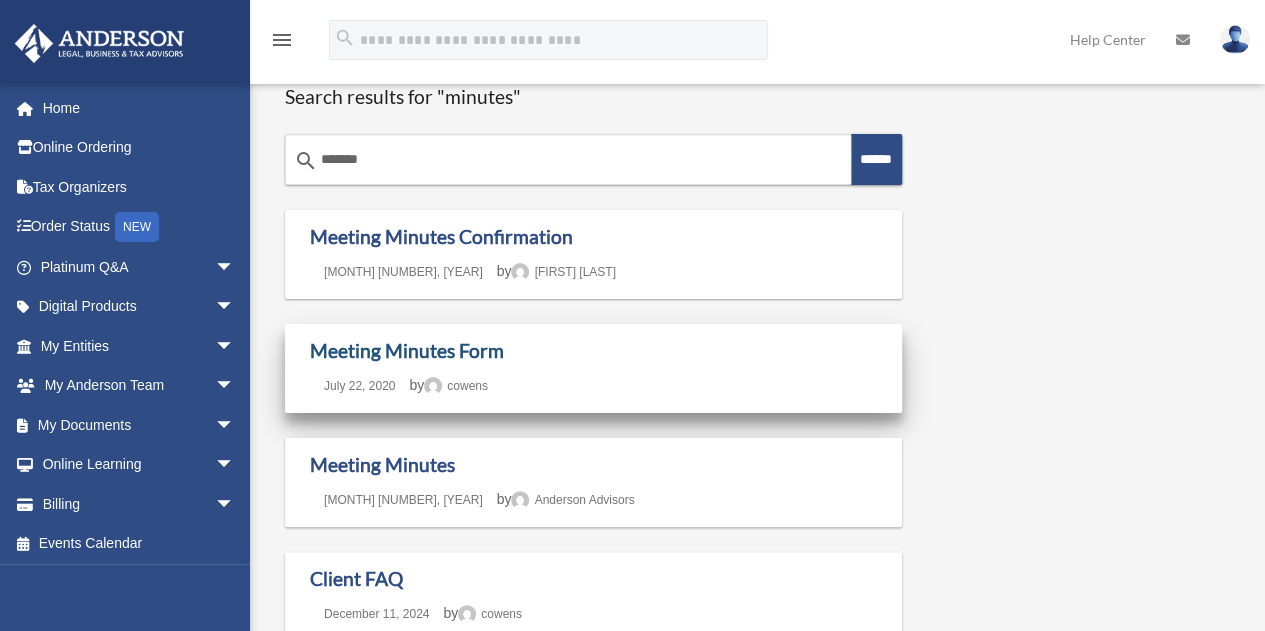 click on "Meeting Minutes Form" at bounding box center (407, 350) 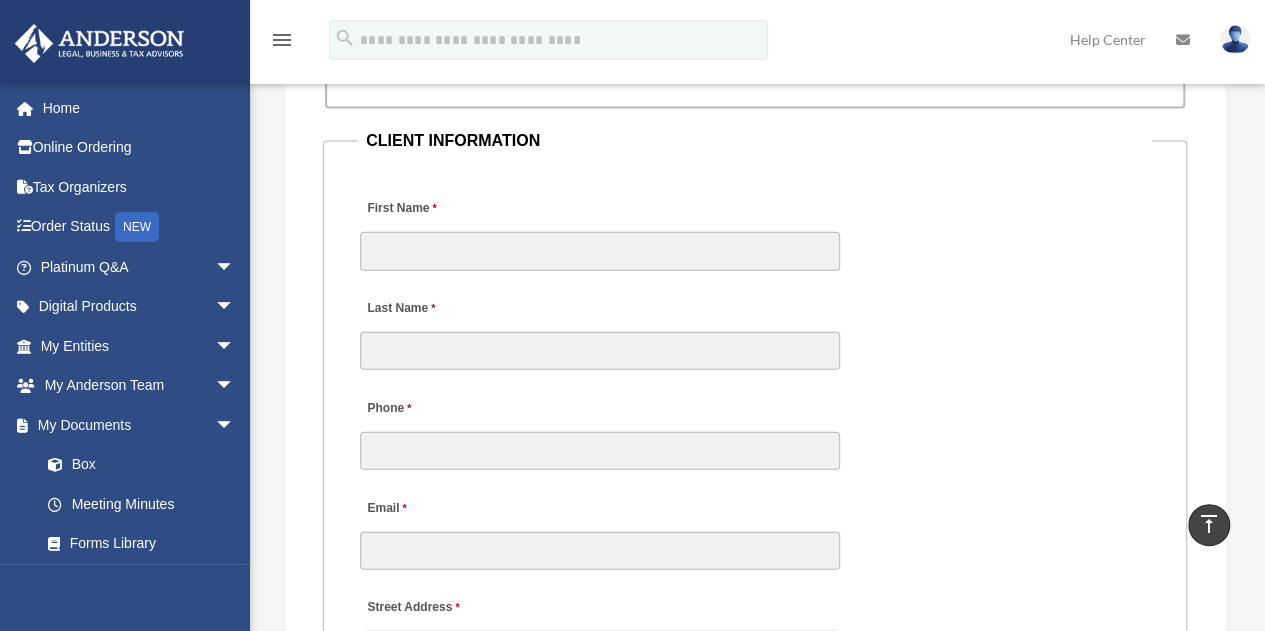 scroll, scrollTop: 2200, scrollLeft: 0, axis: vertical 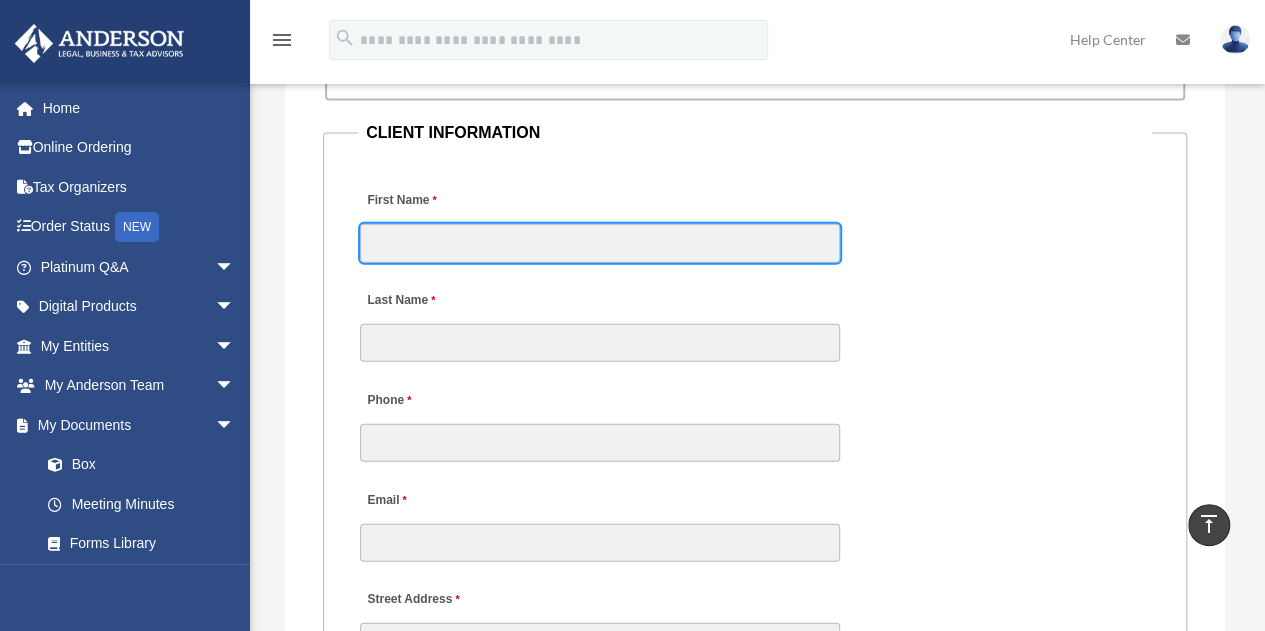 click on "First Name" at bounding box center (600, 243) 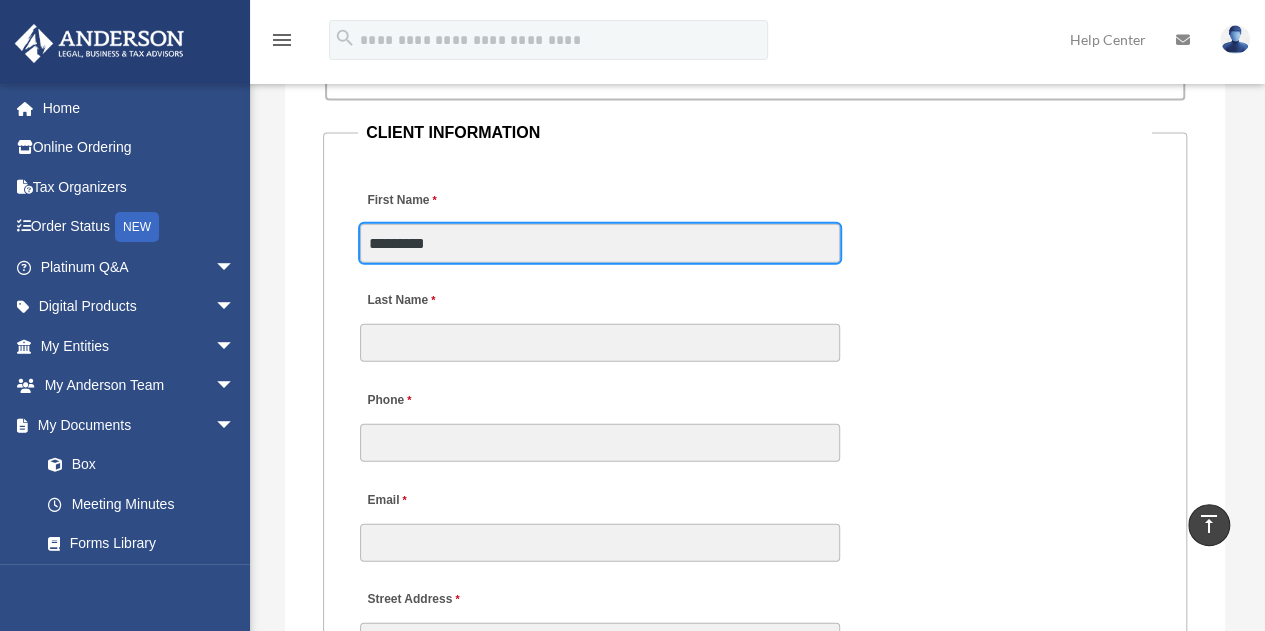 type on "*********" 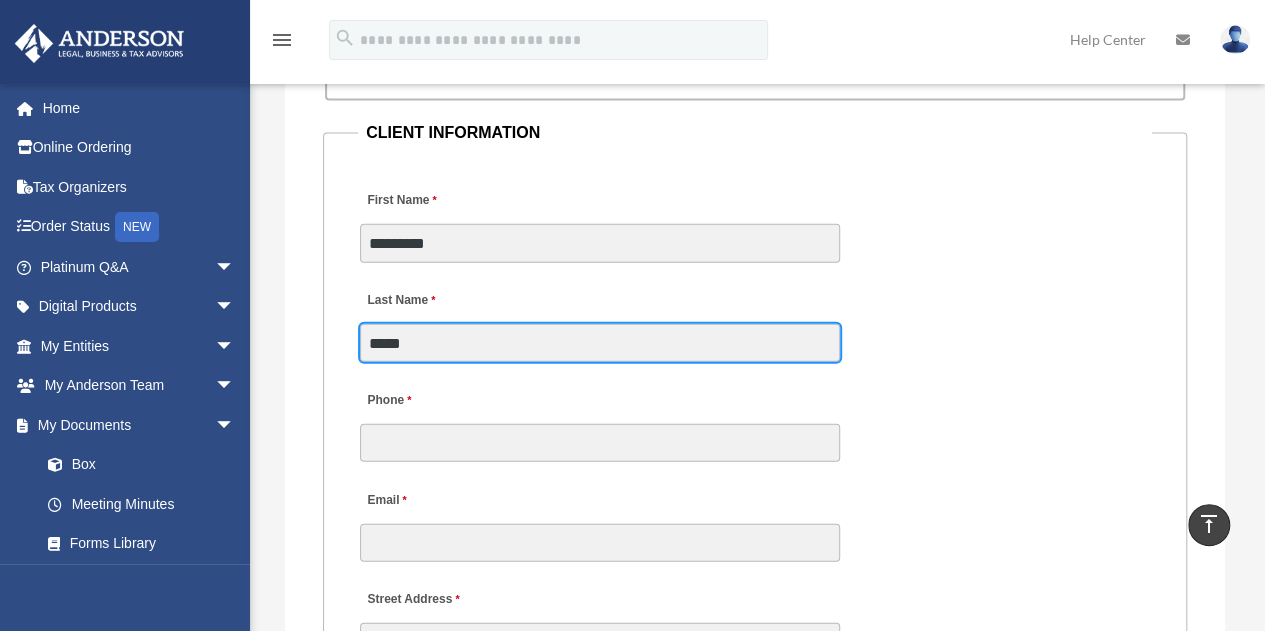 type on "*****" 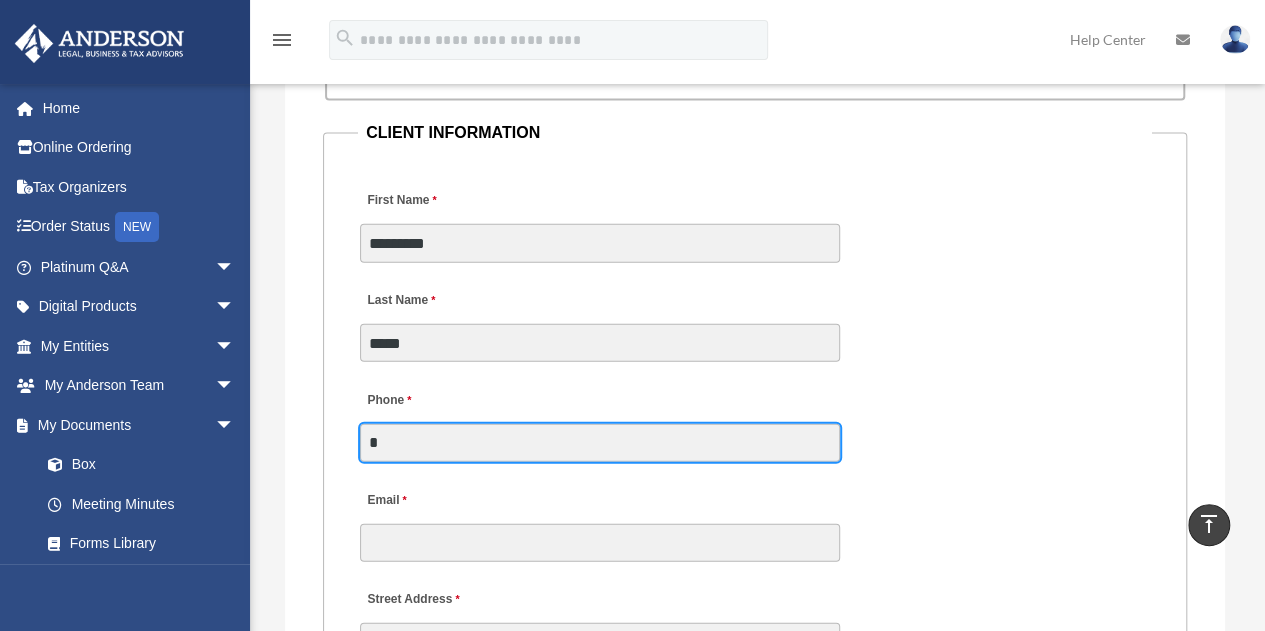 type on "**********" 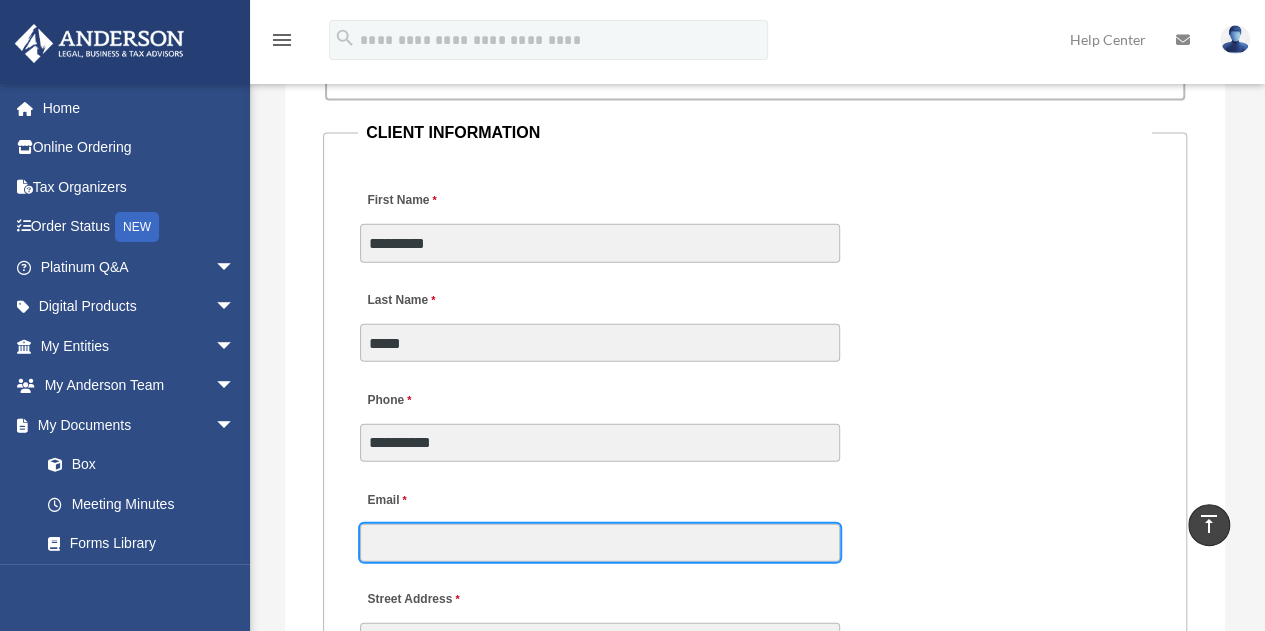 type on "**********" 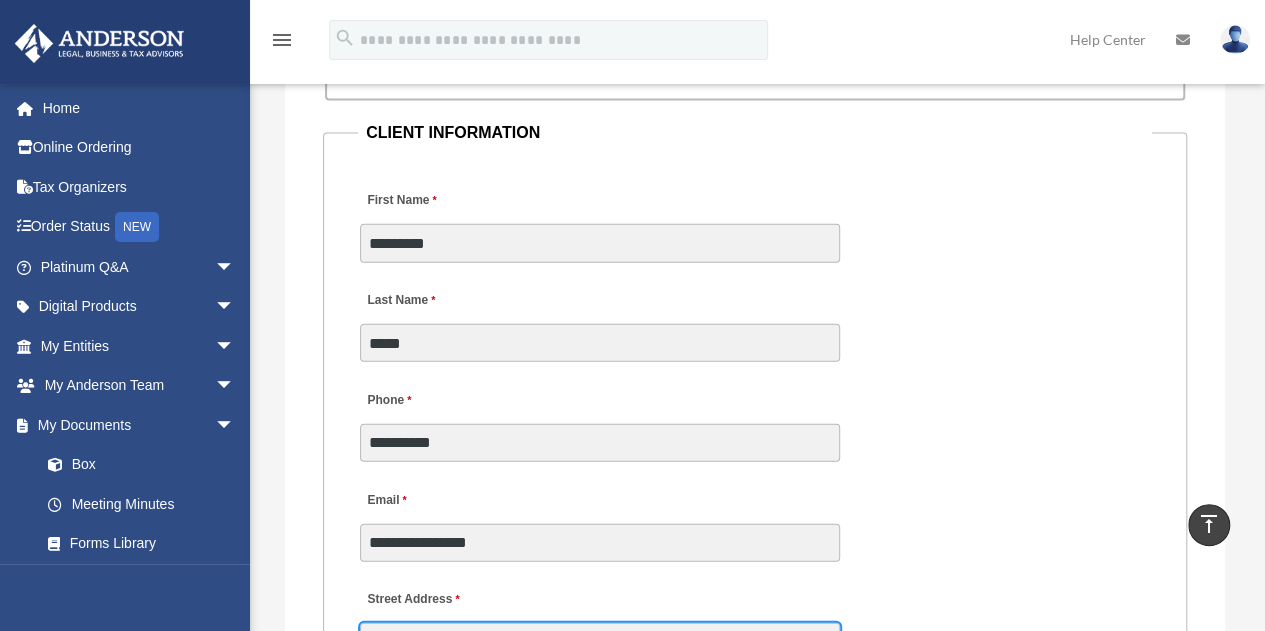 type on "**********" 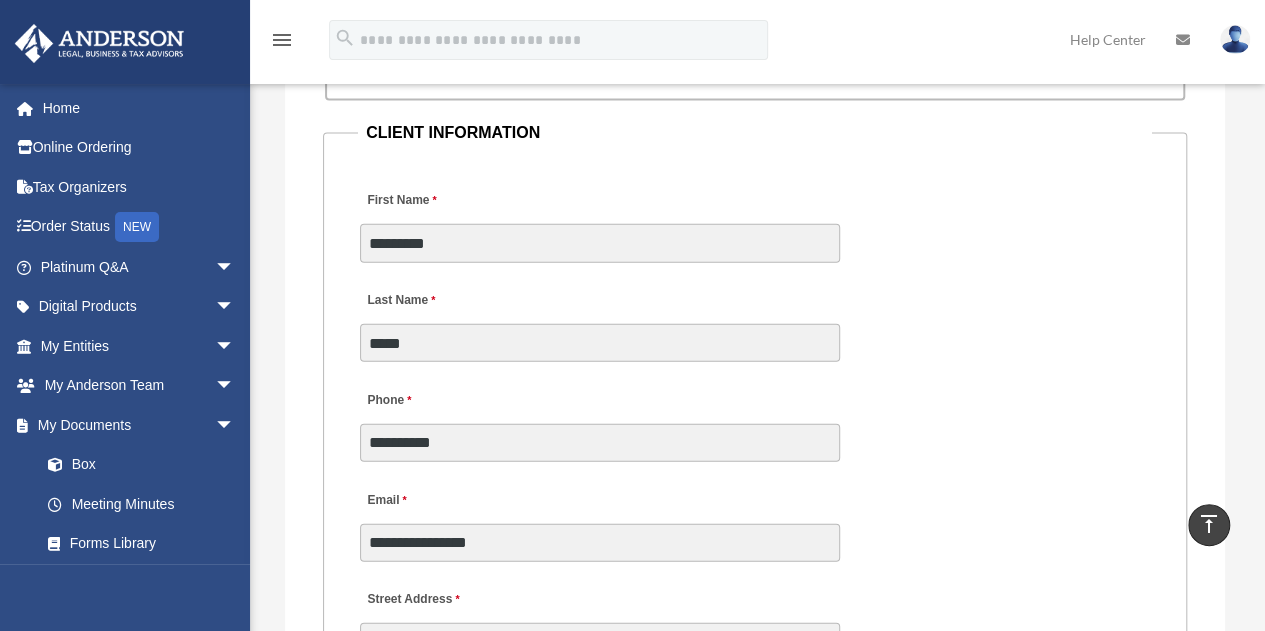 type on "**" 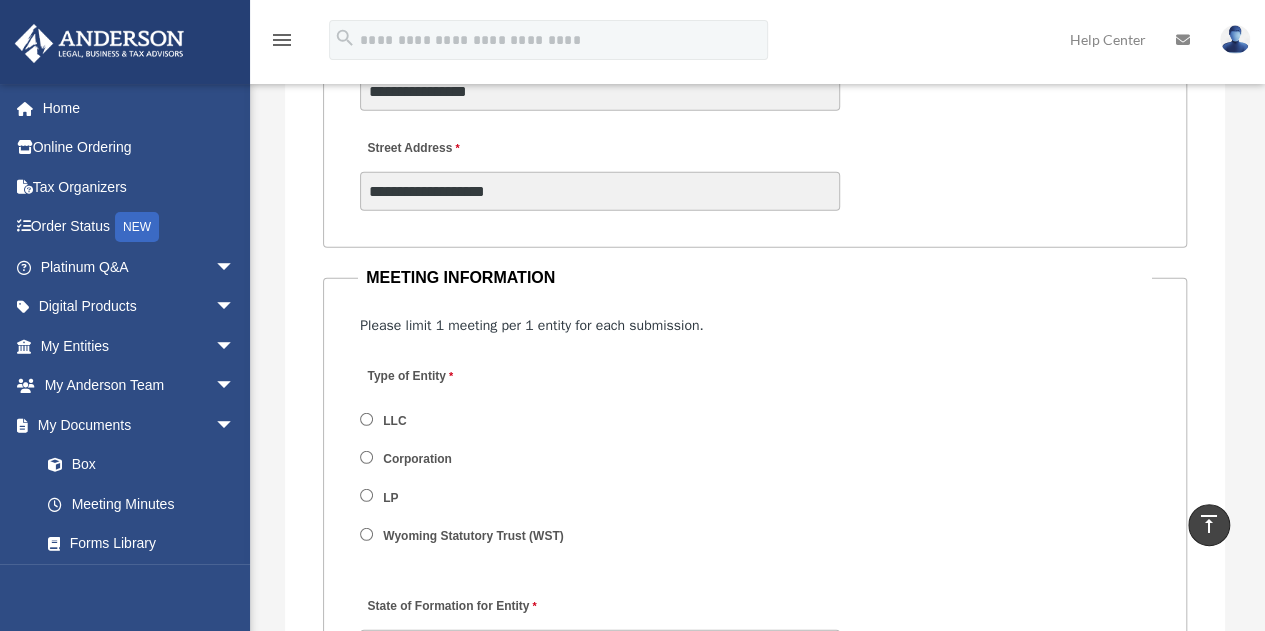 scroll, scrollTop: 2700, scrollLeft: 0, axis: vertical 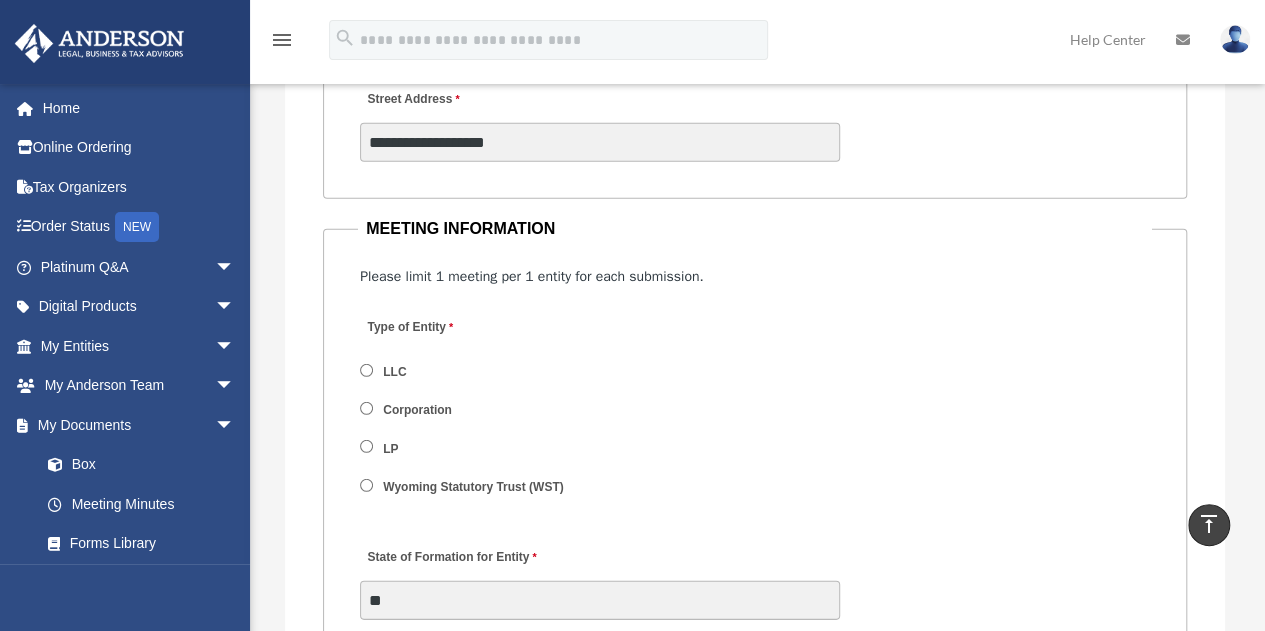 click on "Corporation" at bounding box center [471, 410] 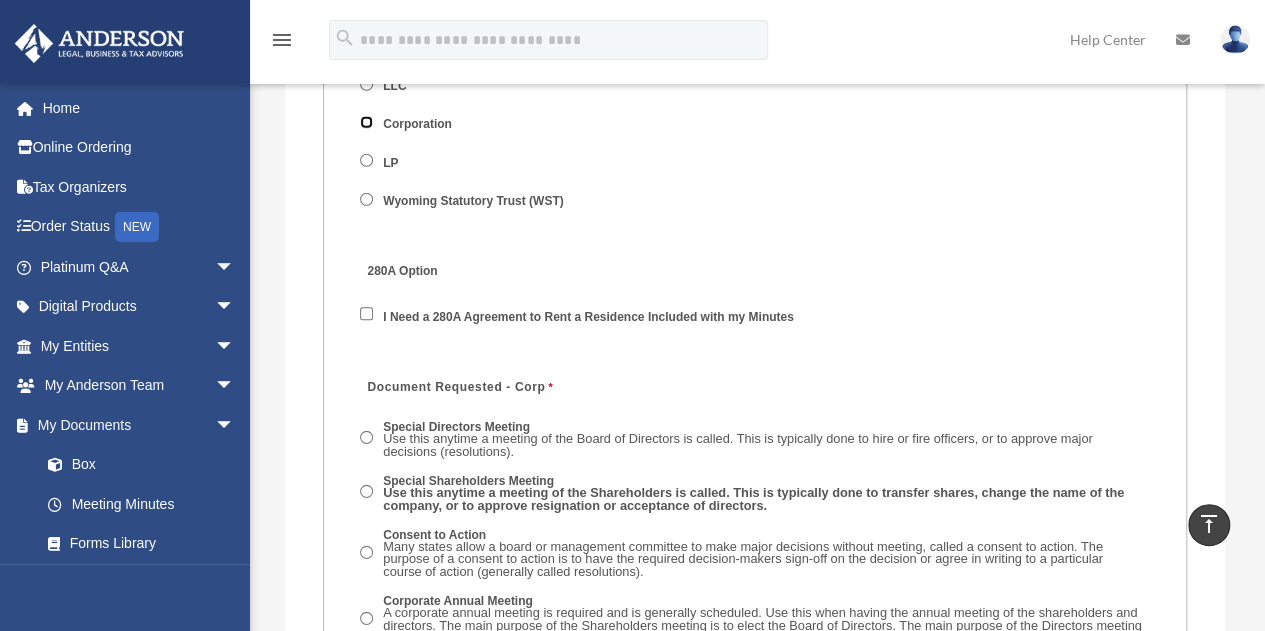 scroll, scrollTop: 3100, scrollLeft: 0, axis: vertical 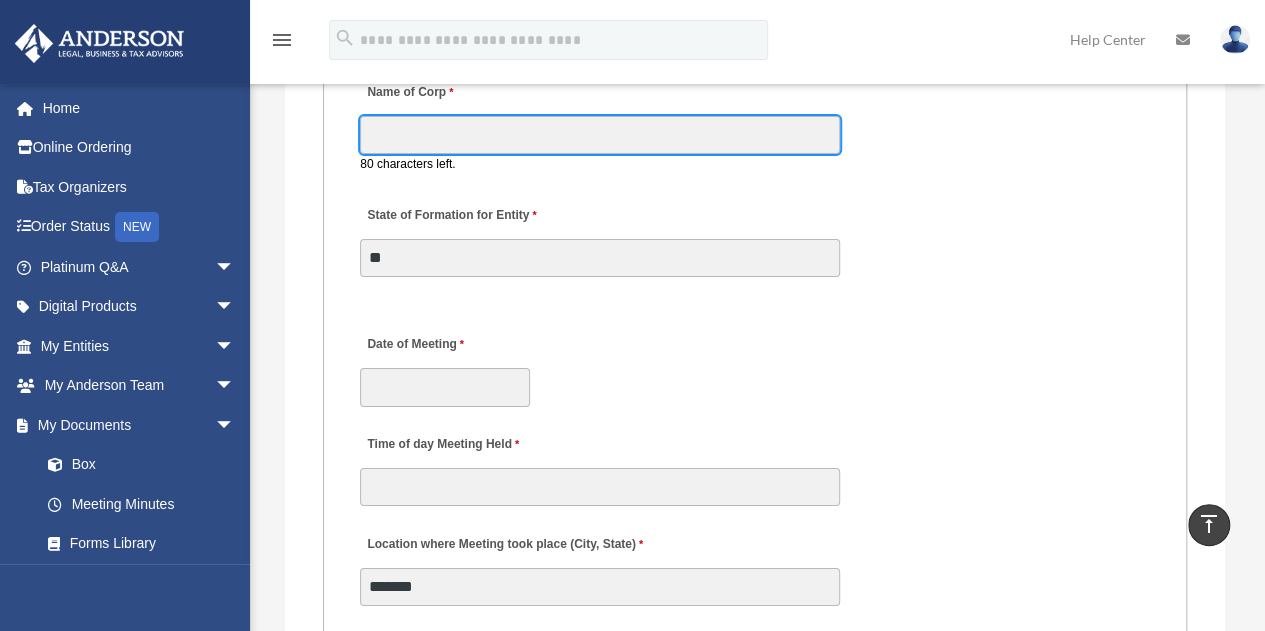 click on "Name of Corp" at bounding box center (600, 135) 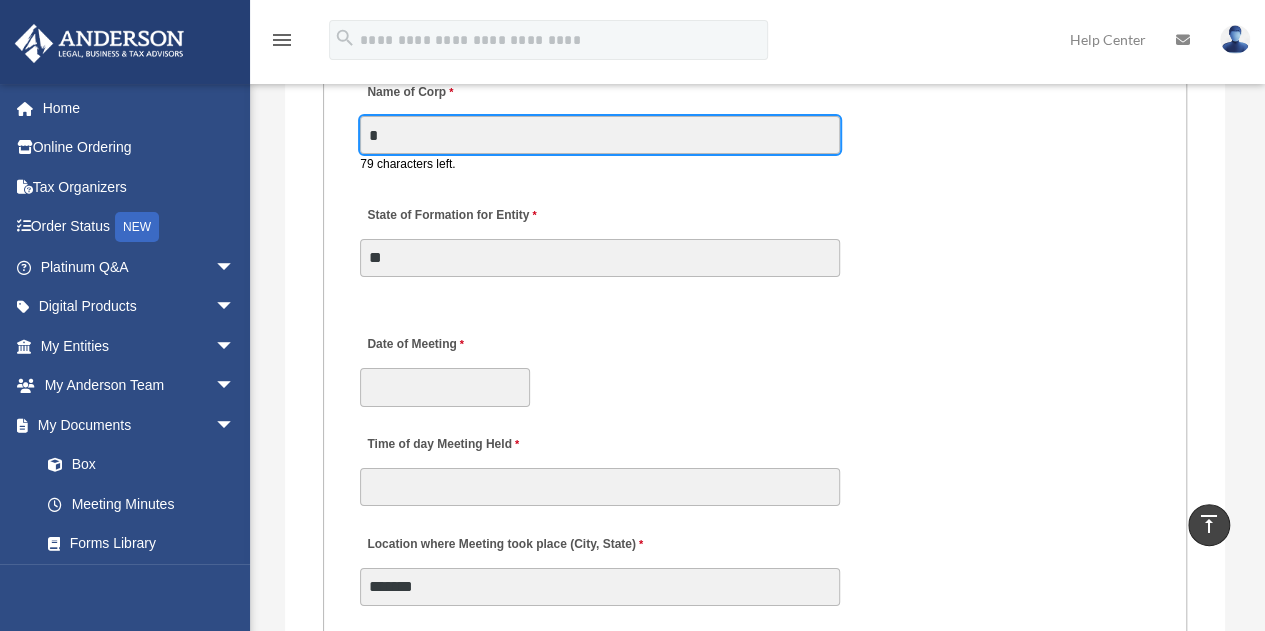 type on "**********" 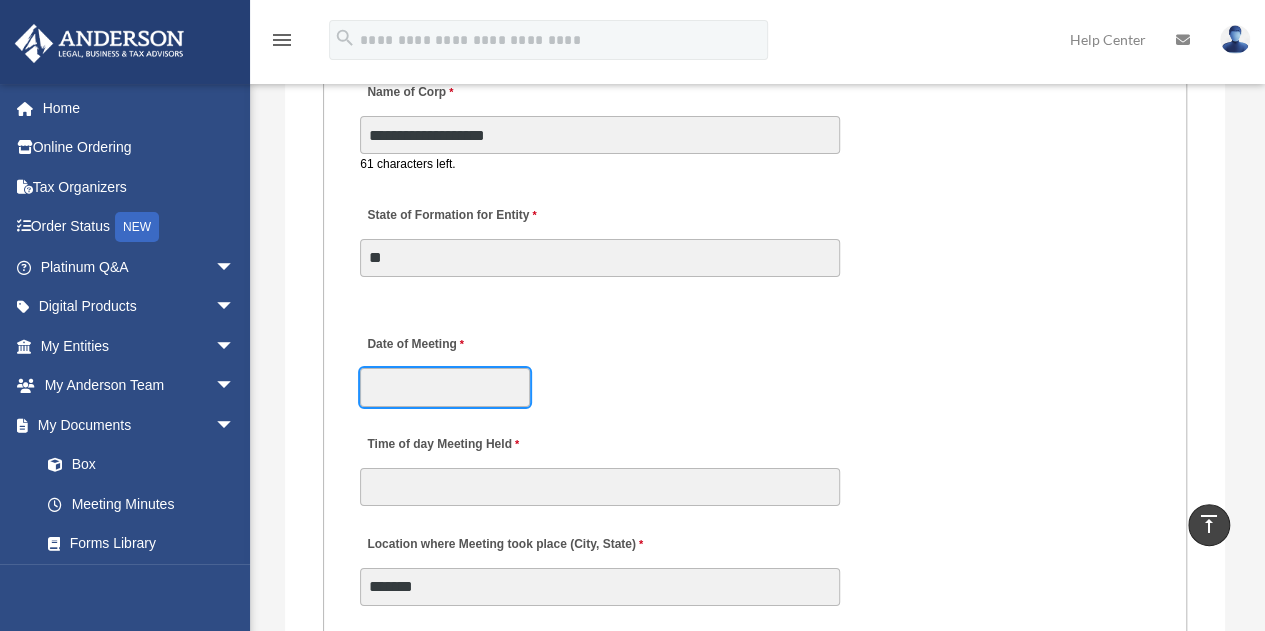 click on "X
Get a chance to win 6 months of Platinum for free just by filling out this
survey" at bounding box center [632, -489] 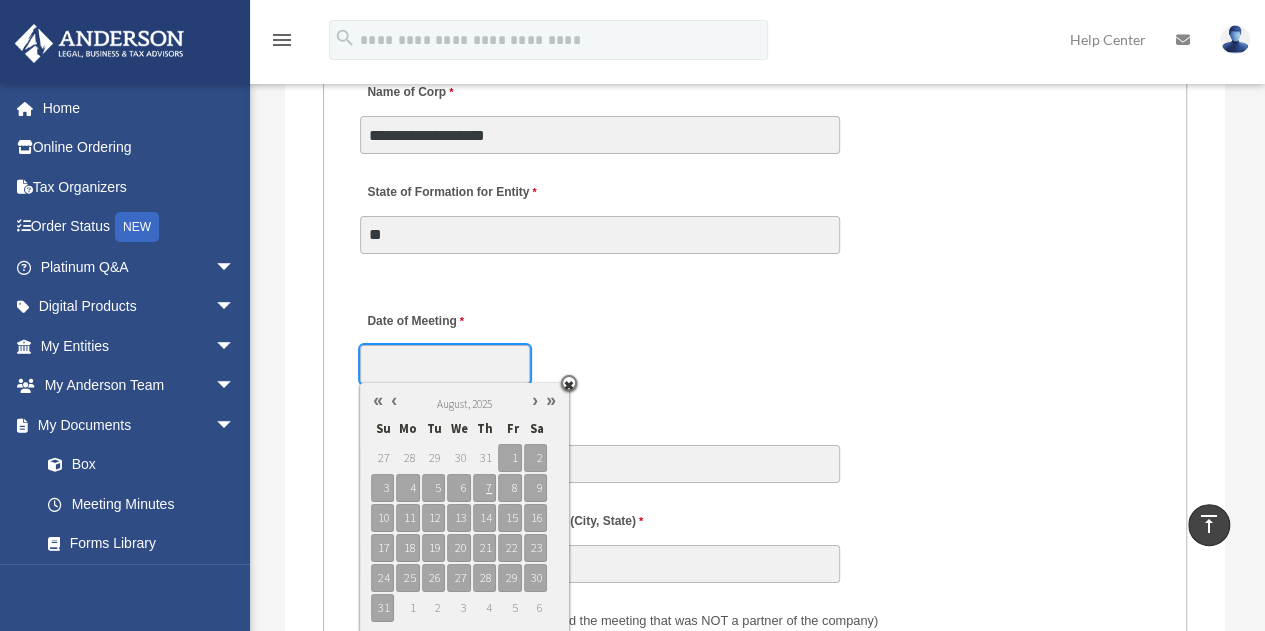 click at bounding box center [394, 400] 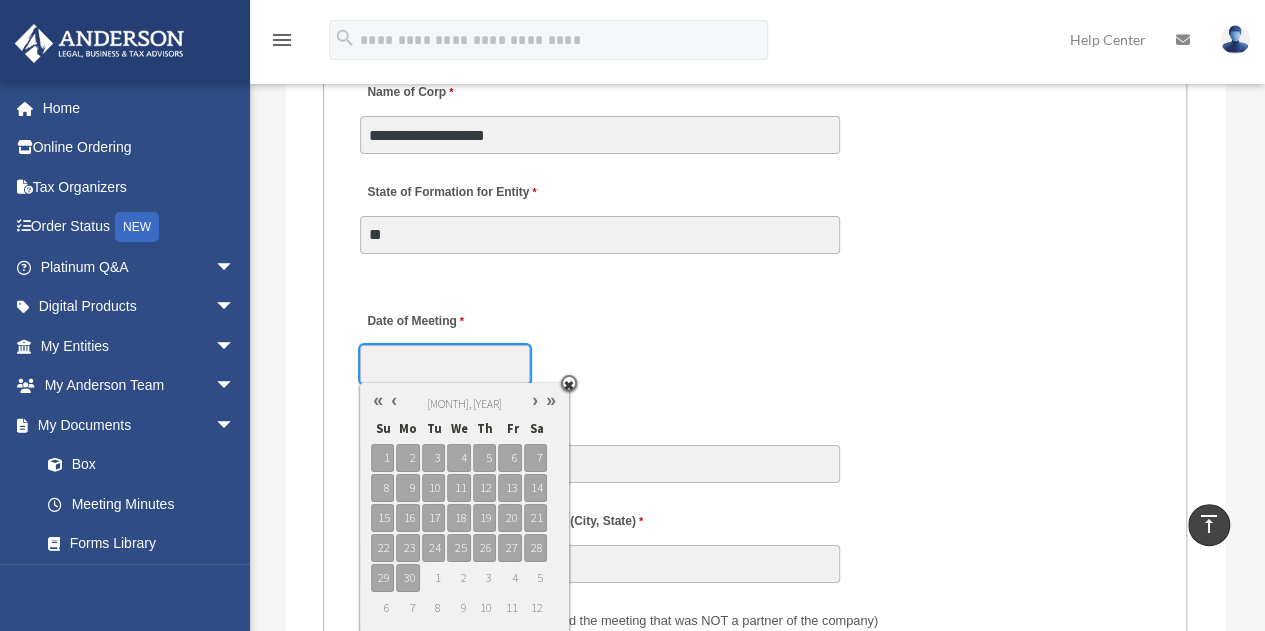 click at bounding box center [394, 400] 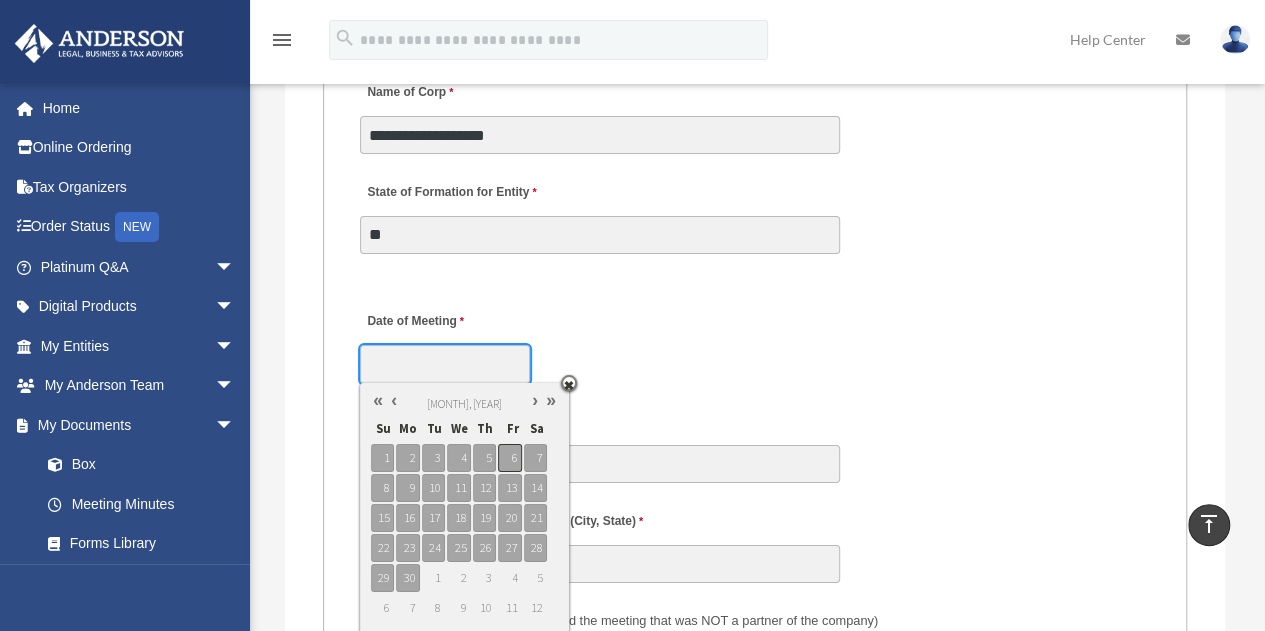 type on "**********" 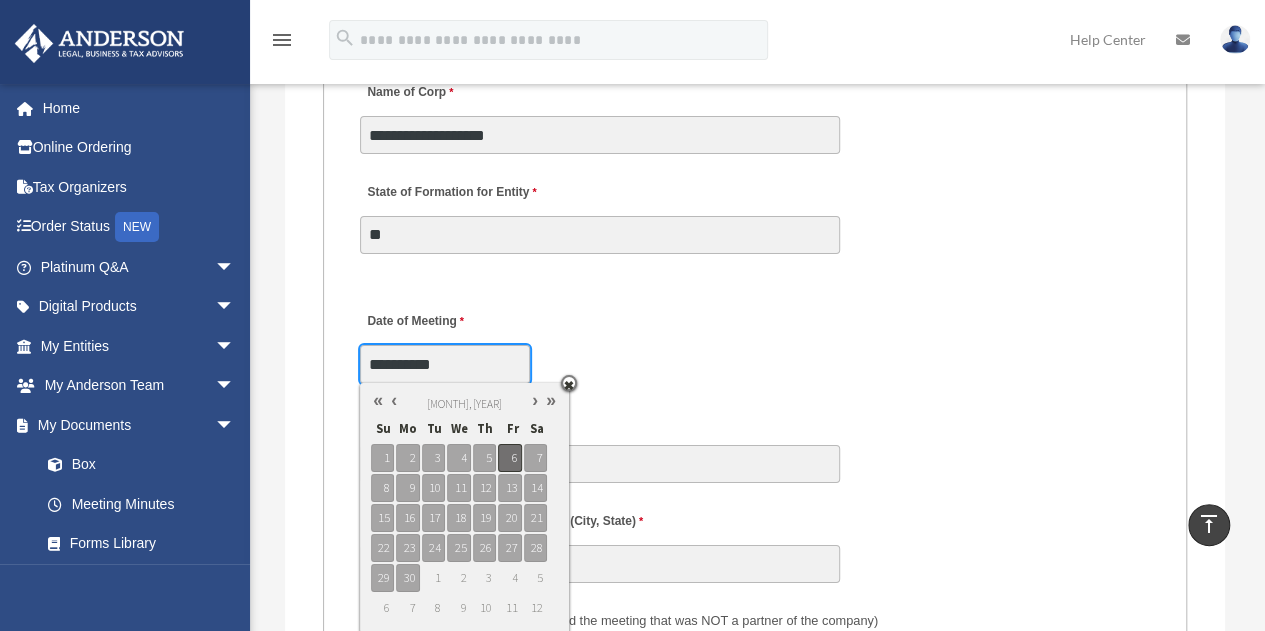 click on "6" at bounding box center (509, 458) 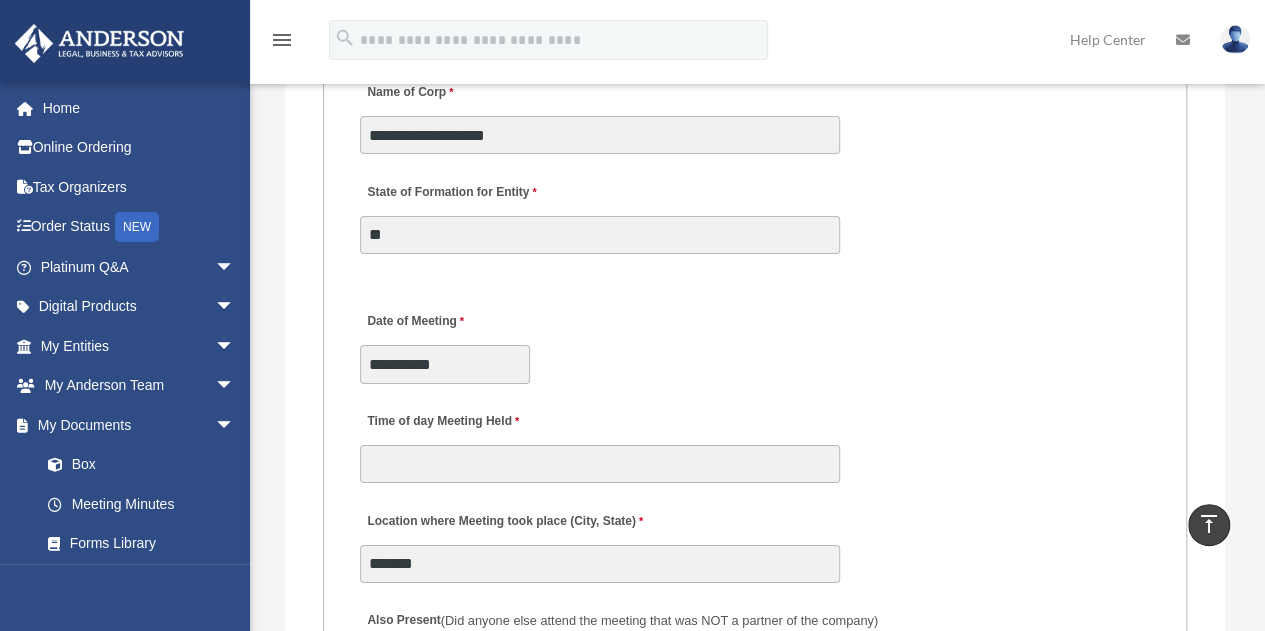 click on "MEETING INFORMATION
Please limit 1 meeting per 1 entity for each submission.
Type of Entity LLC Corporation LP Wyoming Statutory Trust (WST)
280A Option I Need a 280A Agreement to Rent a Residence Included with my Minutes
The 280A Option should only be checked if the LLC is Taxed as a C or S Corporation
WST Option Special Trustees Meeting
Use this when a meeting of trustees is called for a Wyoming Statutory Trust. Please note that technically there are no requirements for meetings in a WST so there are no annual meetings, just trustee meetings.
Name of Wyoming Statutory Trust
I need a Valuation Worksheet included with my minutes
Is this LLC Member Managed or Manager Managed? Member Managed Manager Managed
Document Requested - LLC Member Managed Special Members Meeting LLC Annual Meeting Consent to Action
Document Requested - LLC Manager Managed Special Managers Meeting LLC Annual Meeting Consent to Action Special Document - Special Members Meeting" at bounding box center (755, 670) 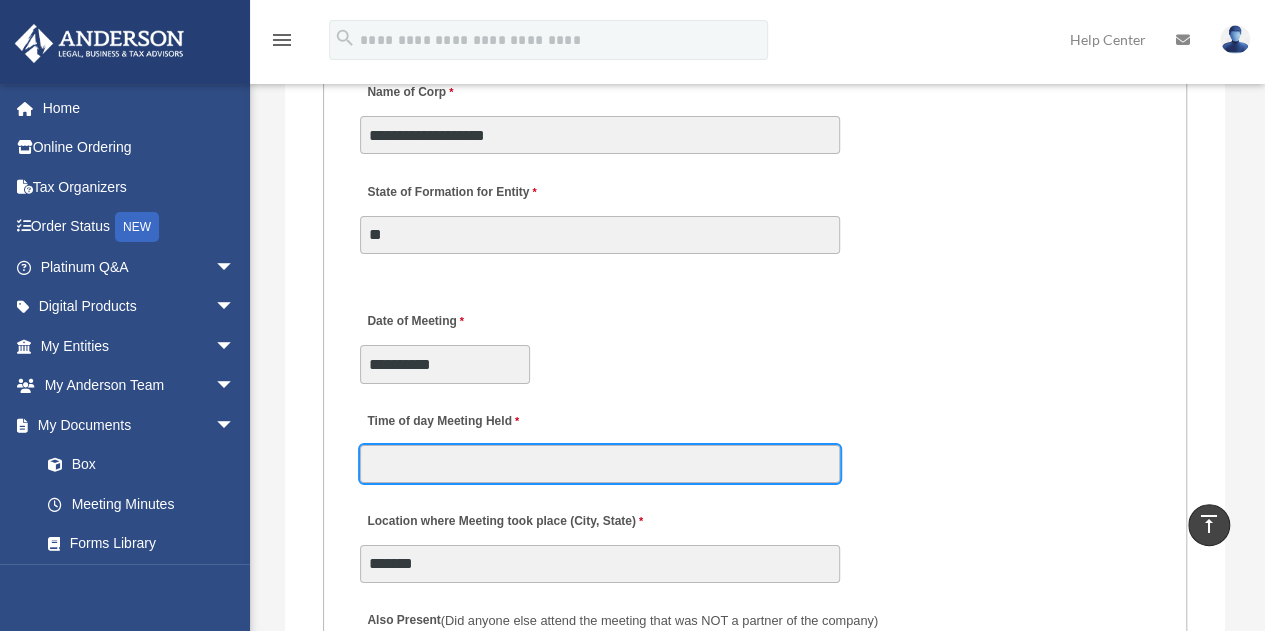 click on "Time of day Meeting Held" at bounding box center [600, 464] 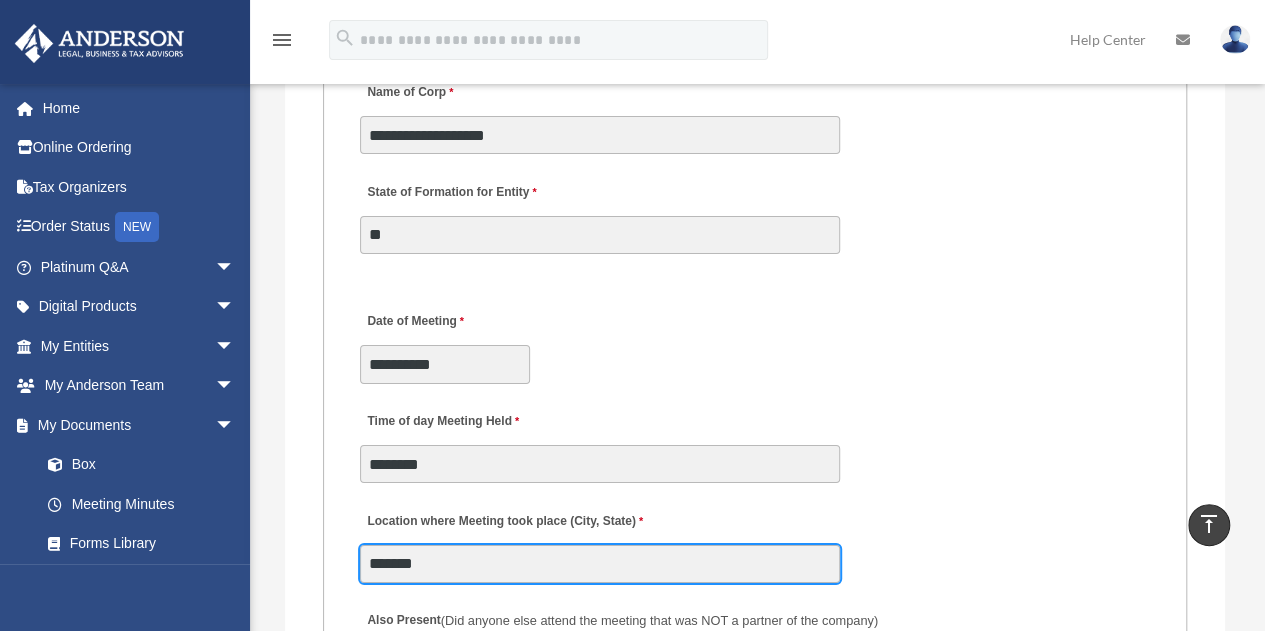 click on "*******" at bounding box center [600, 564] 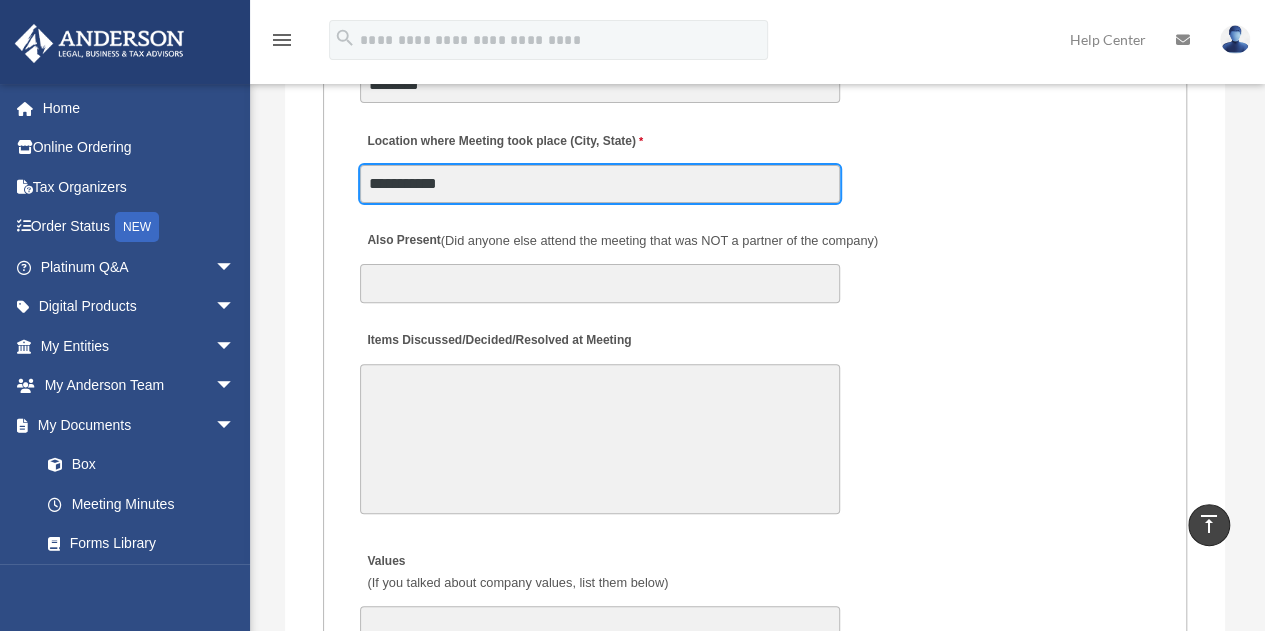 scroll, scrollTop: 4000, scrollLeft: 0, axis: vertical 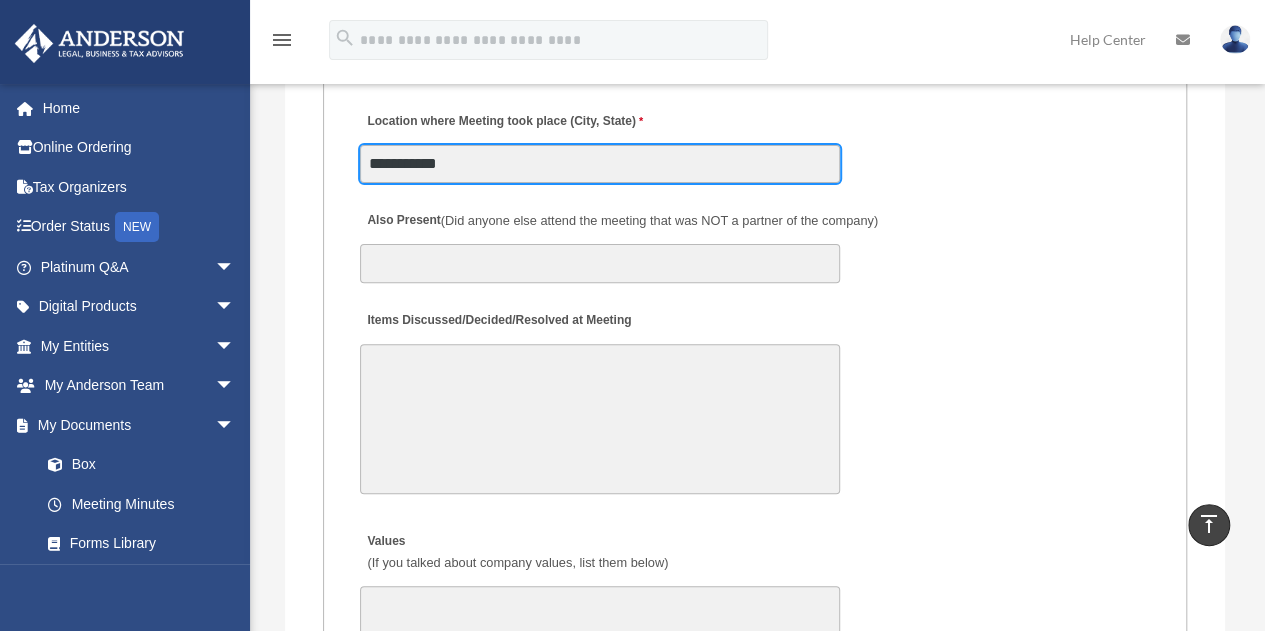 type on "**********" 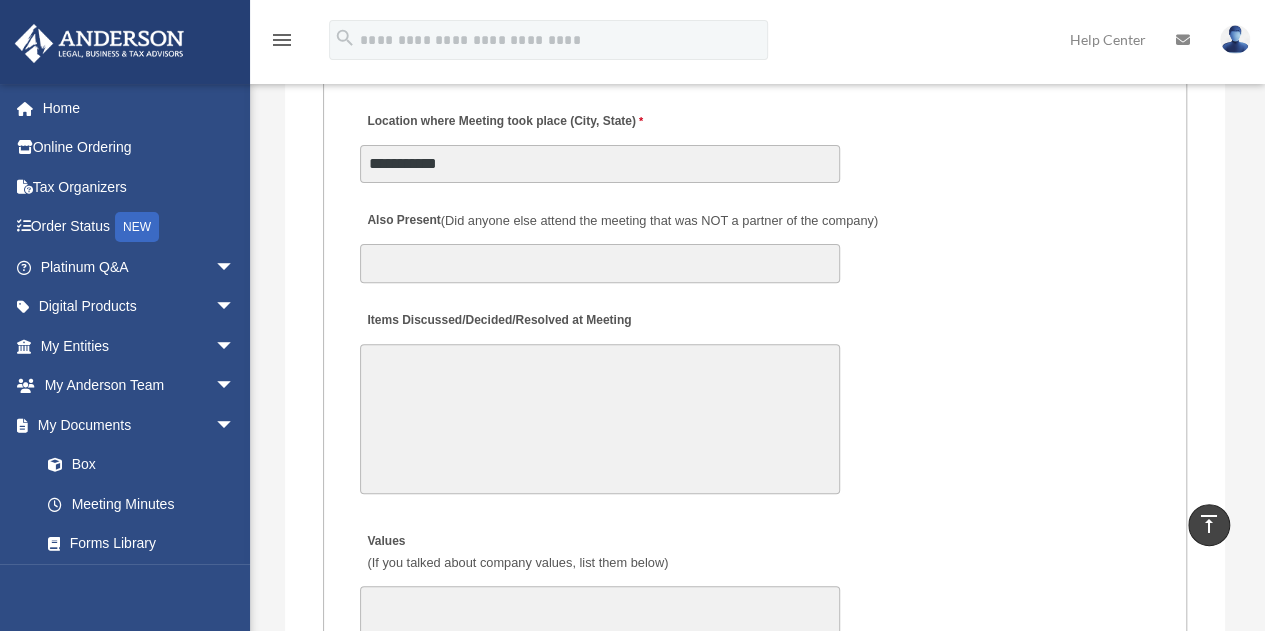 click on "Items Discussed/Decided/Resolved at Meeting" at bounding box center [600, 419] 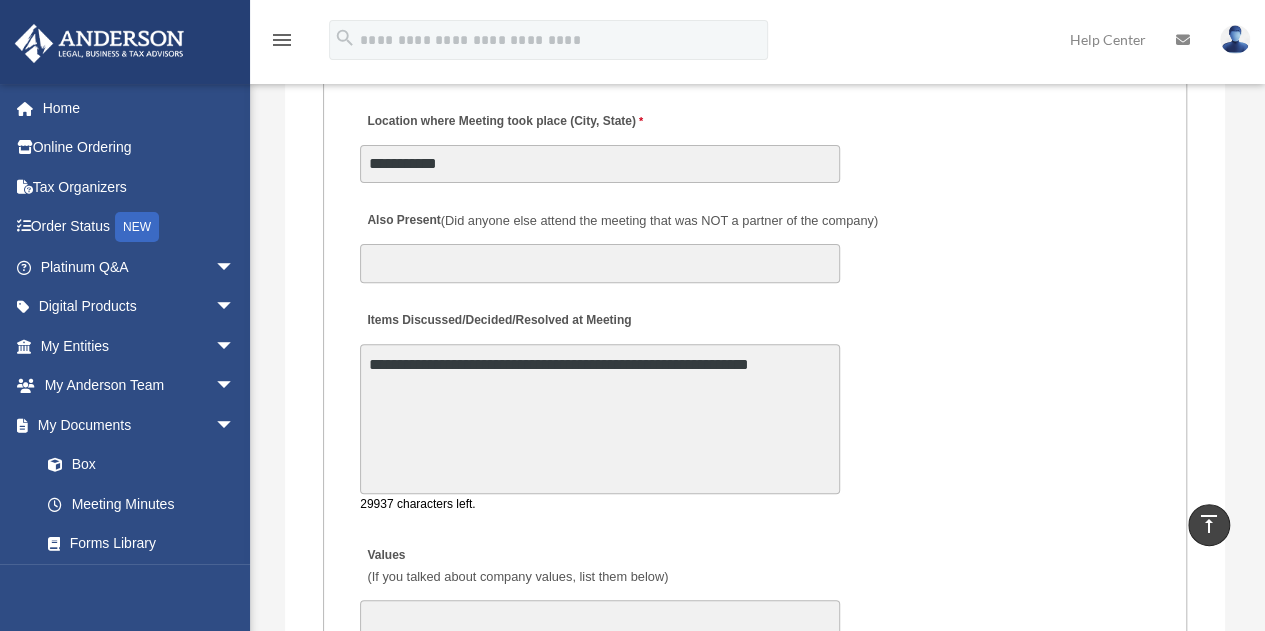 click on "**********" at bounding box center [600, 419] 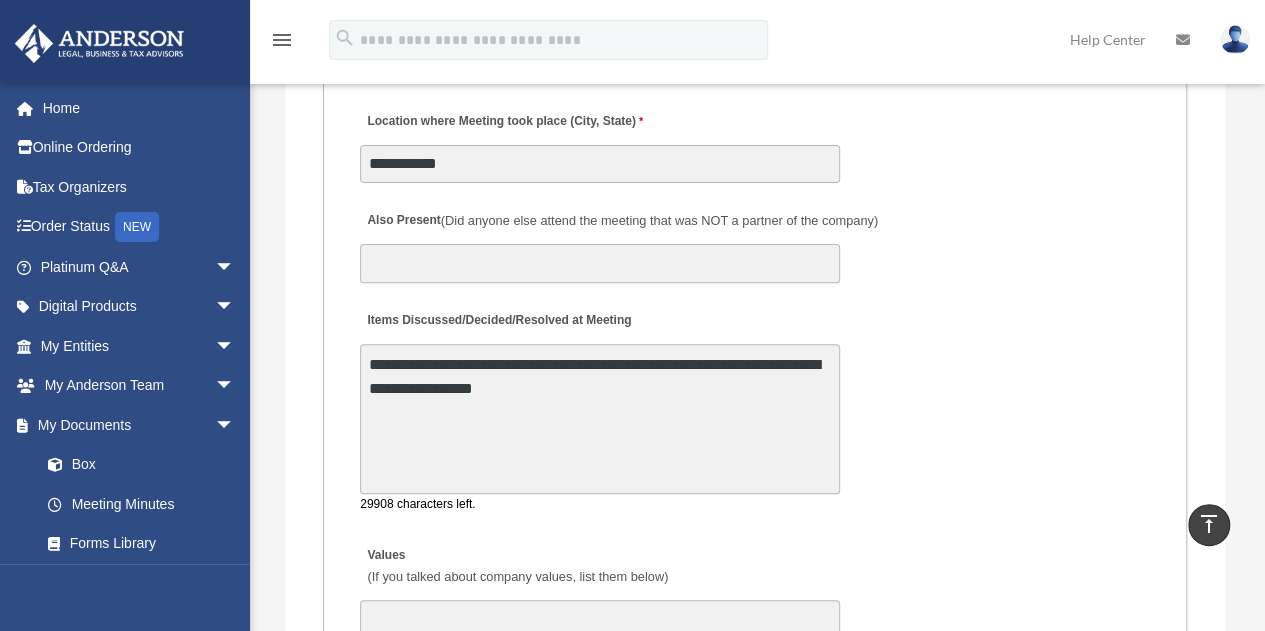 drag, startPoint x: 498, startPoint y: 394, endPoint x: 510, endPoint y: 442, distance: 49.47727 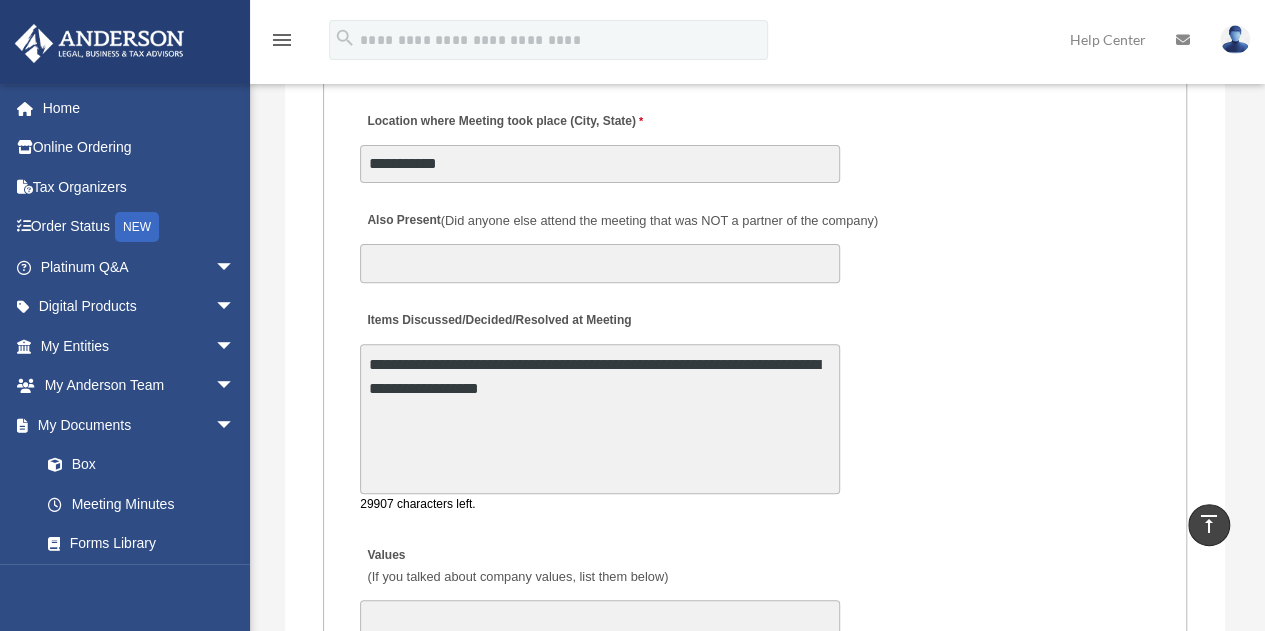 click on "**********" at bounding box center [600, 419] 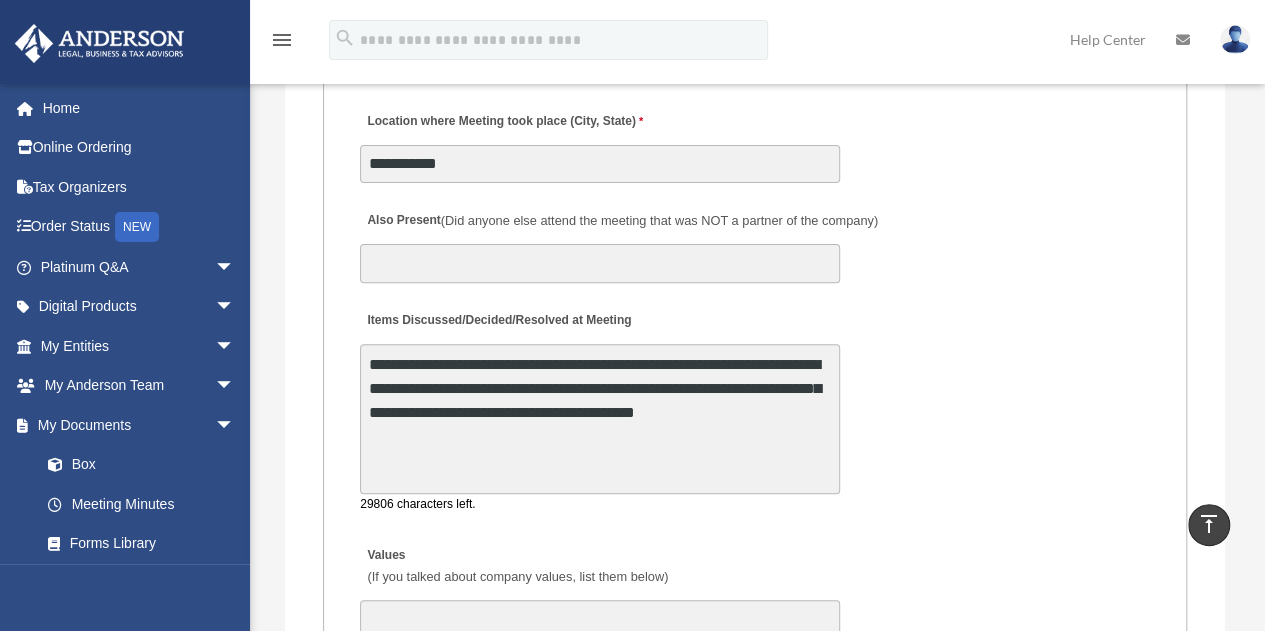click on "**********" at bounding box center [600, 419] 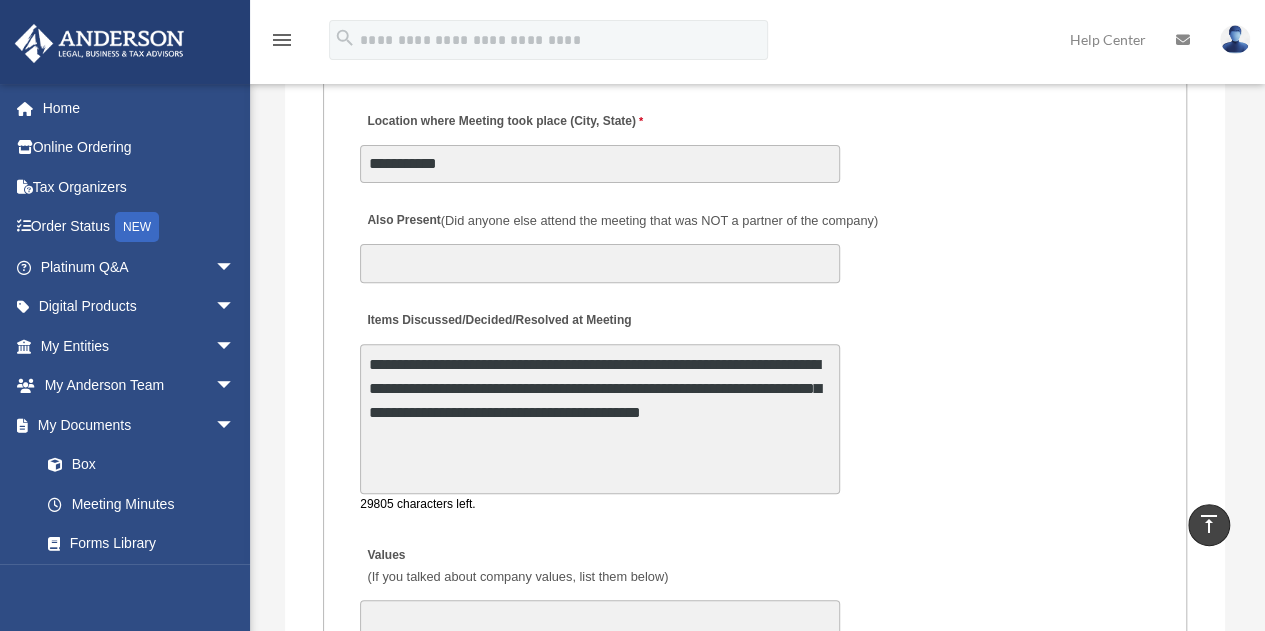 click on "**********" at bounding box center [600, 419] 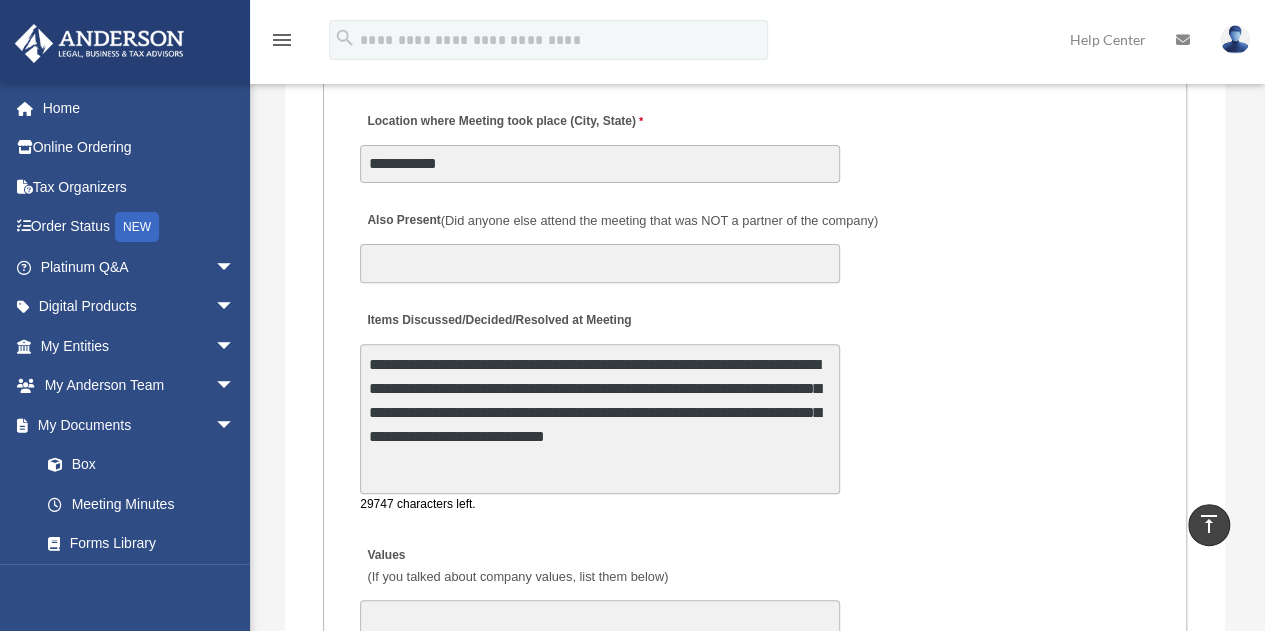 click on "**********" at bounding box center [600, 419] 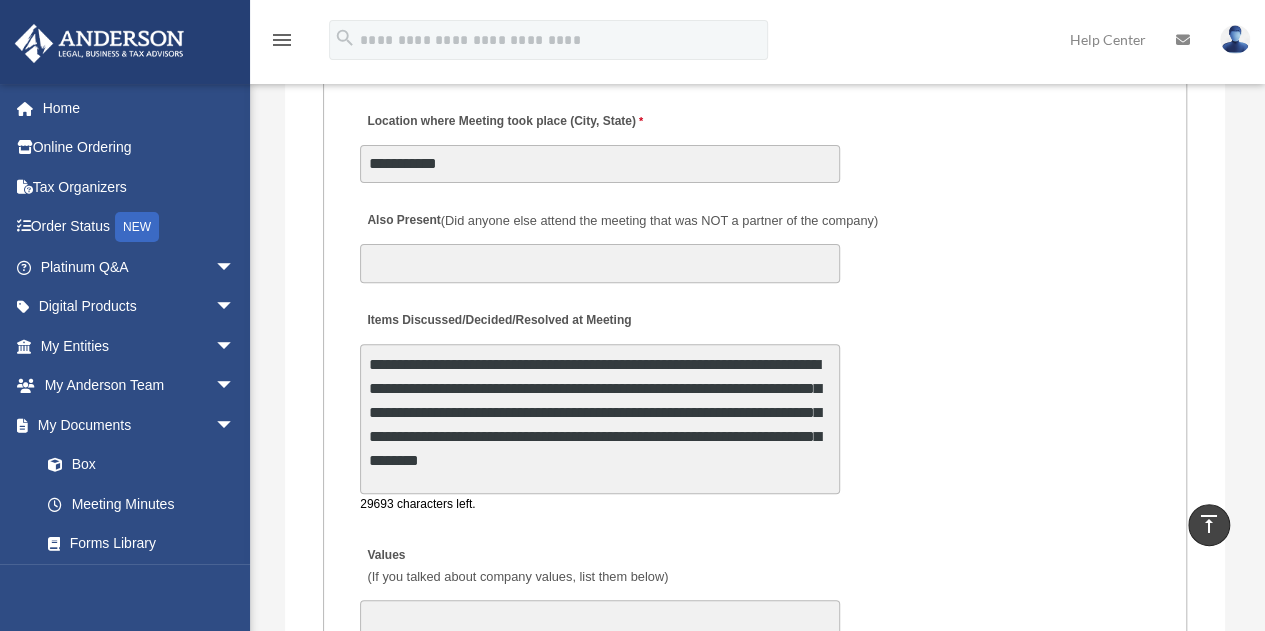 click on "**********" at bounding box center (600, 419) 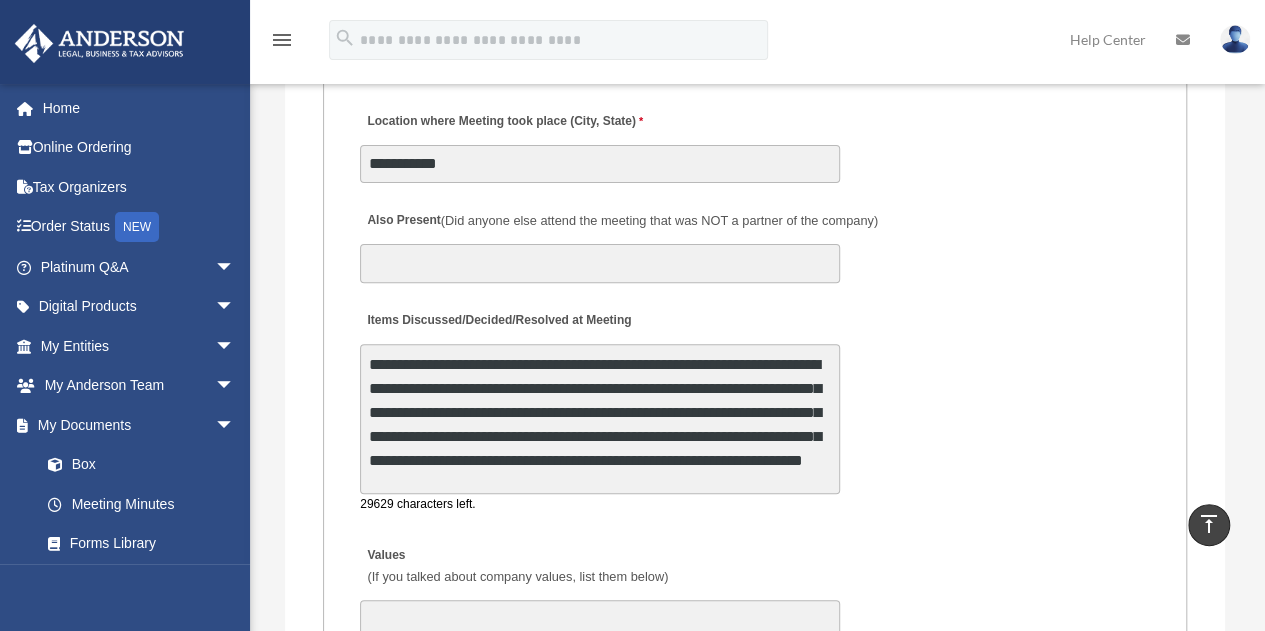 scroll, scrollTop: 24, scrollLeft: 0, axis: vertical 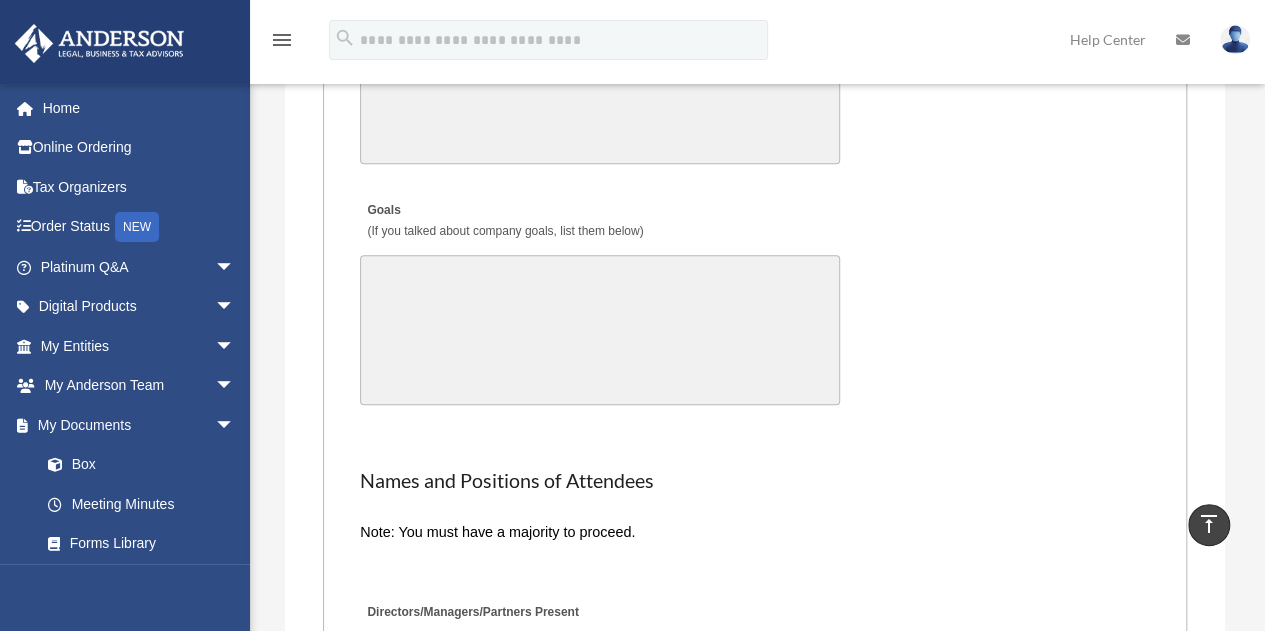 type on "**********" 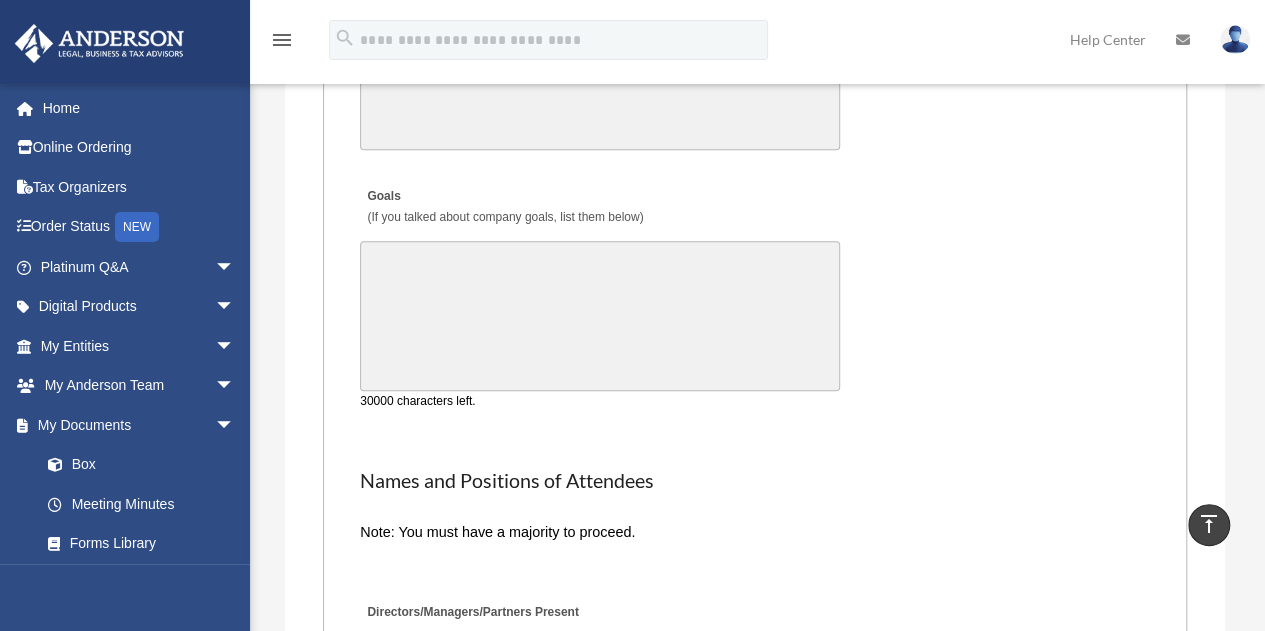 scroll, scrollTop: 4572, scrollLeft: 0, axis: vertical 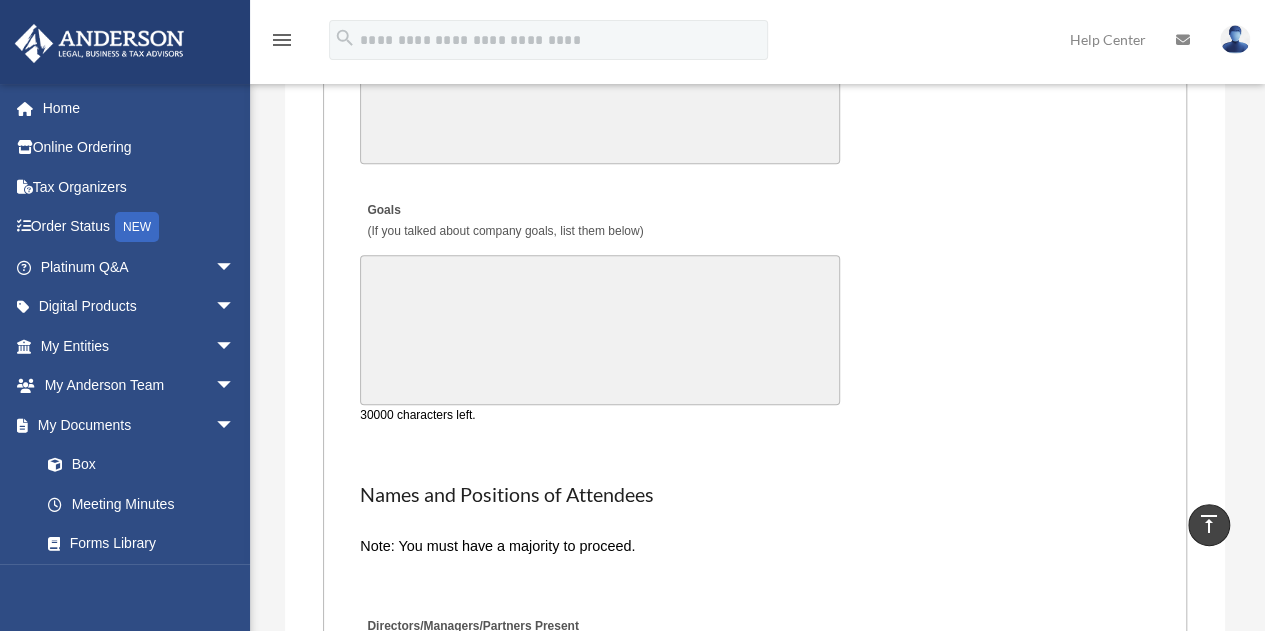 click on "Goals (If you talked about company goals, list them below)" at bounding box center [600, 330] 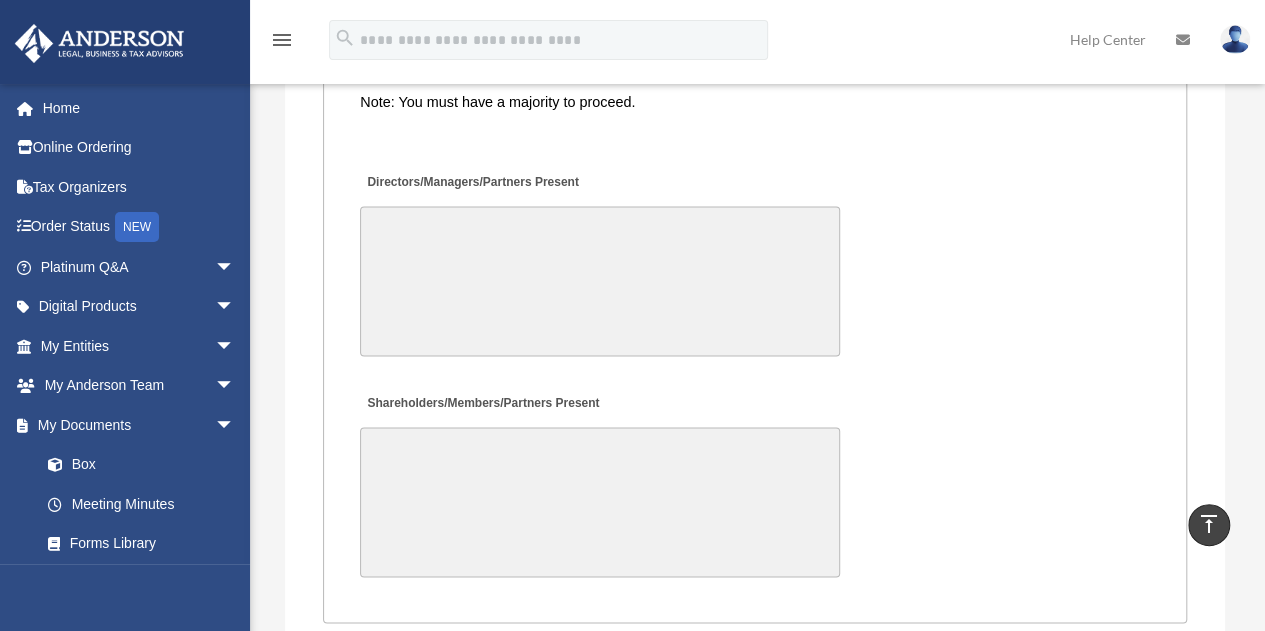 scroll, scrollTop: 5017, scrollLeft: 0, axis: vertical 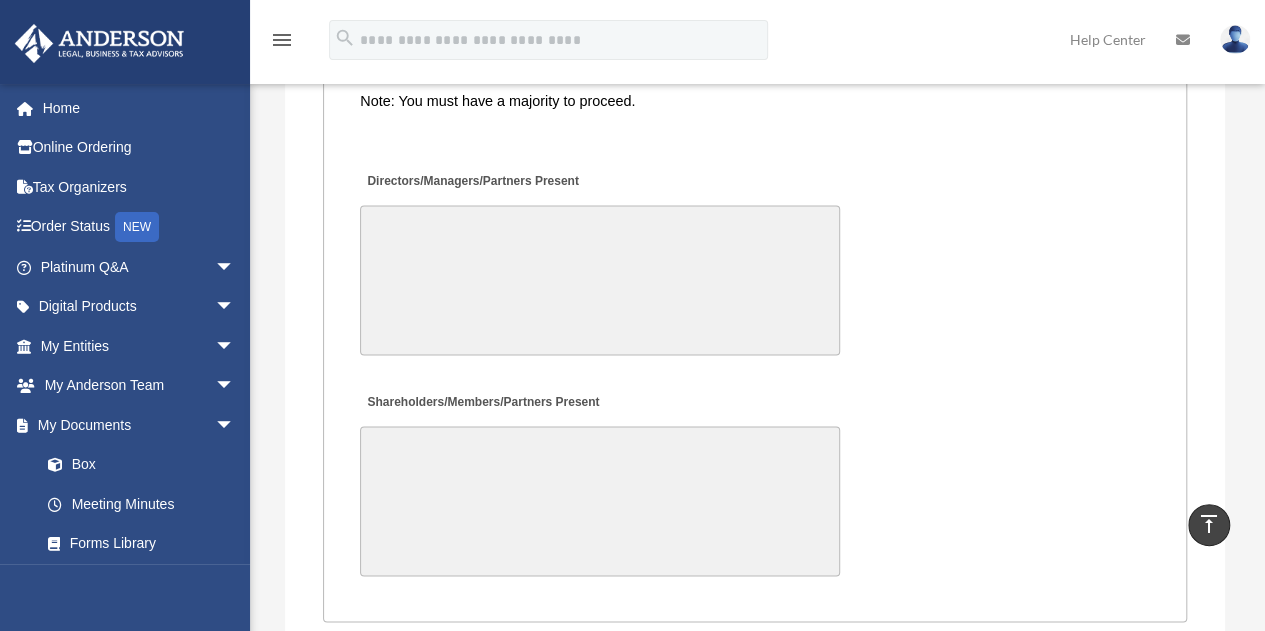 type on "**********" 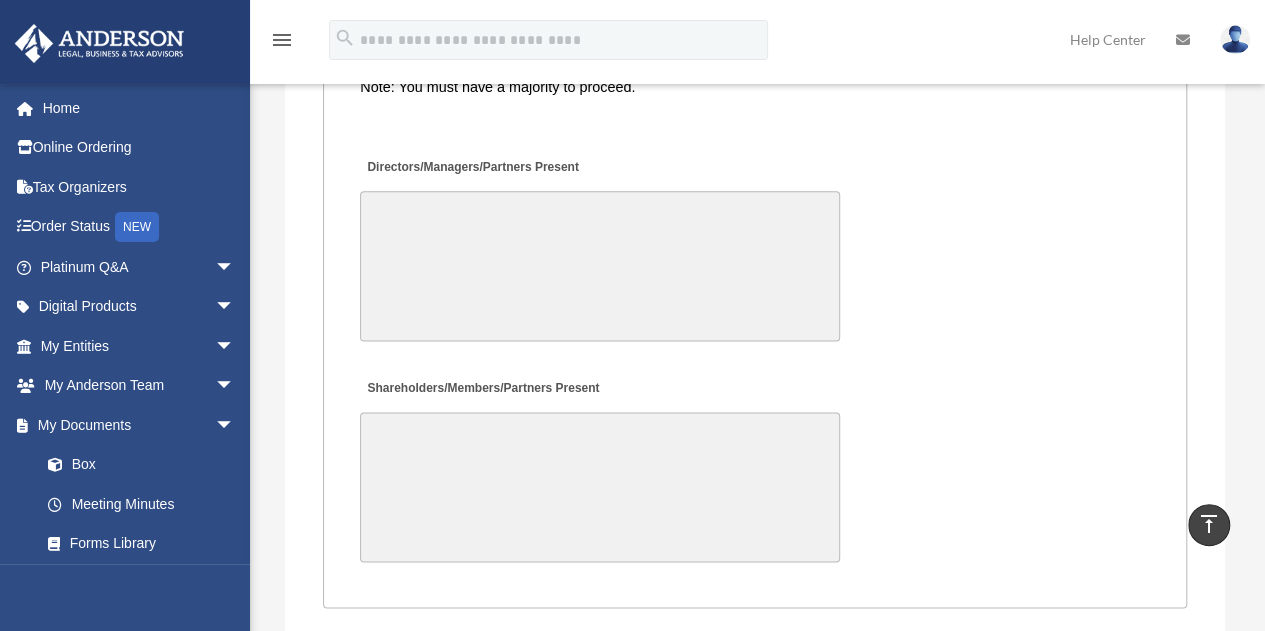 scroll, scrollTop: 5003, scrollLeft: 0, axis: vertical 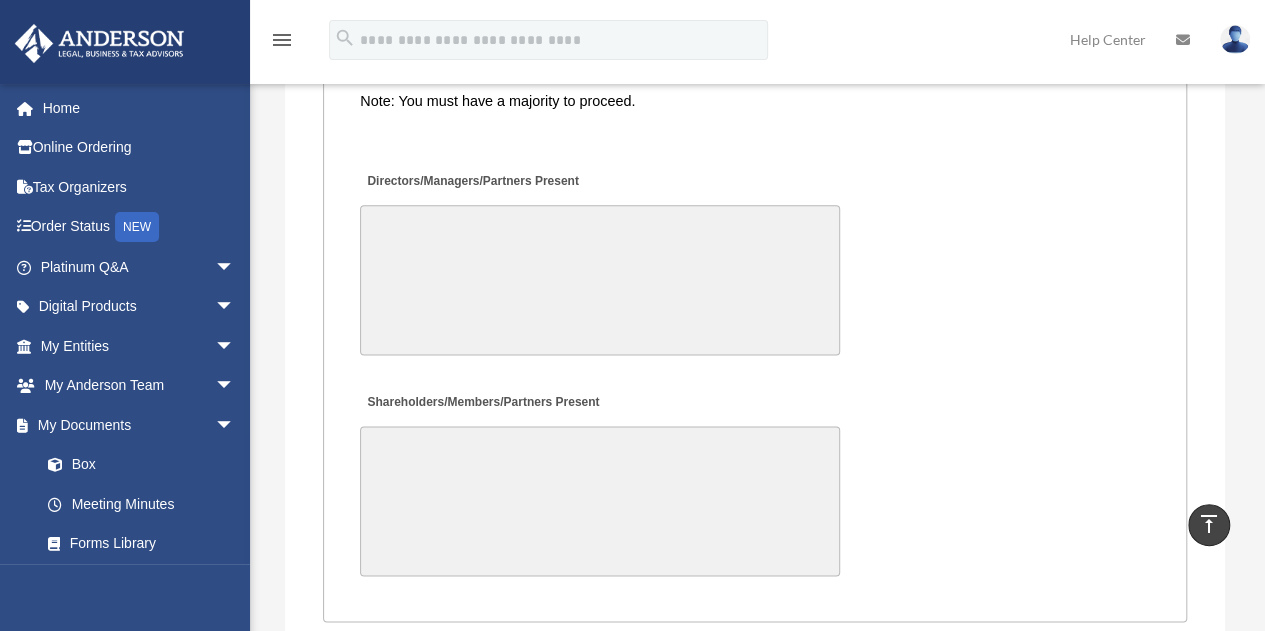 click on "Directors/Managers/Partners Present" at bounding box center (600, 280) 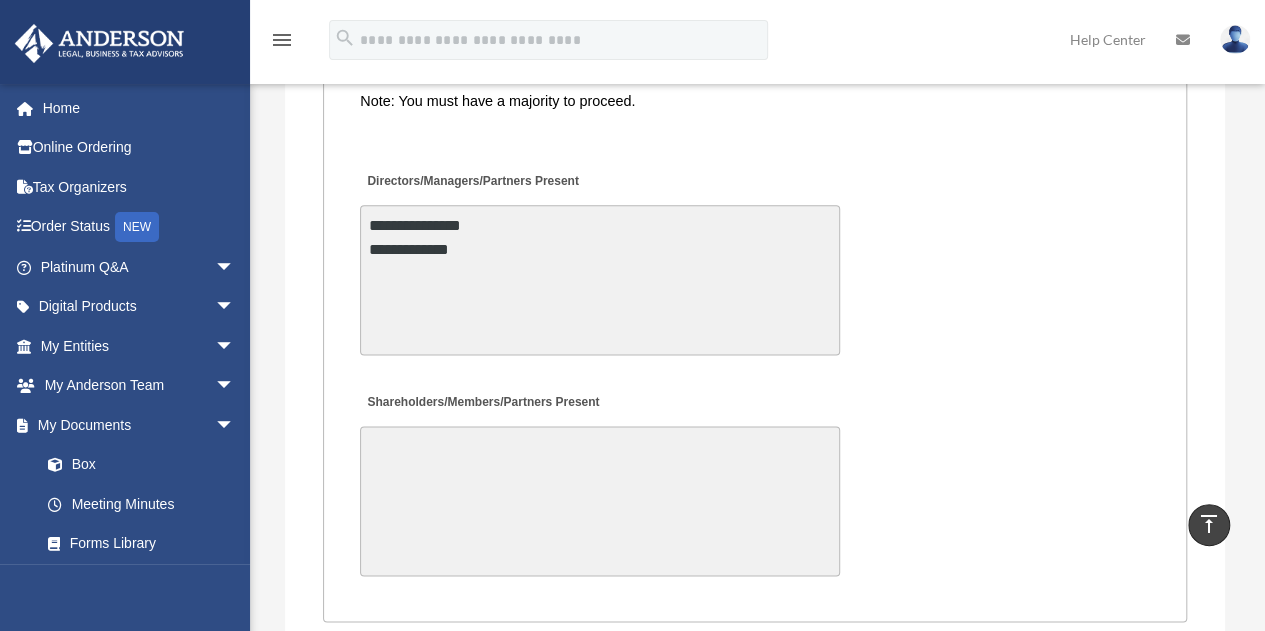 type on "**********" 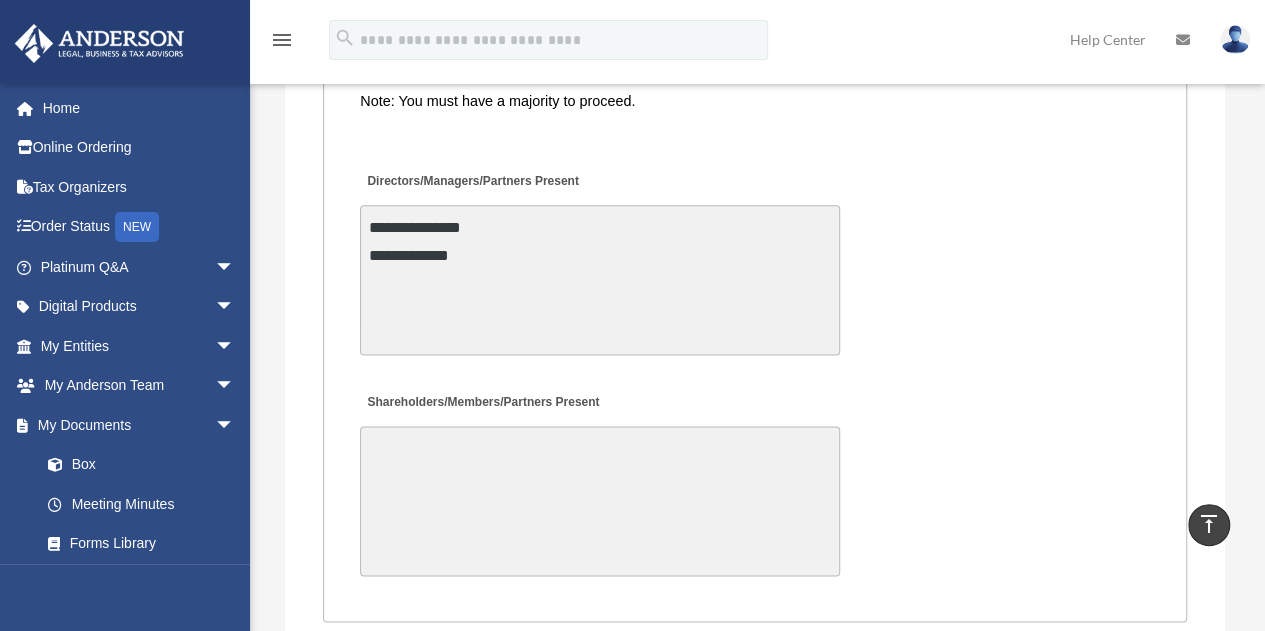 click on "Shareholders/Members/Partners Present" at bounding box center [600, 501] 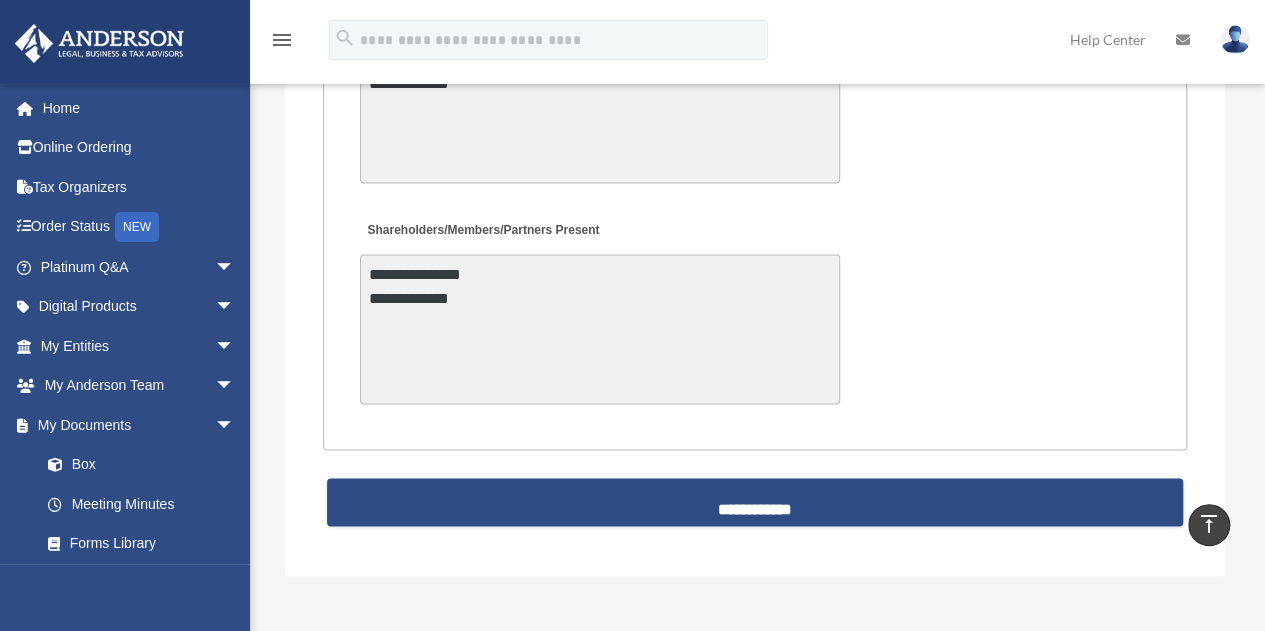 scroll, scrollTop: 5177, scrollLeft: 0, axis: vertical 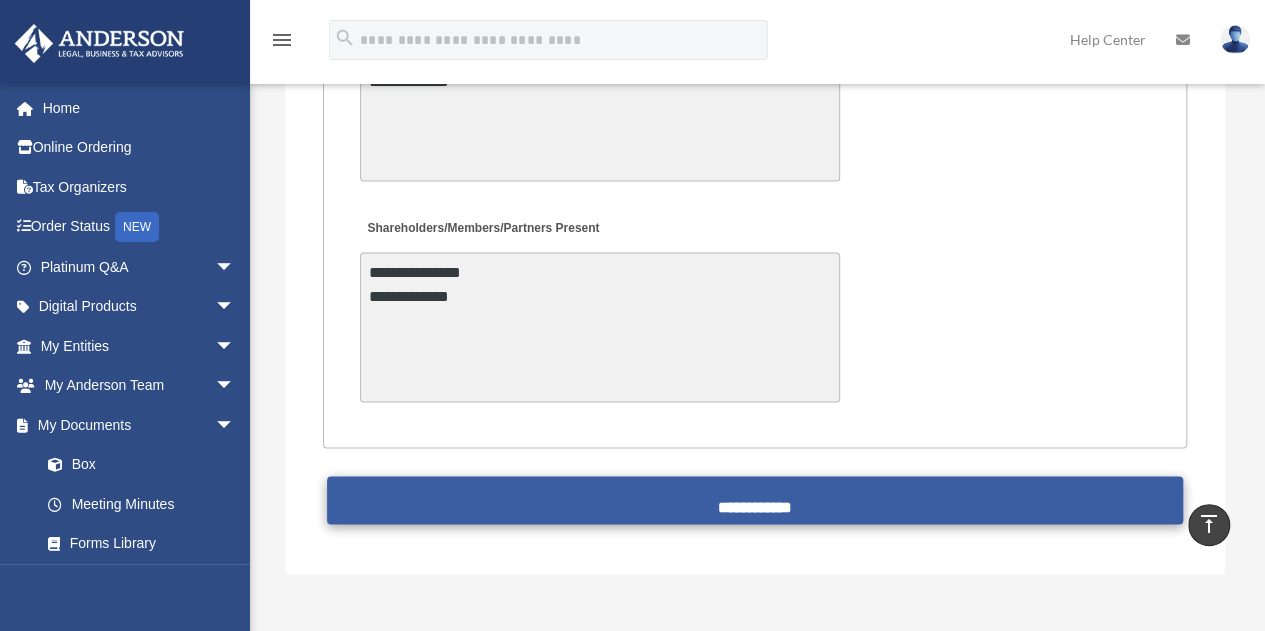 type on "**********" 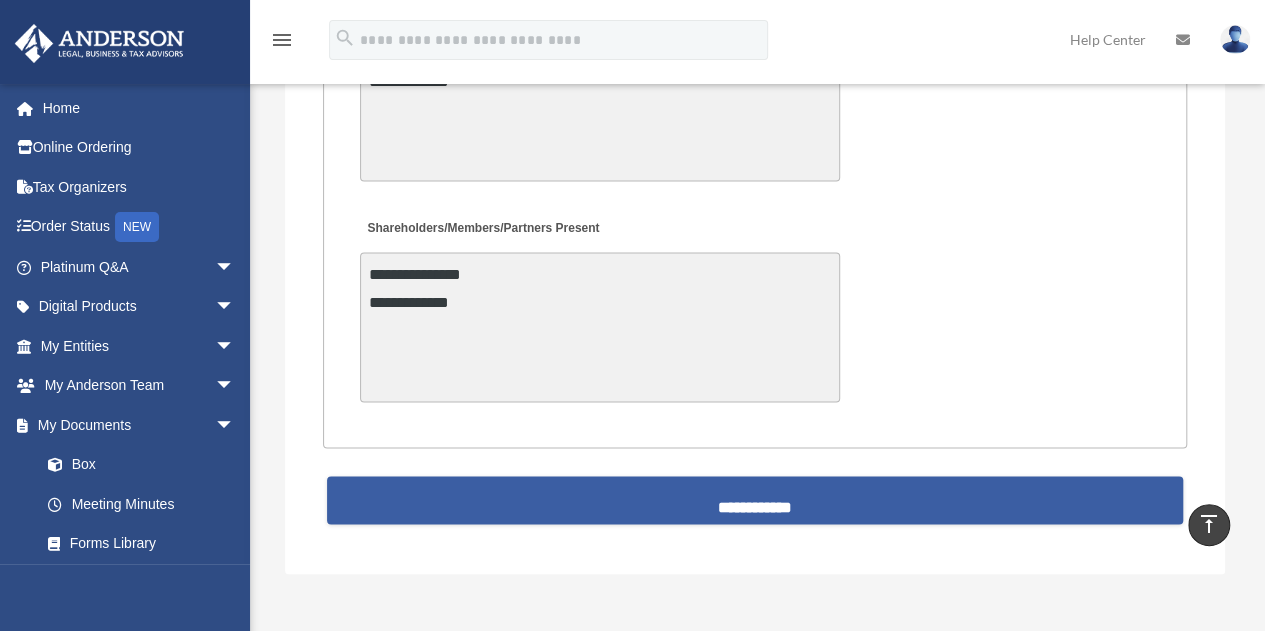 click on "**********" at bounding box center (755, 500) 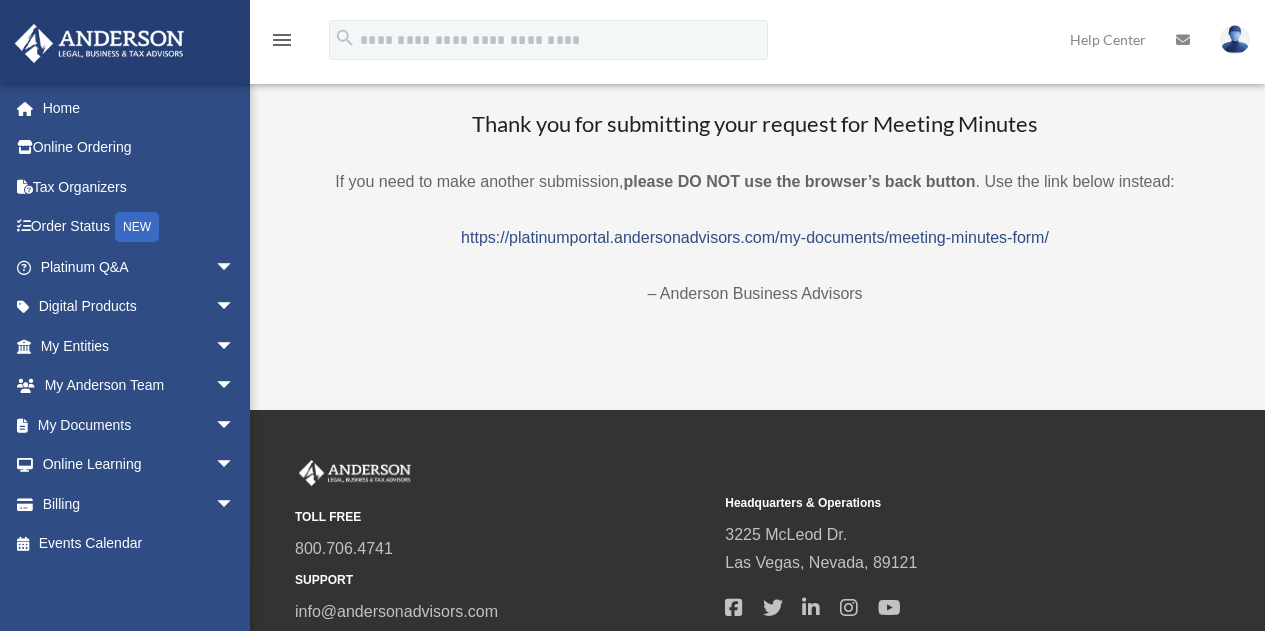scroll, scrollTop: 0, scrollLeft: 0, axis: both 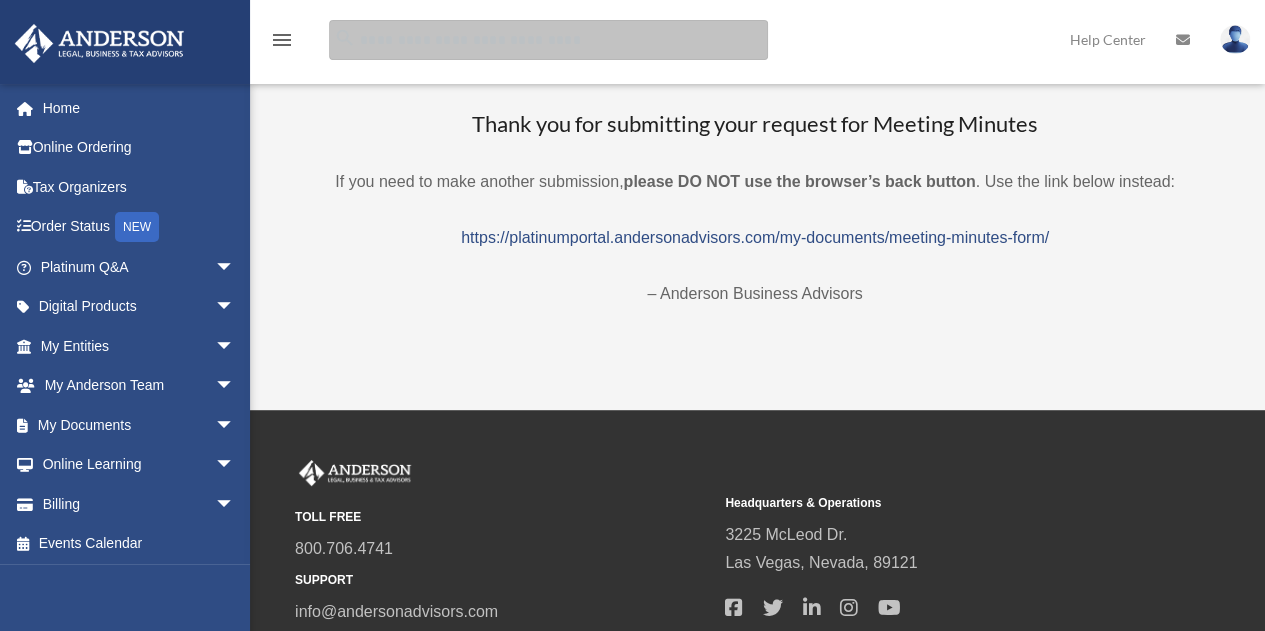 click at bounding box center [548, 40] 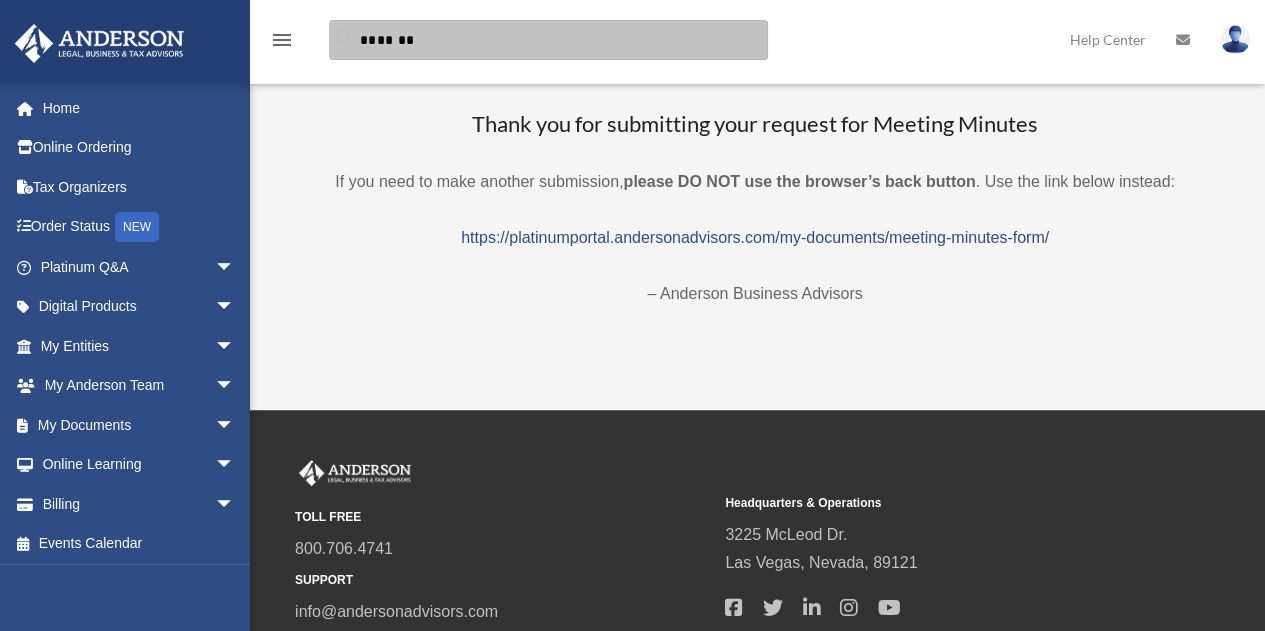 type on "*******" 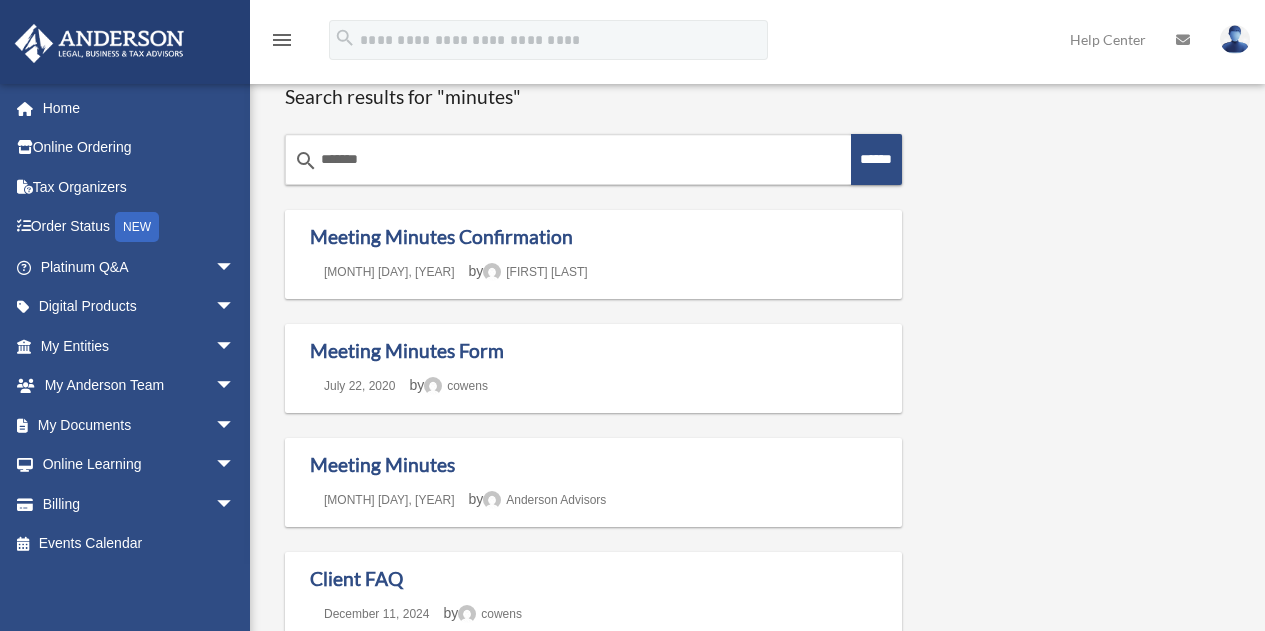 scroll, scrollTop: 0, scrollLeft: 0, axis: both 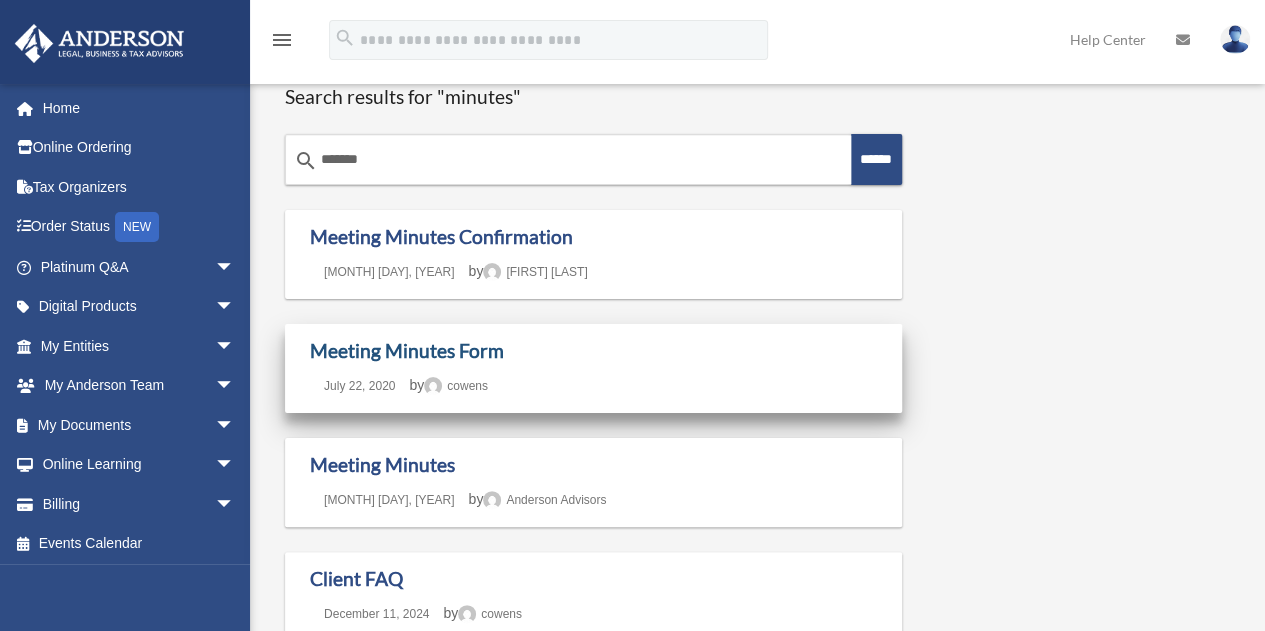 click on "Meeting Minutes Form" at bounding box center (407, 350) 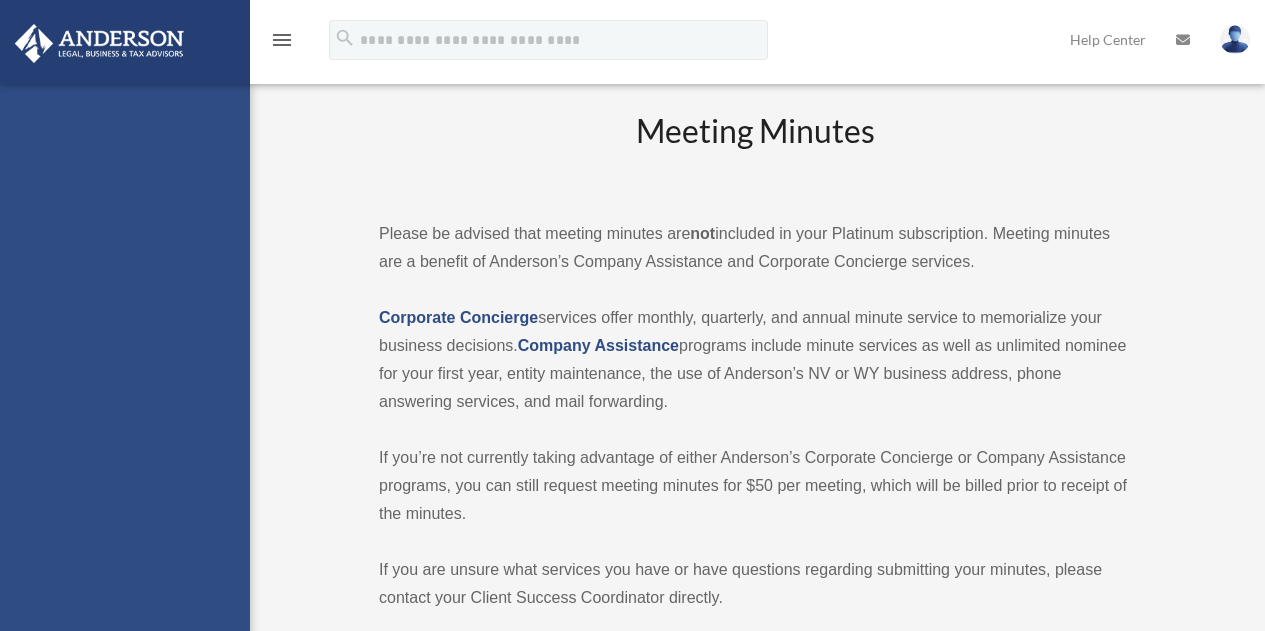 scroll, scrollTop: 0, scrollLeft: 0, axis: both 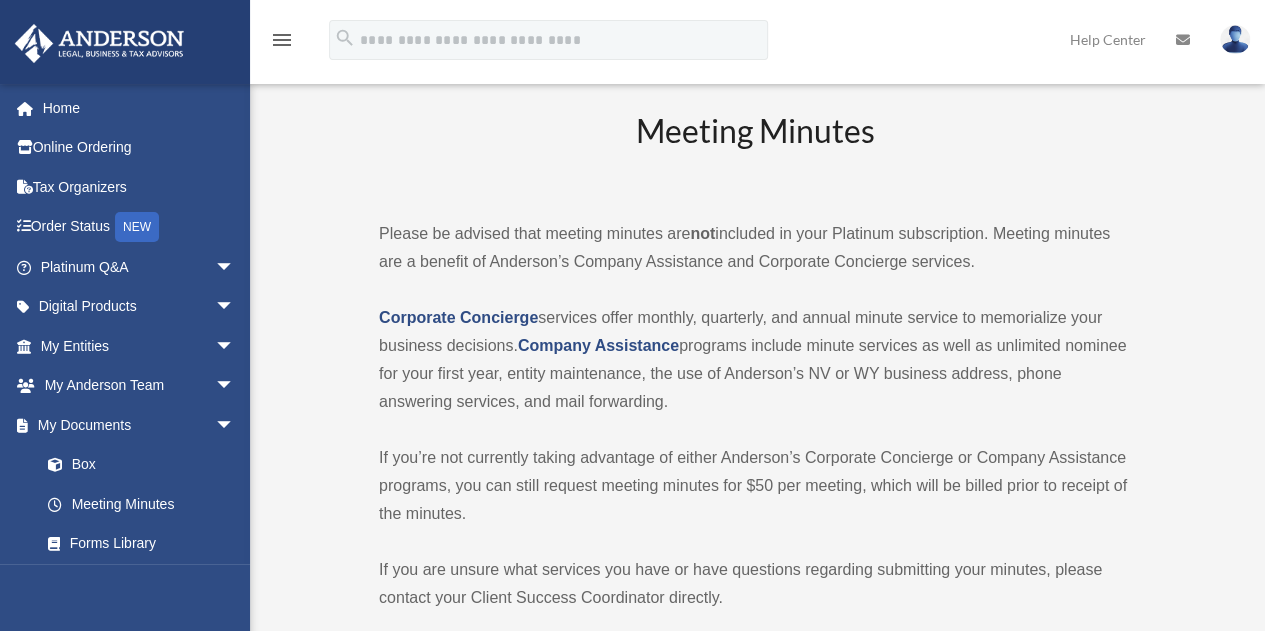 click on "Corporate Concierge  services offer monthly, quarterly, and annual minute service to memorialize your business decisions.  Company Assistance  programs include minute services as well as unlimited nominee for your first year, entity maintenance, the use of Anderson’s NV or WY business address, phone answering services, and mail forwarding." at bounding box center (755, 360) 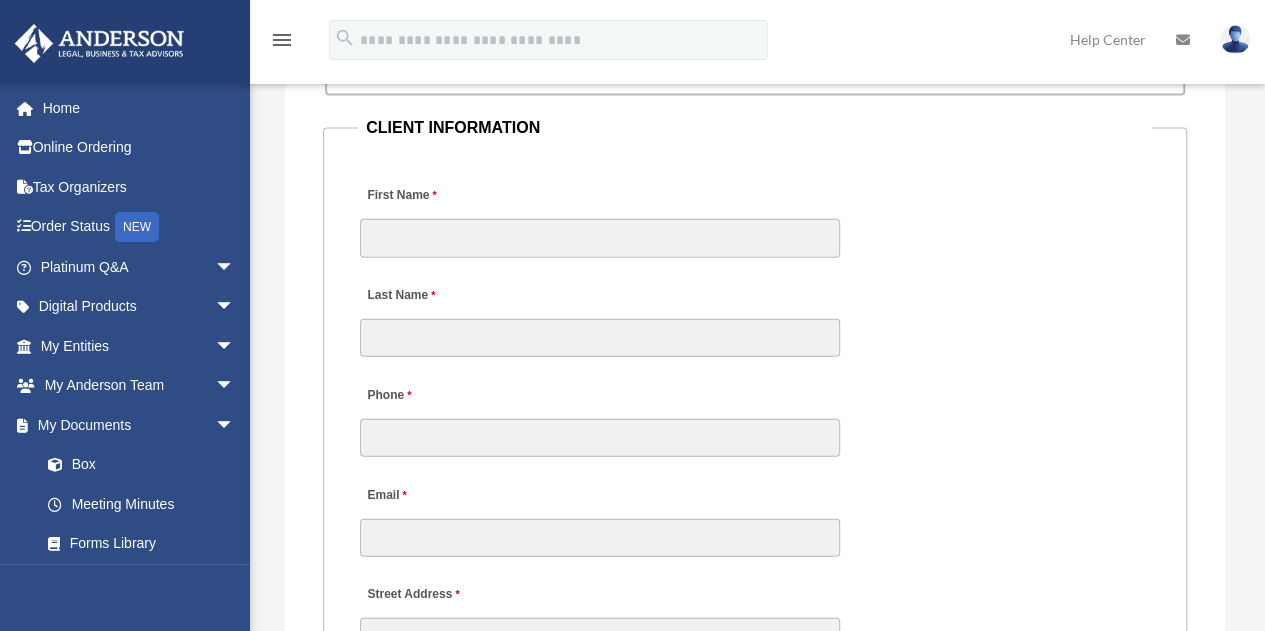 scroll, scrollTop: 2206, scrollLeft: 0, axis: vertical 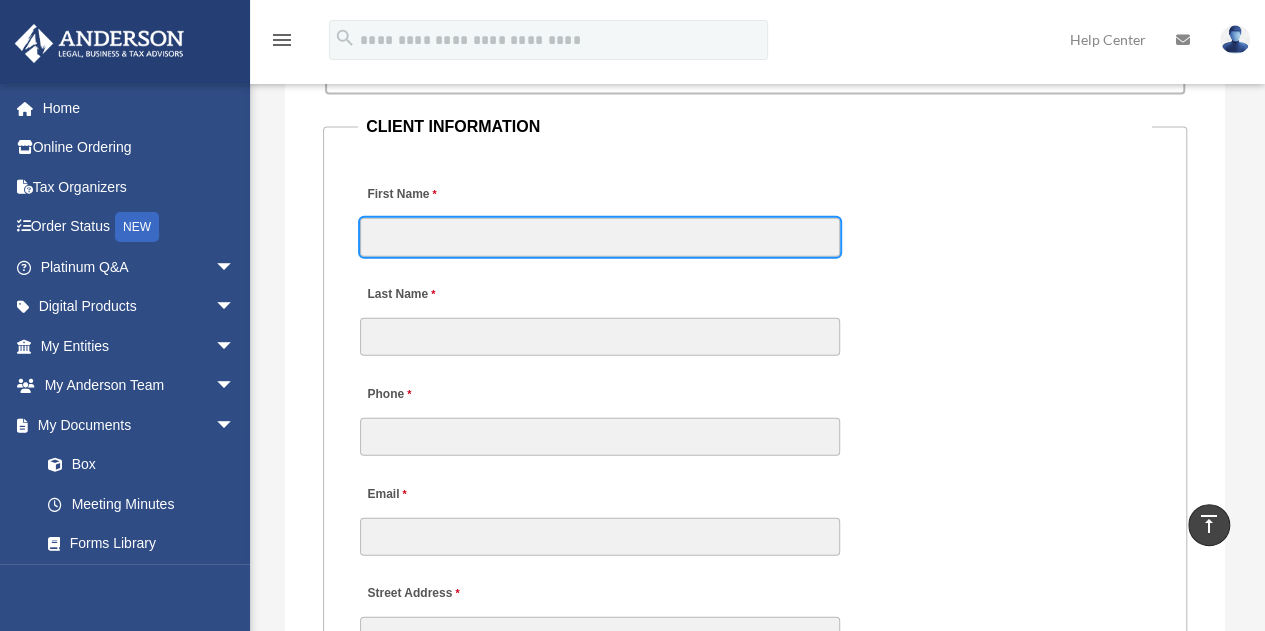 click on "First Name" at bounding box center [600, 237] 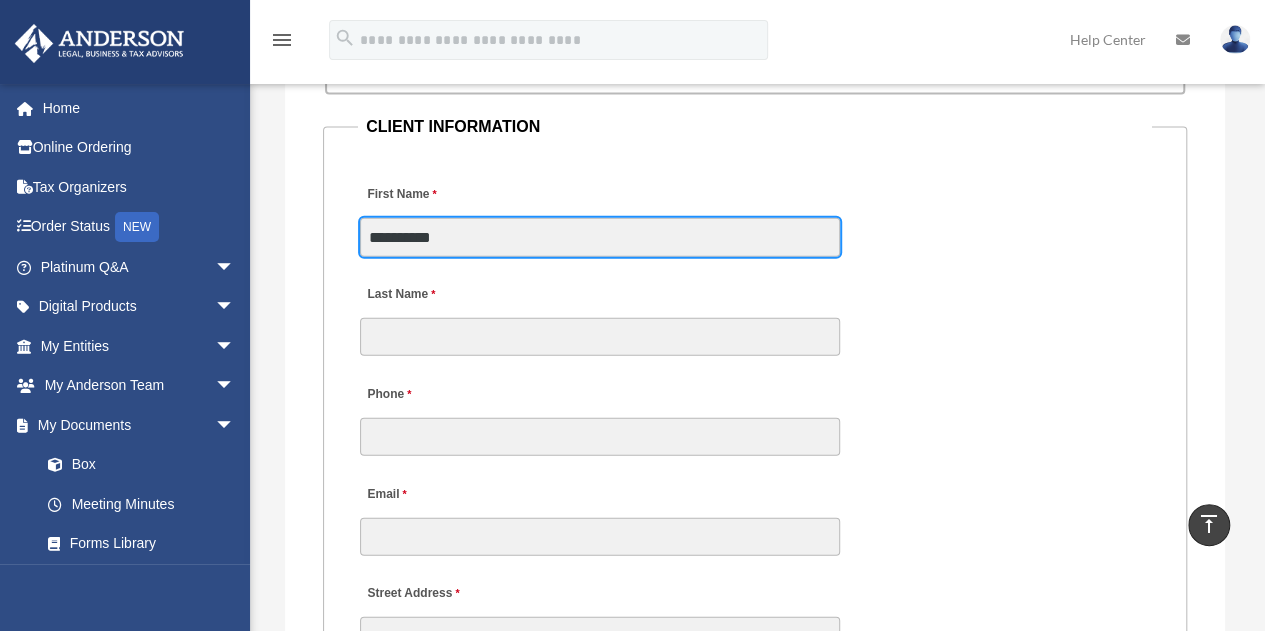 type on "*********" 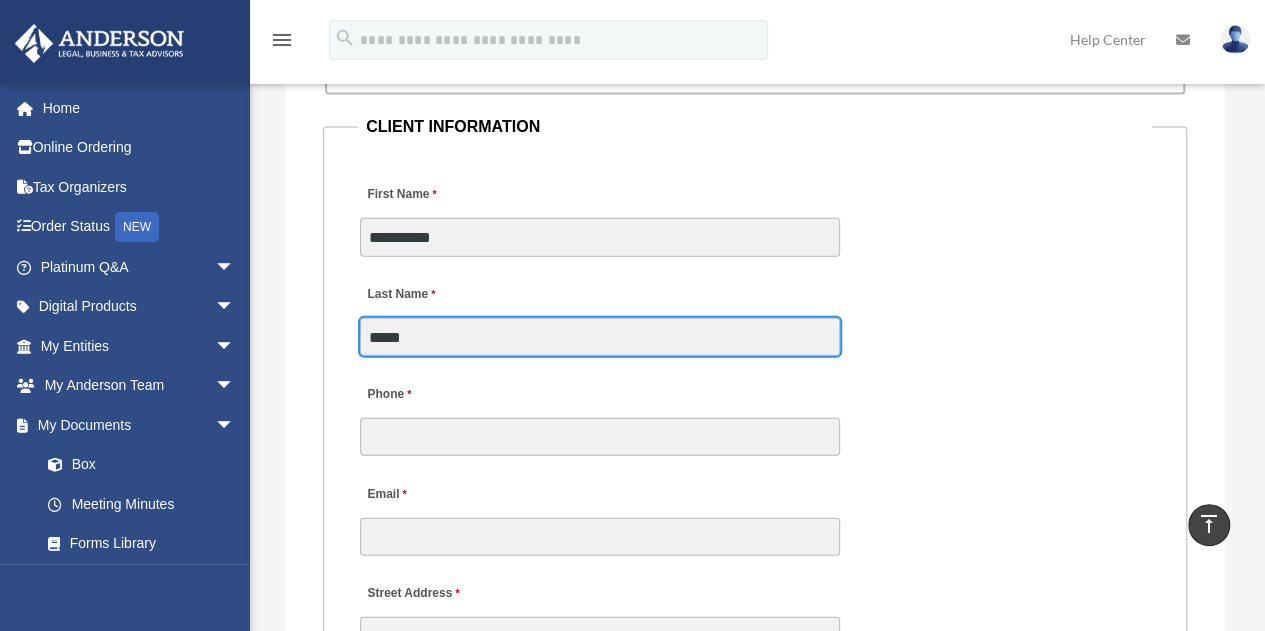 type on "*****" 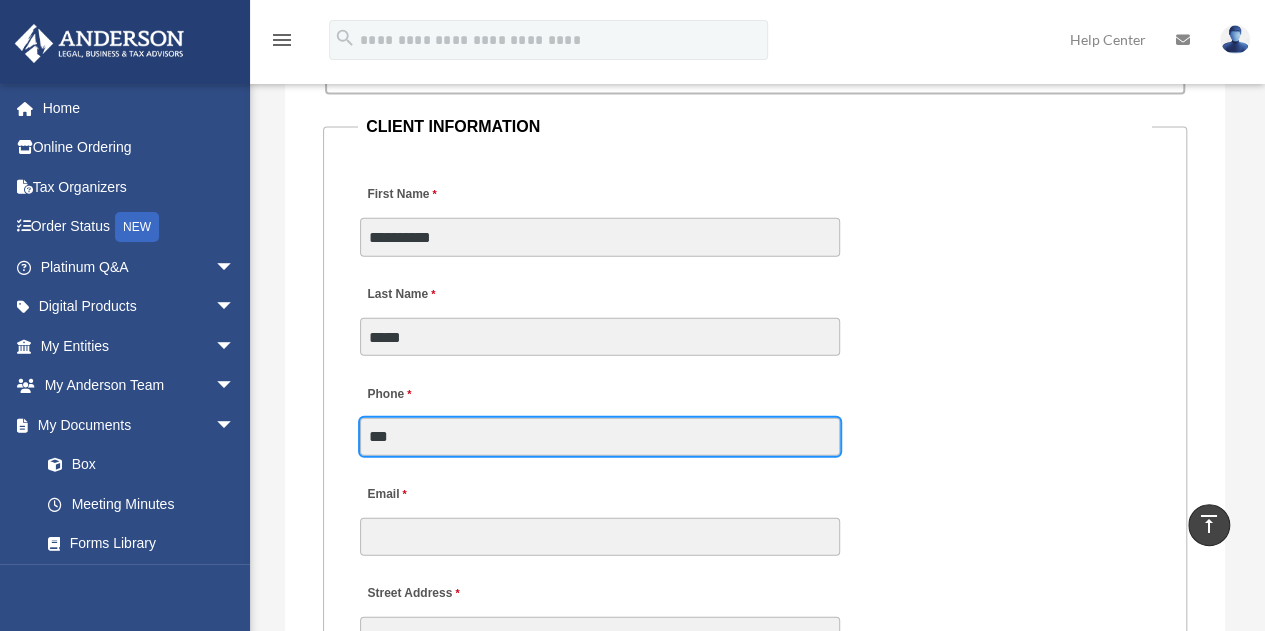 type on "**********" 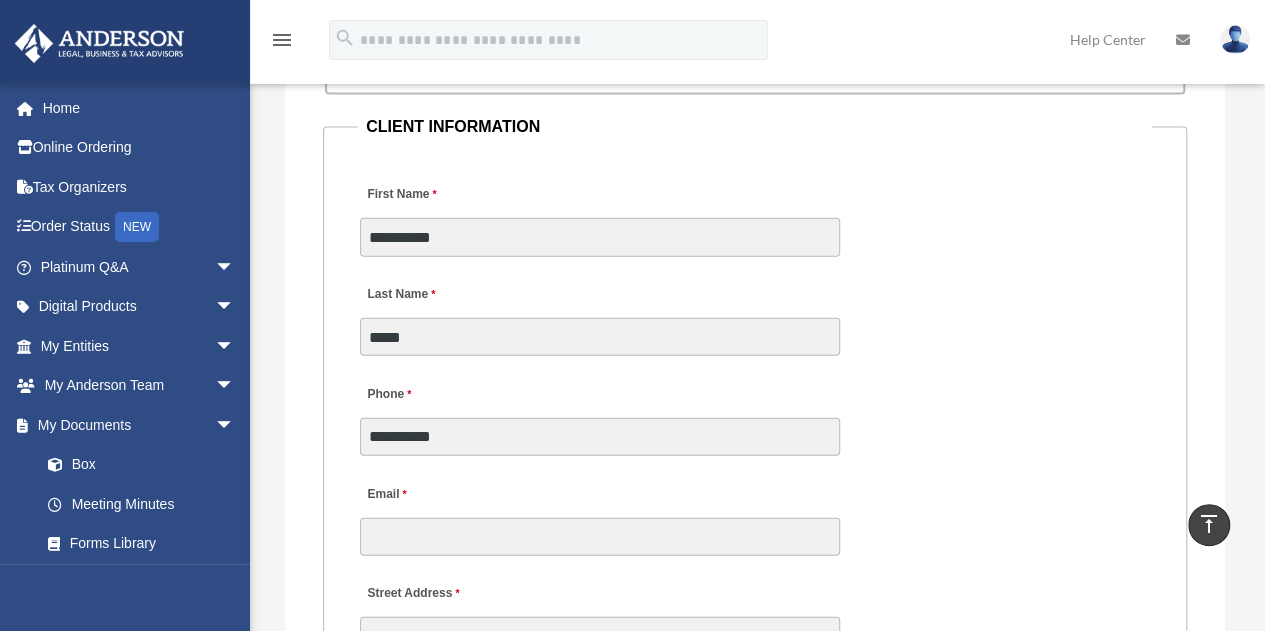 type on "**********" 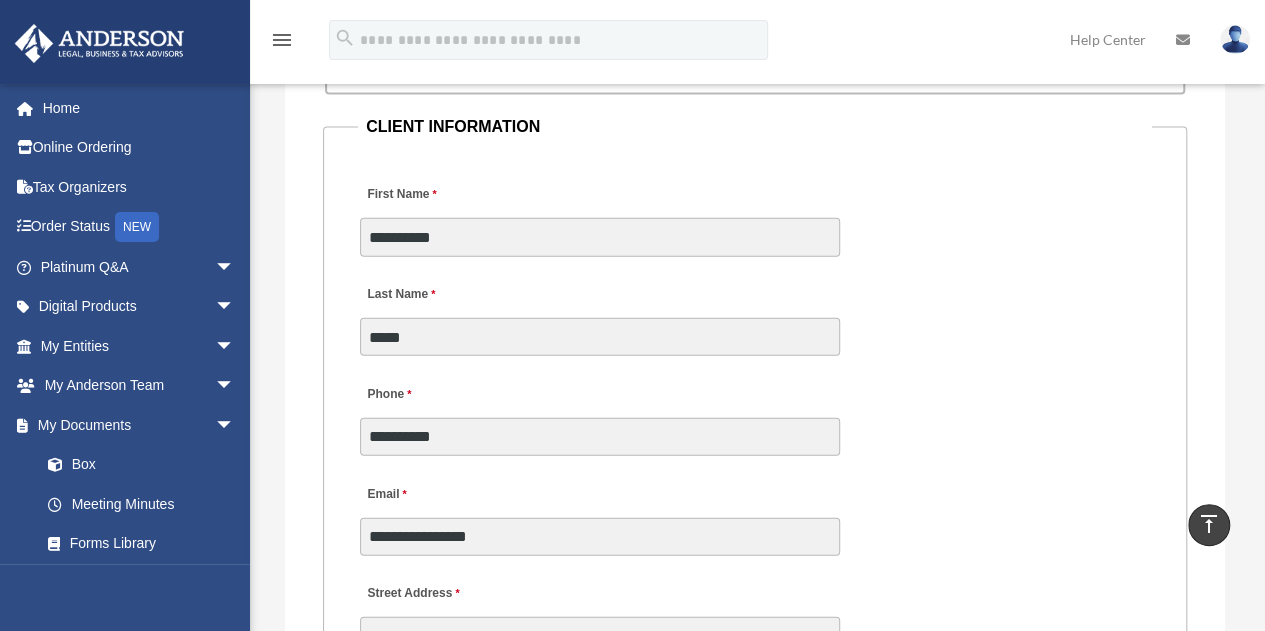 type on "**********" 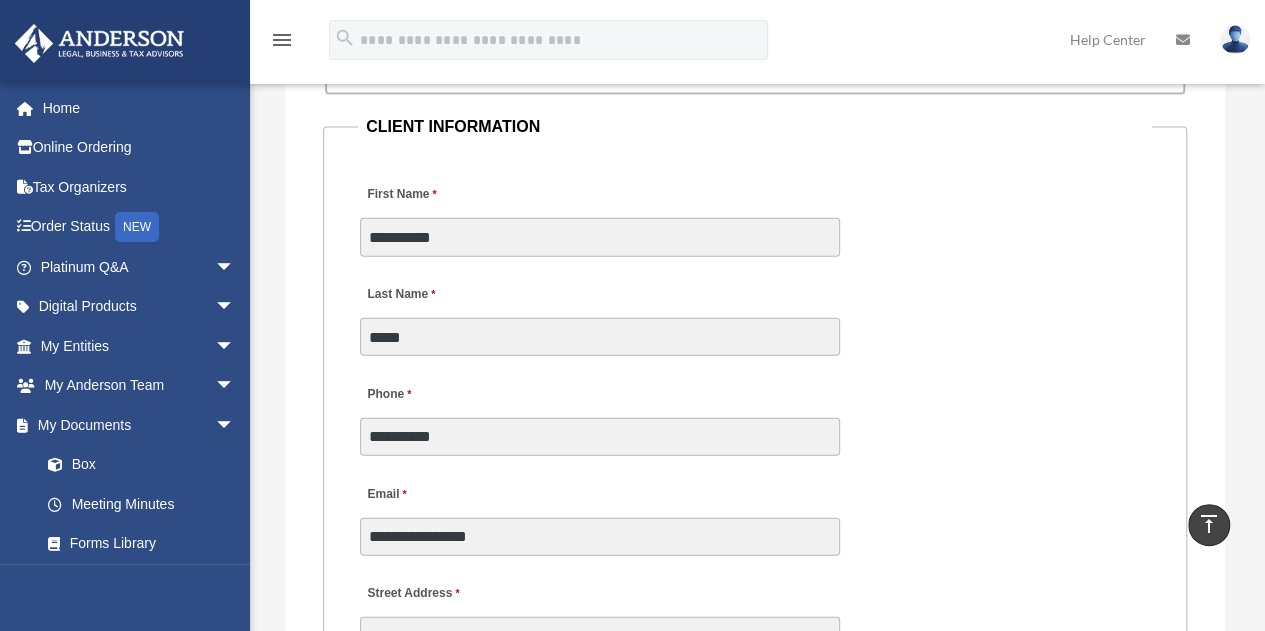 type on "**" 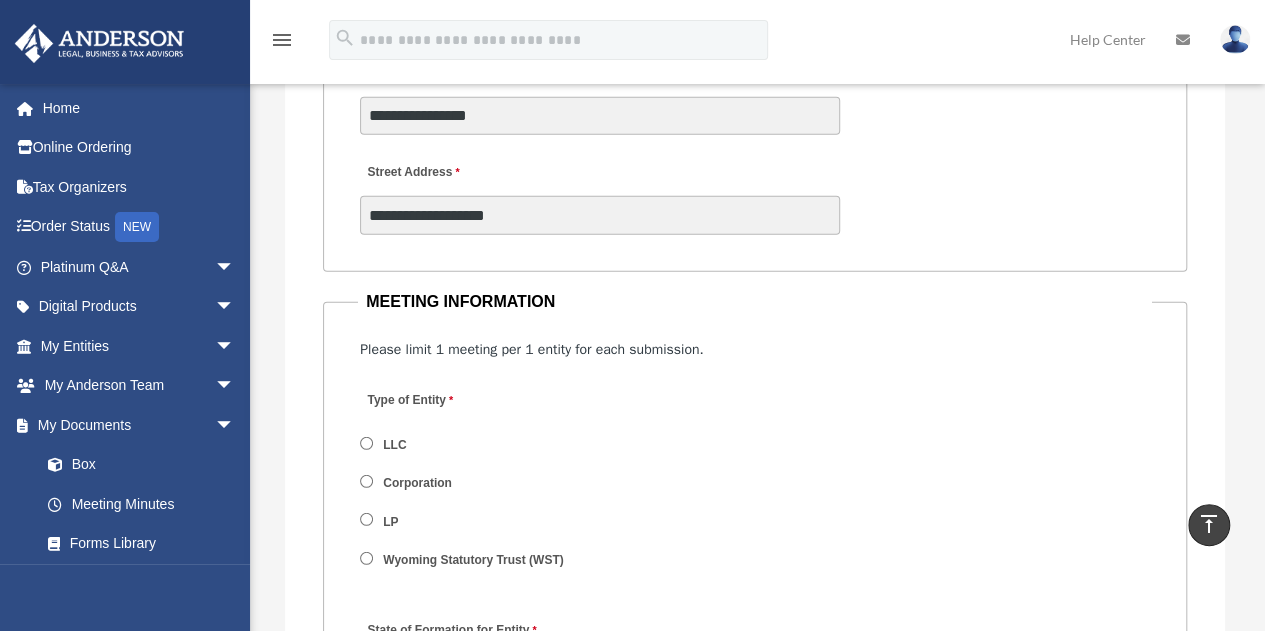 scroll, scrollTop: 2631, scrollLeft: 0, axis: vertical 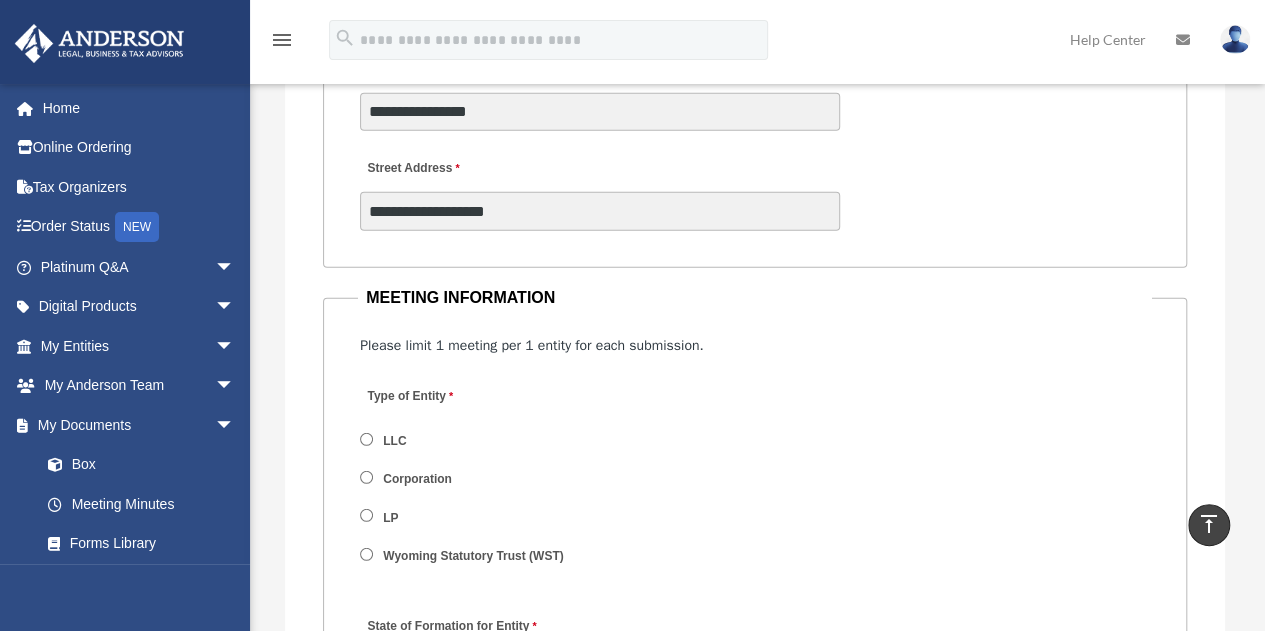 click on "Corporation" at bounding box center (471, 479) 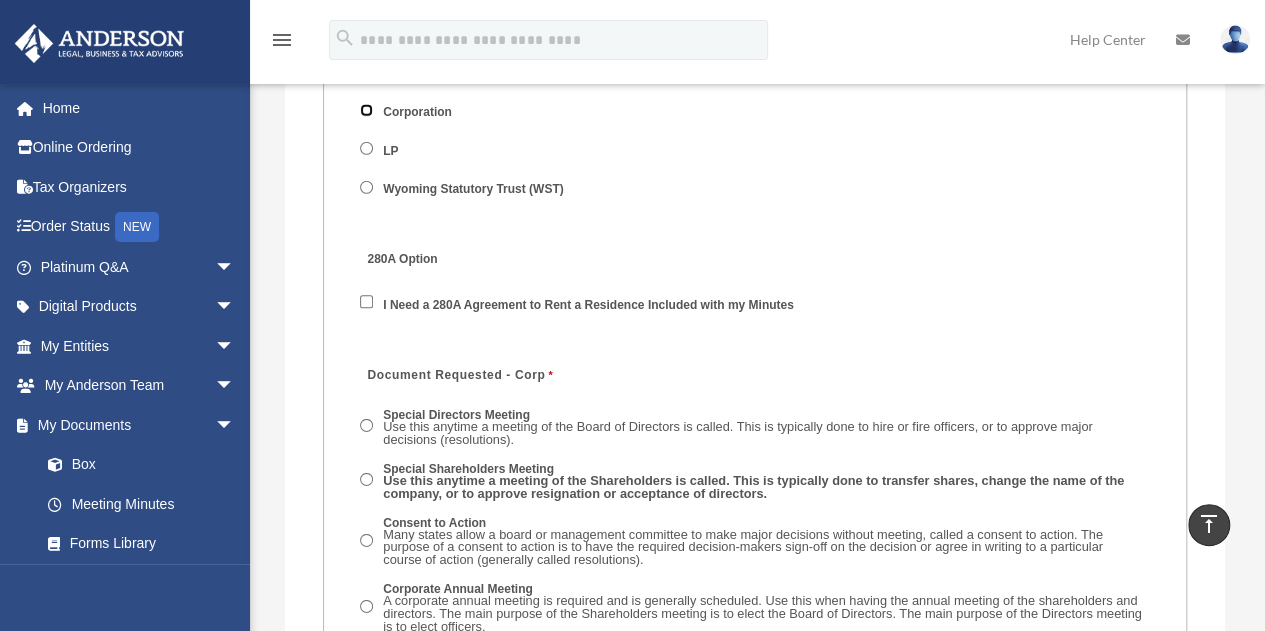 scroll, scrollTop: 2999, scrollLeft: 0, axis: vertical 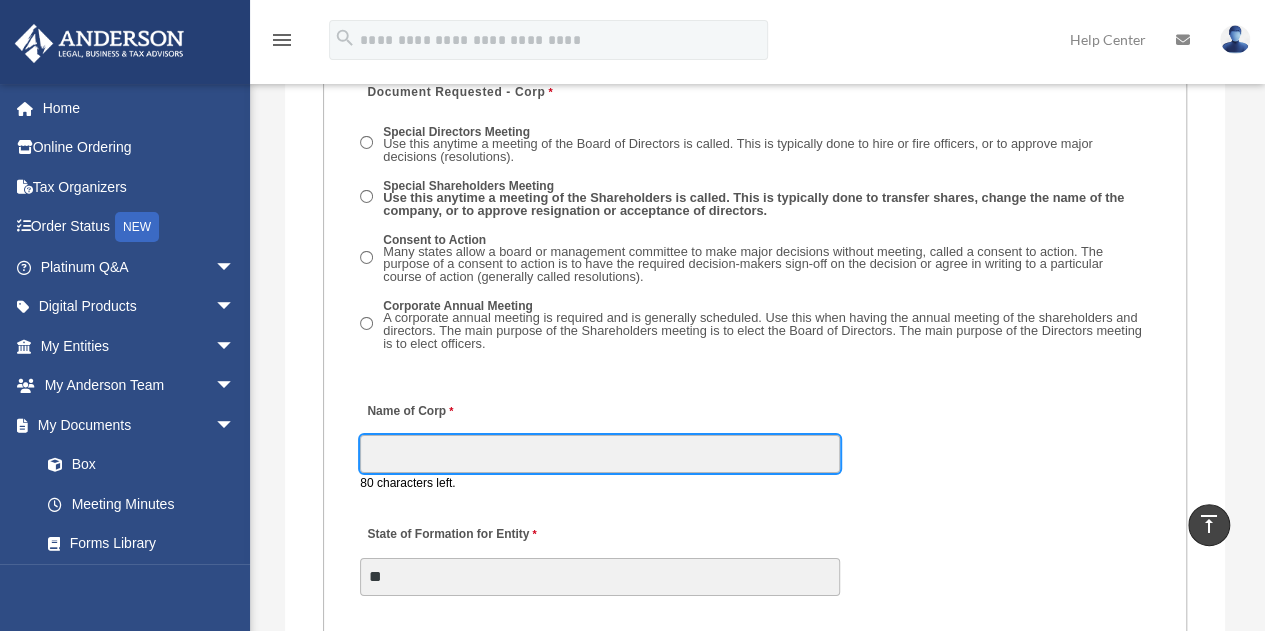 click on "Name of Corp" at bounding box center [600, 454] 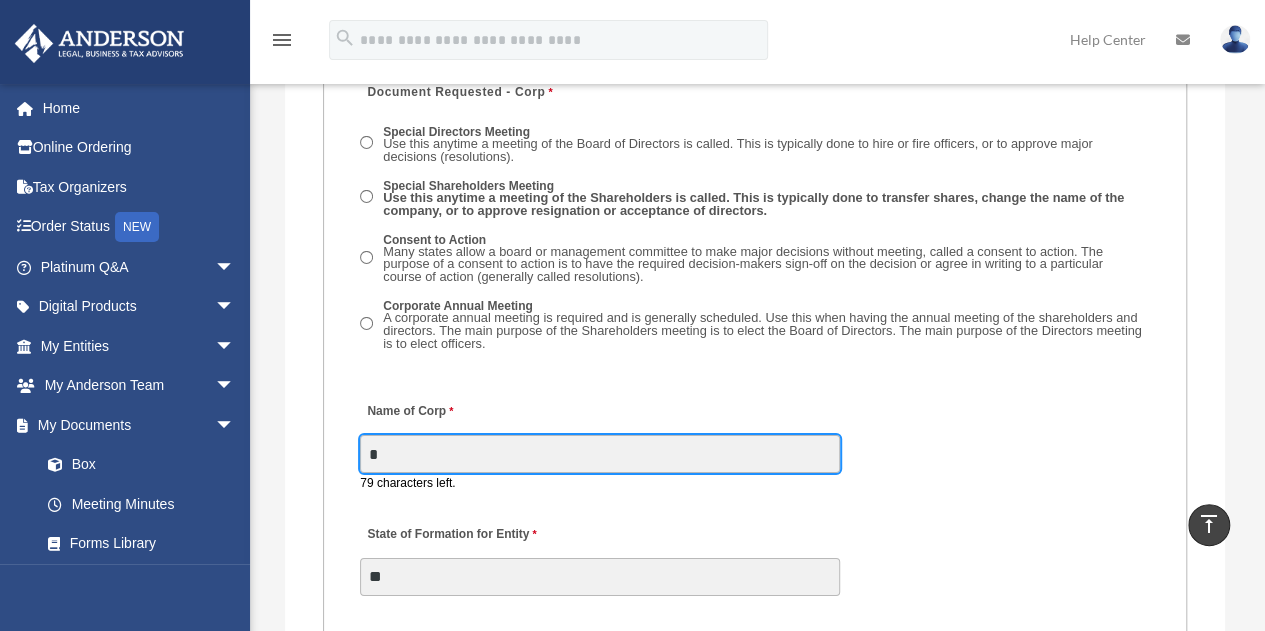 type on "**********" 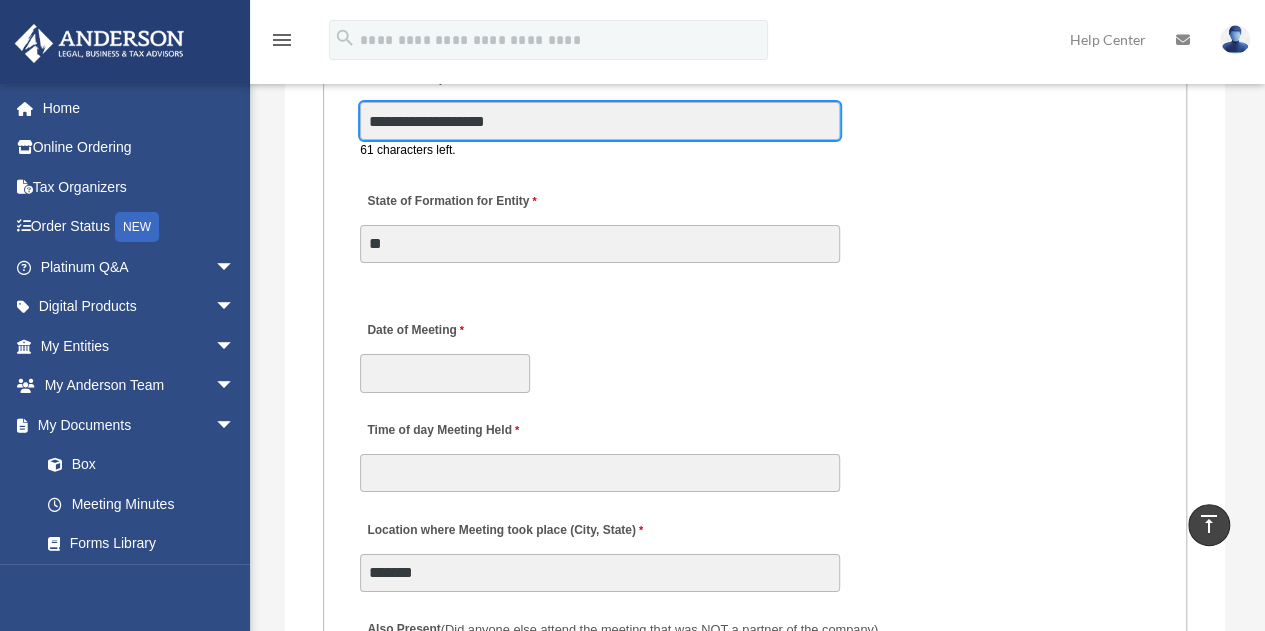 scroll, scrollTop: 3615, scrollLeft: 0, axis: vertical 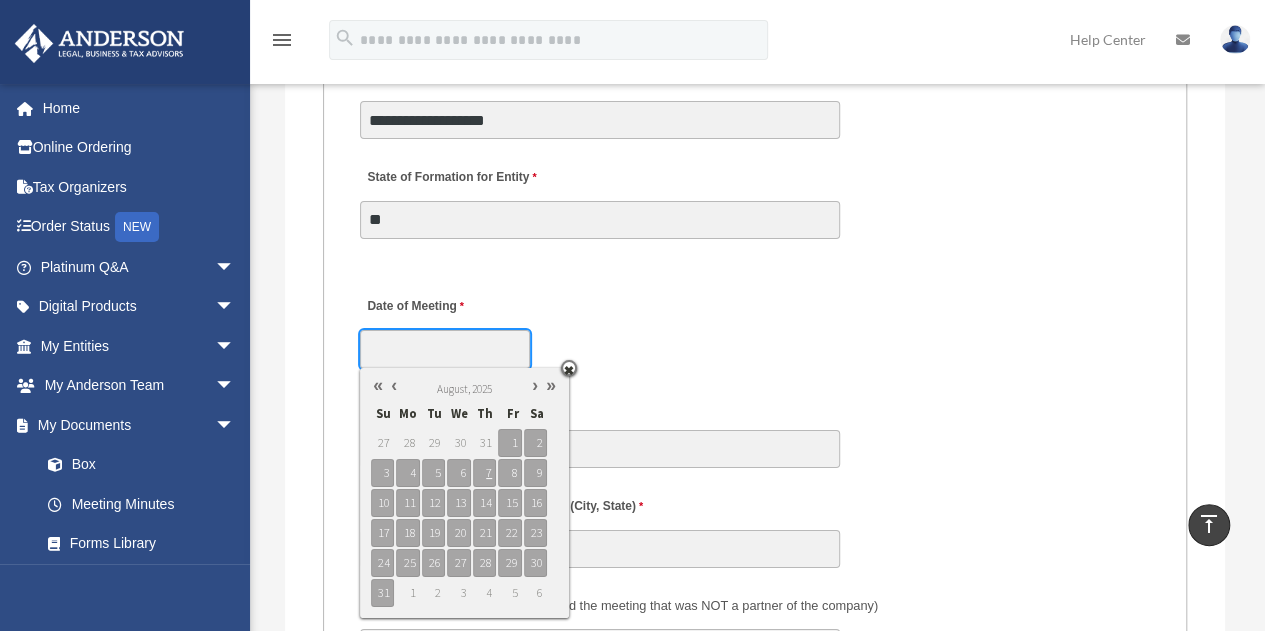 click on "X
Get a chance to win 6 months of Platinum for free just by filling out this
survey" at bounding box center (632, -515) 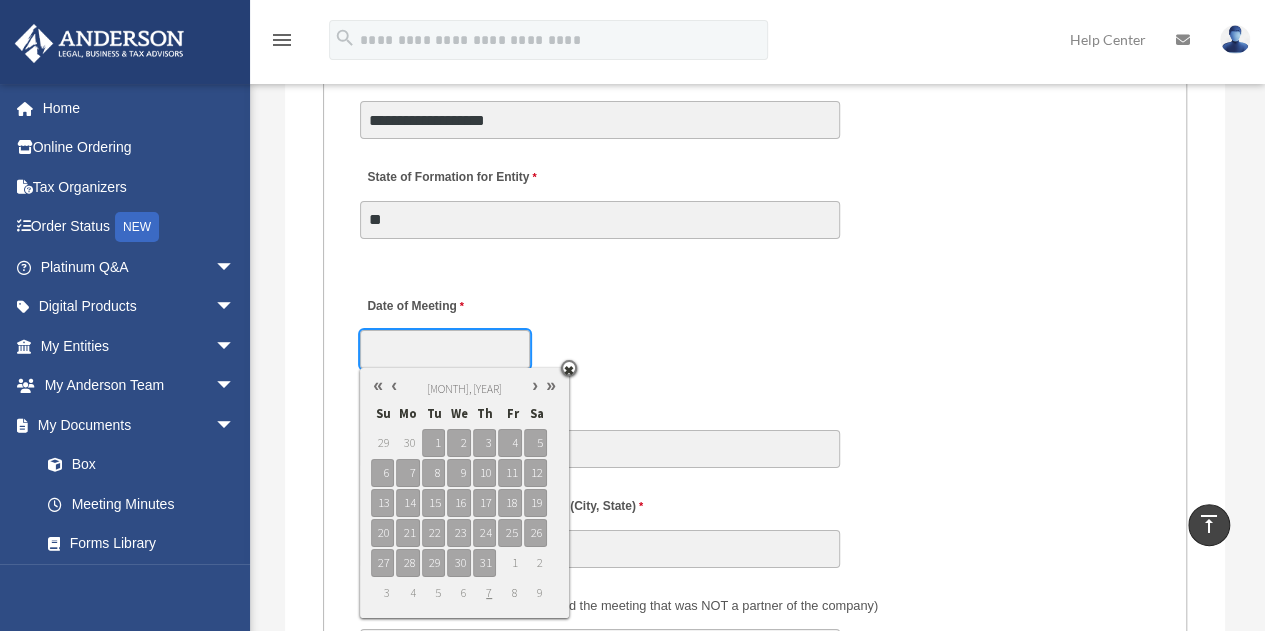 click at bounding box center (394, 385) 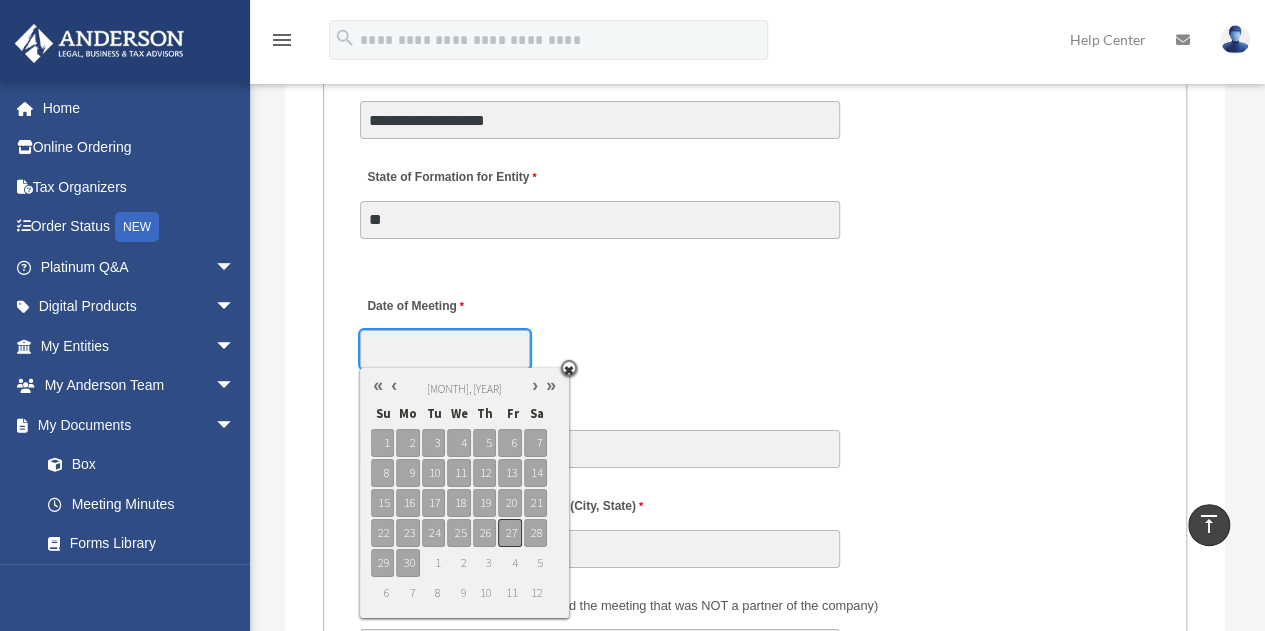 type on "**********" 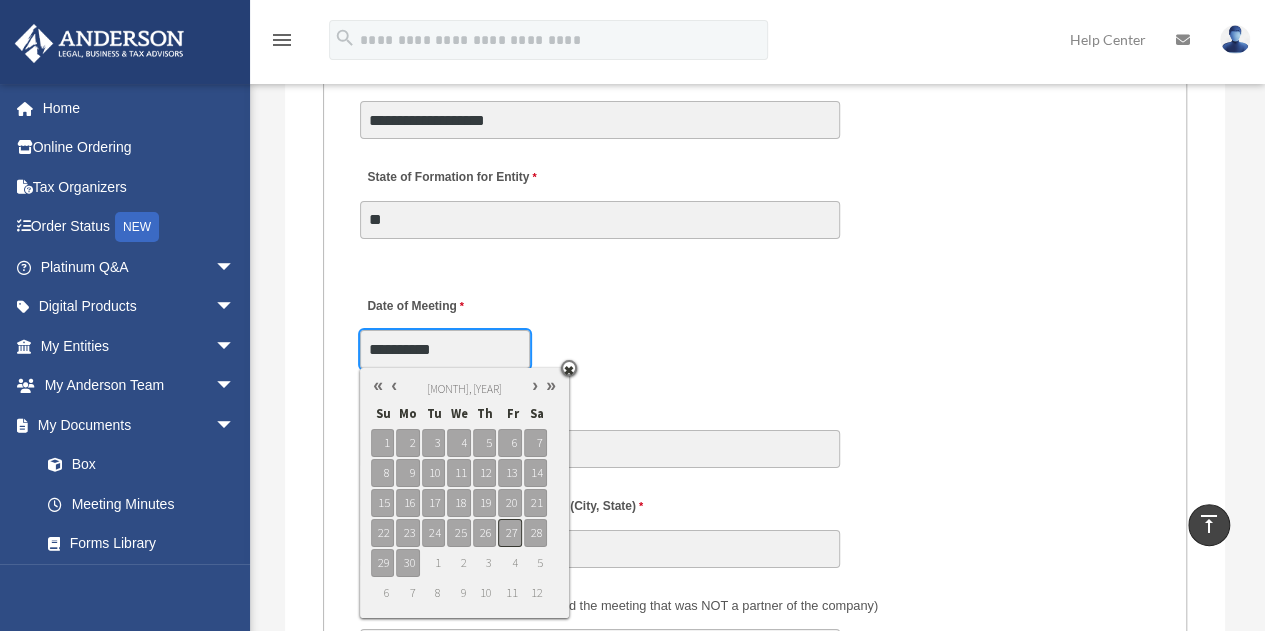 click on "27" at bounding box center (509, 533) 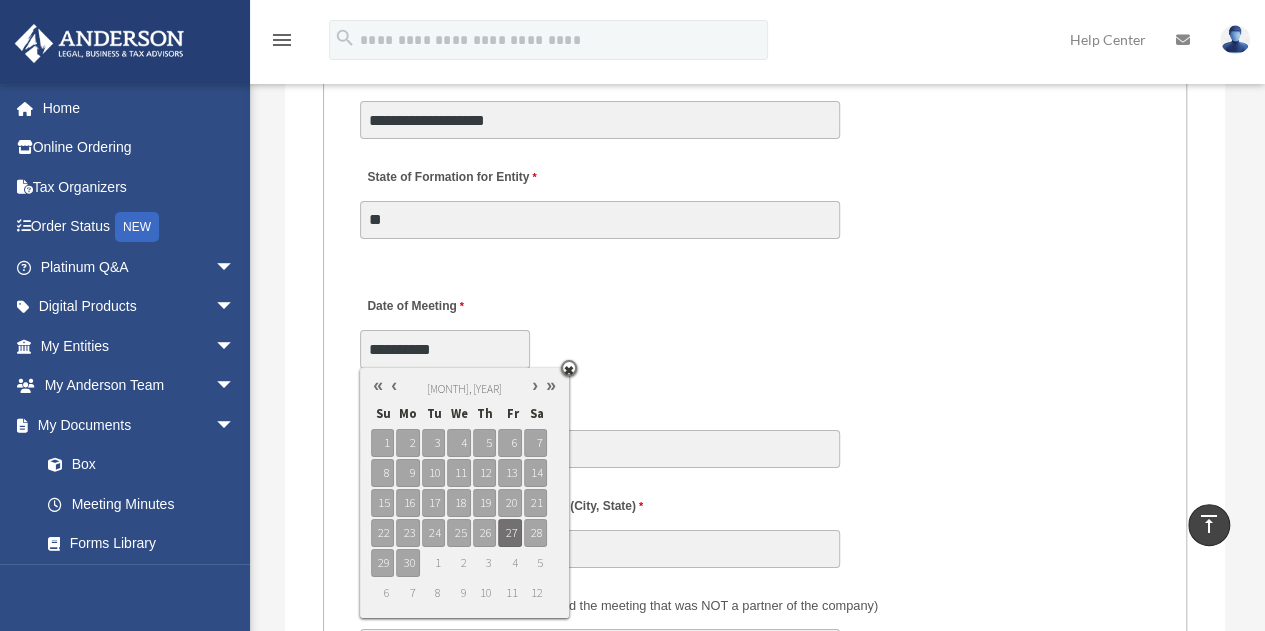 click on "**********" at bounding box center [755, 327] 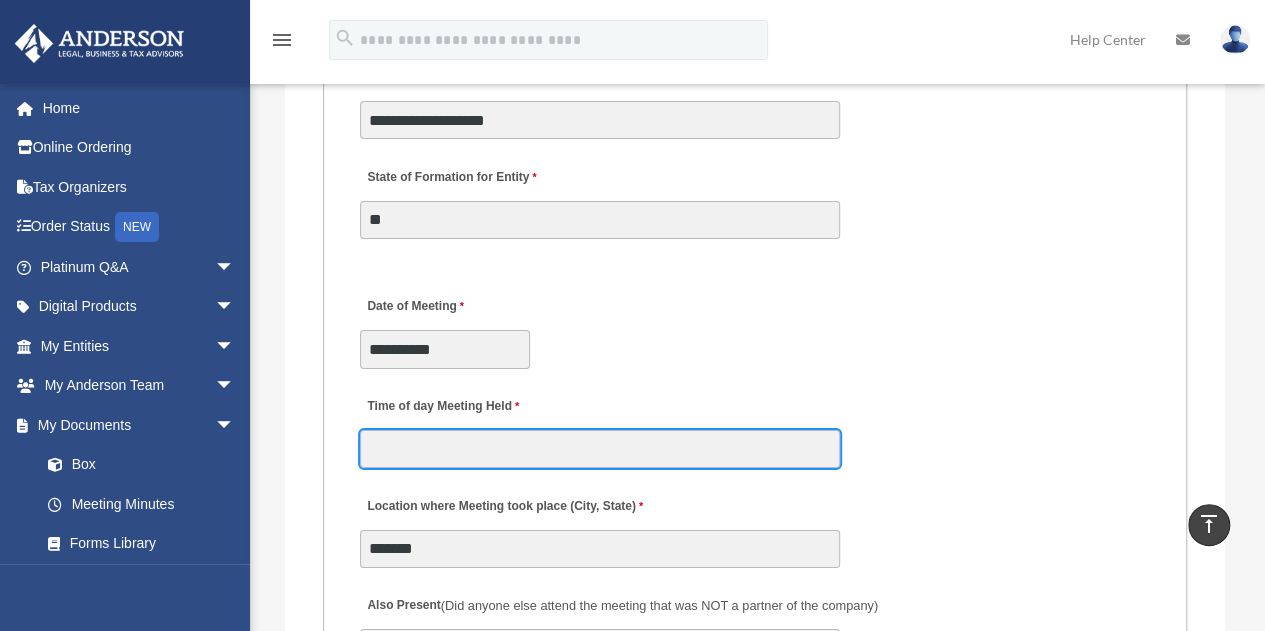 click on "Time of day Meeting Held" at bounding box center (600, 449) 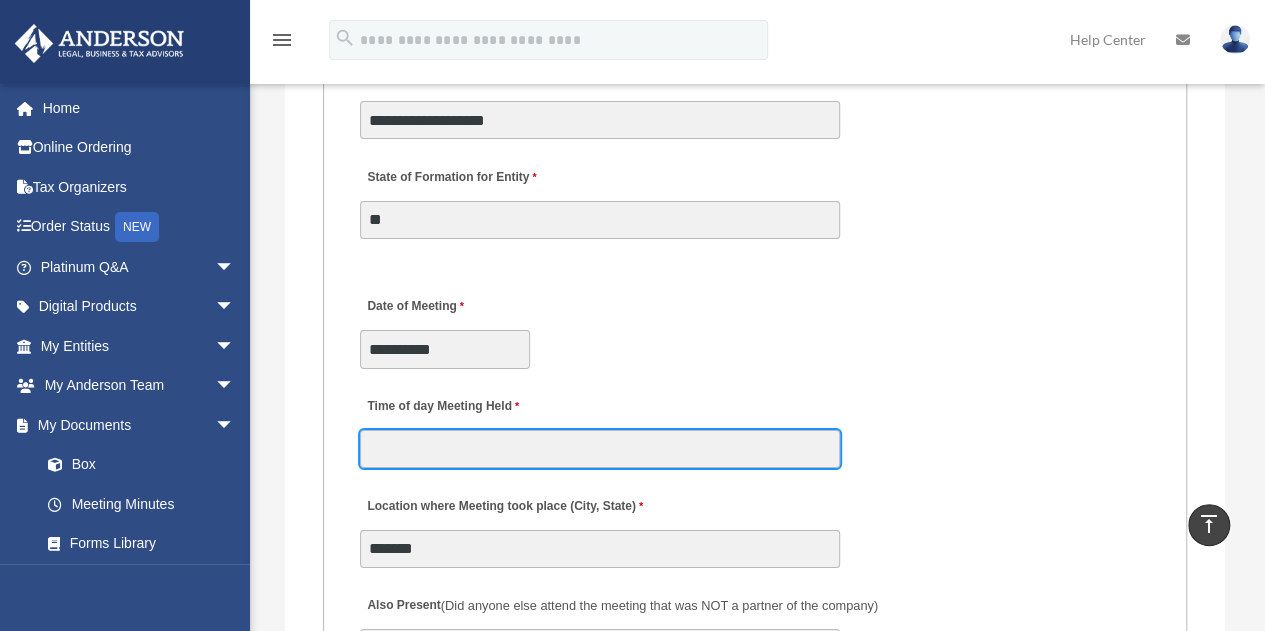 type on "********" 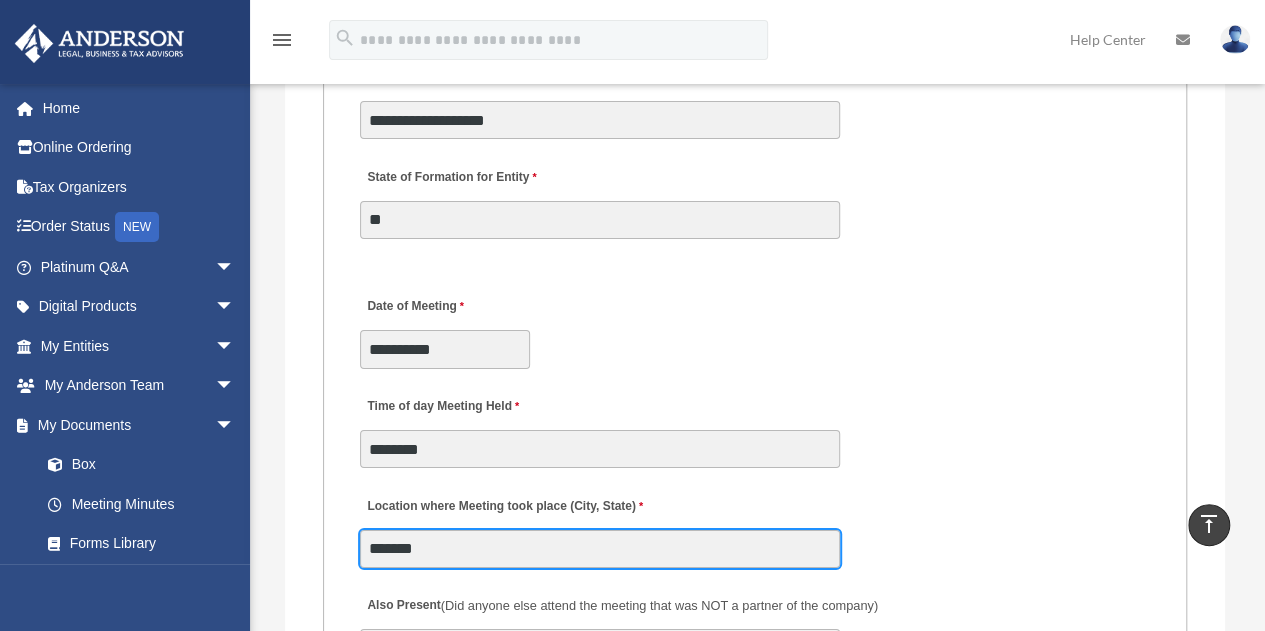 click on "*******" at bounding box center [600, 549] 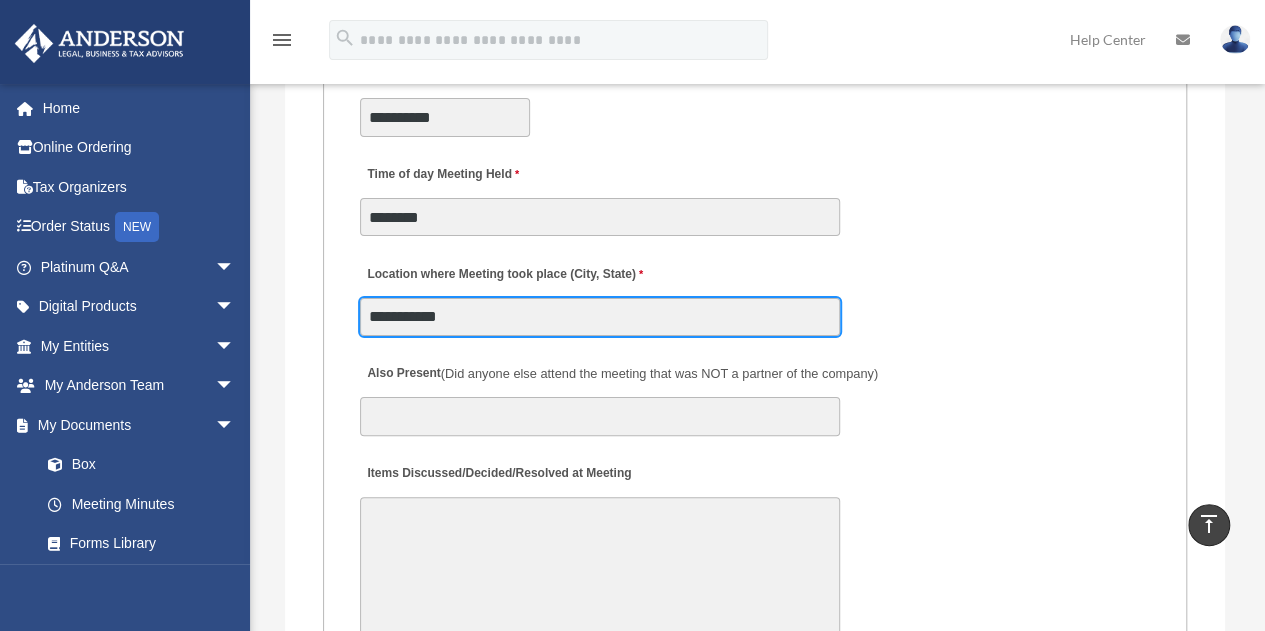 scroll, scrollTop: 3849, scrollLeft: 0, axis: vertical 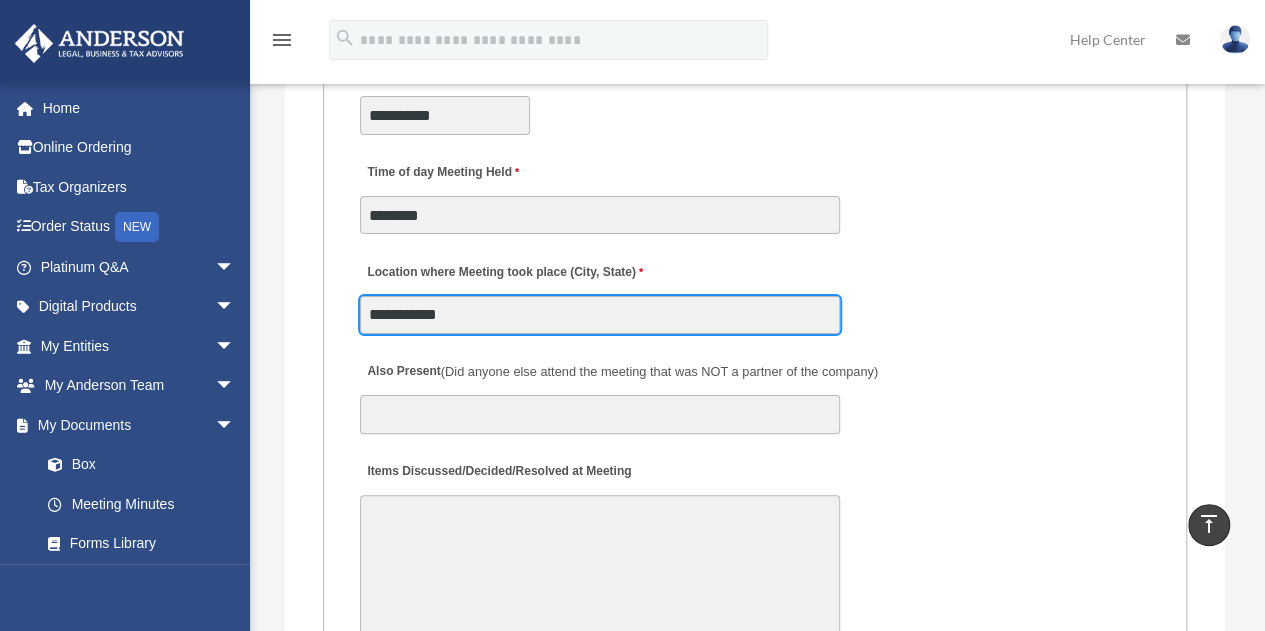 type on "**********" 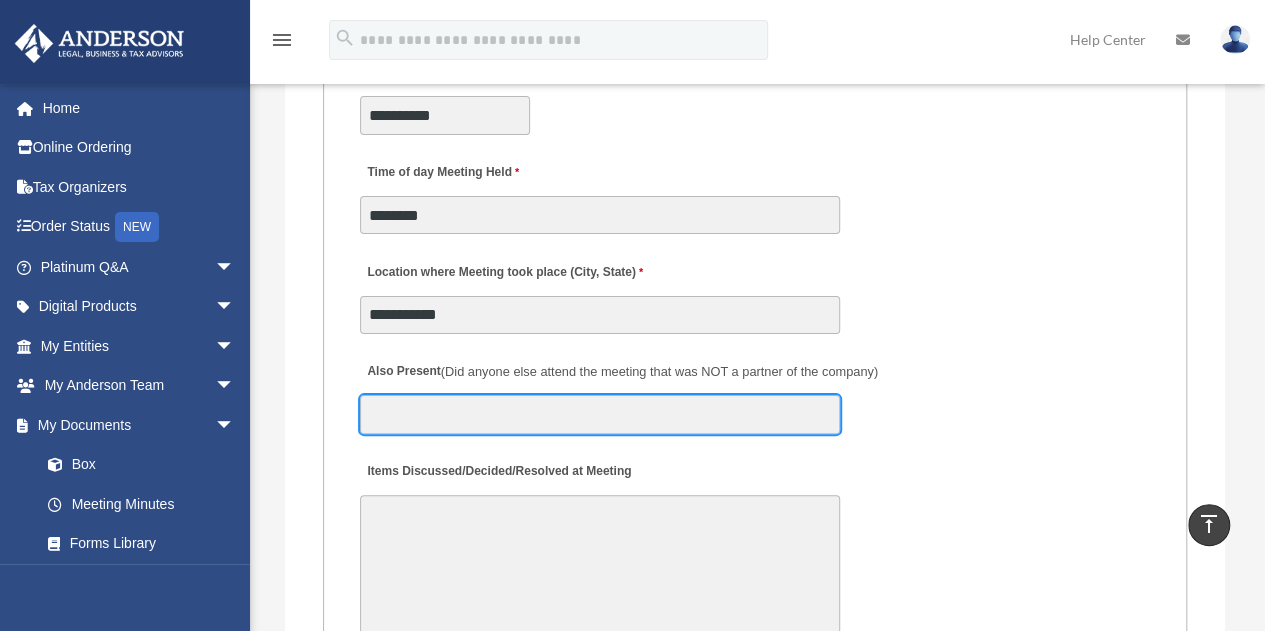 click on "Also Present  (Did anyone else attend the meeting that was NOT a partner of the company)" at bounding box center (600, 414) 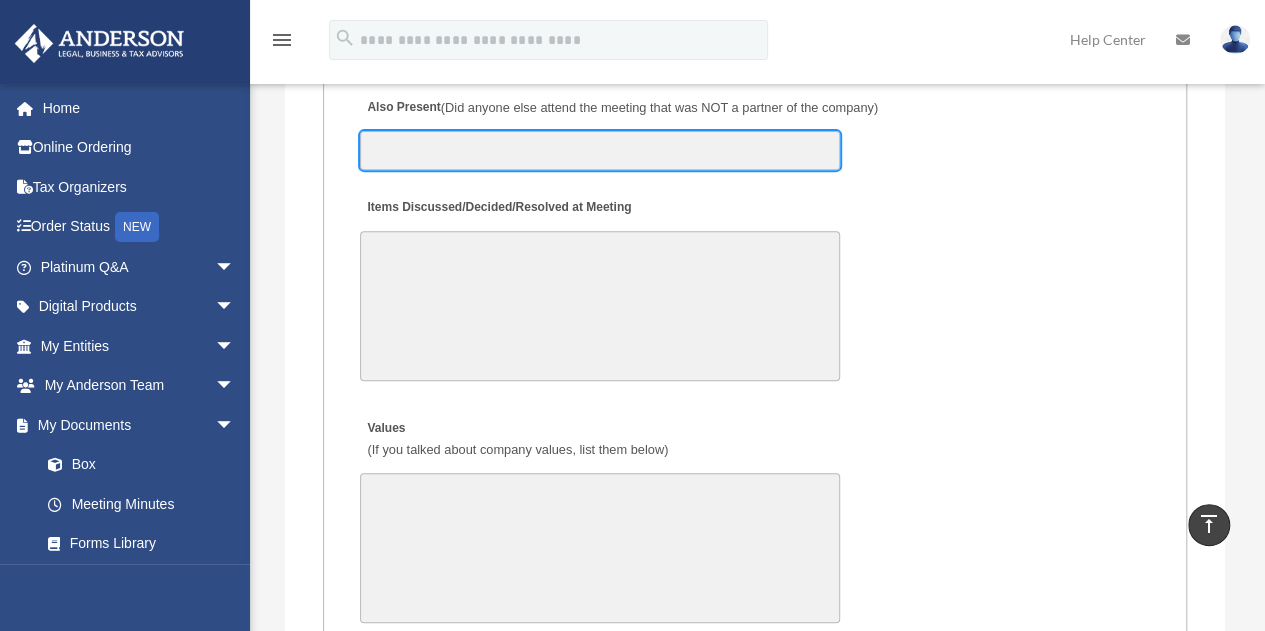 scroll, scrollTop: 4118, scrollLeft: 0, axis: vertical 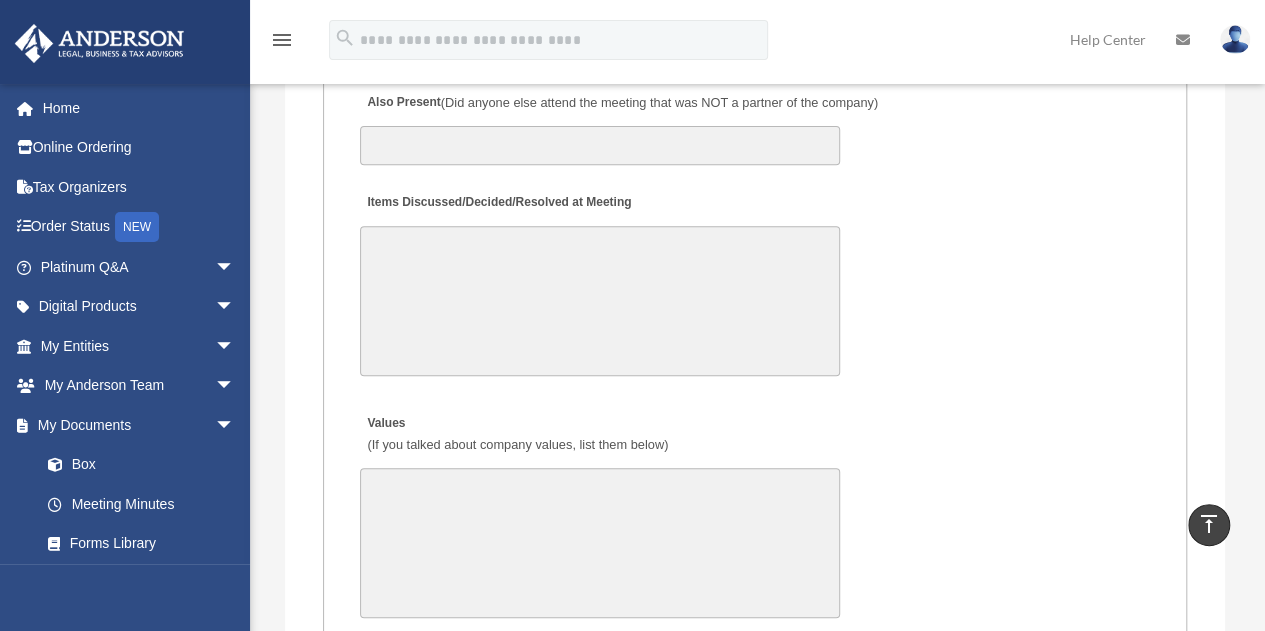 click on "Items Discussed/Decided/Resolved at Meeting" at bounding box center (600, 301) 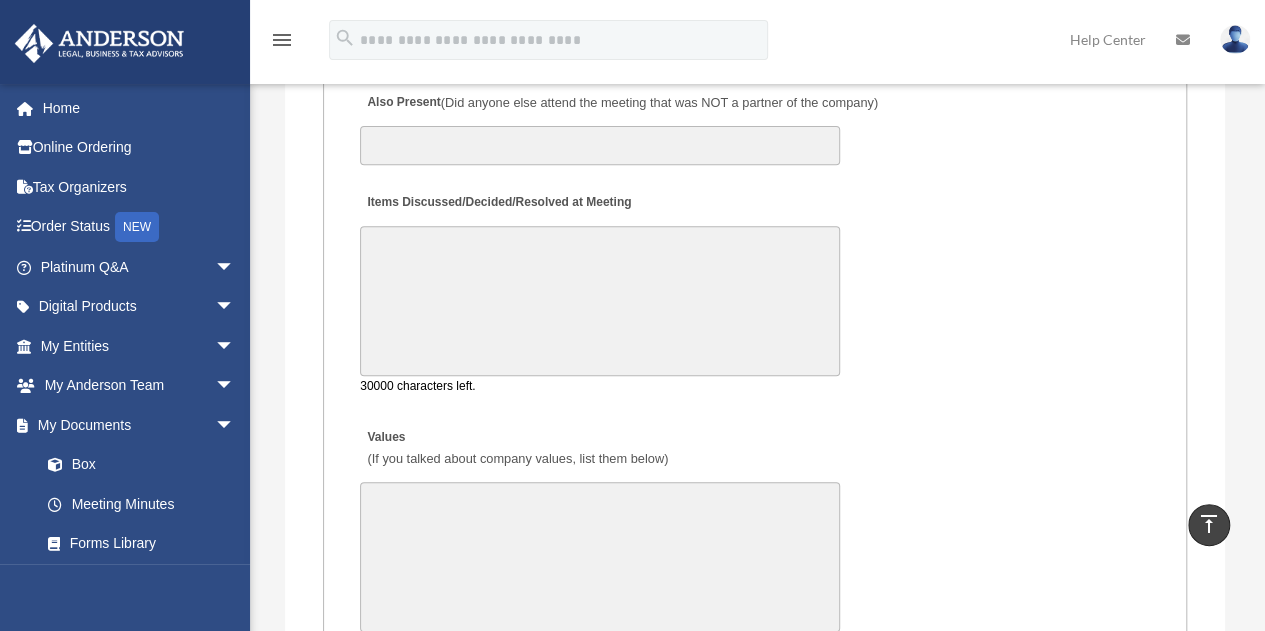 click on "Items Discussed/Decided/Resolved at Meeting" at bounding box center (600, 301) 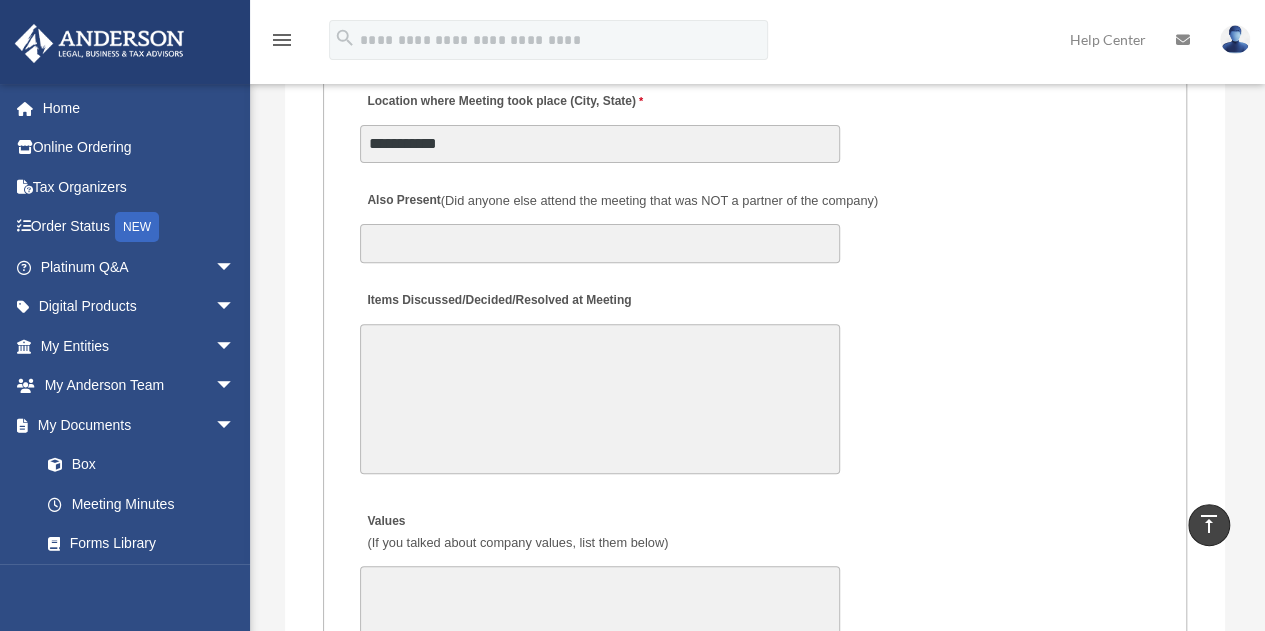 scroll, scrollTop: 4021, scrollLeft: 0, axis: vertical 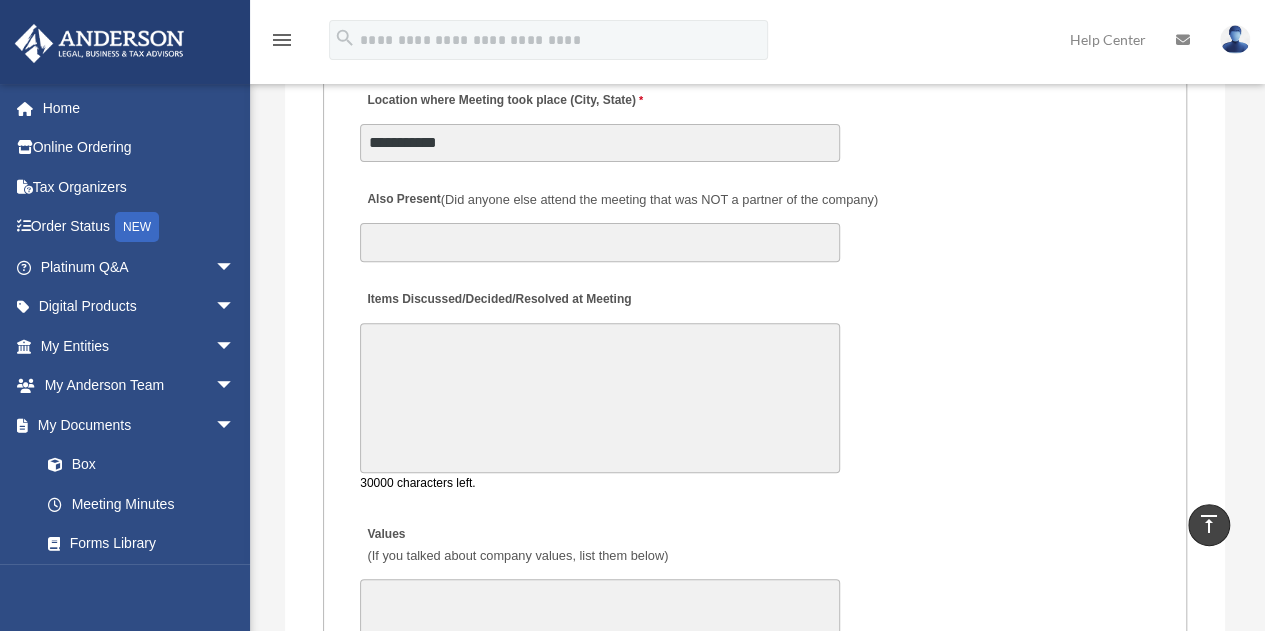 click on "Items Discussed/Decided/Resolved at Meeting" at bounding box center (600, 398) 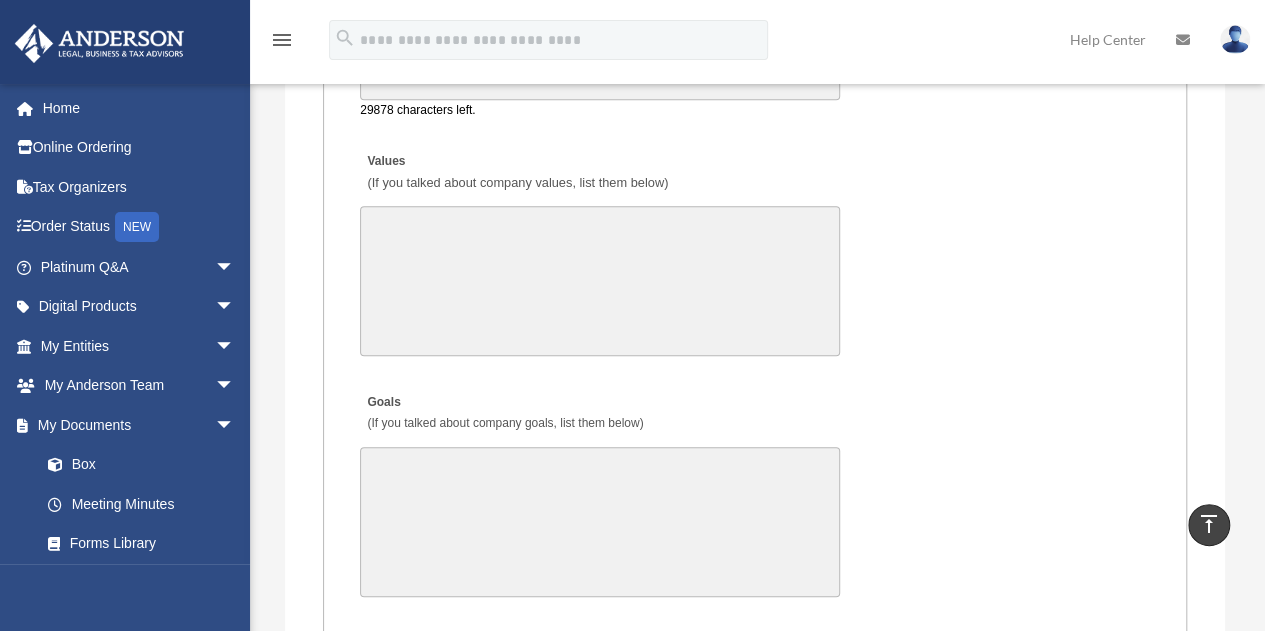 scroll, scrollTop: 4495, scrollLeft: 0, axis: vertical 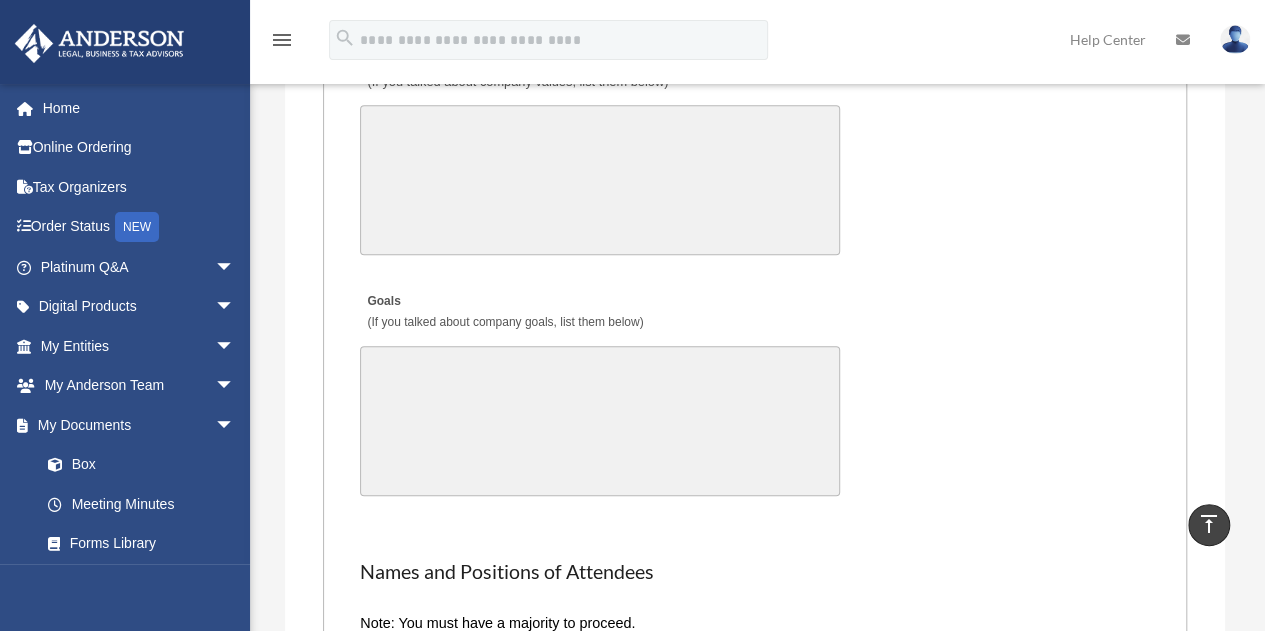 type on "**********" 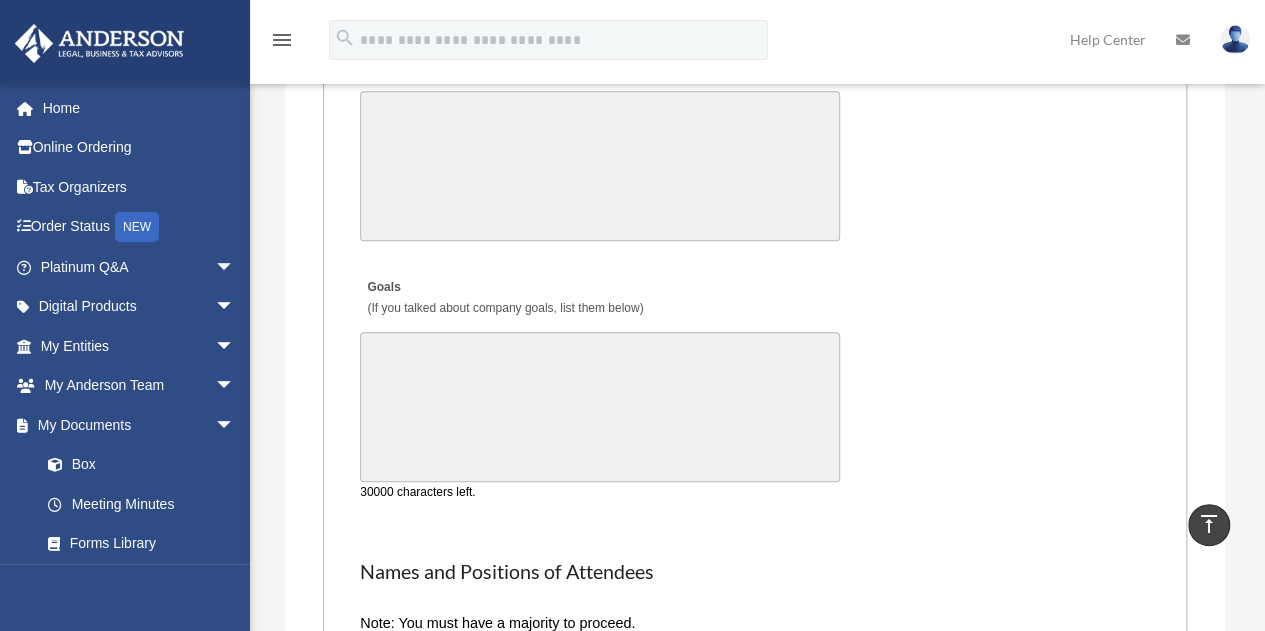 paste on "******" 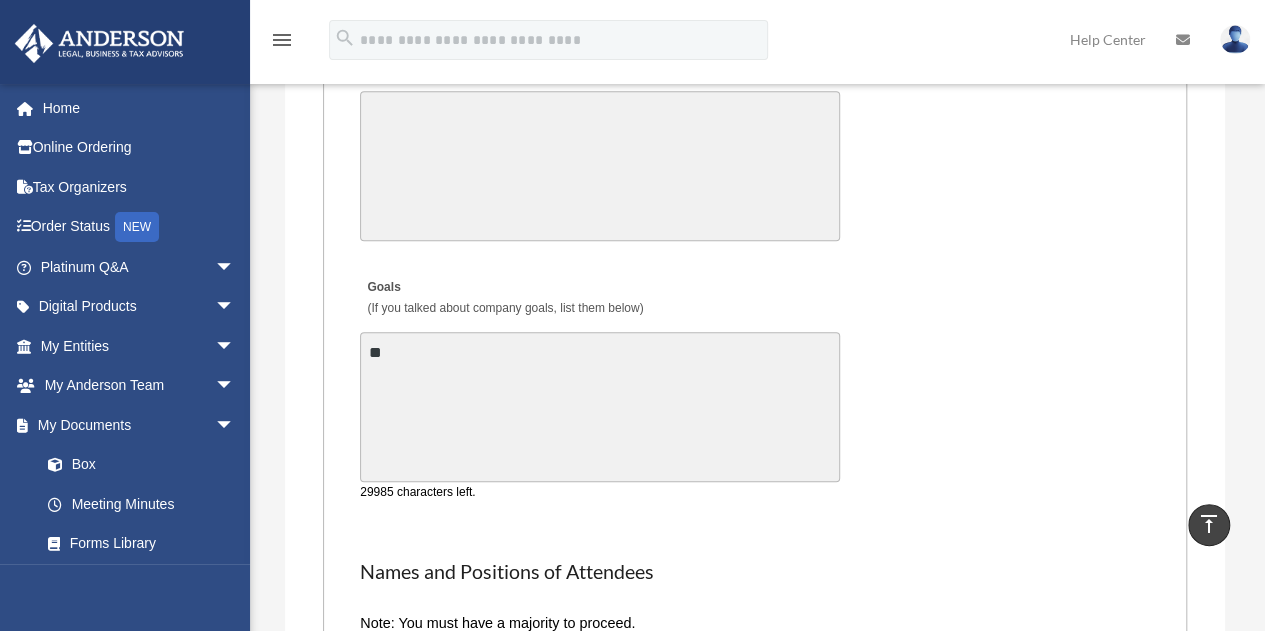 type on "*" 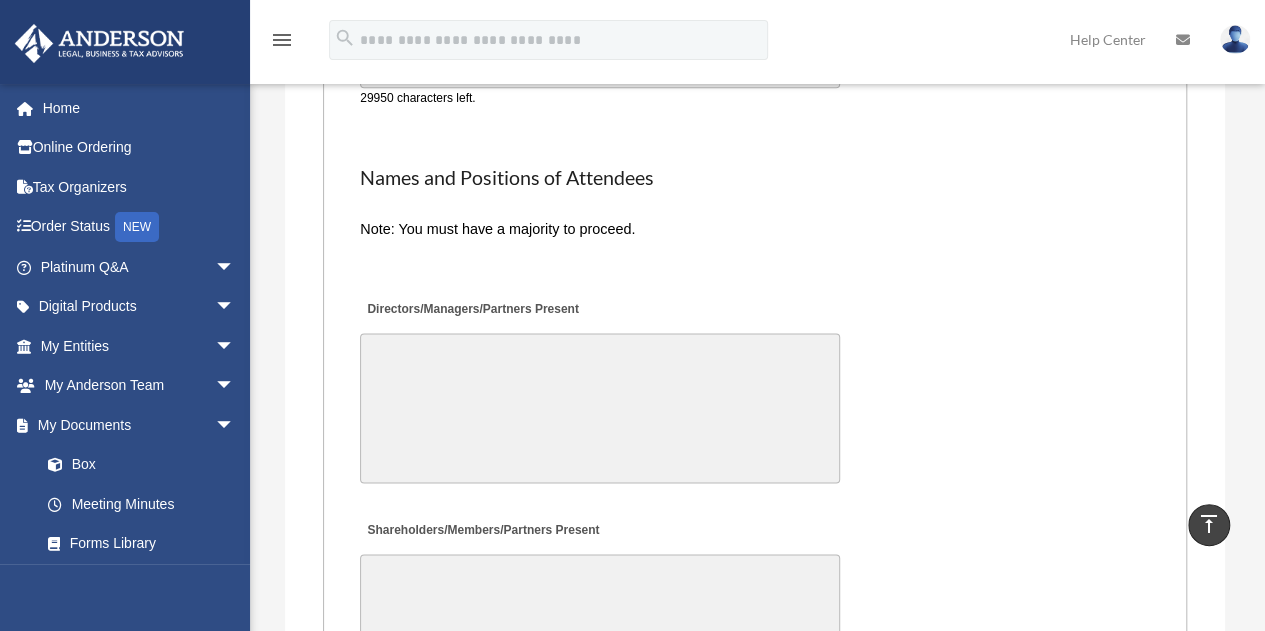 scroll, scrollTop: 4890, scrollLeft: 0, axis: vertical 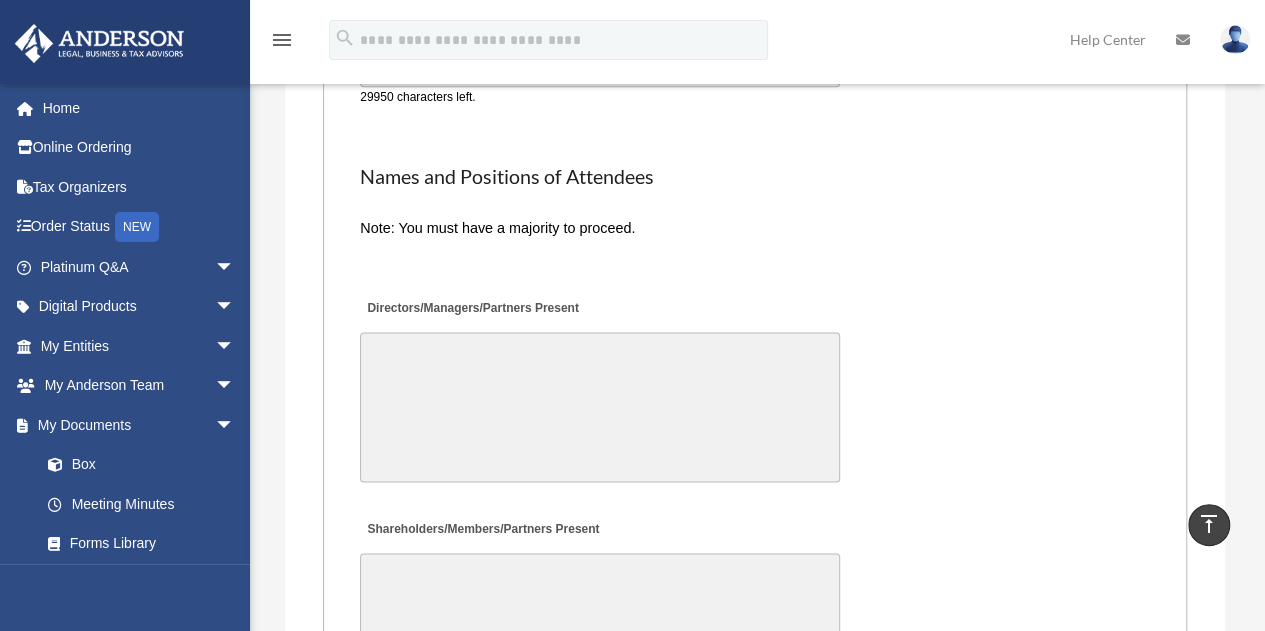 type on "**********" 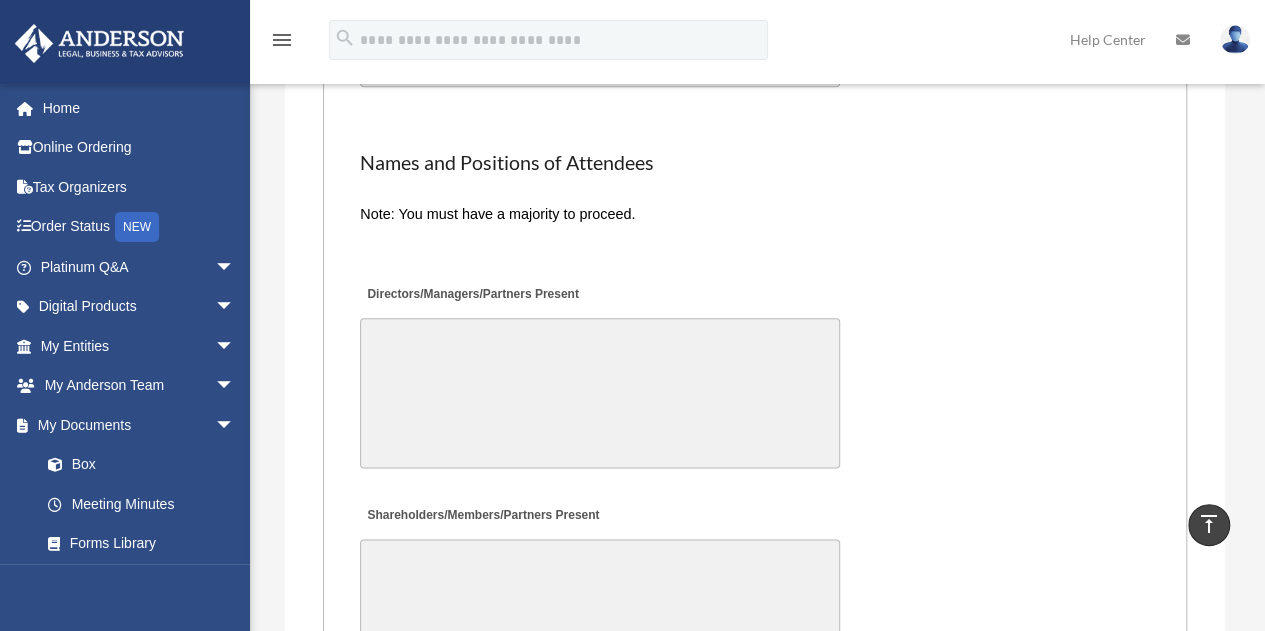 click on "Directors/Managers/Partners Present" at bounding box center [600, 393] 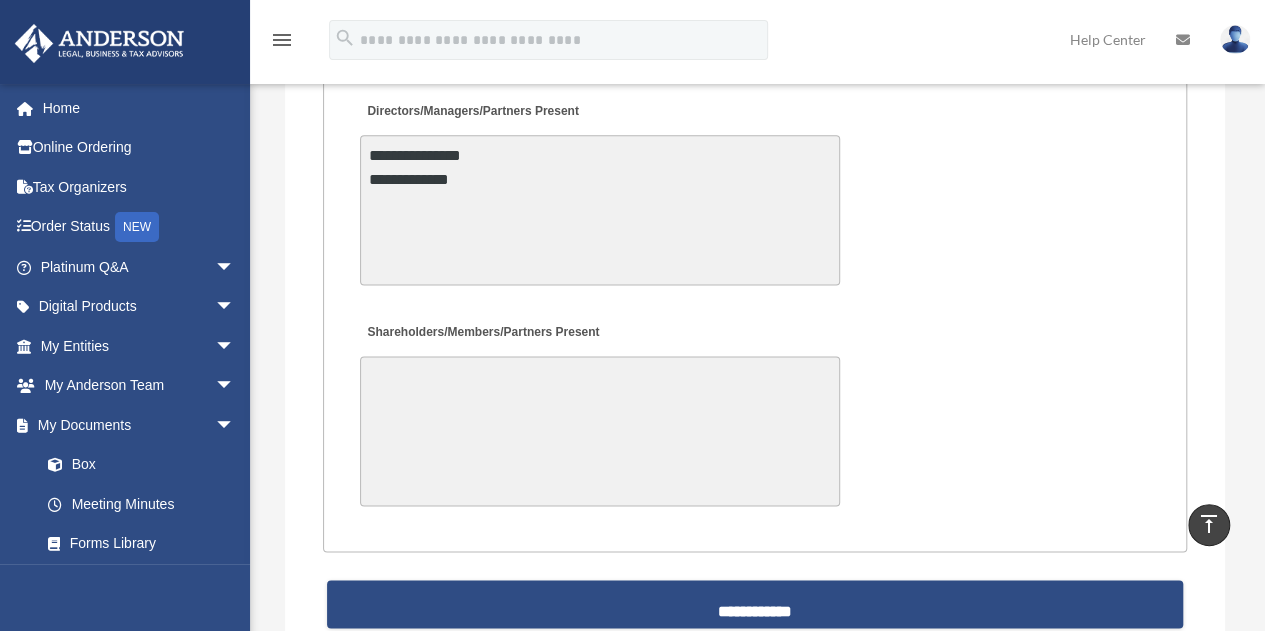 scroll, scrollTop: 5074, scrollLeft: 0, axis: vertical 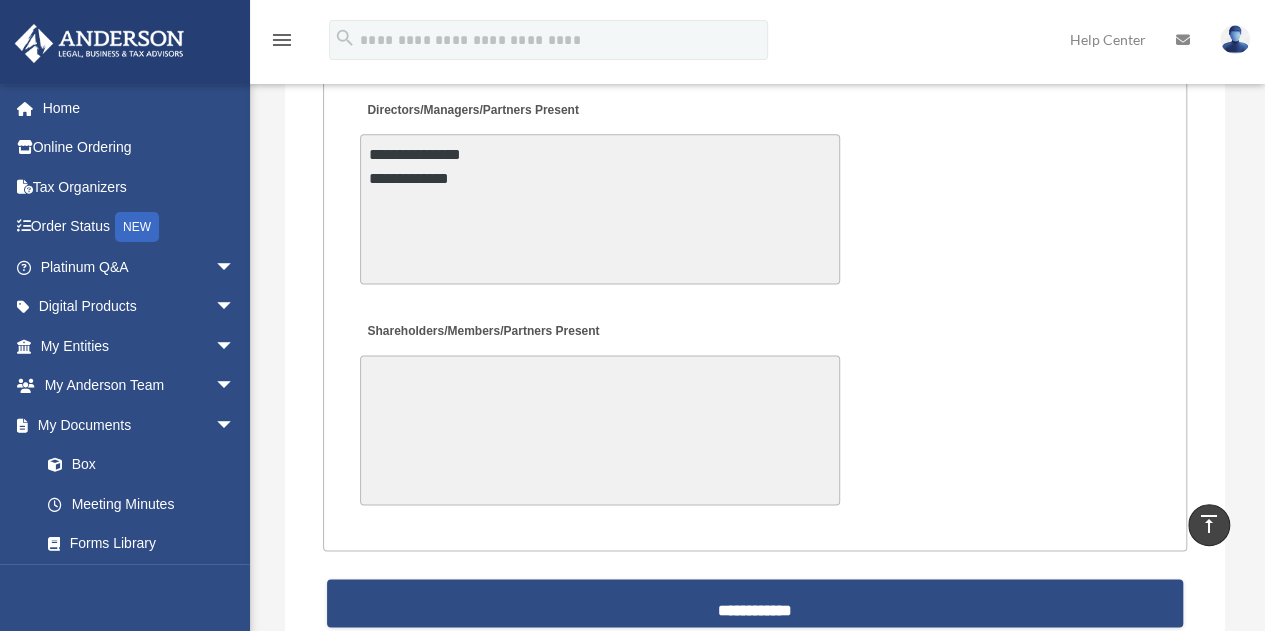 type on "**********" 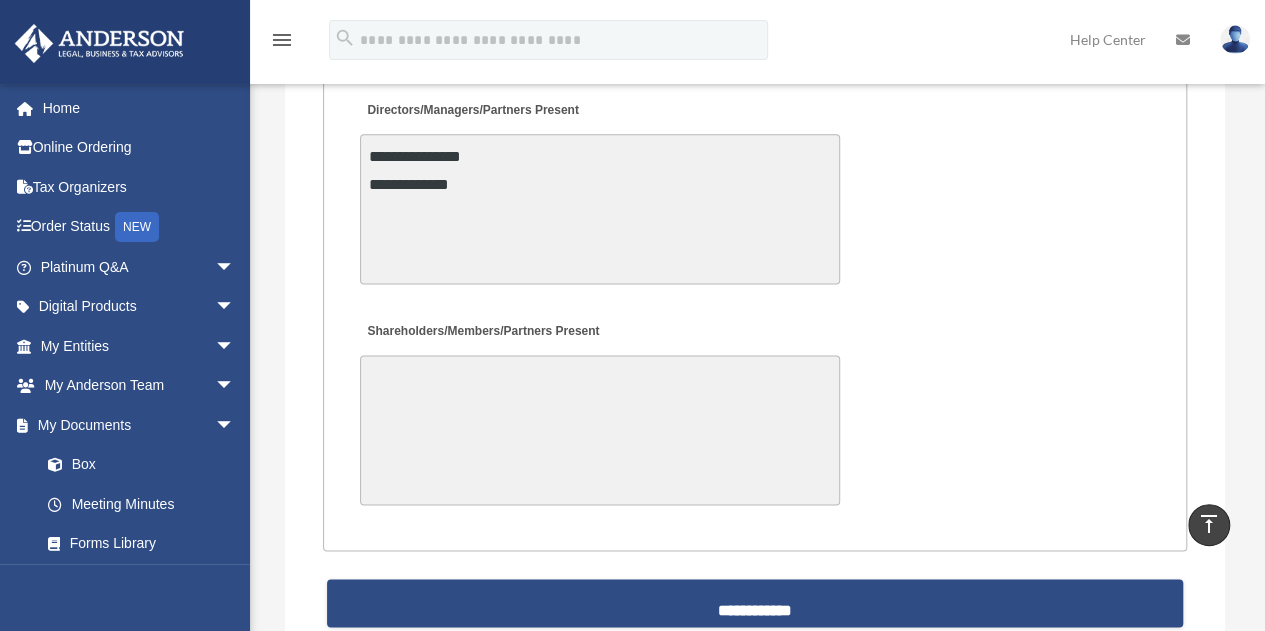 click on "Shareholders/Members/Partners Present" at bounding box center [600, 430] 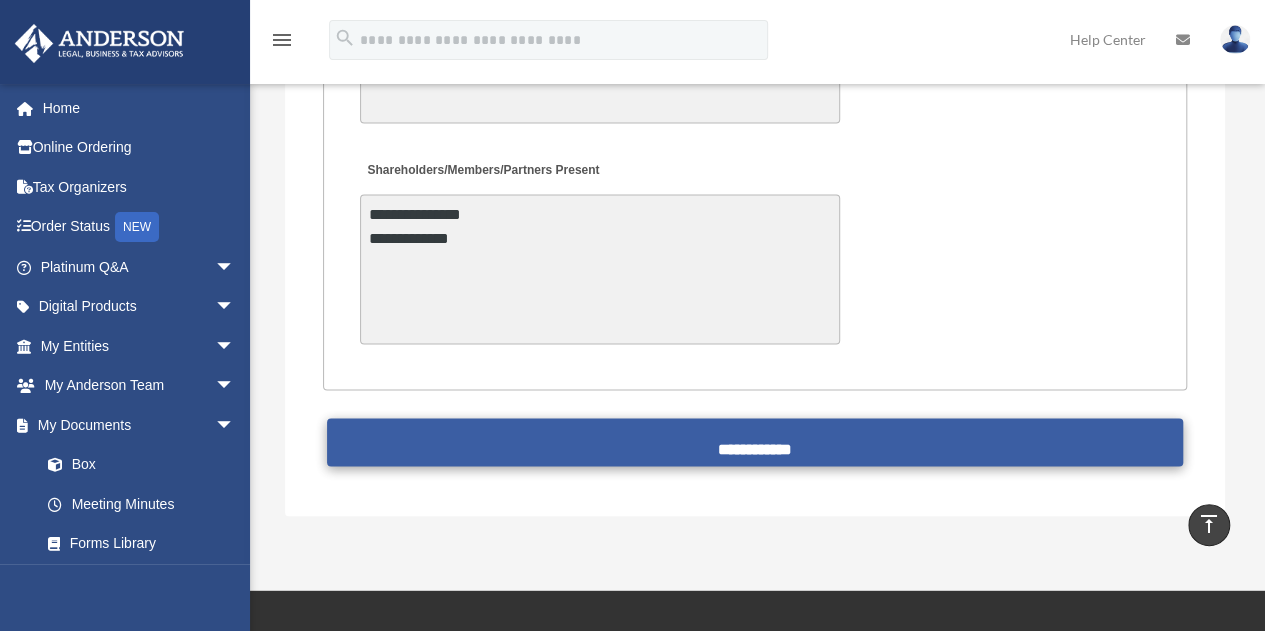 scroll, scrollTop: 5236, scrollLeft: 0, axis: vertical 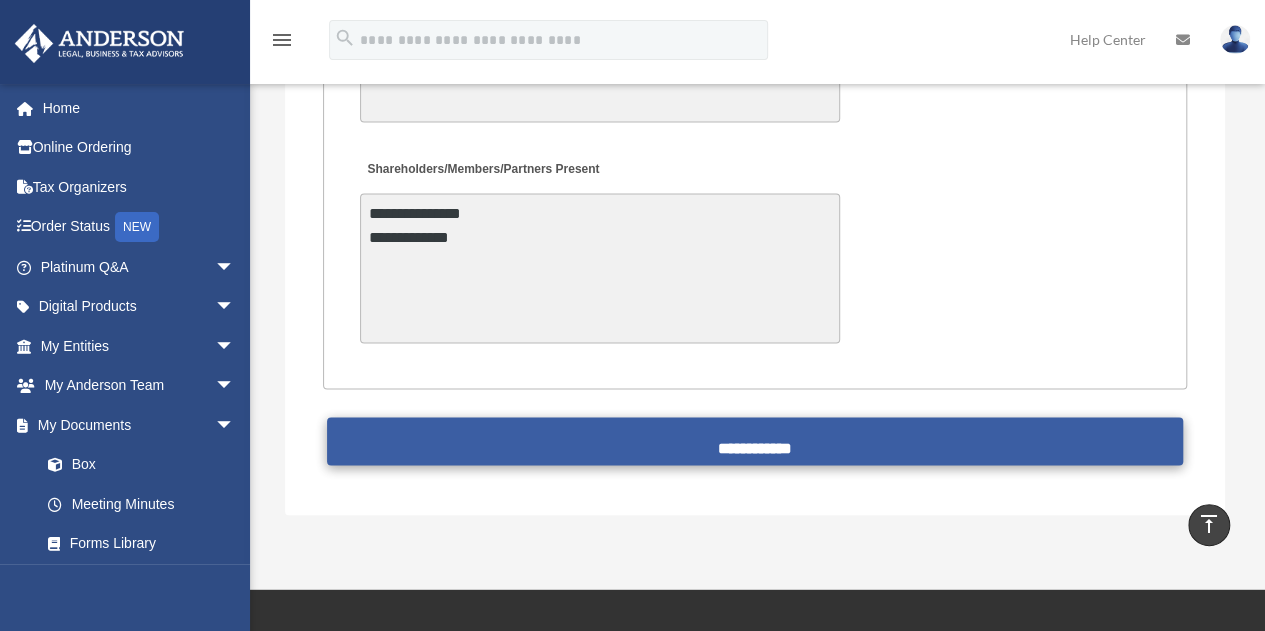 type on "**********" 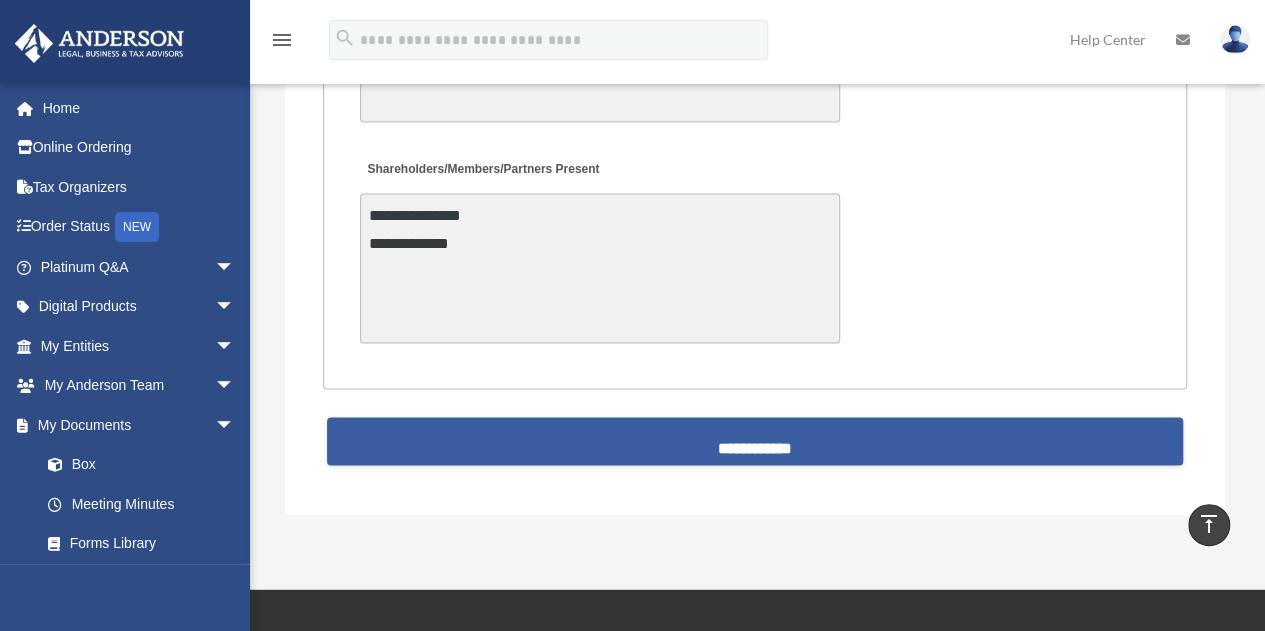 click on "**********" at bounding box center [755, 441] 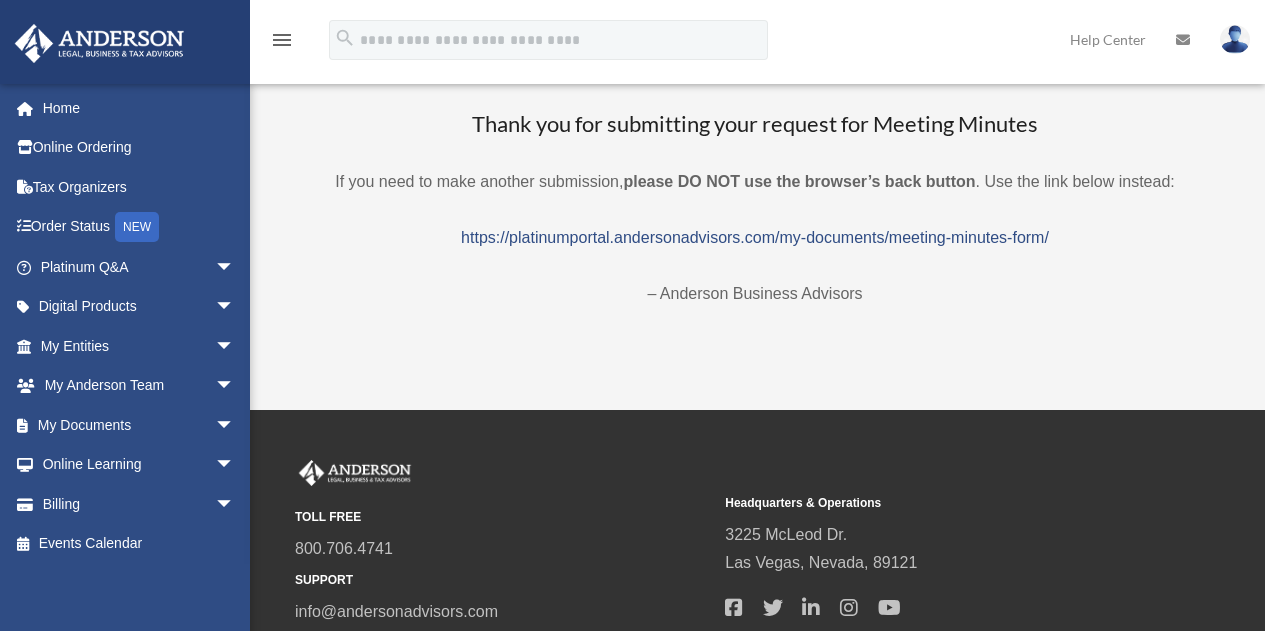 scroll, scrollTop: 0, scrollLeft: 0, axis: both 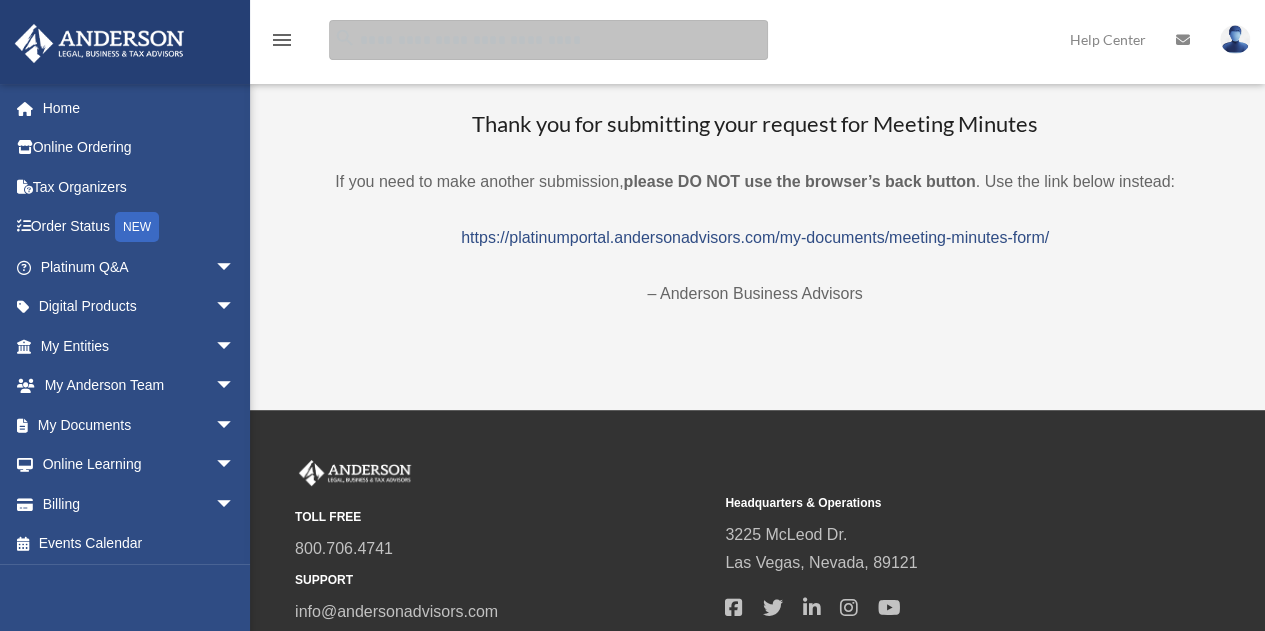 click at bounding box center (548, 40) 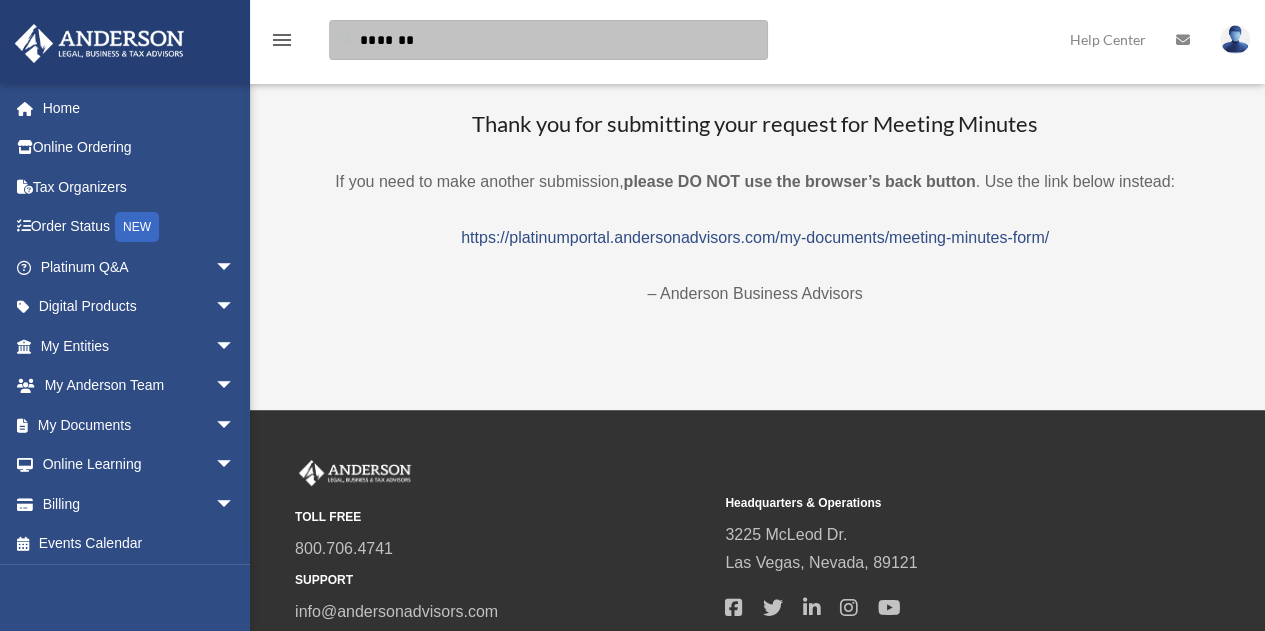 type on "*******" 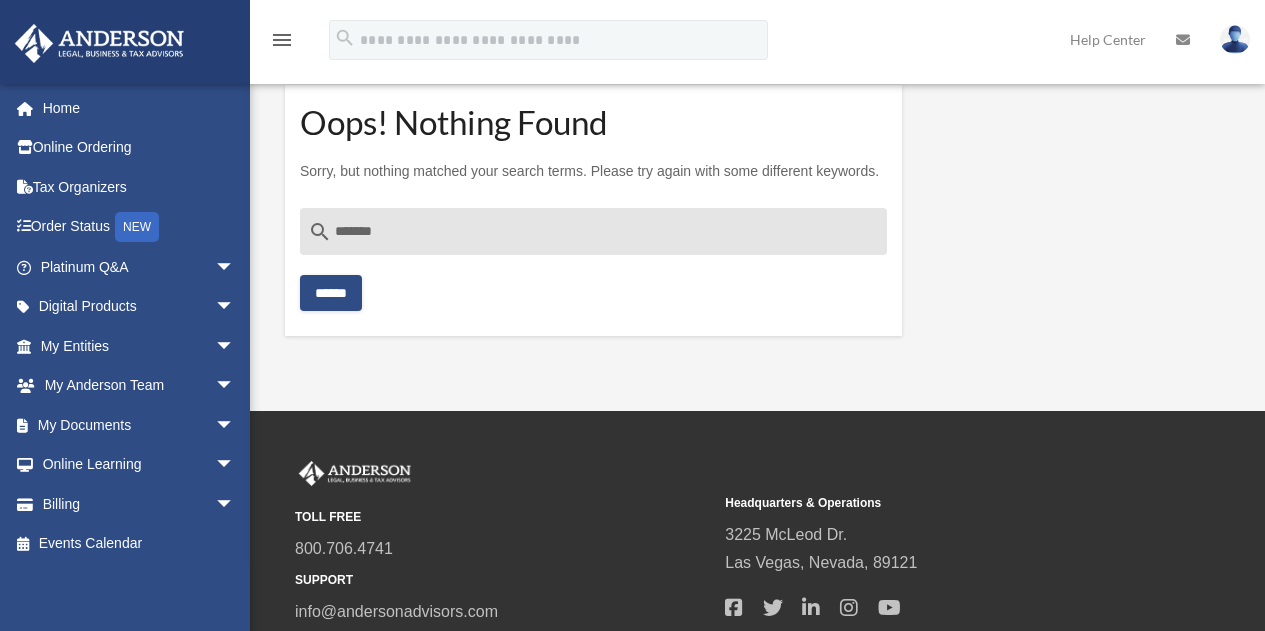 scroll, scrollTop: 0, scrollLeft: 0, axis: both 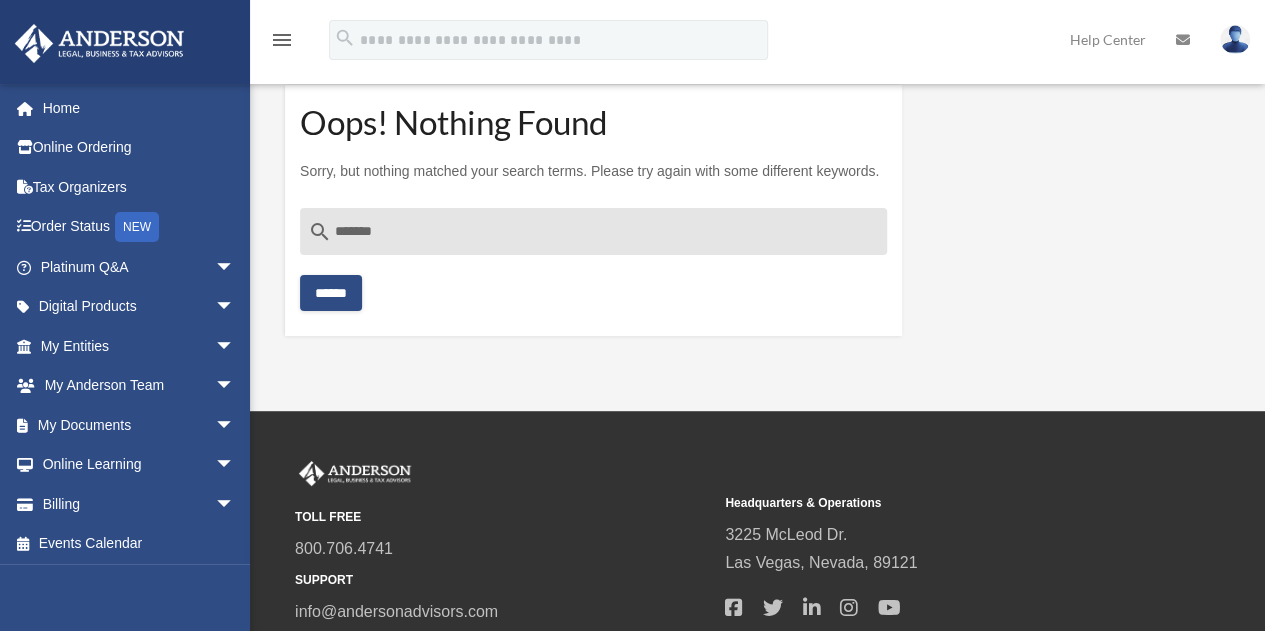 click on "*******" at bounding box center (593, 232) 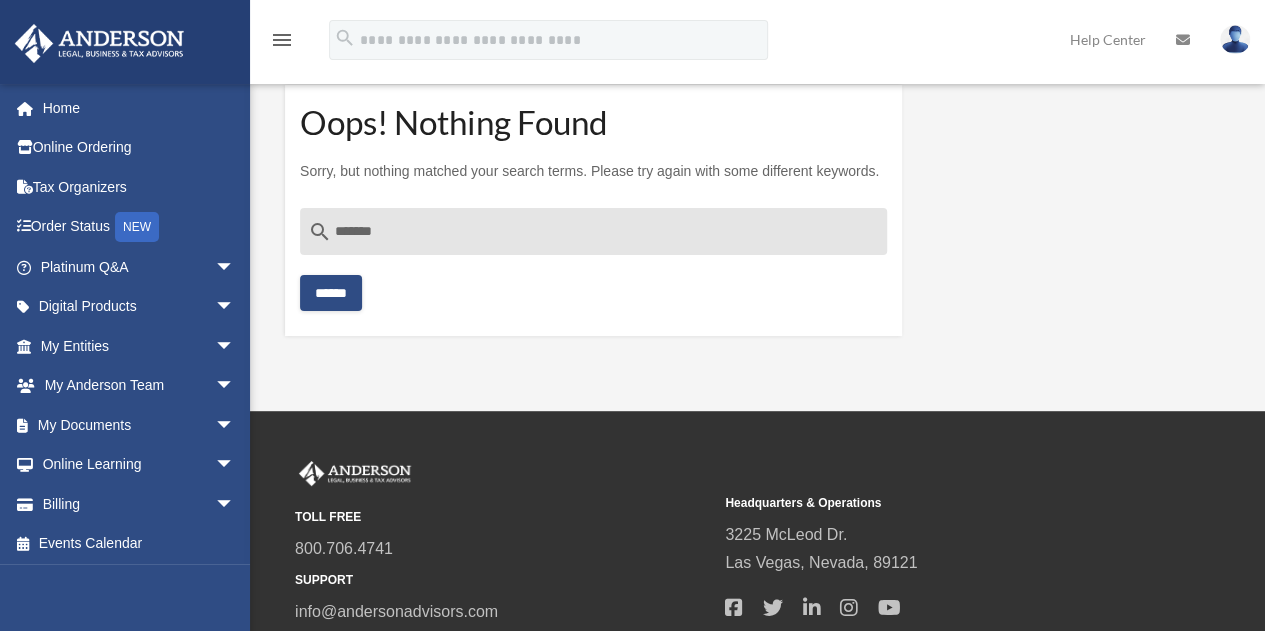 click on "******" at bounding box center [331, 293] 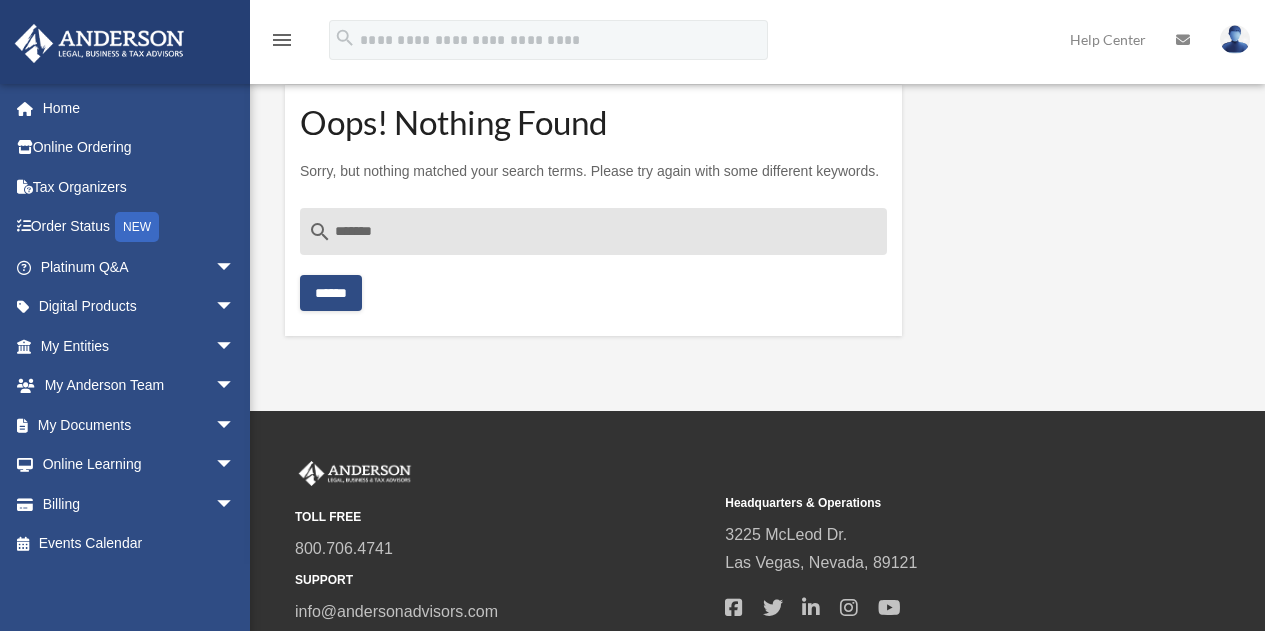 scroll, scrollTop: 0, scrollLeft: 0, axis: both 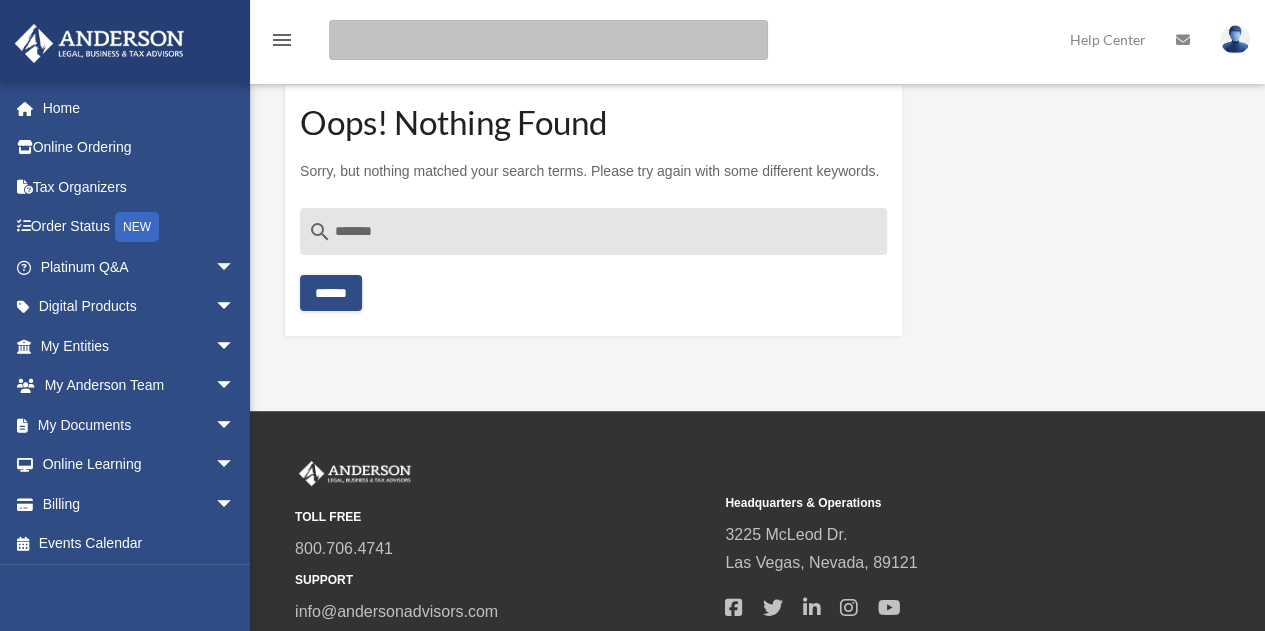 click on "Search for:" at bounding box center [548, 40] 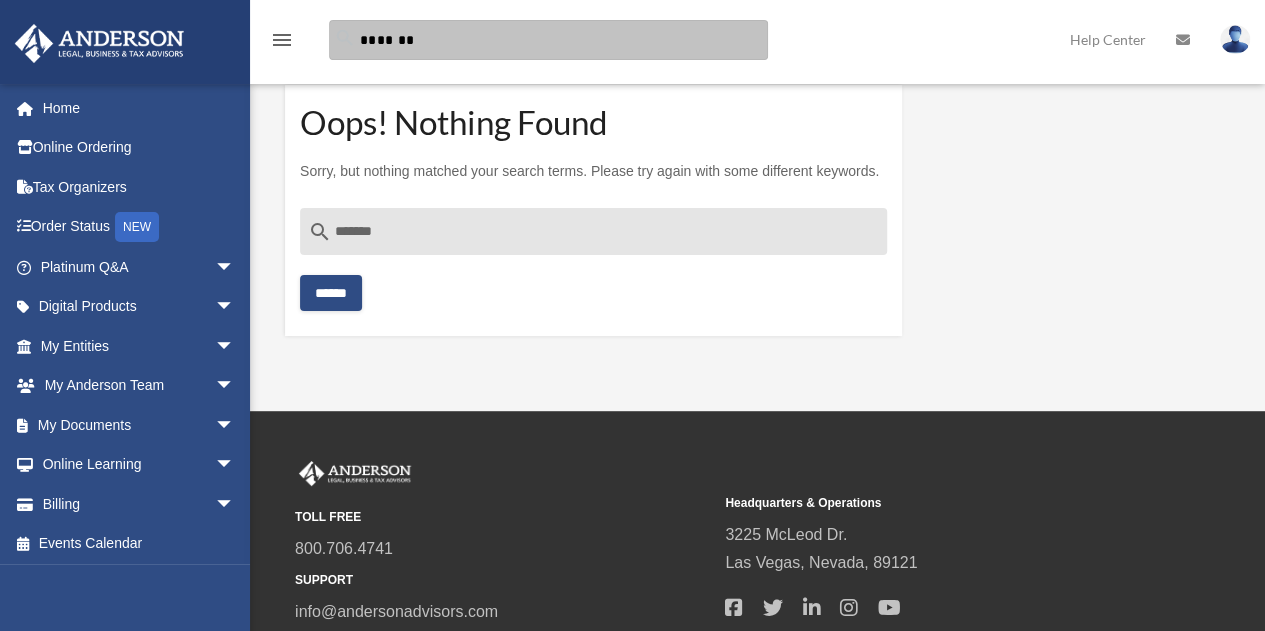 type on "*******" 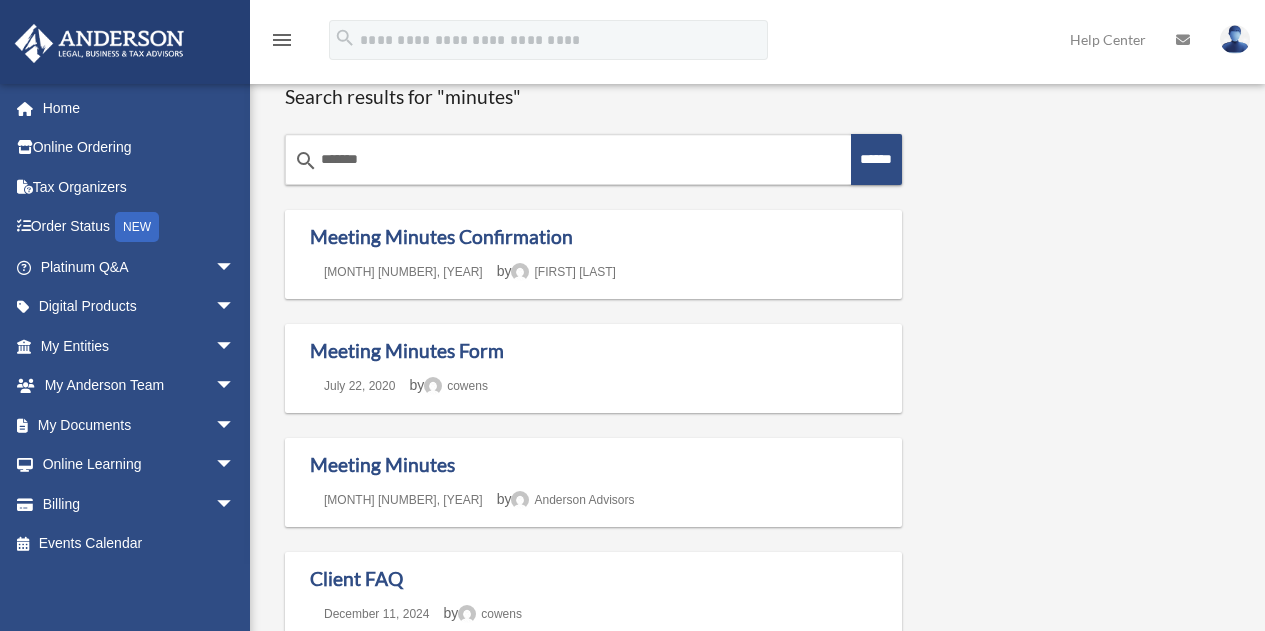 scroll, scrollTop: 0, scrollLeft: 0, axis: both 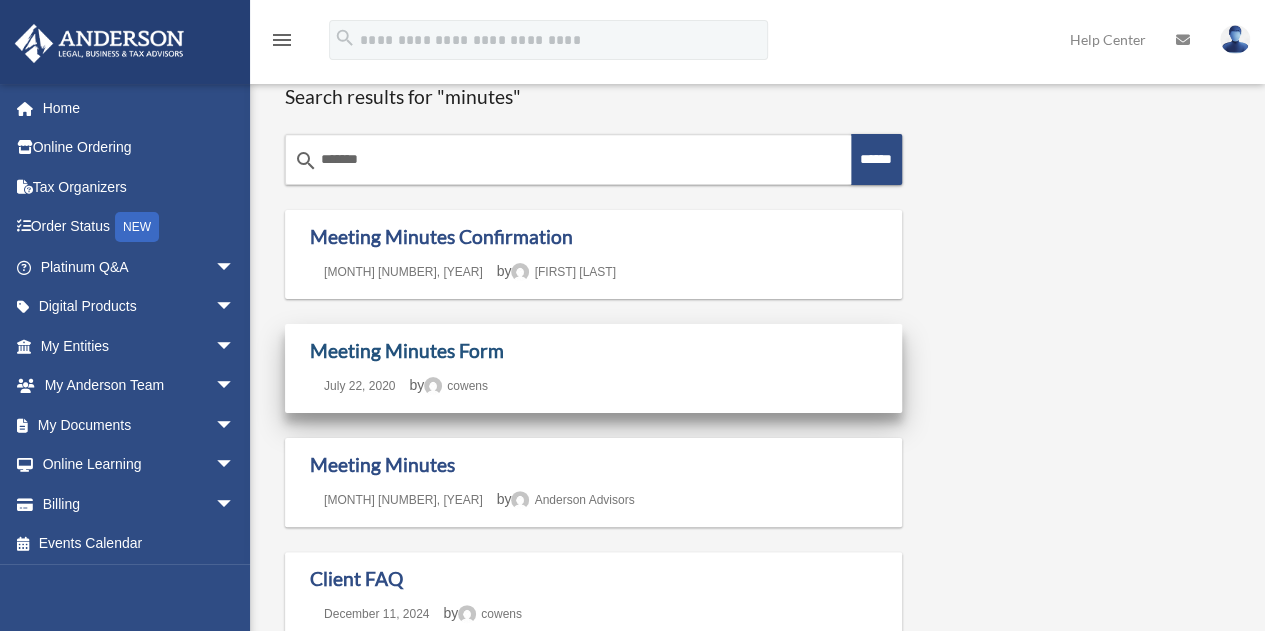click on "Meeting Minutes Form" at bounding box center (407, 350) 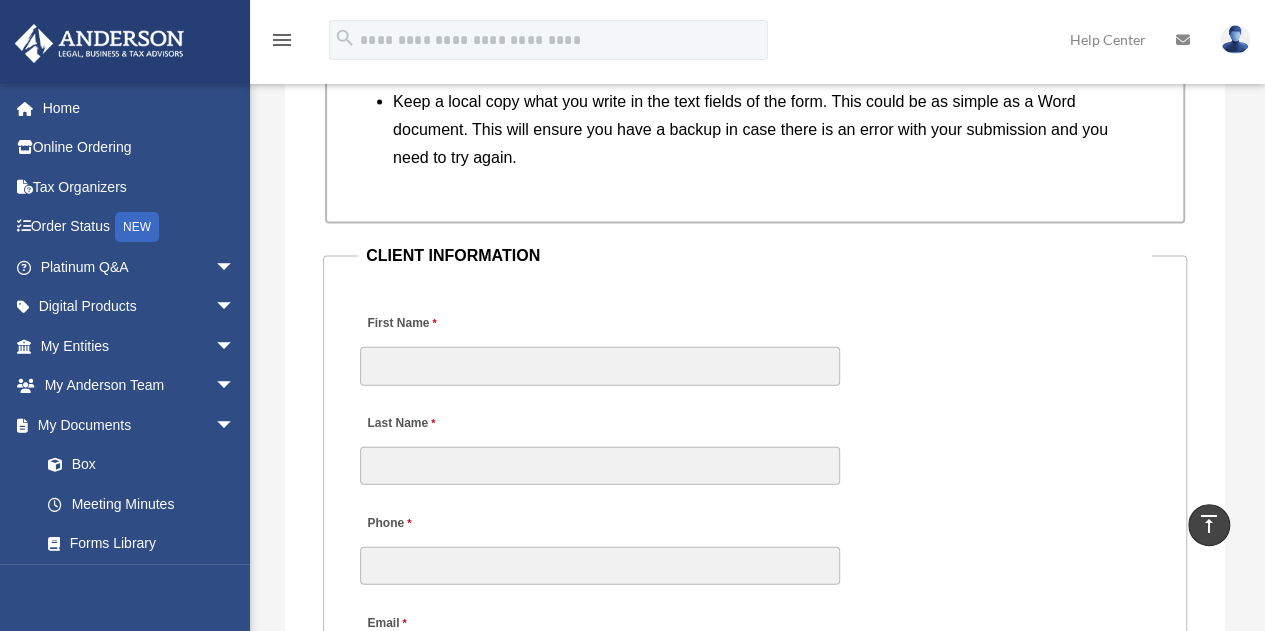 scroll, scrollTop: 2078, scrollLeft: 0, axis: vertical 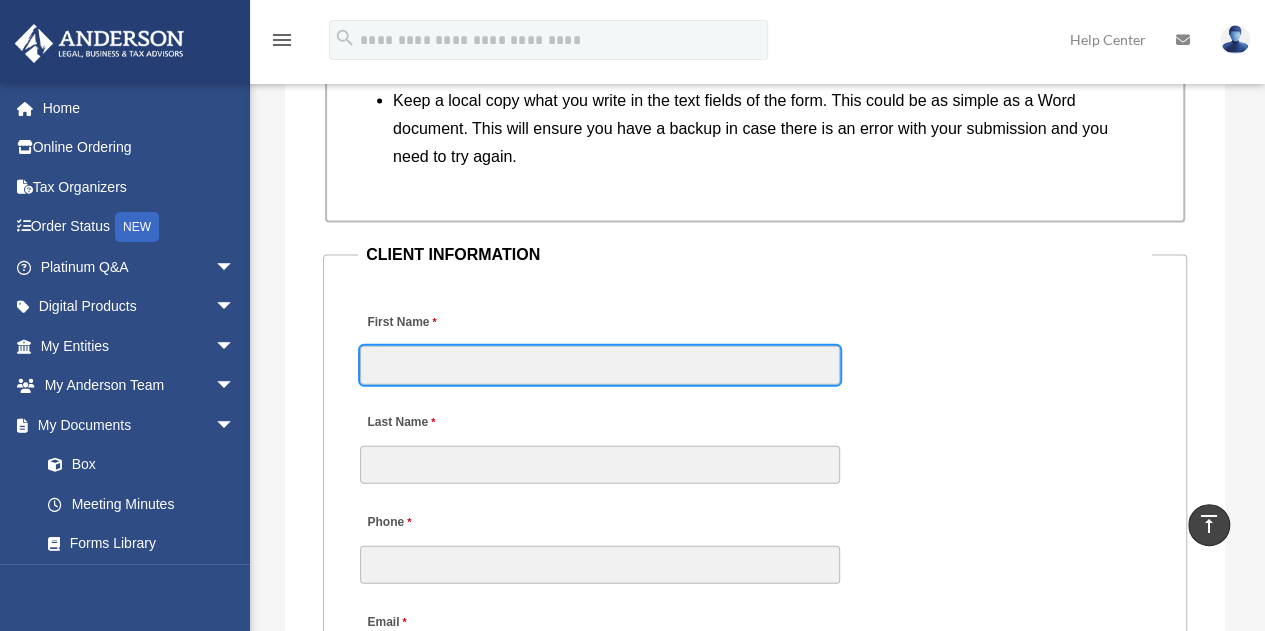 drag, startPoint x: 488, startPoint y: 355, endPoint x: 416, endPoint y: 355, distance: 72 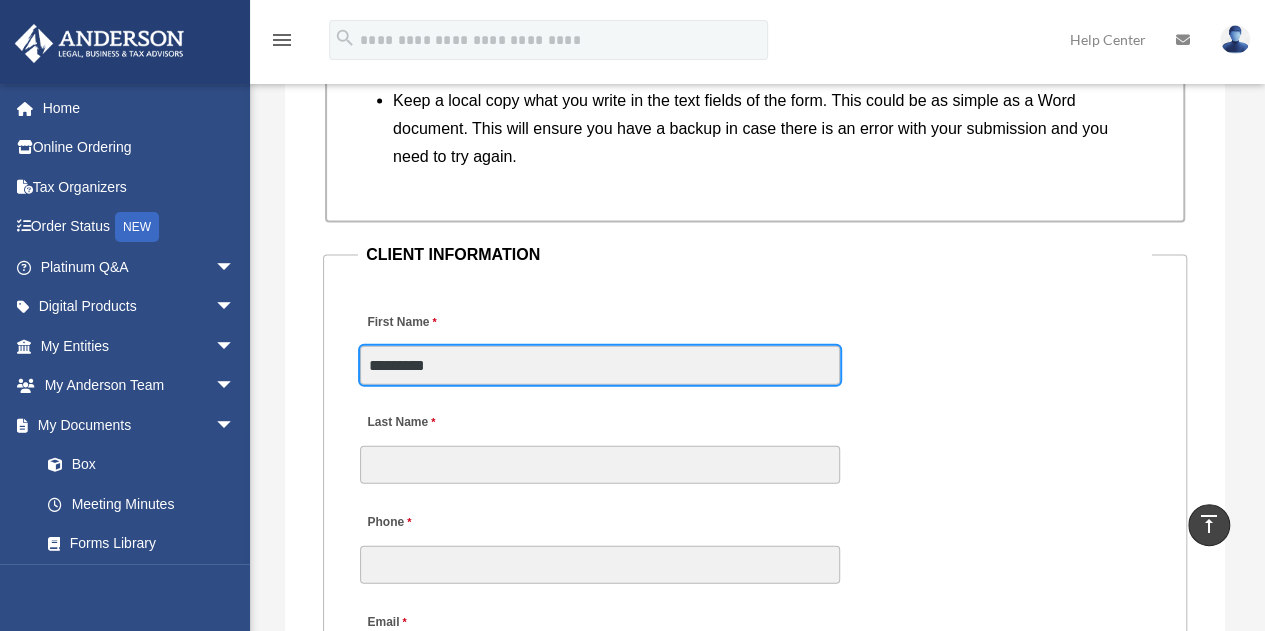 type on "*********" 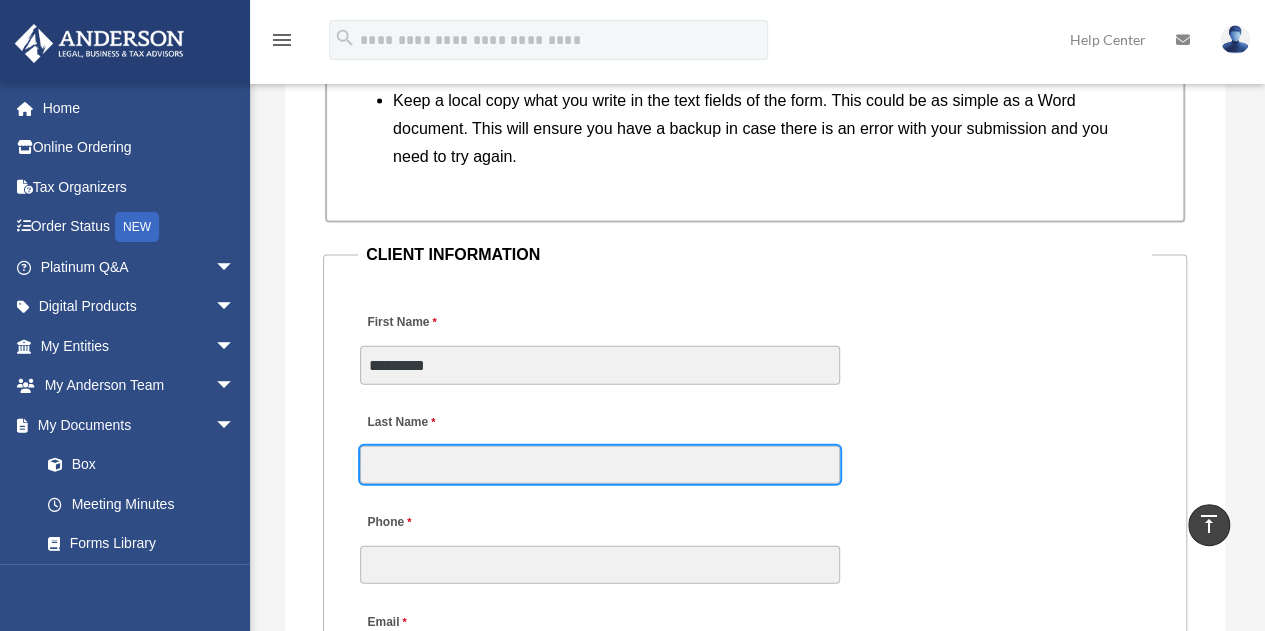 click on "Last Name" at bounding box center [600, 465] 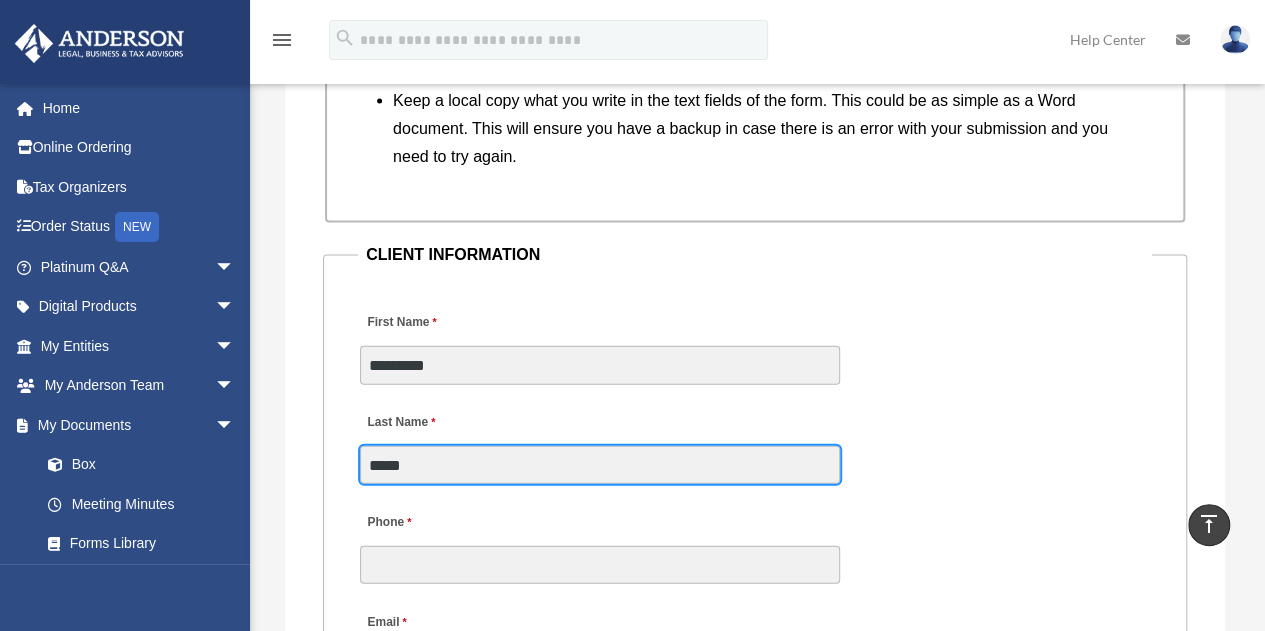 type on "*****" 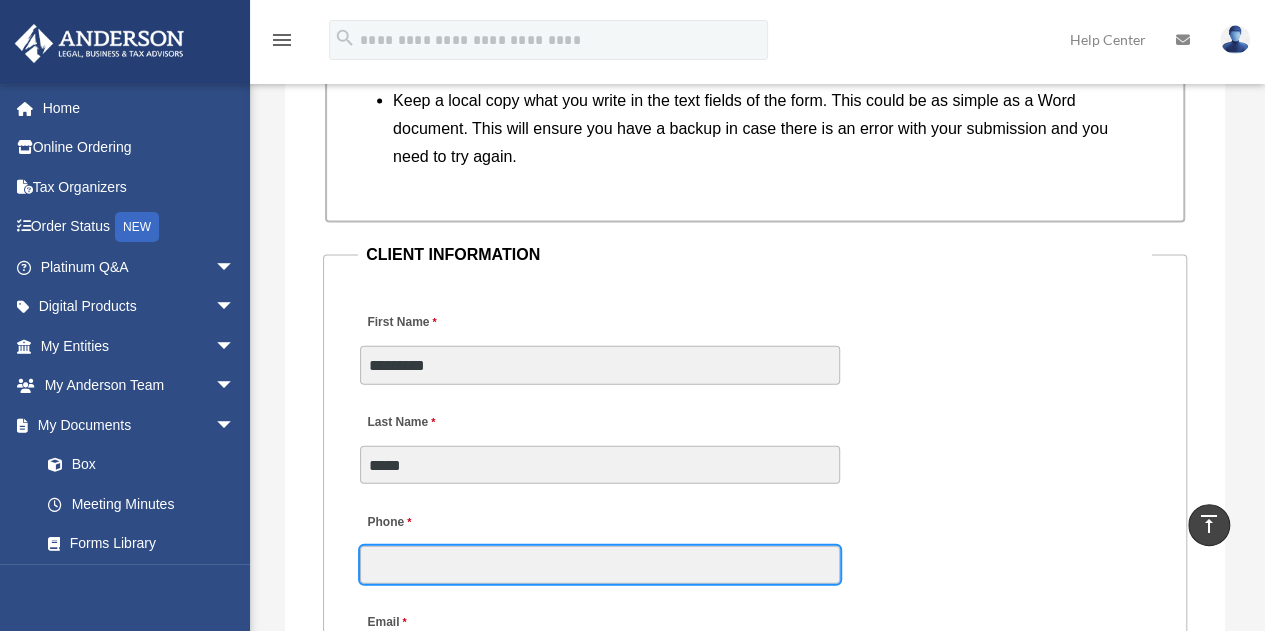 click on "Phone" at bounding box center (600, 565) 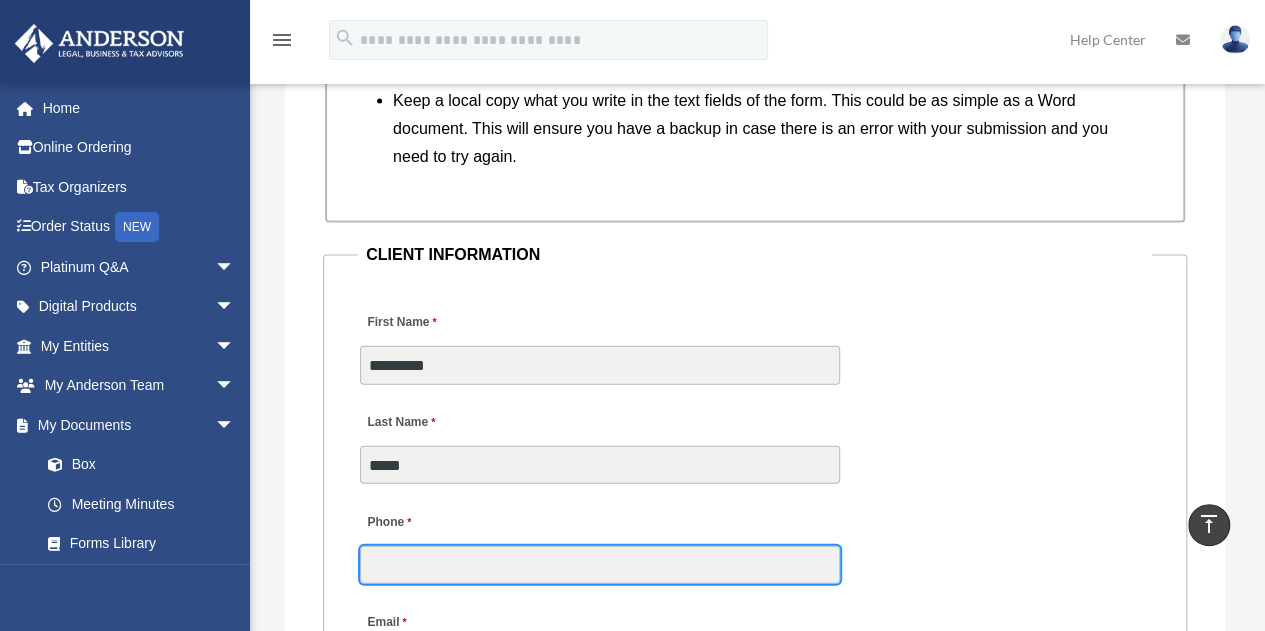 type on "**********" 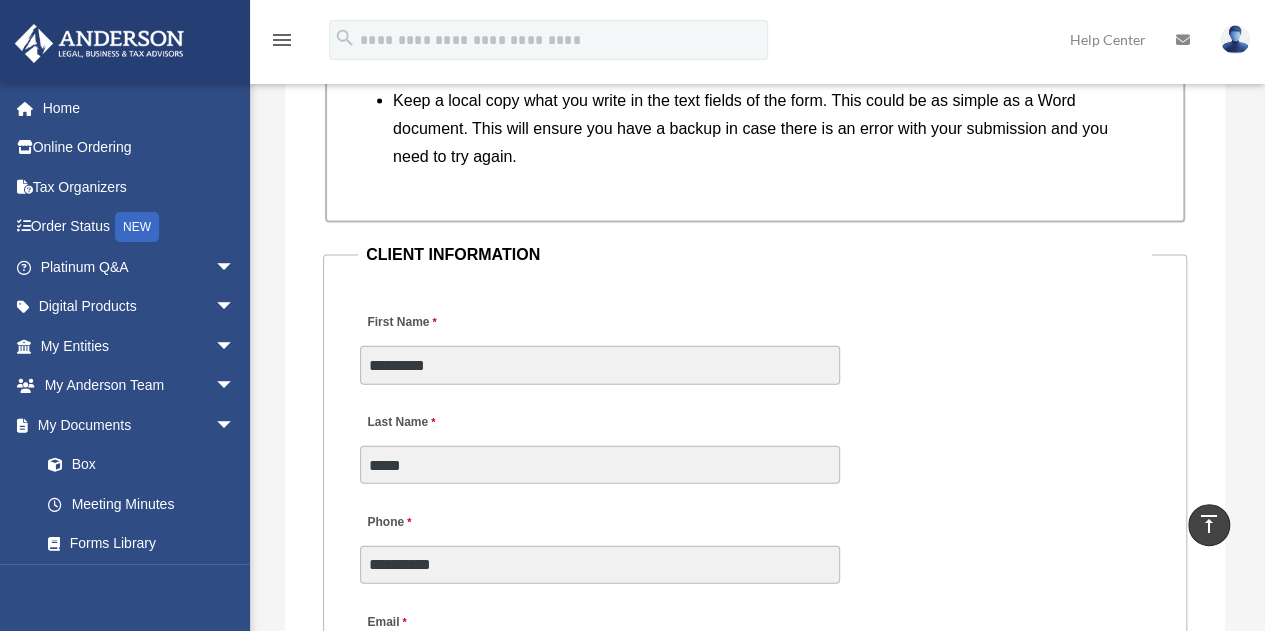 type on "**********" 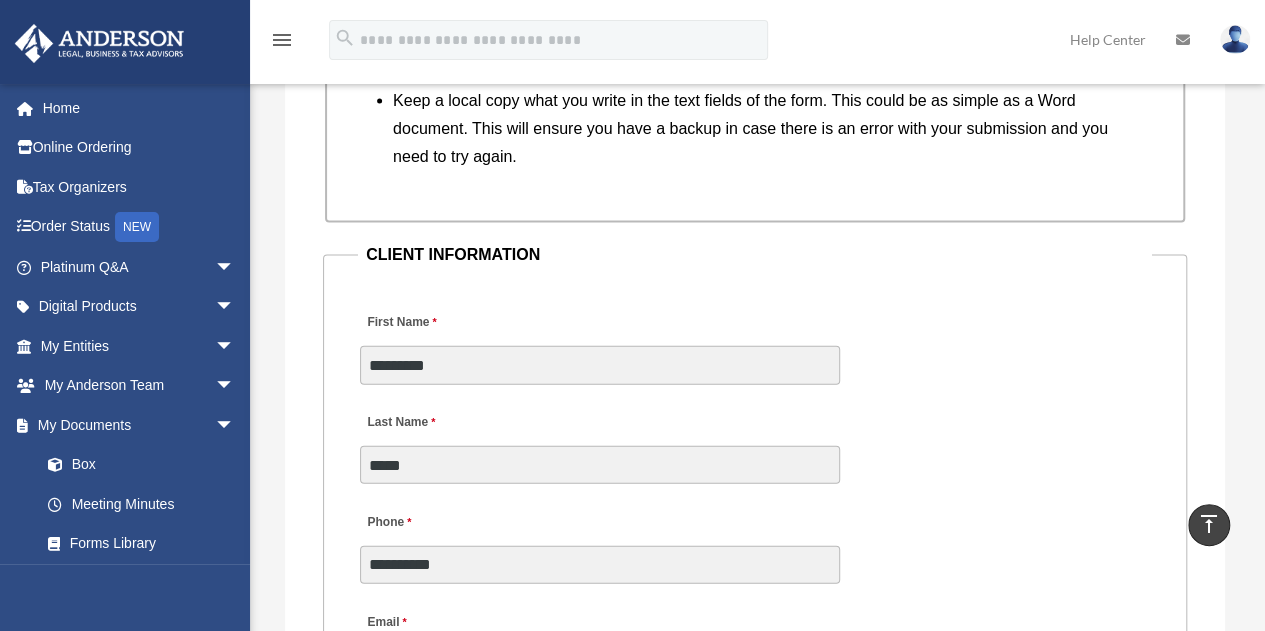 type on "**********" 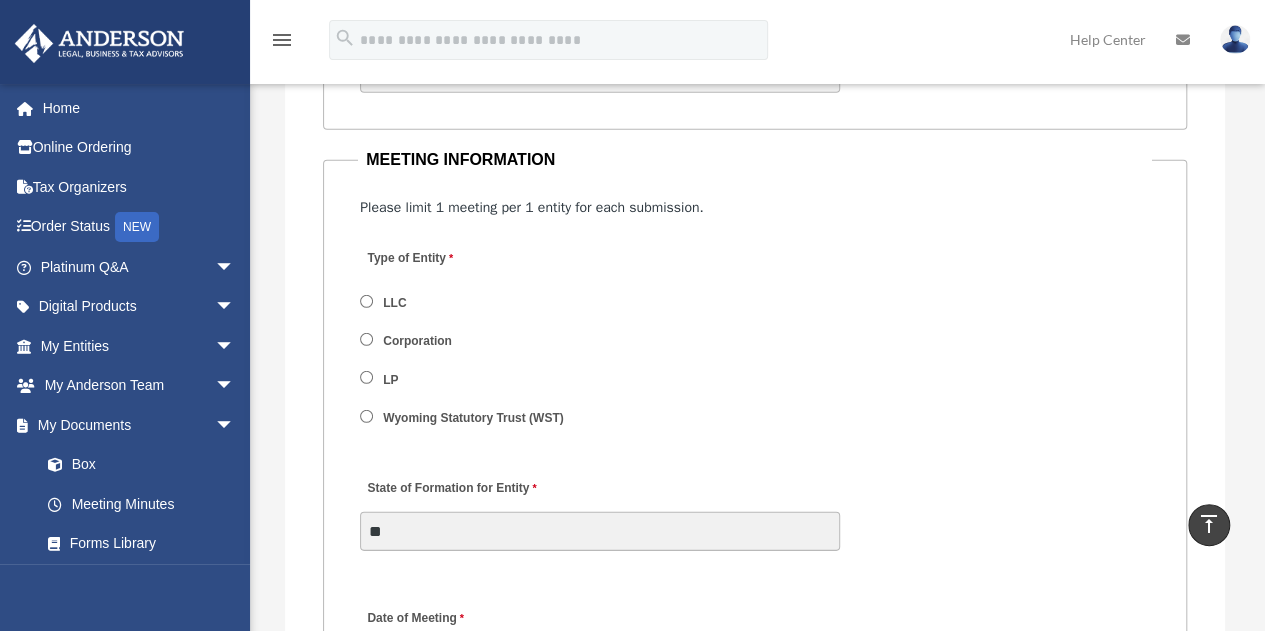 scroll, scrollTop: 2770, scrollLeft: 0, axis: vertical 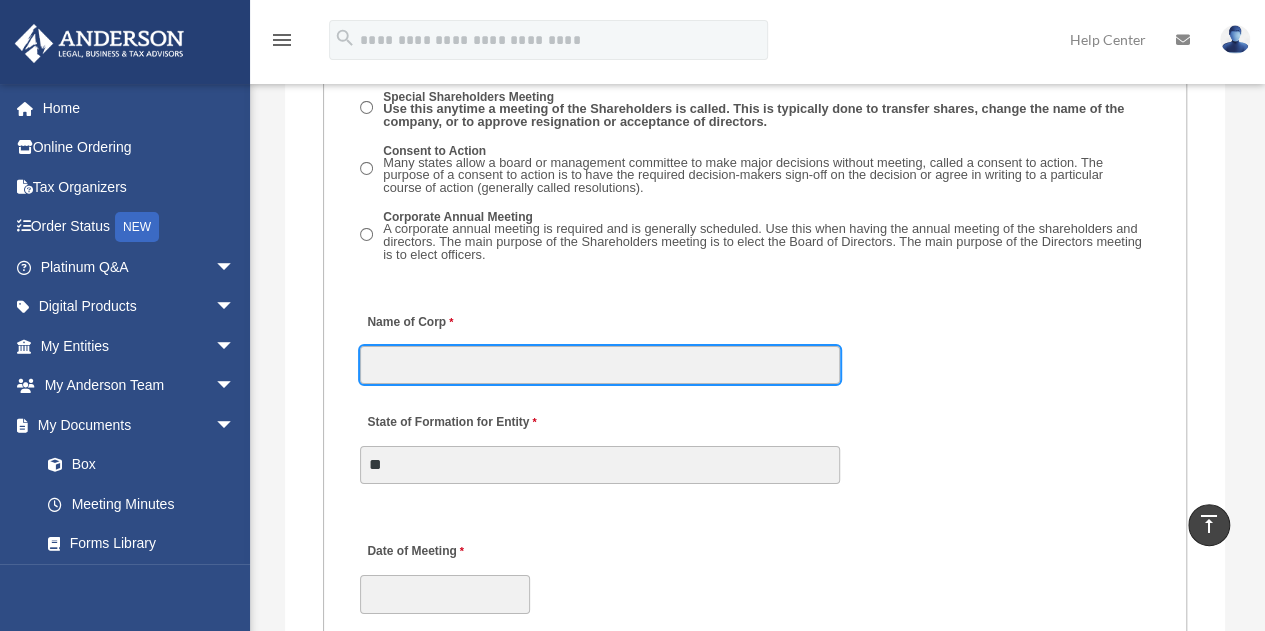 click on "Name of Corp" at bounding box center [600, 365] 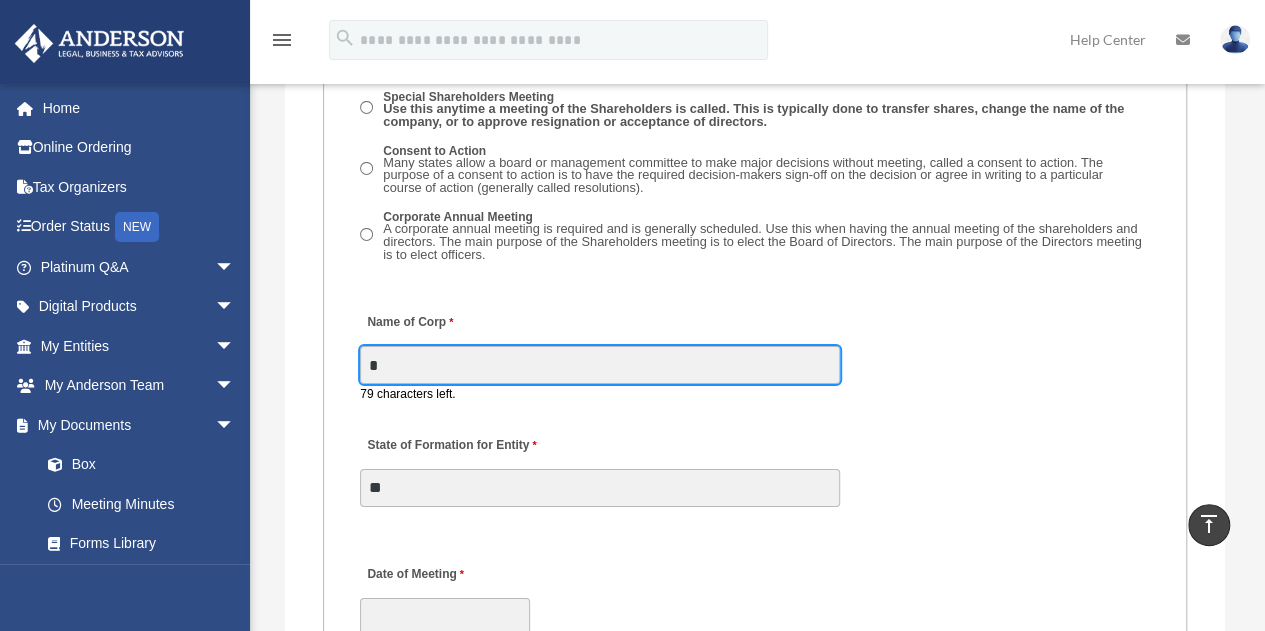 type on "**********" 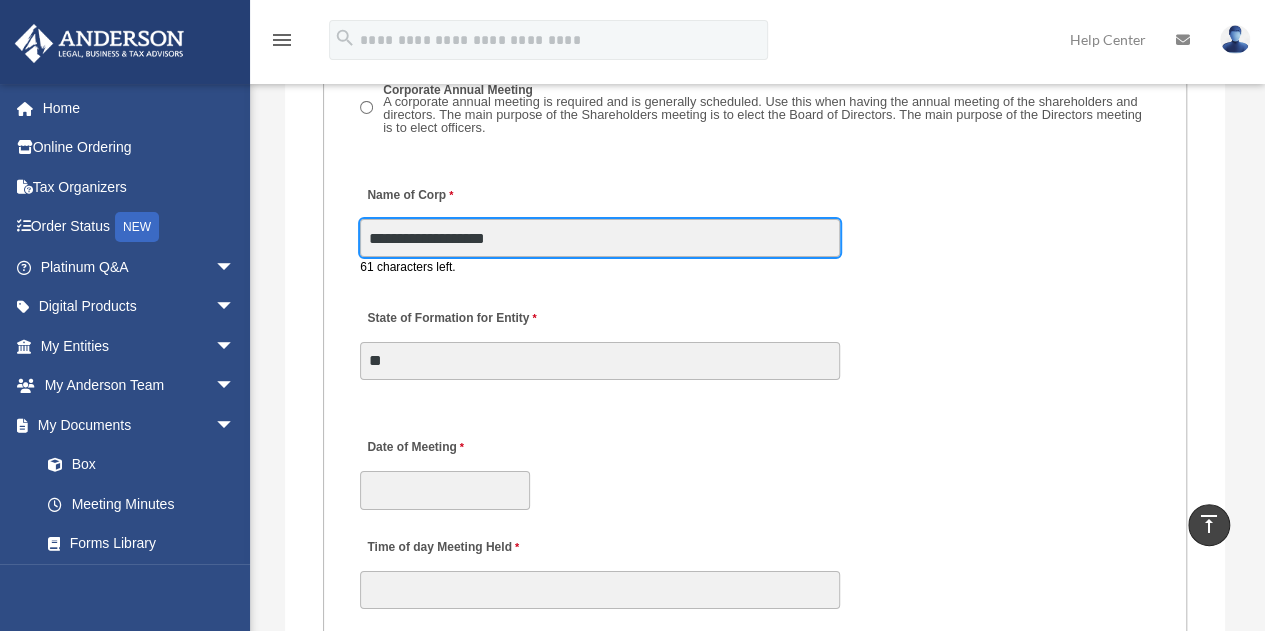 scroll, scrollTop: 3504, scrollLeft: 0, axis: vertical 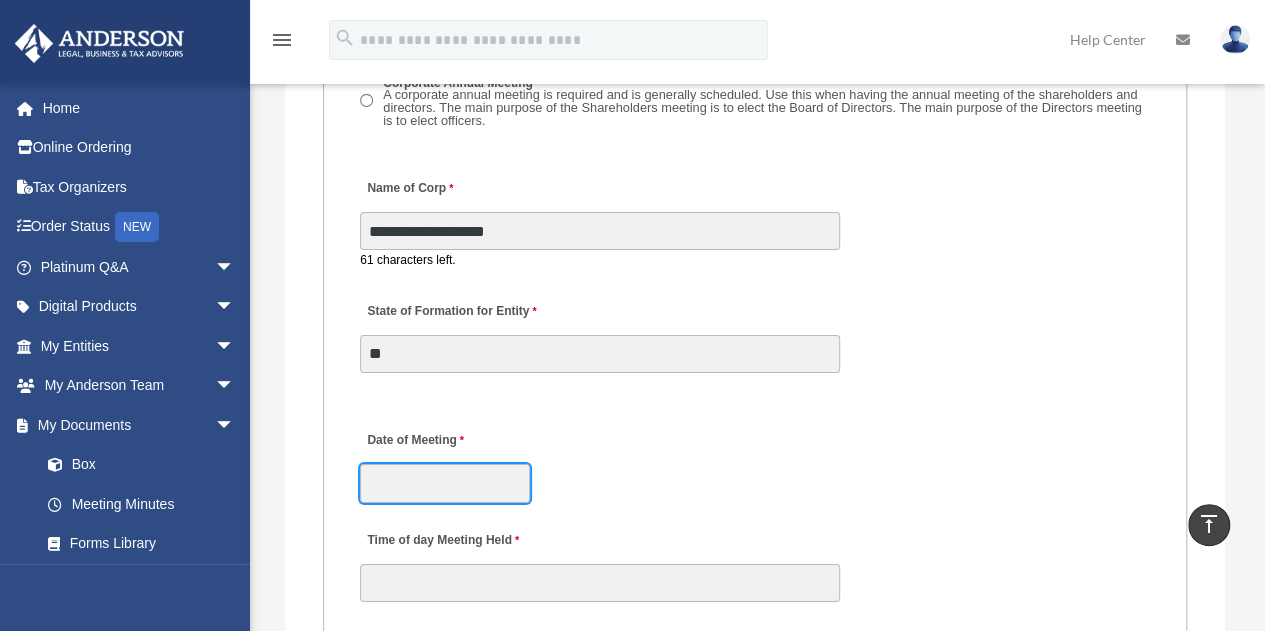 click on "X
Get a chance to win 6 months of Platinum for free just by filling out this
survey" at bounding box center [632, -393] 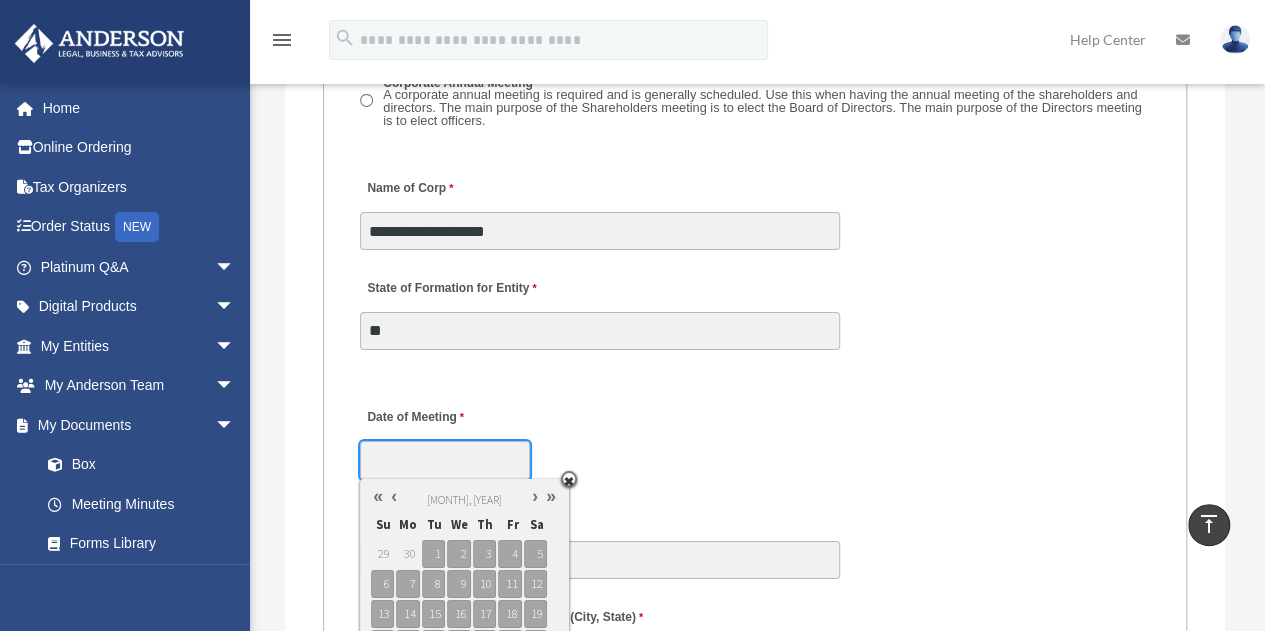 click at bounding box center (394, 496) 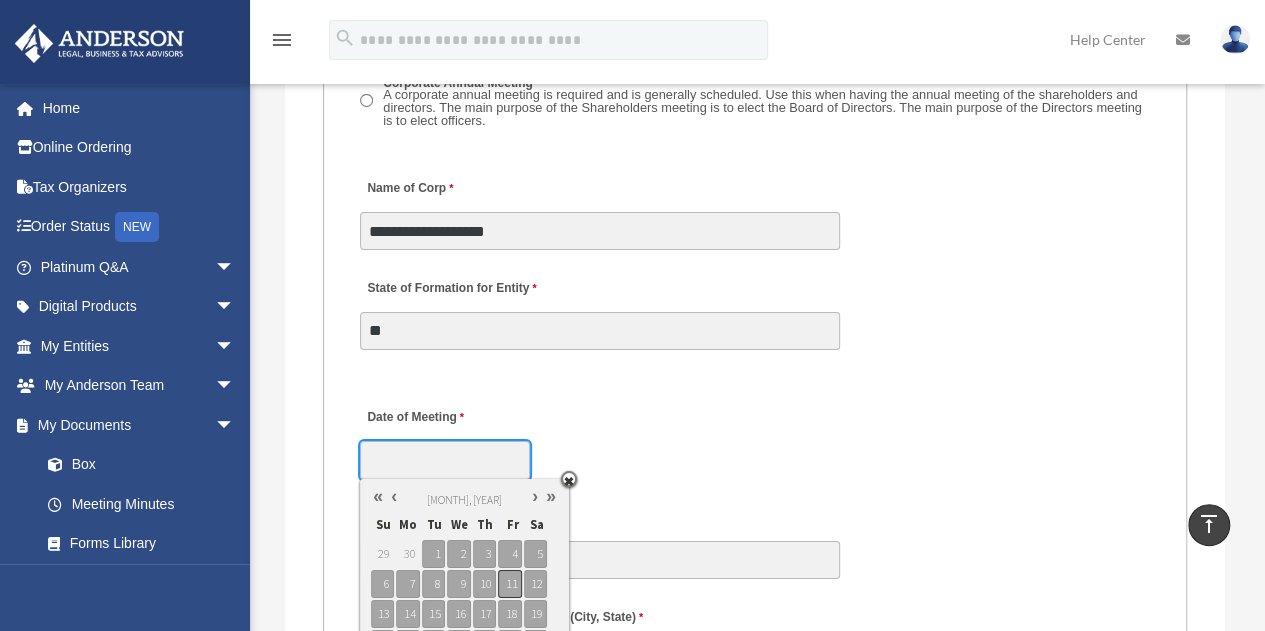 type on "**********" 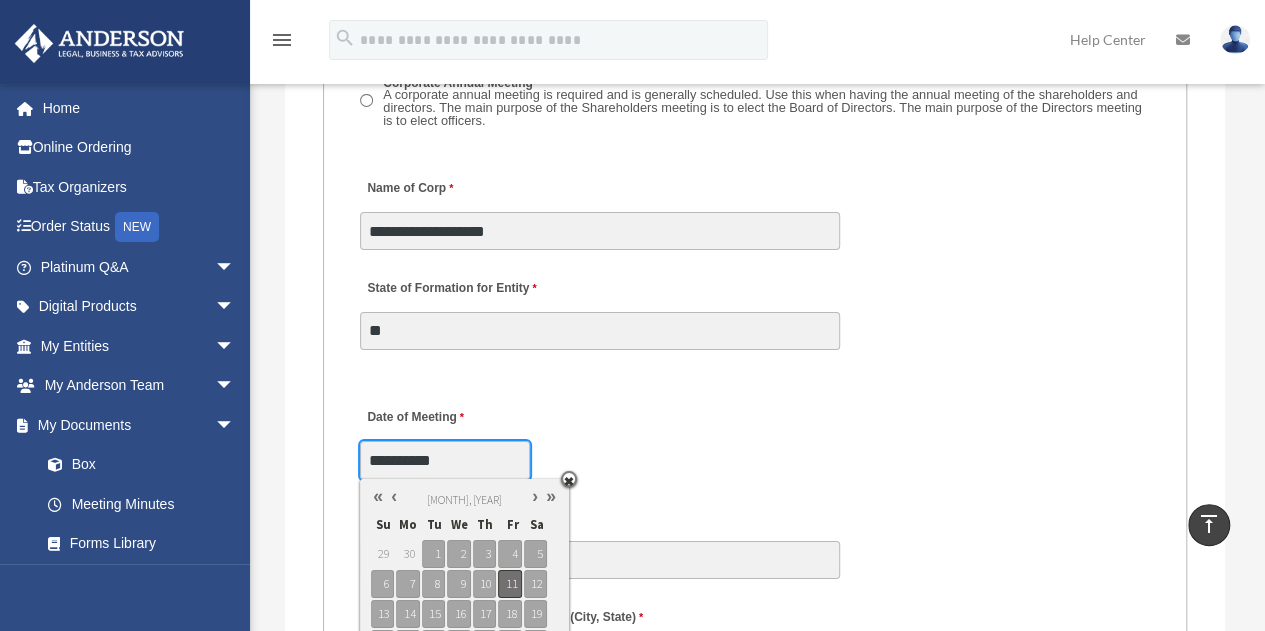 click on "11" at bounding box center (509, 584) 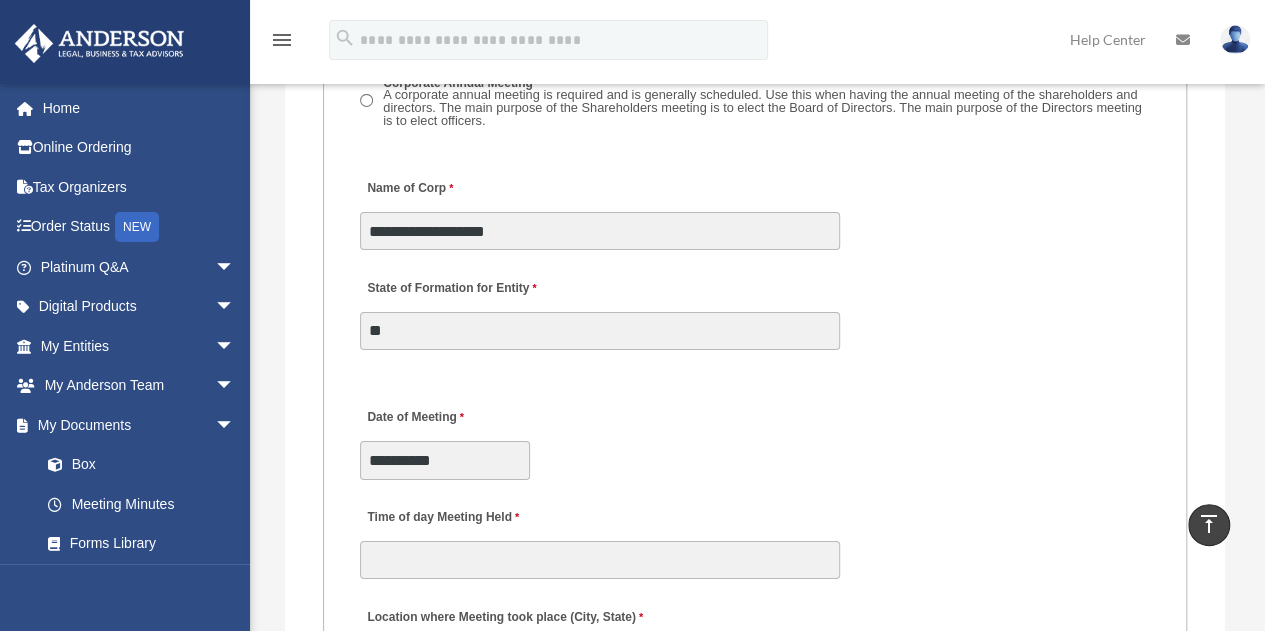 click on "**********" at bounding box center [755, 438] 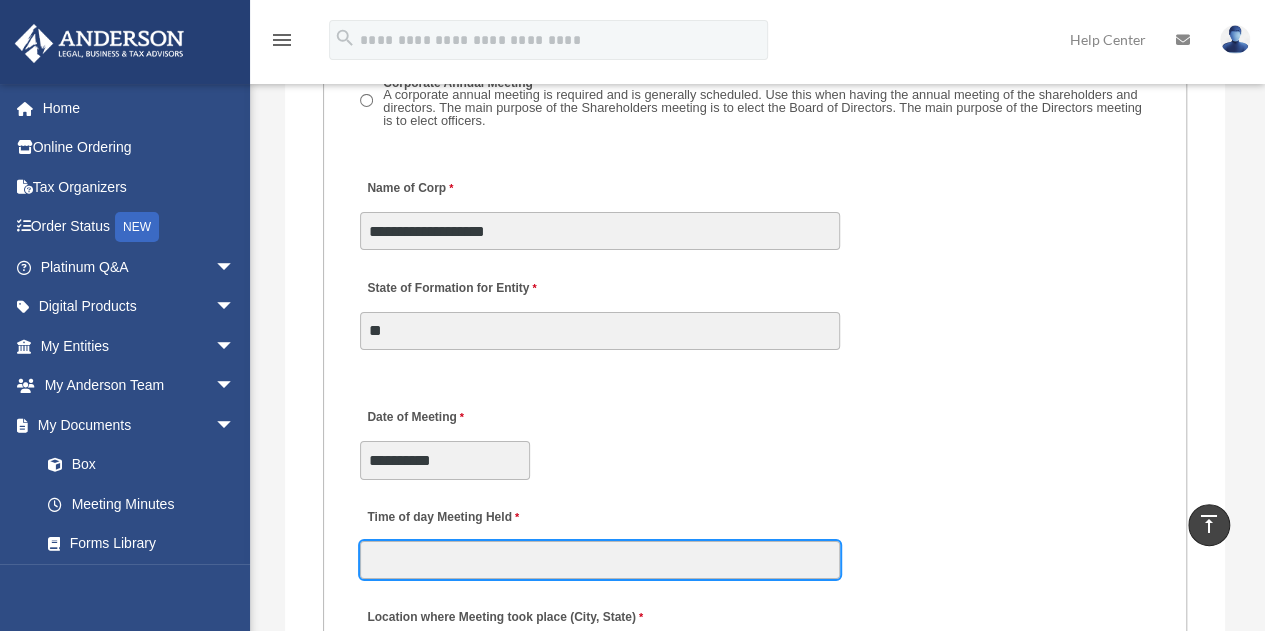 click on "Time of day Meeting Held" at bounding box center [600, 560] 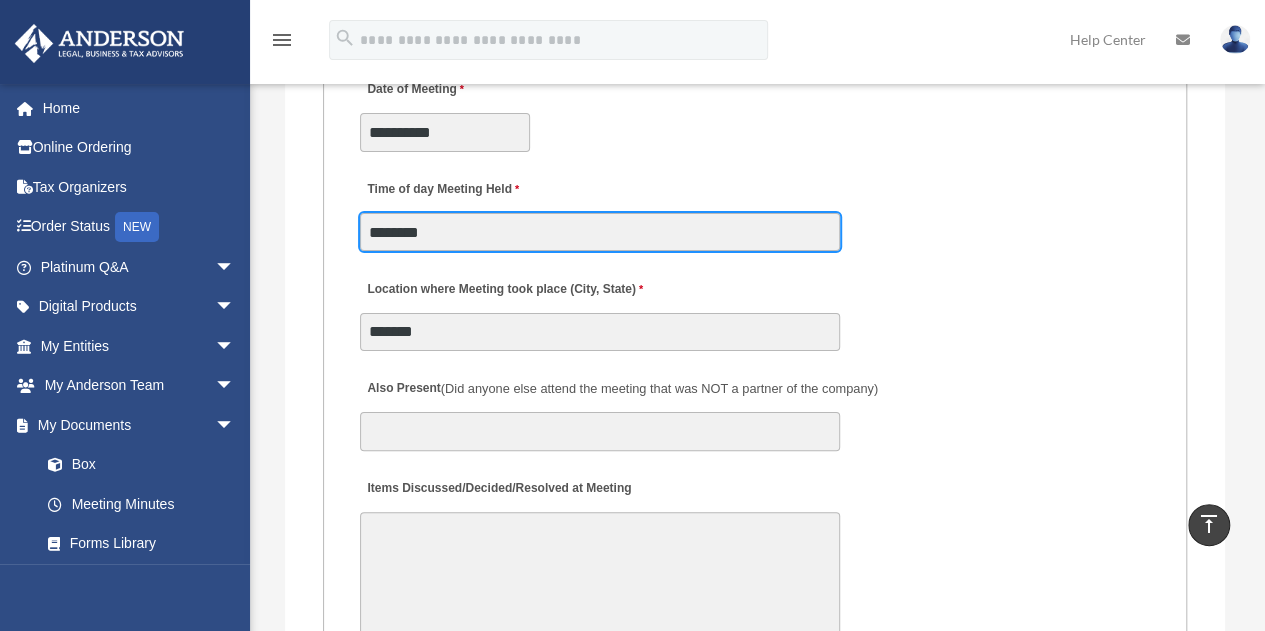 scroll, scrollTop: 3835, scrollLeft: 0, axis: vertical 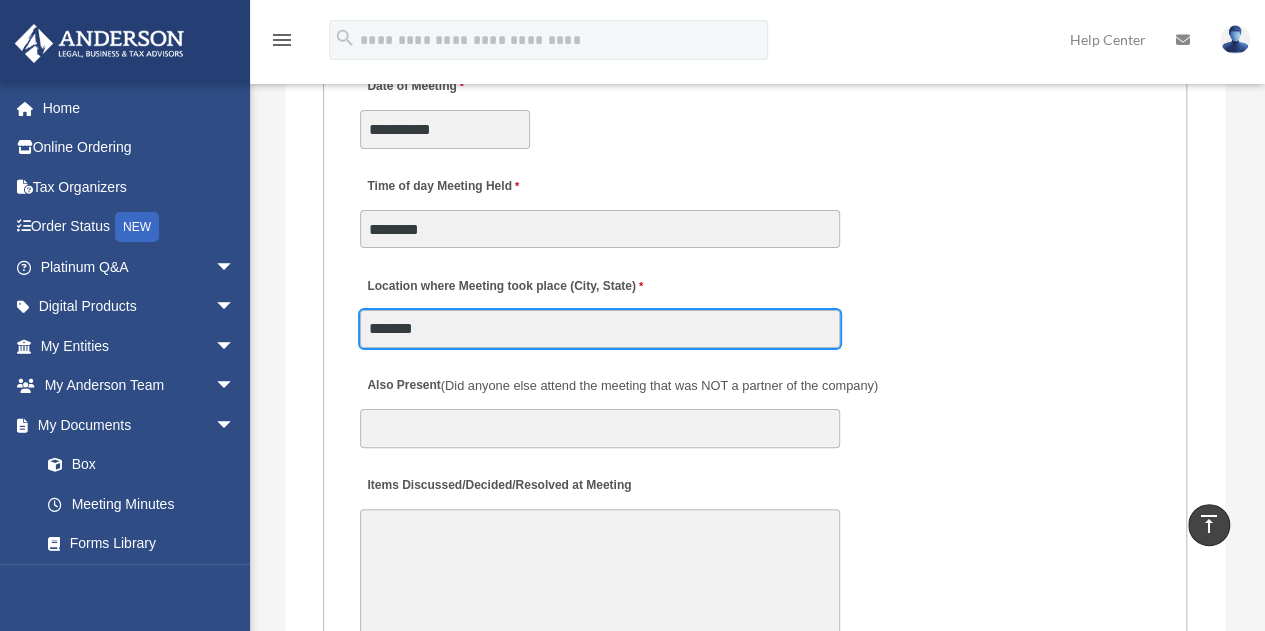 click on "*******" at bounding box center (600, 329) 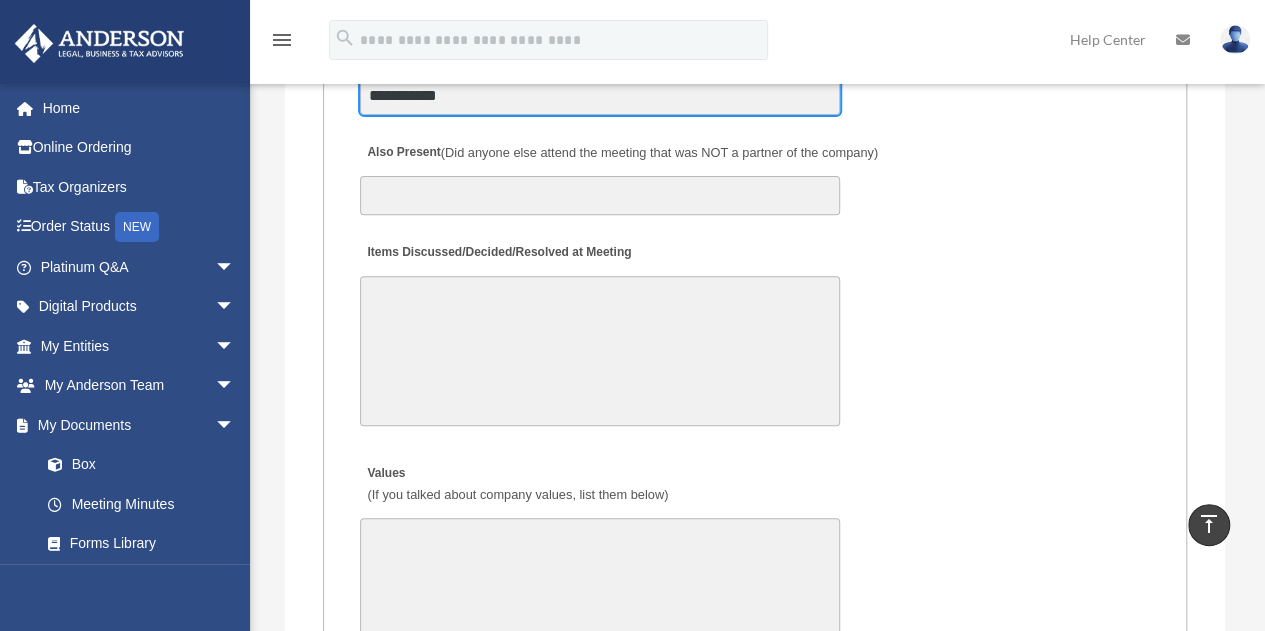 scroll, scrollTop: 4069, scrollLeft: 0, axis: vertical 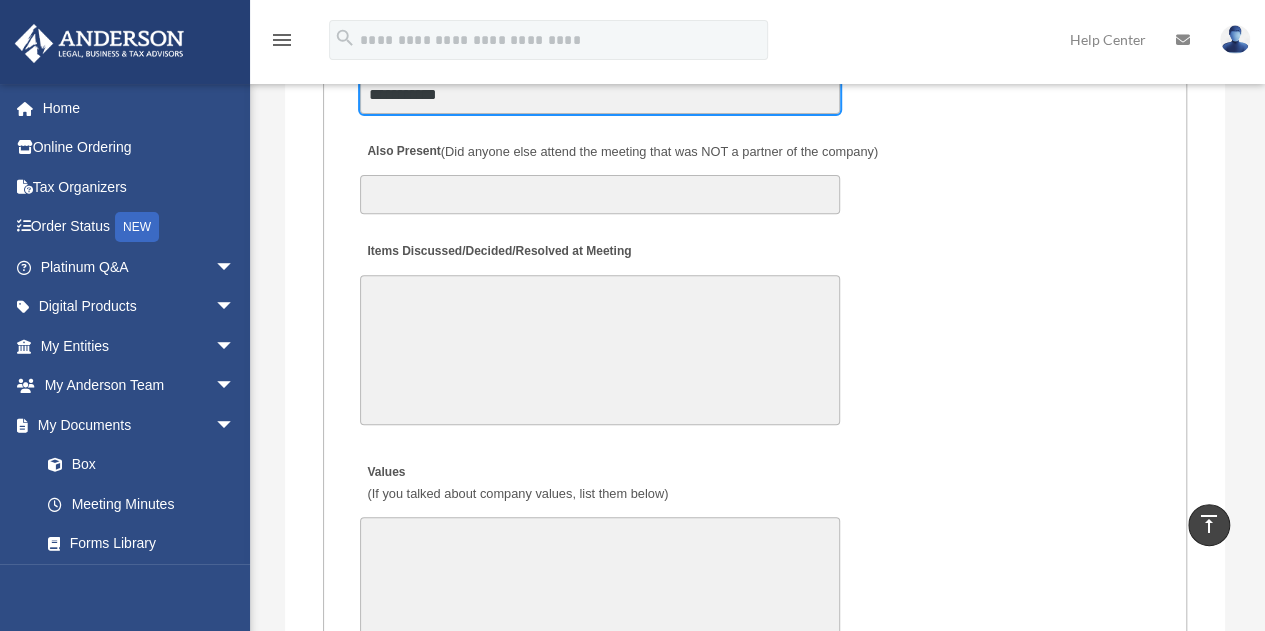type on "**********" 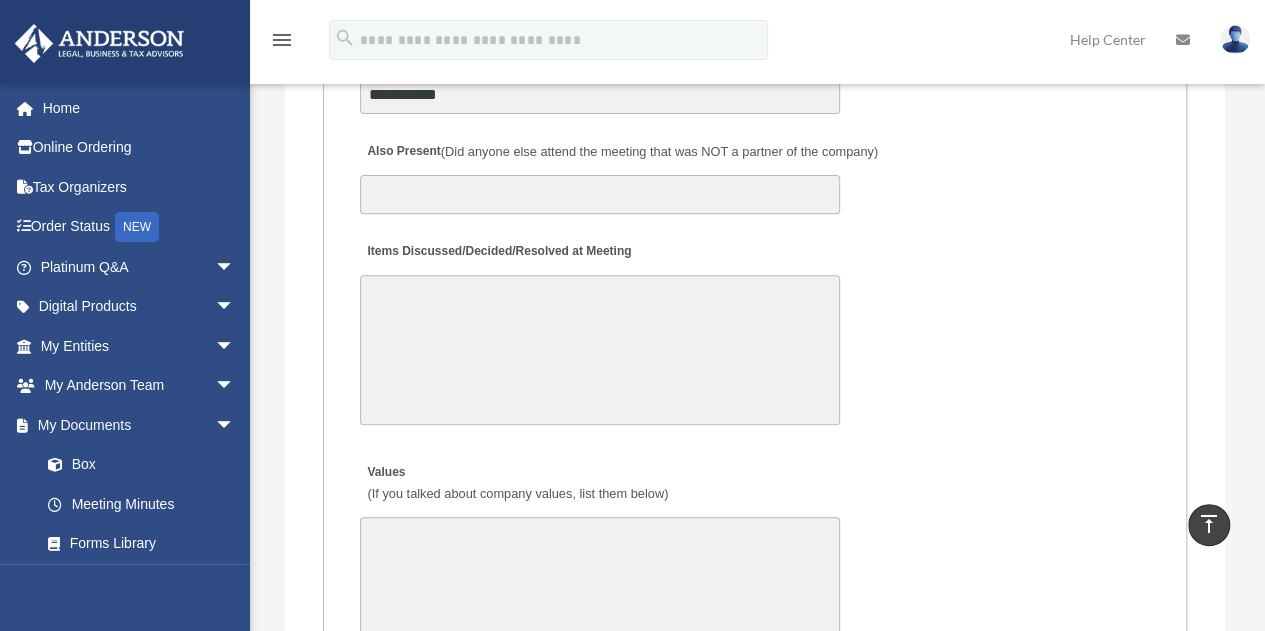 drag, startPoint x: 404, startPoint y: 305, endPoint x: 380, endPoint y: 272, distance: 40.804413 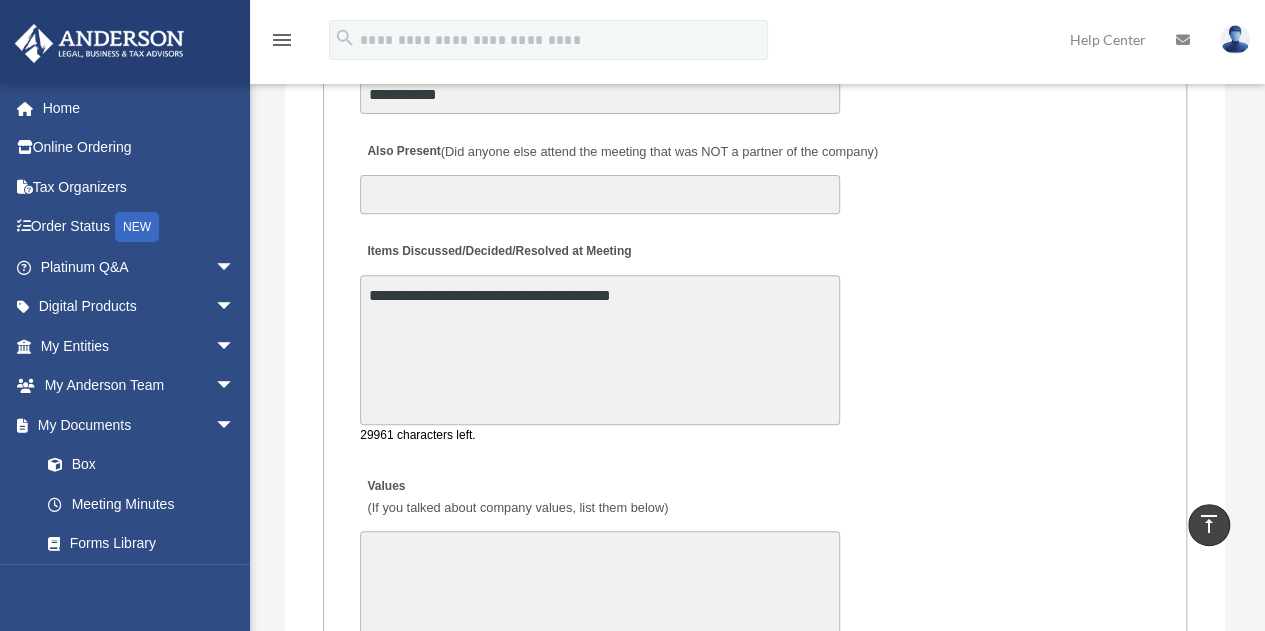 click on "**********" at bounding box center [600, 350] 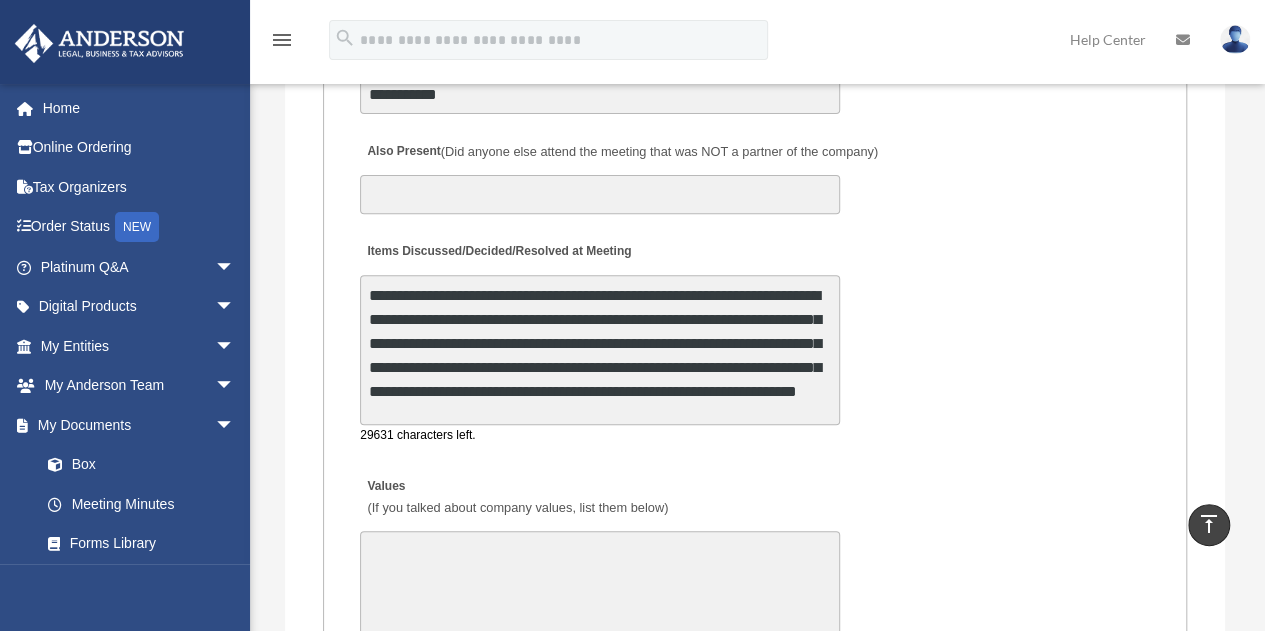 scroll, scrollTop: 24, scrollLeft: 0, axis: vertical 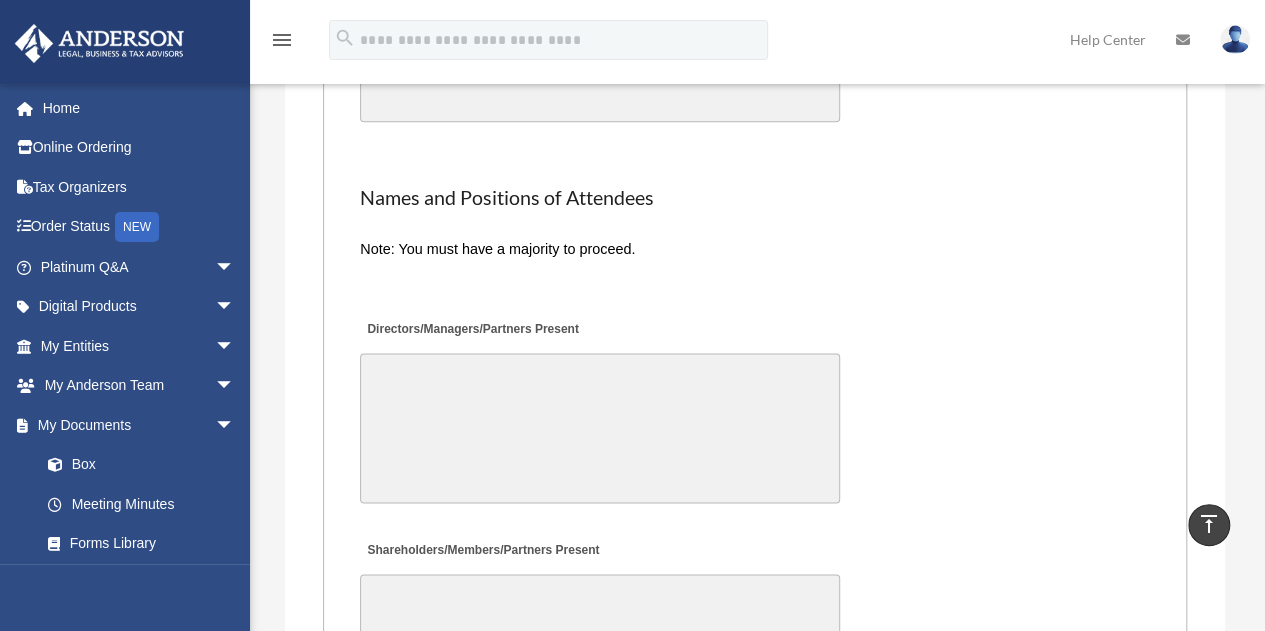 type on "**********" 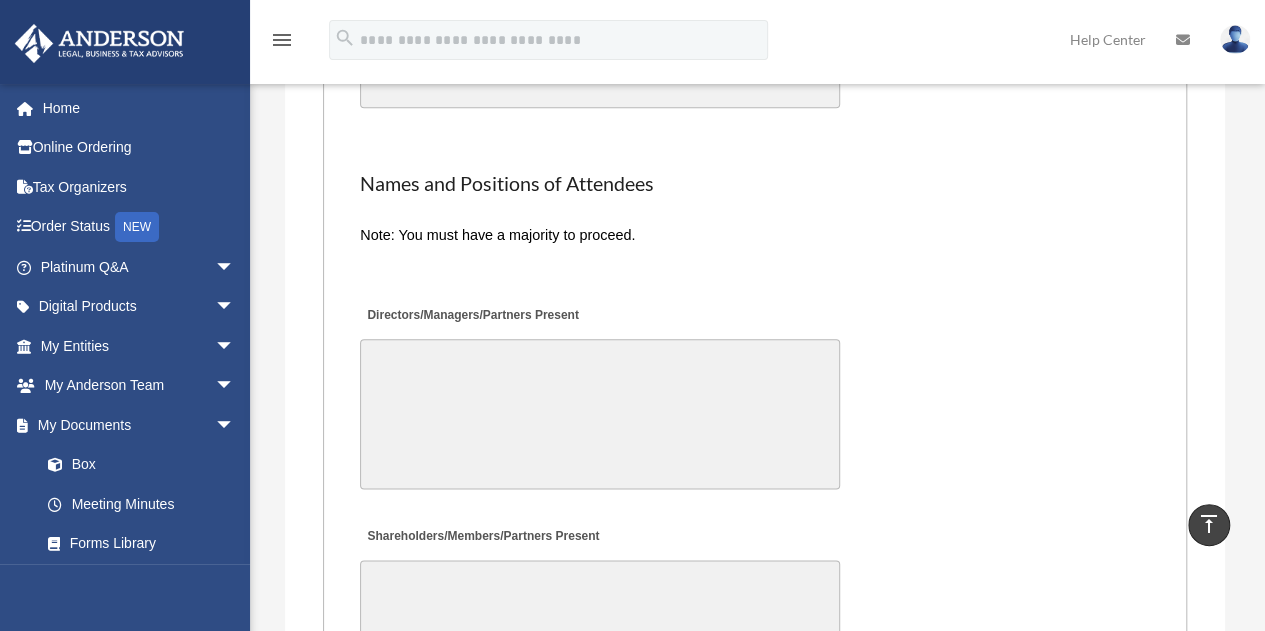 scroll, scrollTop: 4855, scrollLeft: 0, axis: vertical 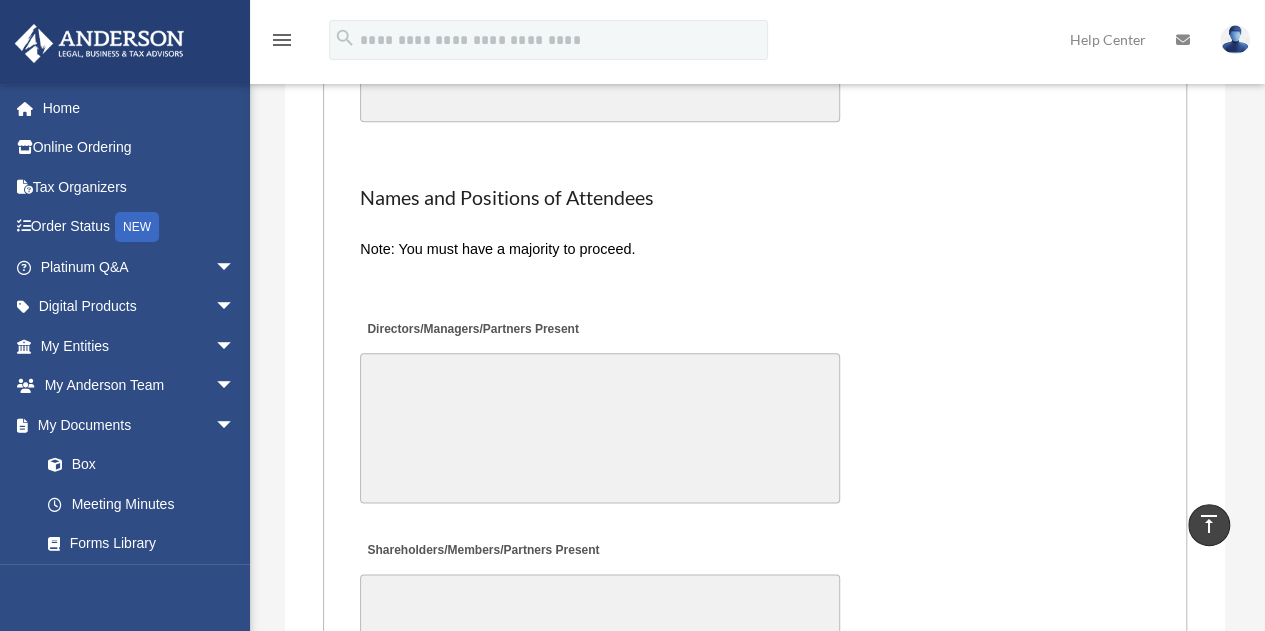 click on "Directors/Managers/Partners Present" at bounding box center (600, 428) 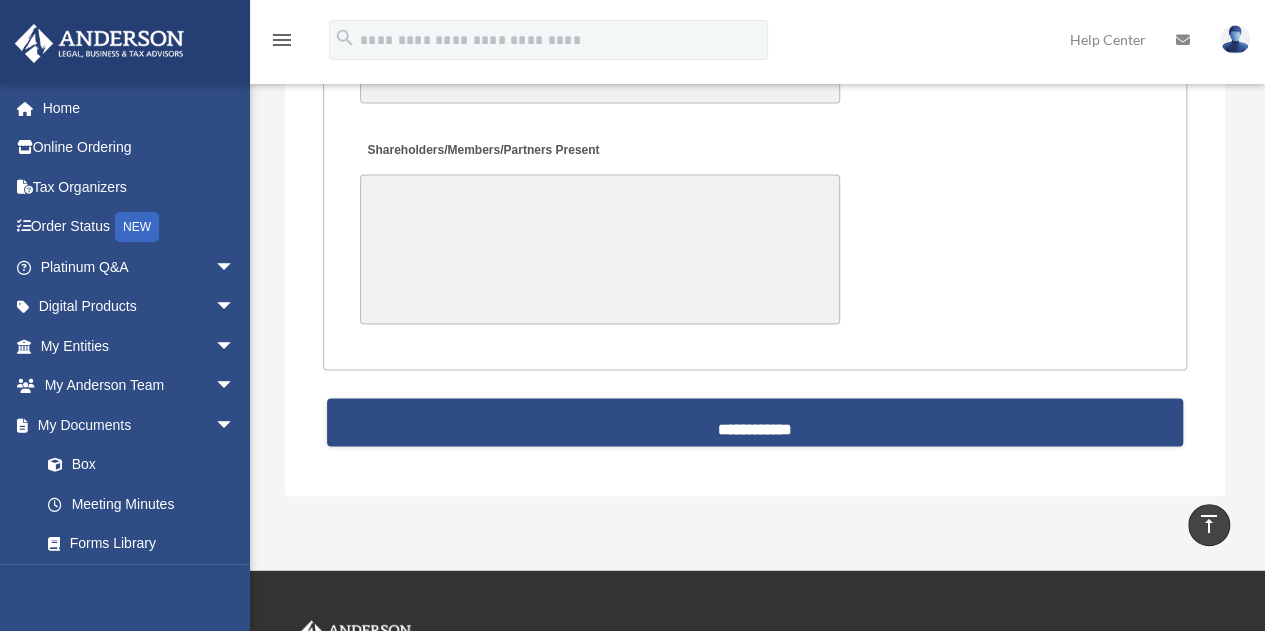 type on "**********" 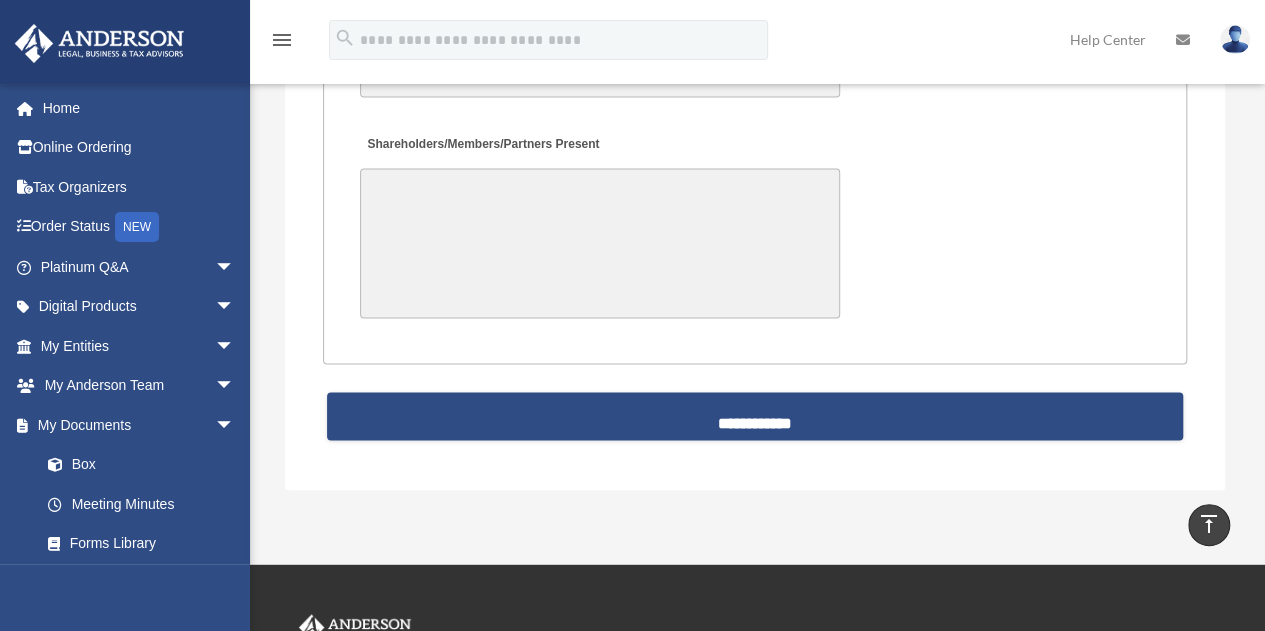 click on "Shareholders/Members/Partners Present" at bounding box center [600, 243] 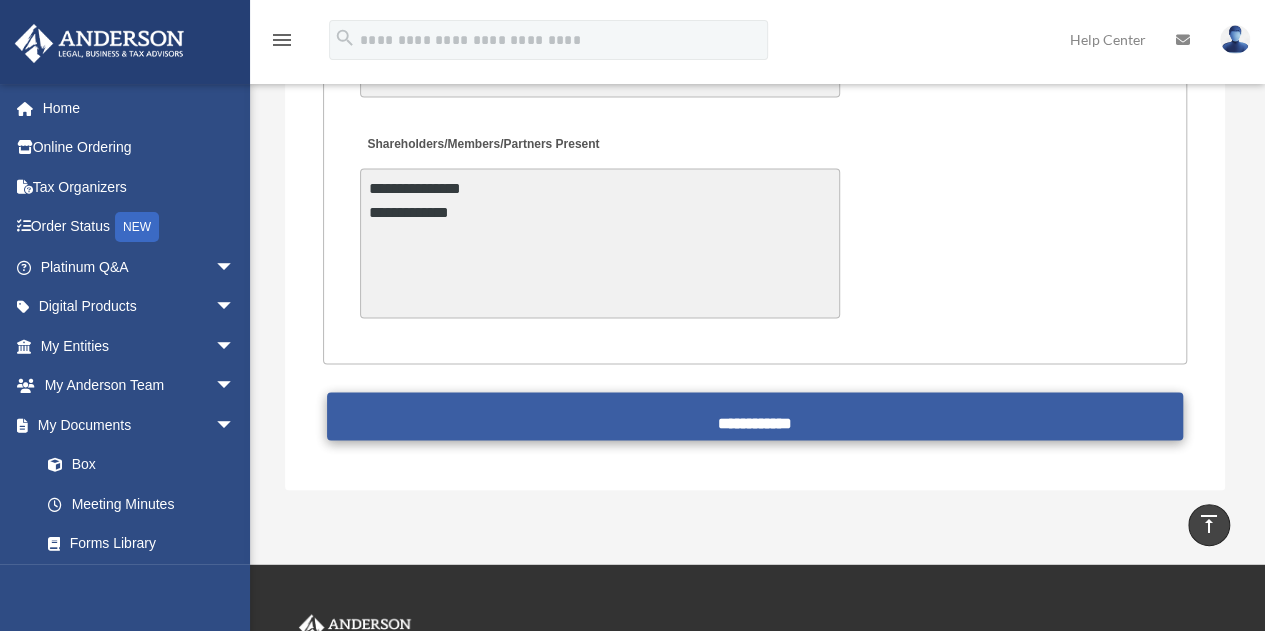 type on "**********" 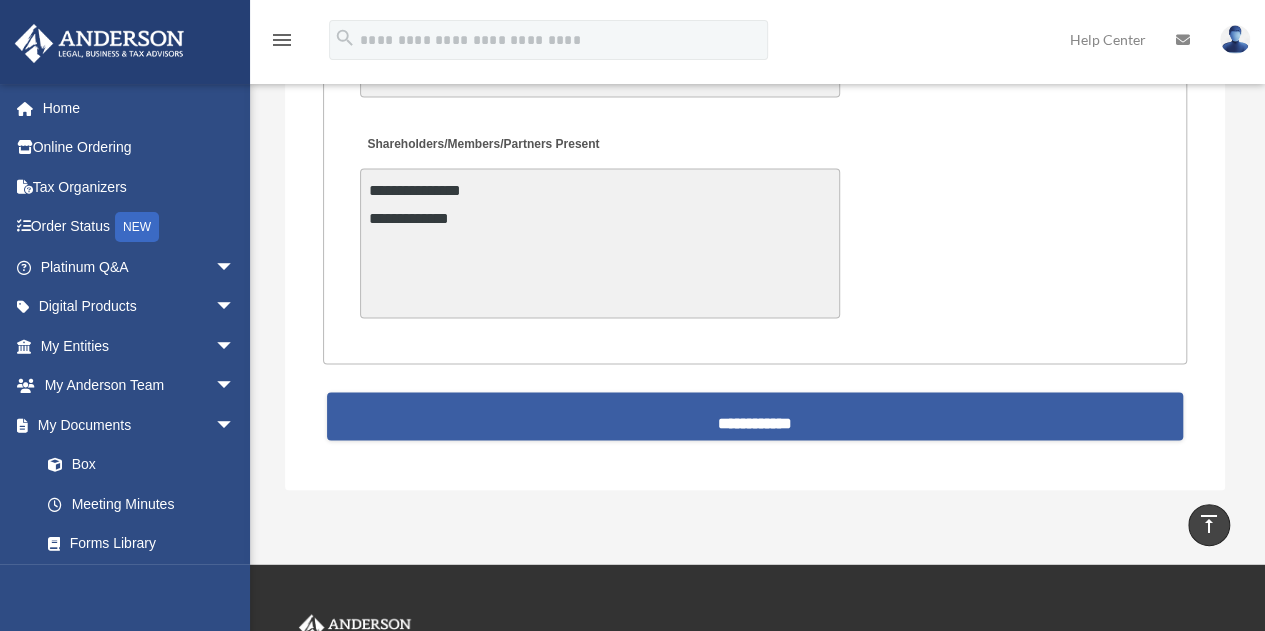 click on "**********" at bounding box center [755, 416] 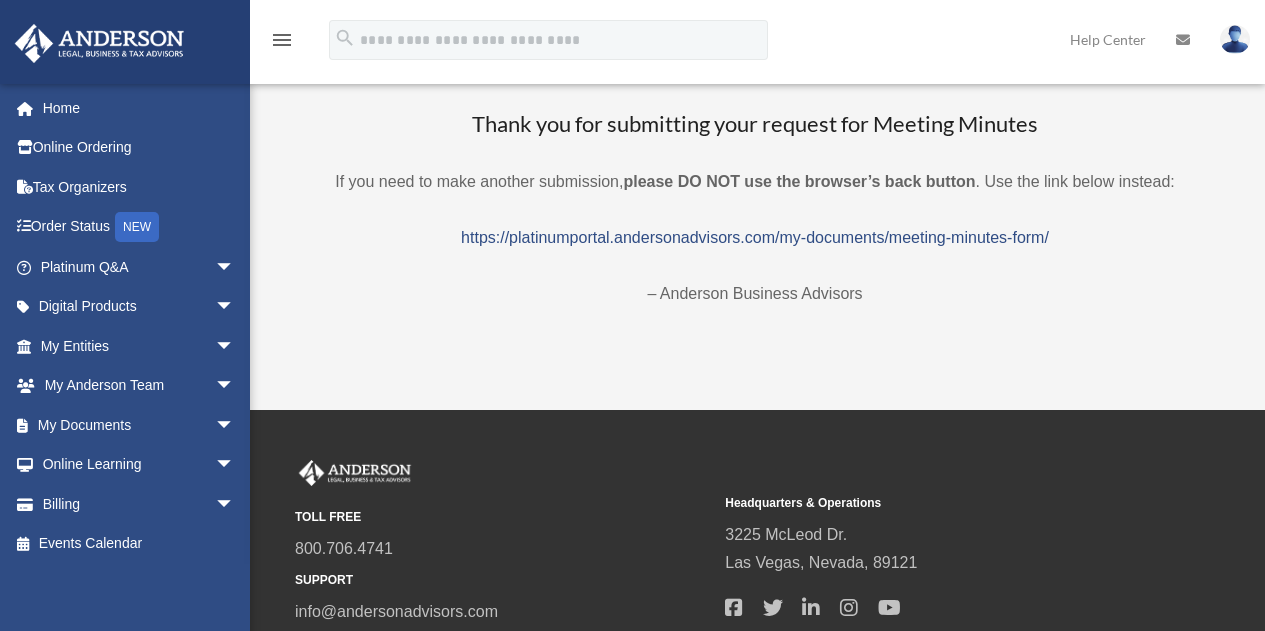 scroll, scrollTop: 0, scrollLeft: 0, axis: both 